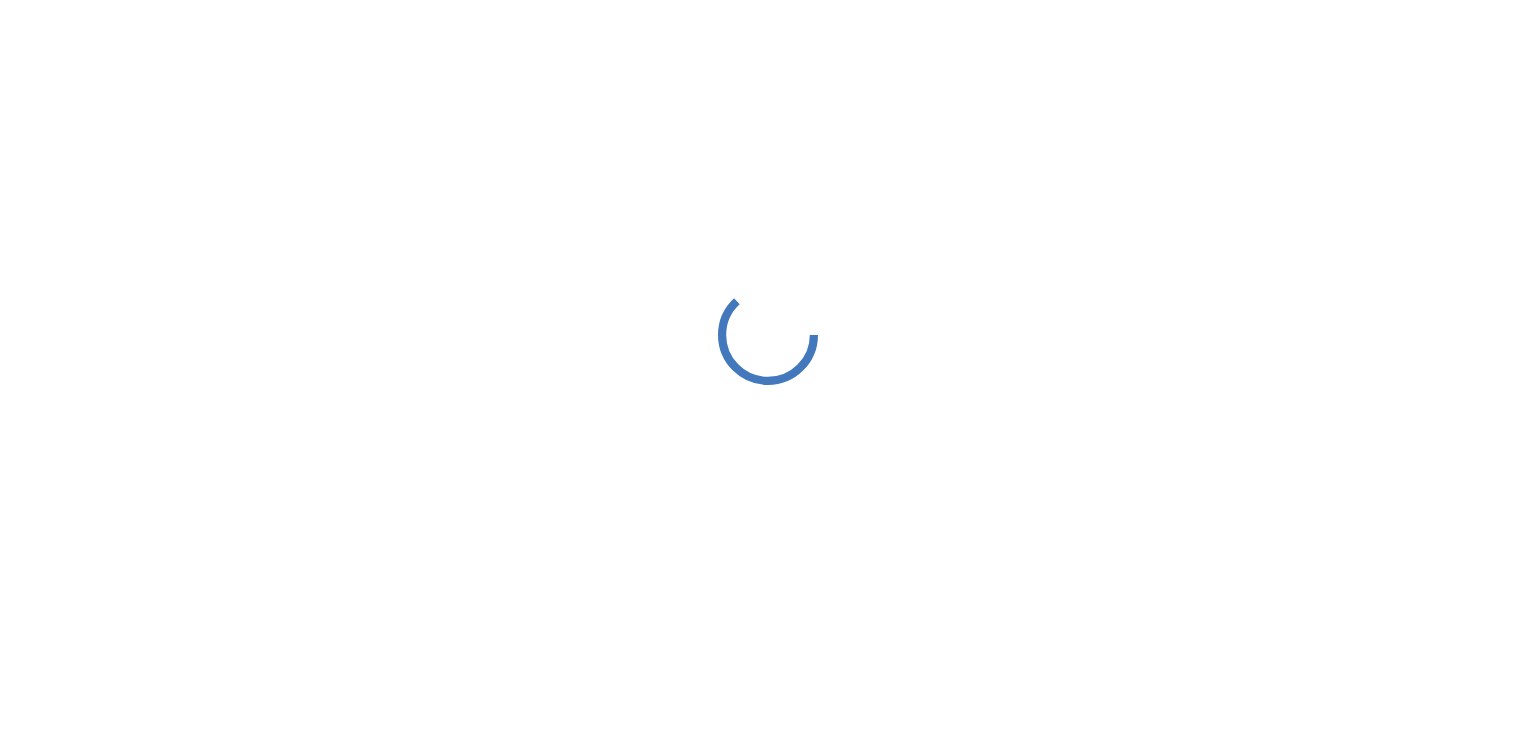 scroll, scrollTop: 0, scrollLeft: 0, axis: both 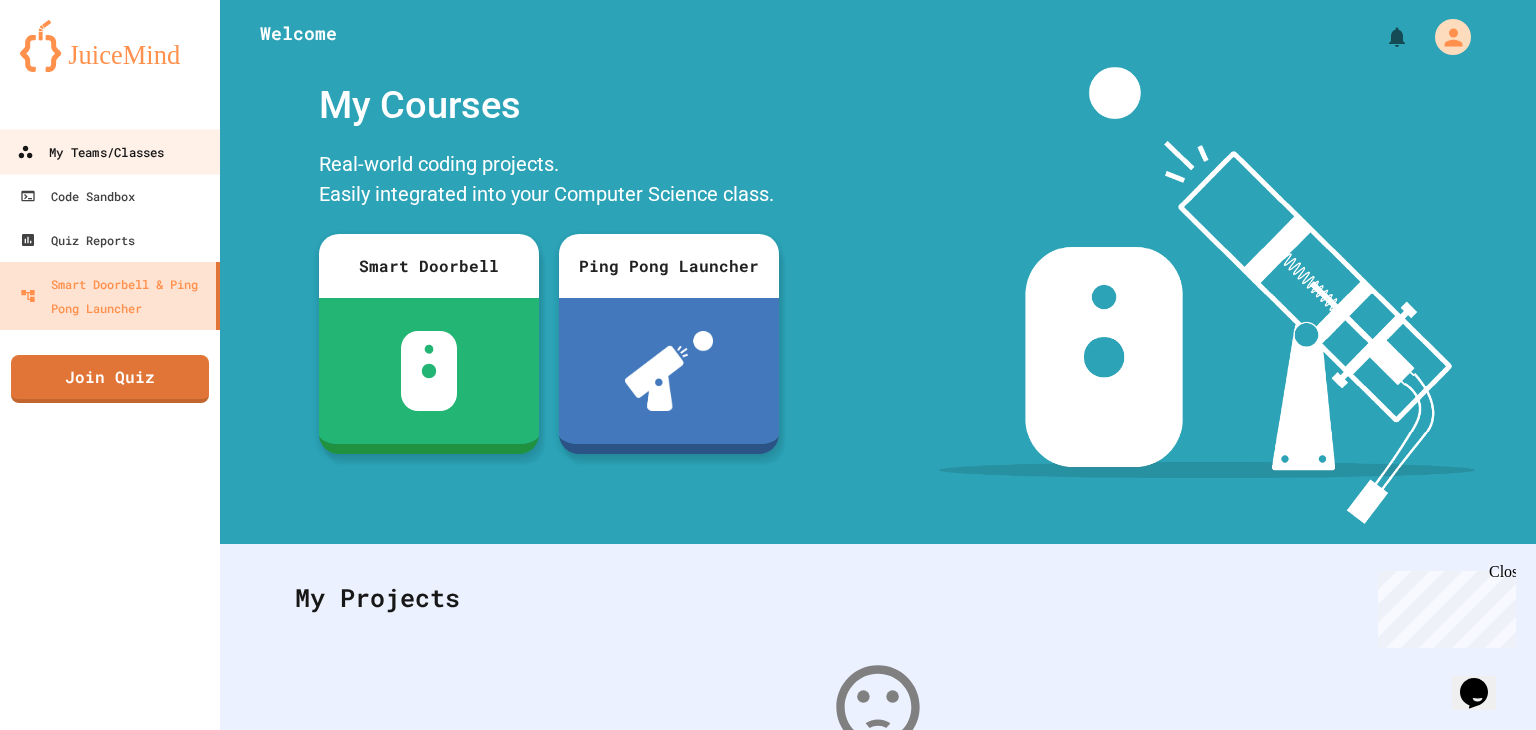 click on "My Teams/Classes" at bounding box center (110, 151) 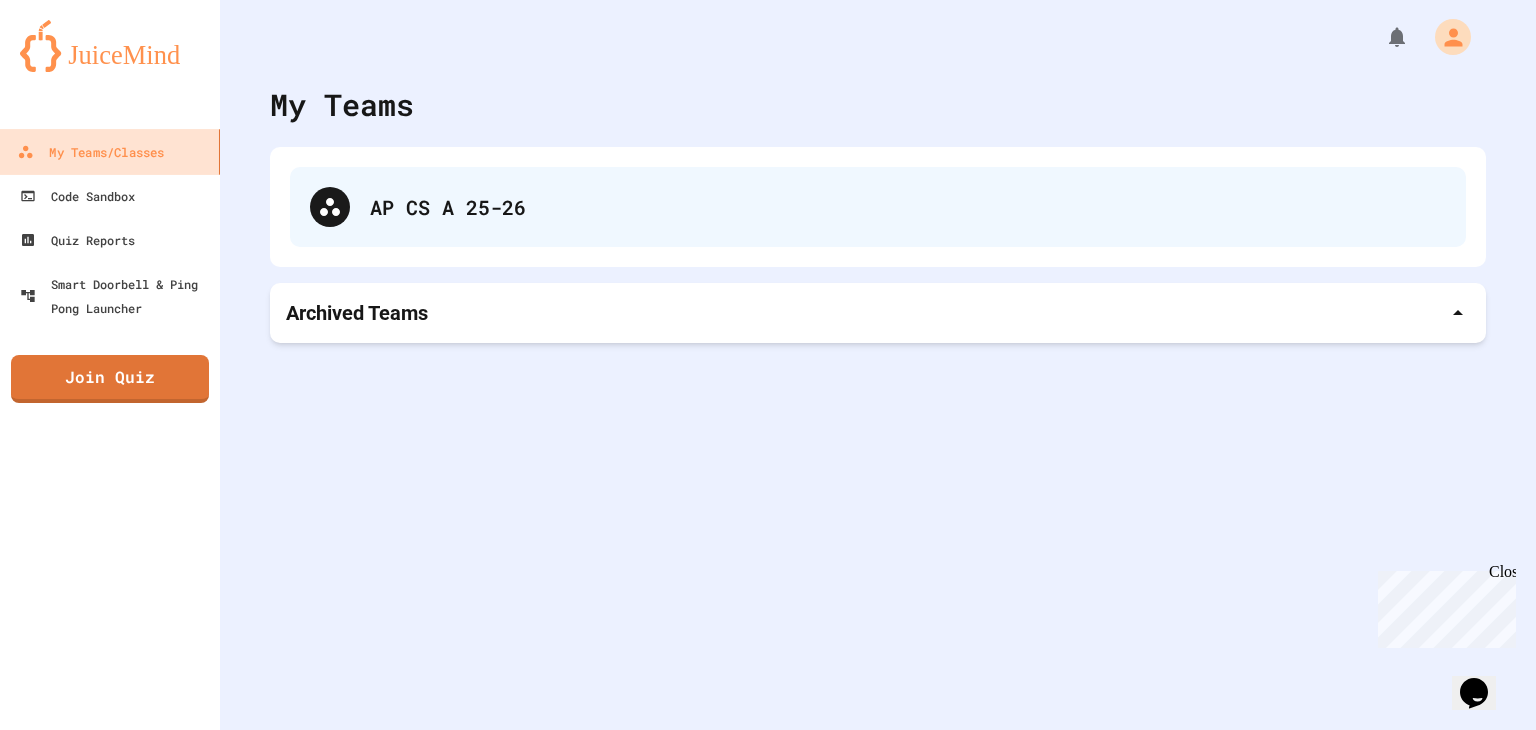click on "AP CS A 25-26" at bounding box center [908, 207] 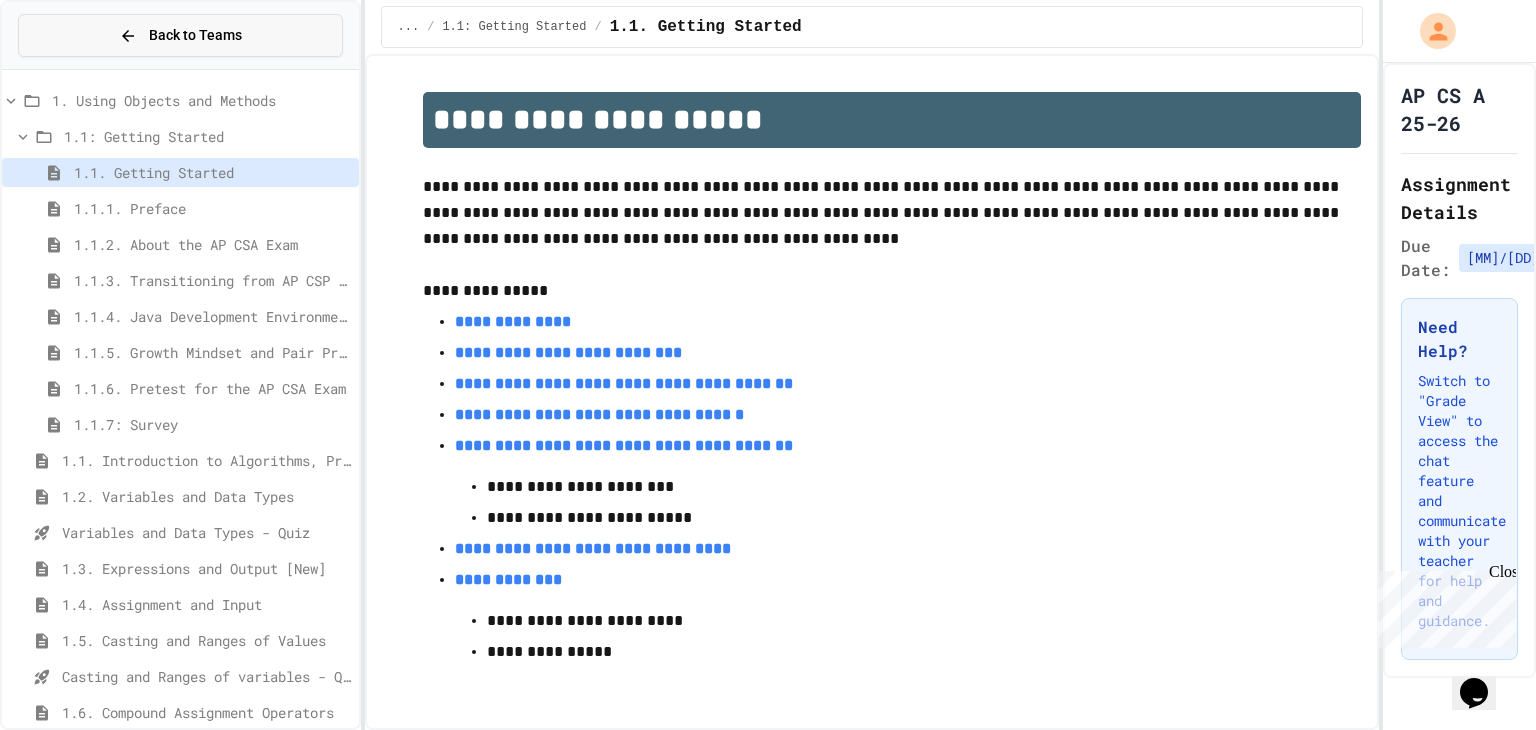 click on "Back to Teams" at bounding box center [195, 35] 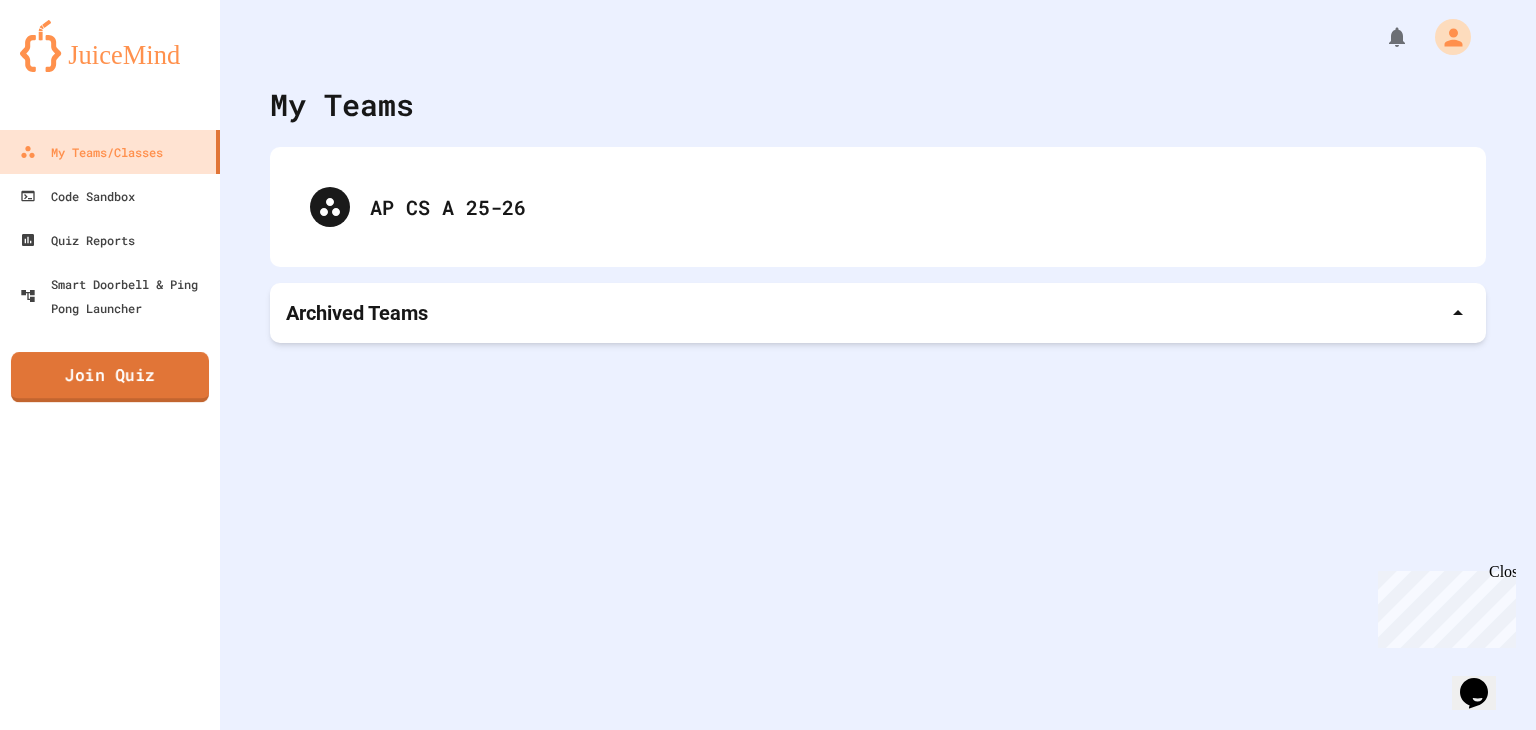 click on "Join Quiz" at bounding box center [110, 377] 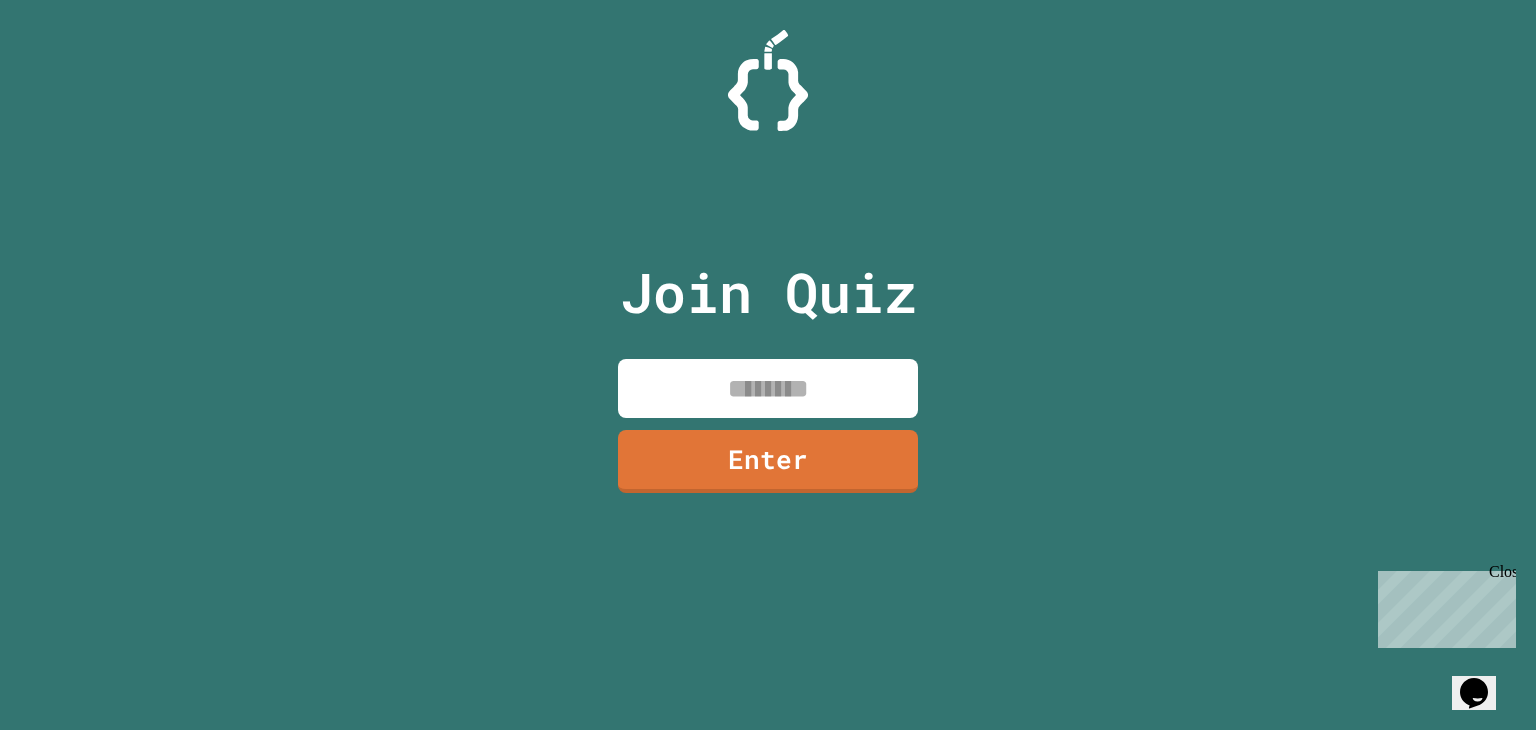 click at bounding box center (768, 388) 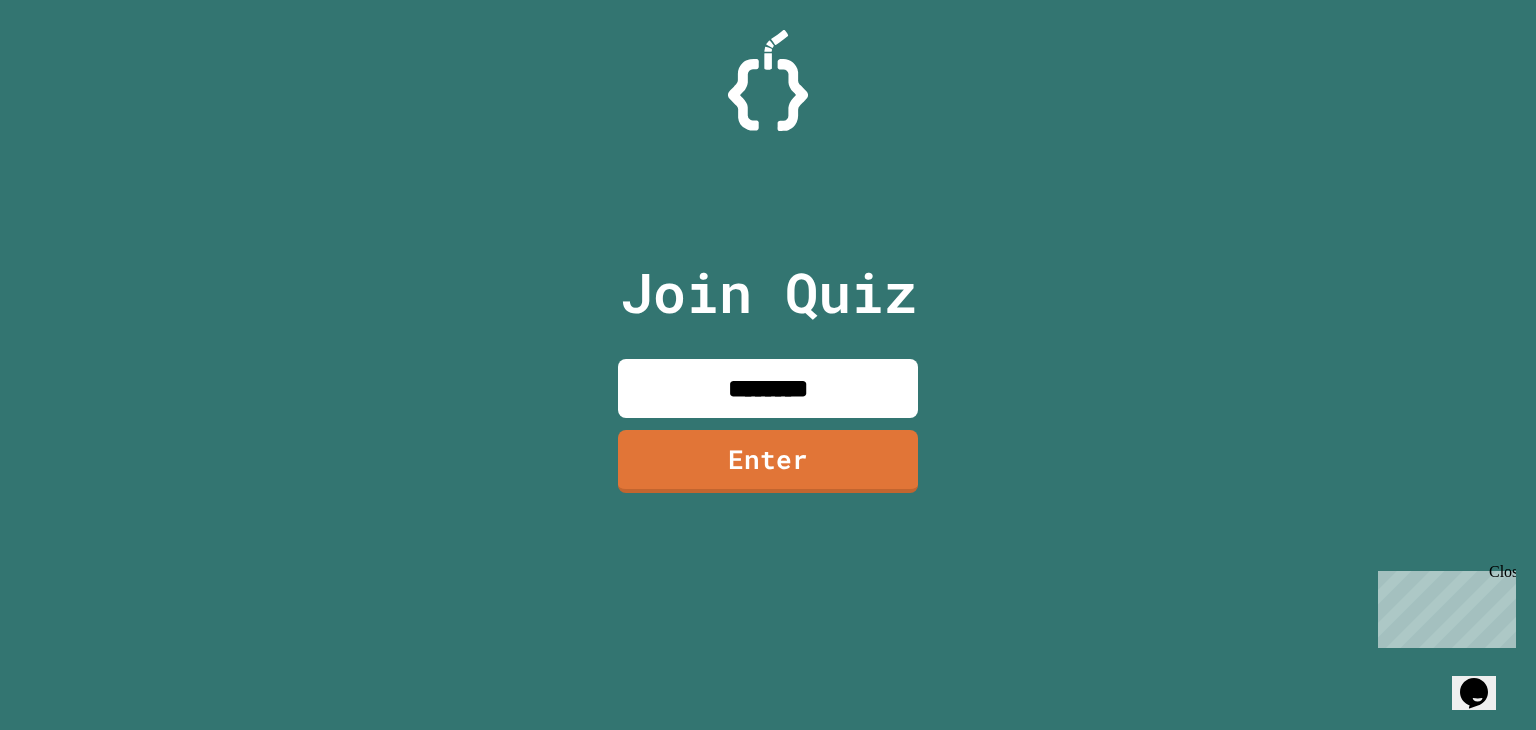 type on "********" 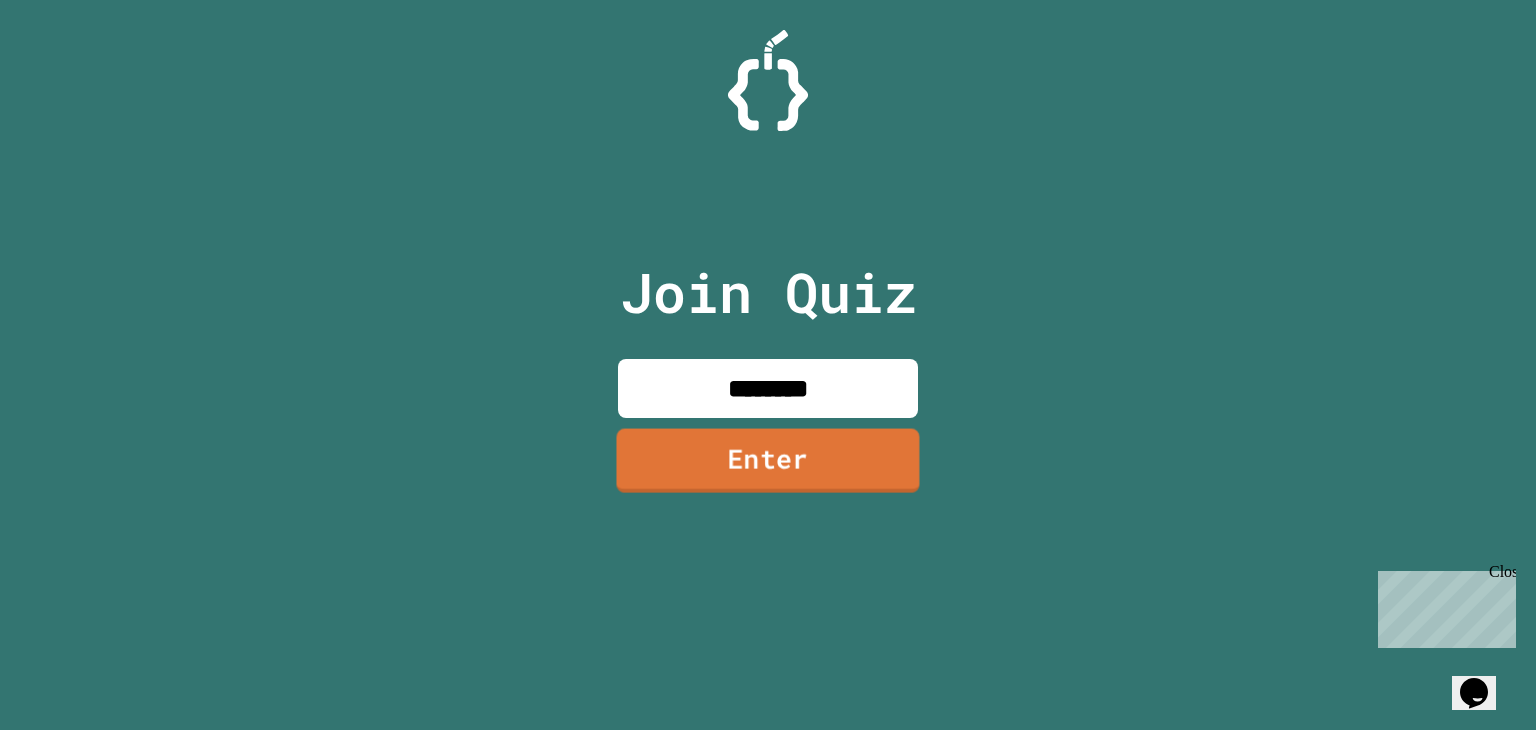 click on "Enter" at bounding box center [767, 461] 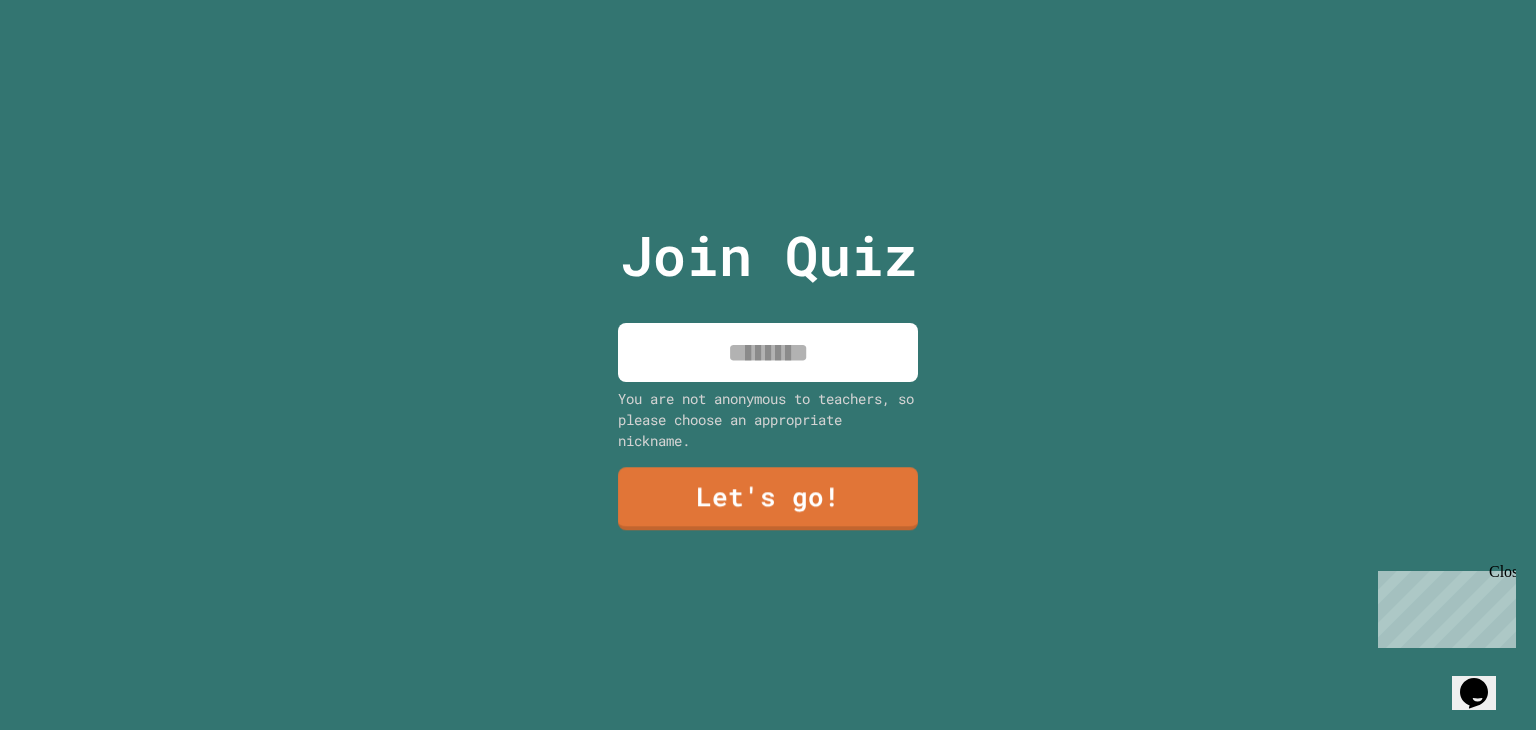click at bounding box center [768, 352] 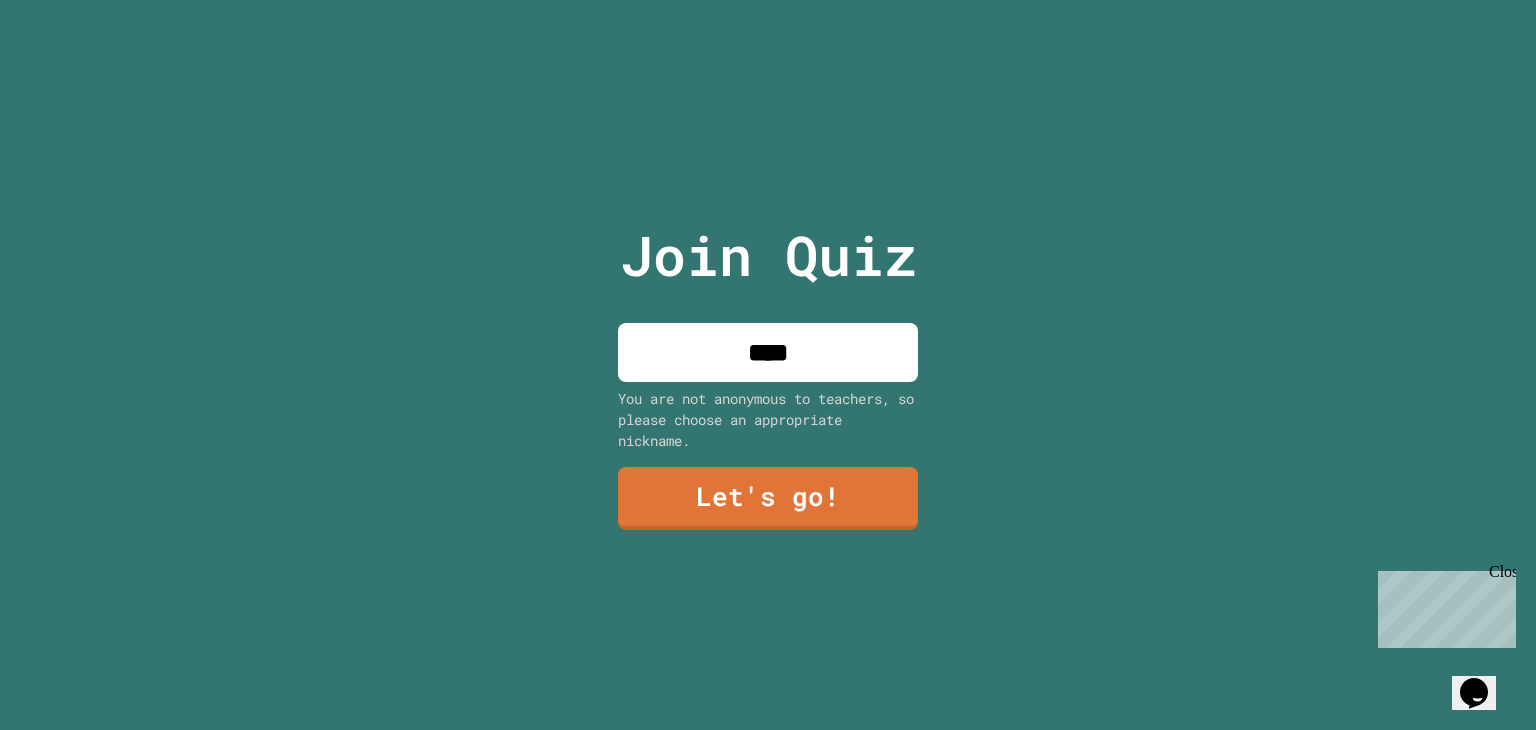 type on "****" 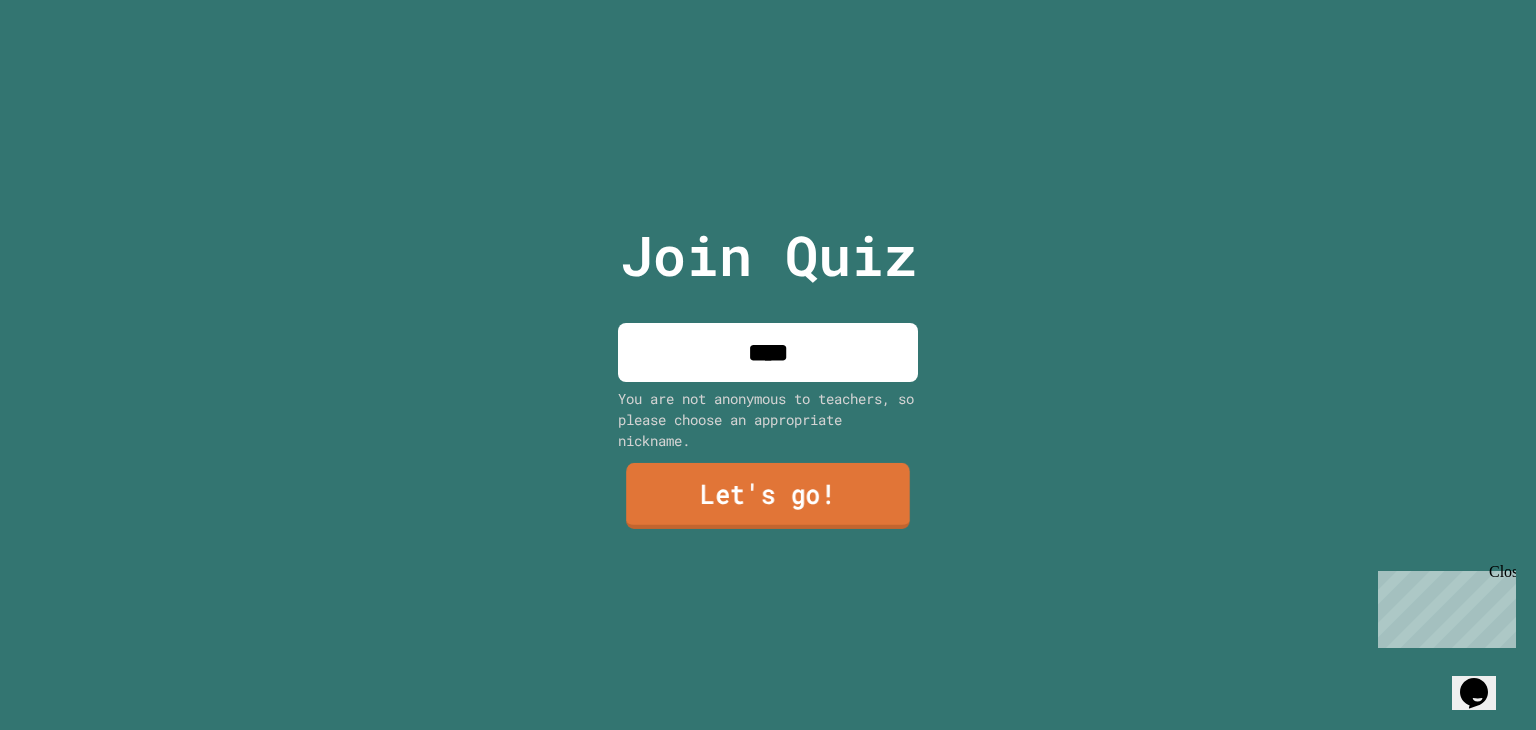 click on "Join Quiz **** You are not anonymous to teachers, so please choose an appropriate nickname. Let's go!" at bounding box center (768, 365) 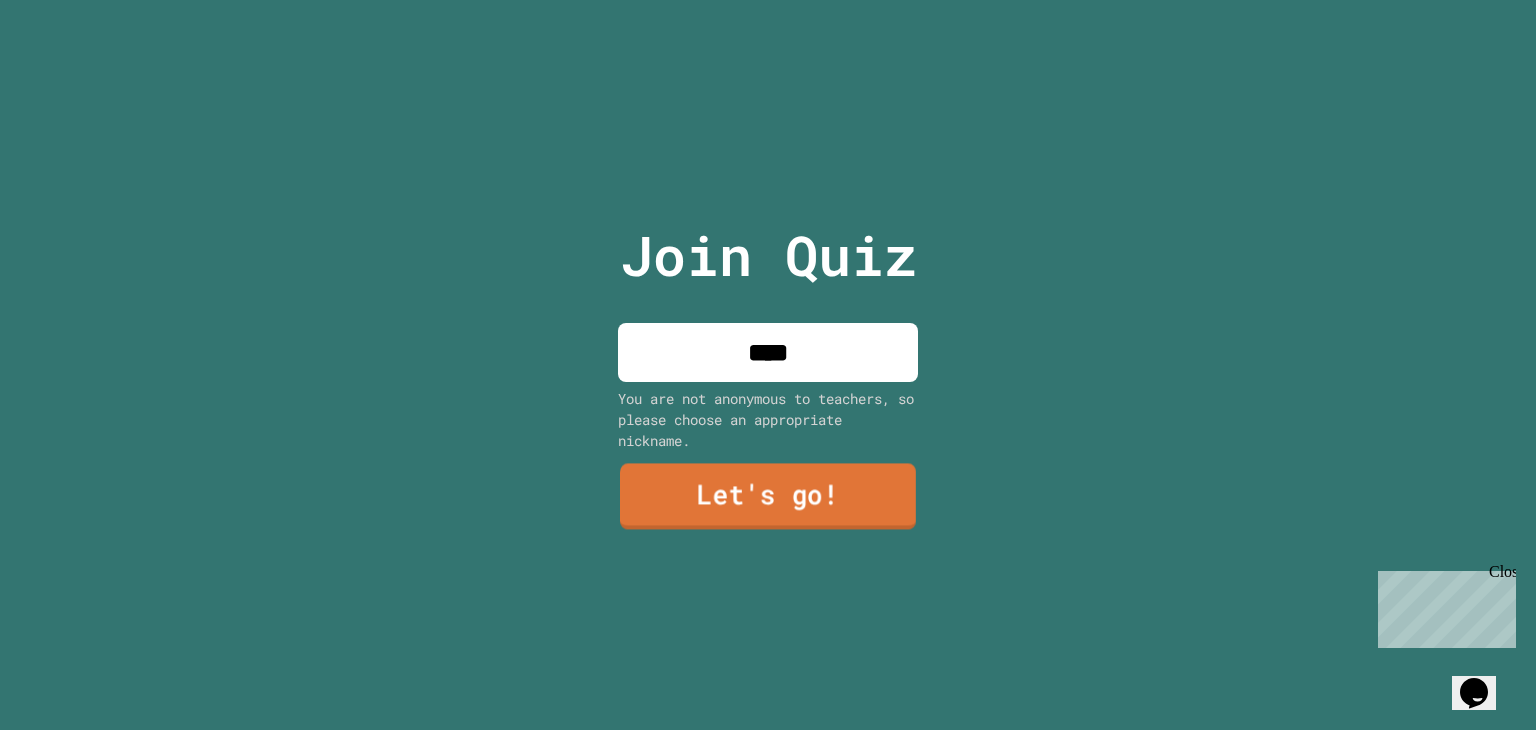 click on "Let's go!" at bounding box center [768, 496] 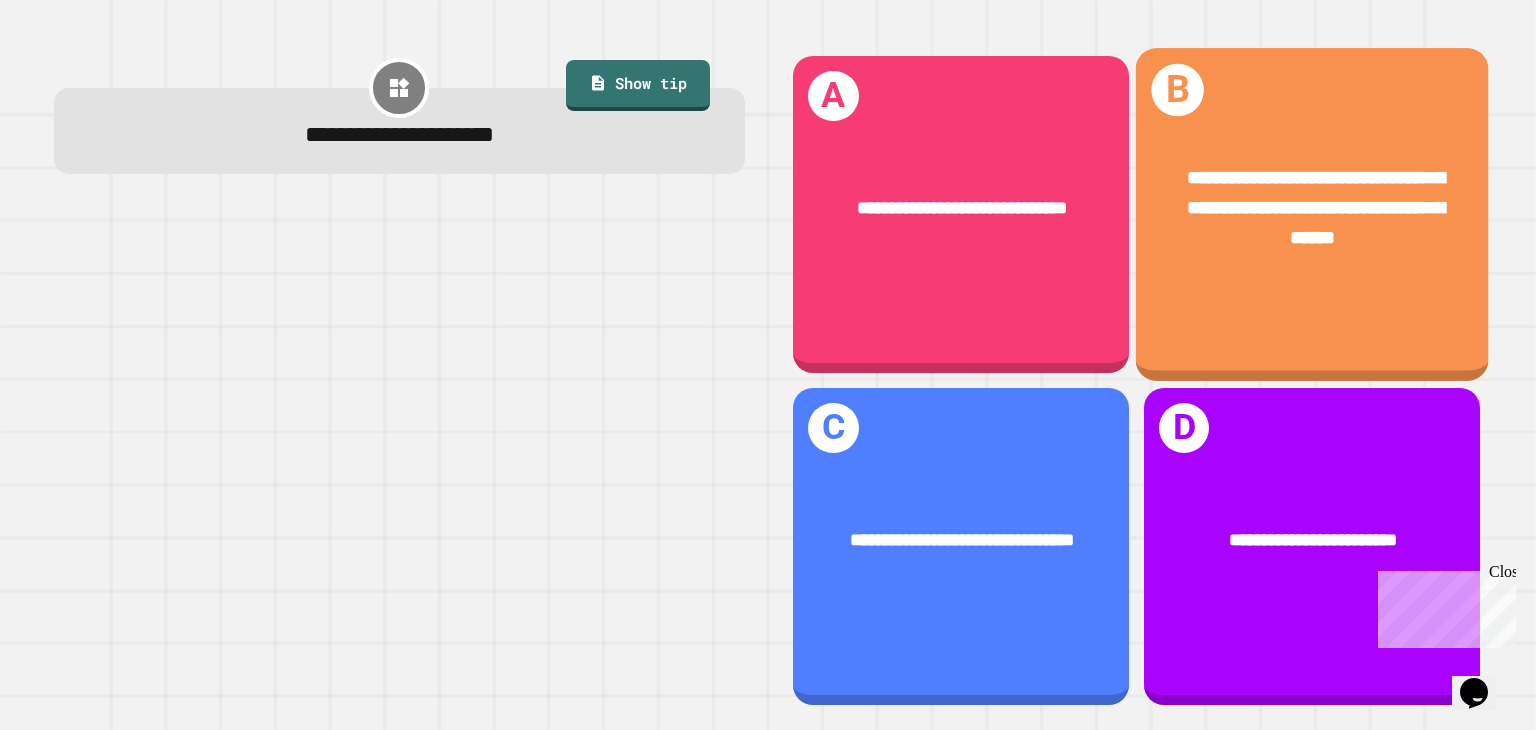 click on "**********" at bounding box center [1312, 209] 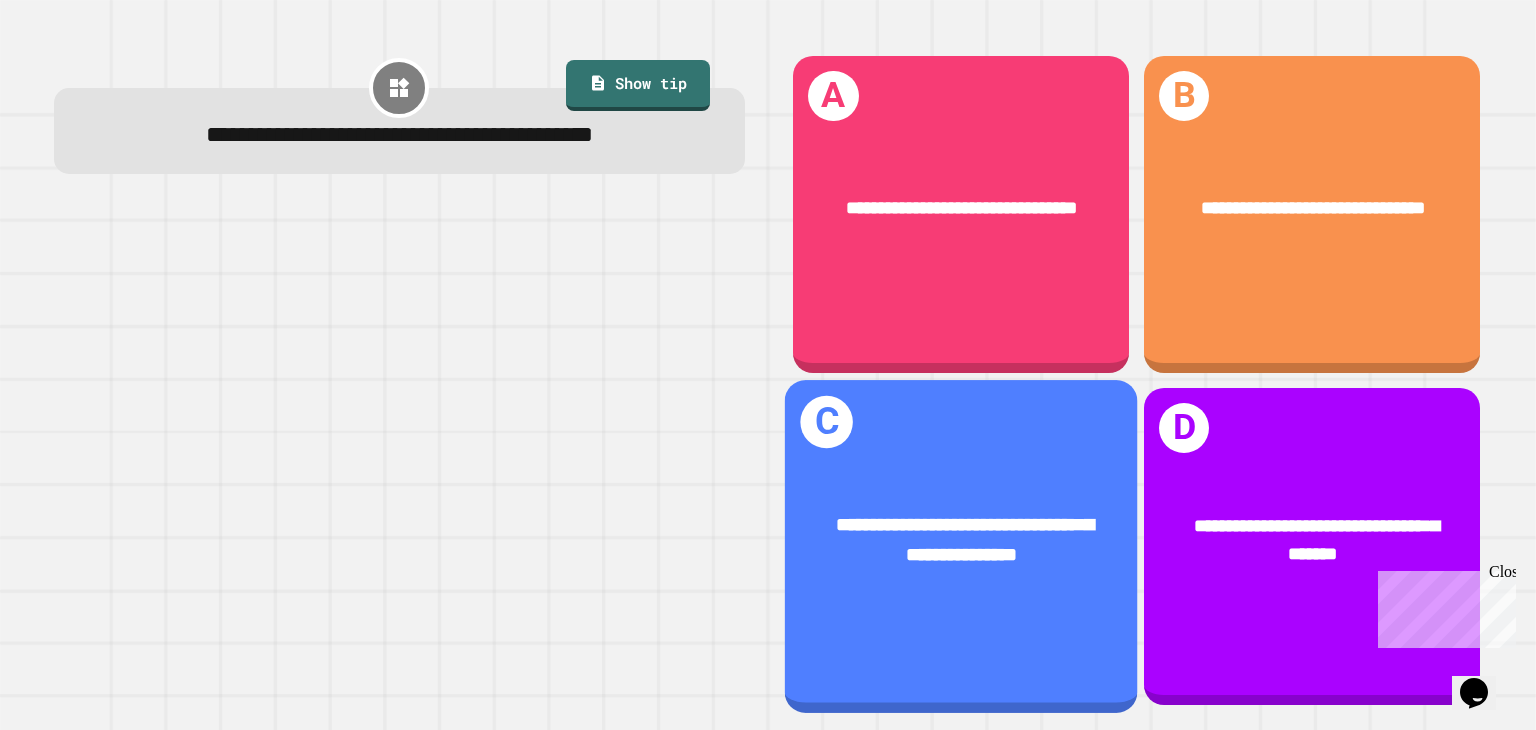 click on "**********" at bounding box center [961, 541] 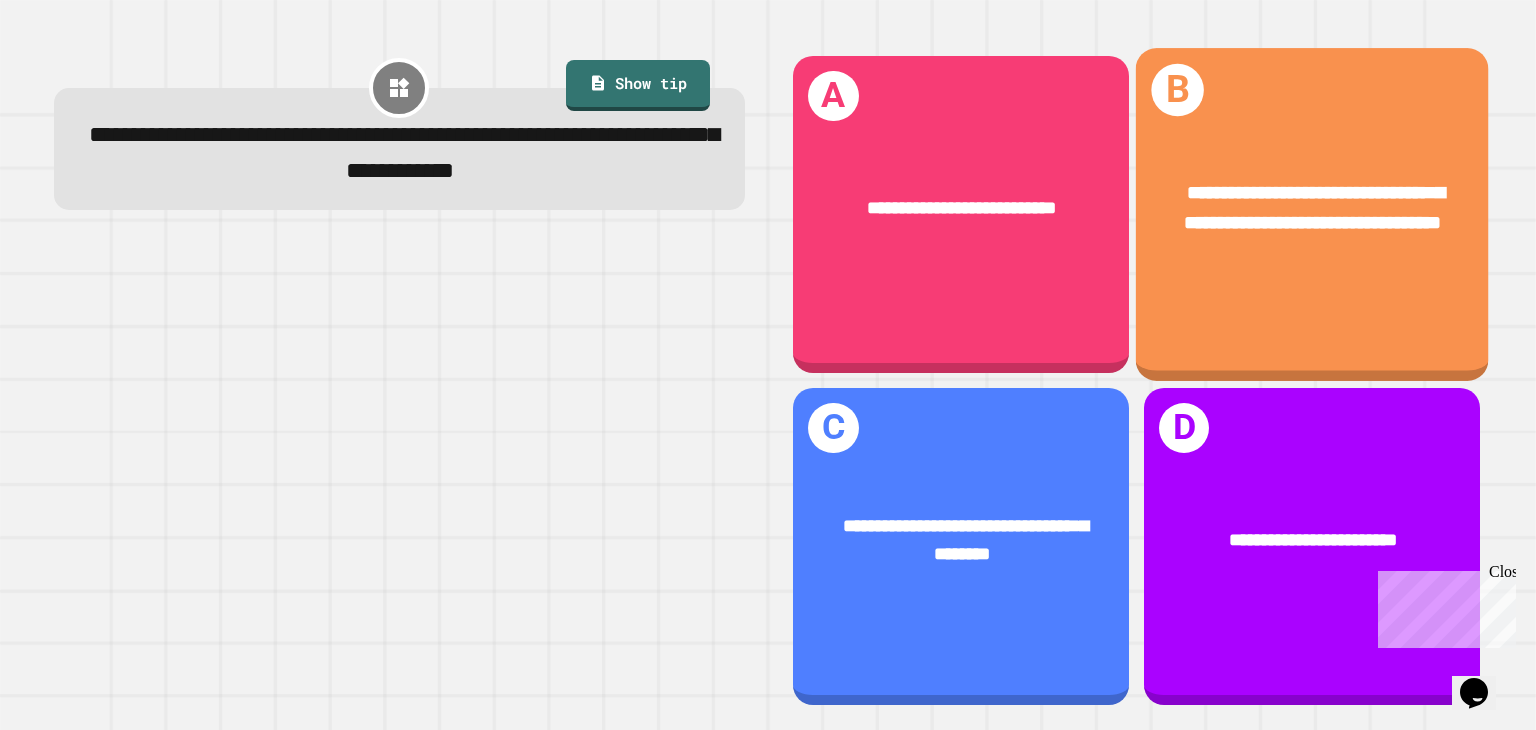click on "**********" at bounding box center [1312, 214] 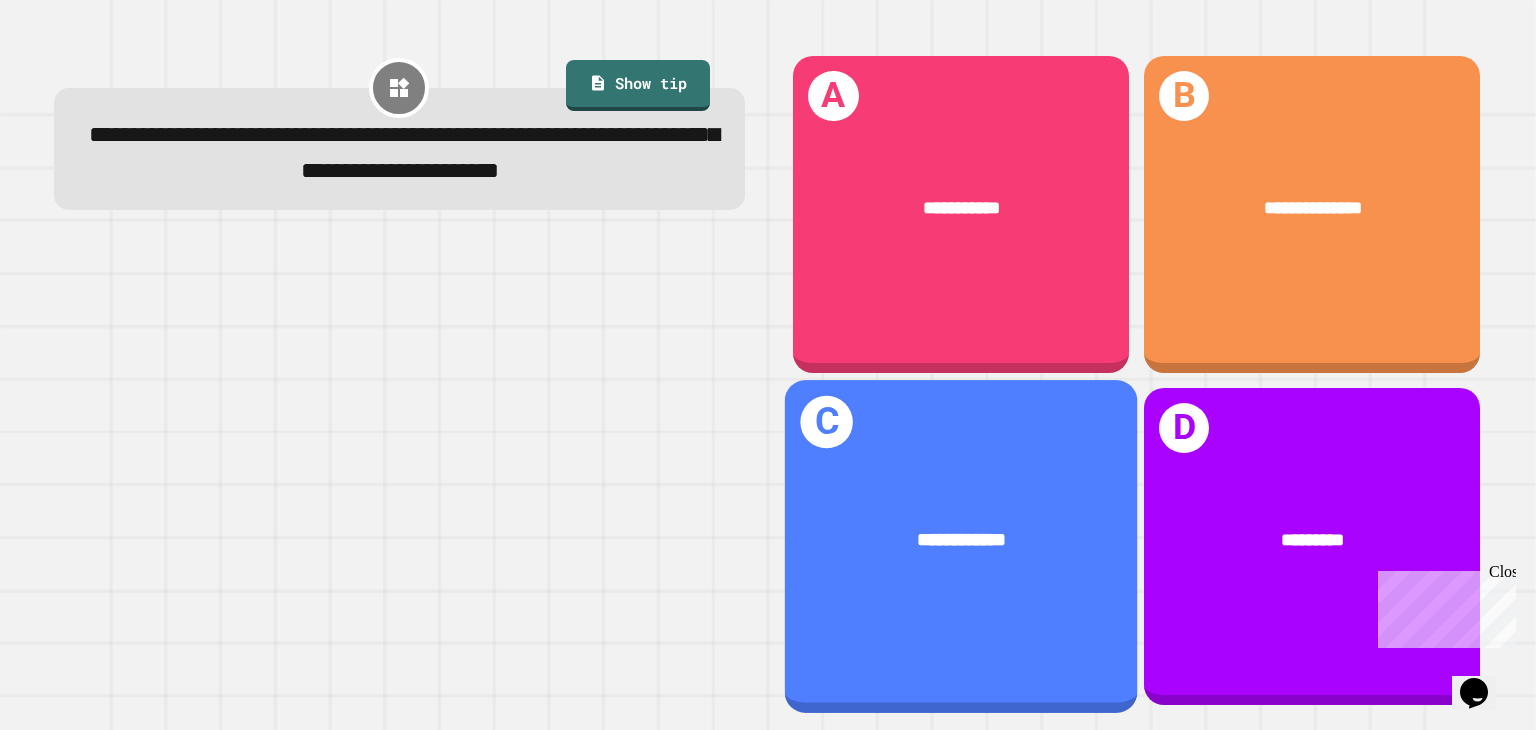 click on "**********" at bounding box center [962, 539] 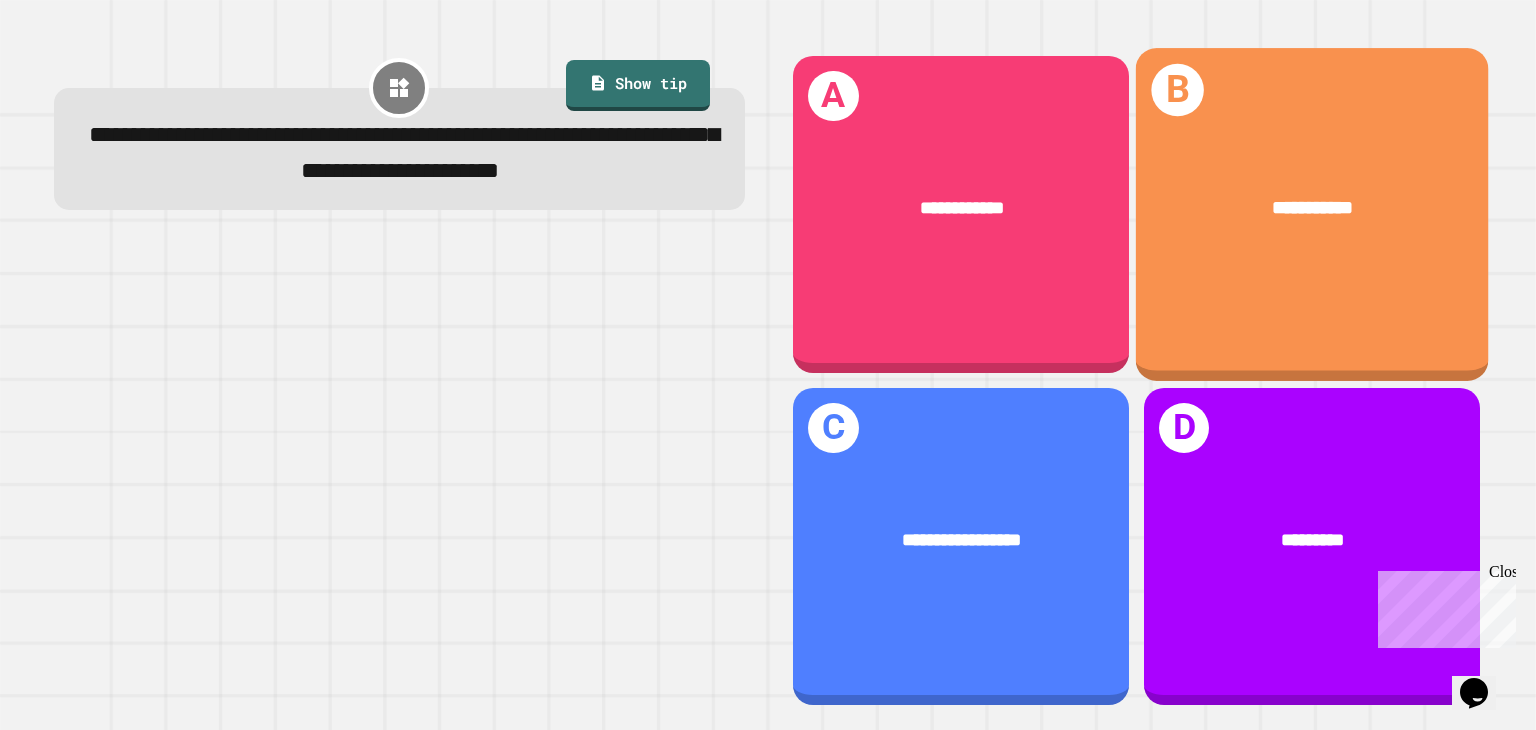 click on "**********" at bounding box center [1312, 209] 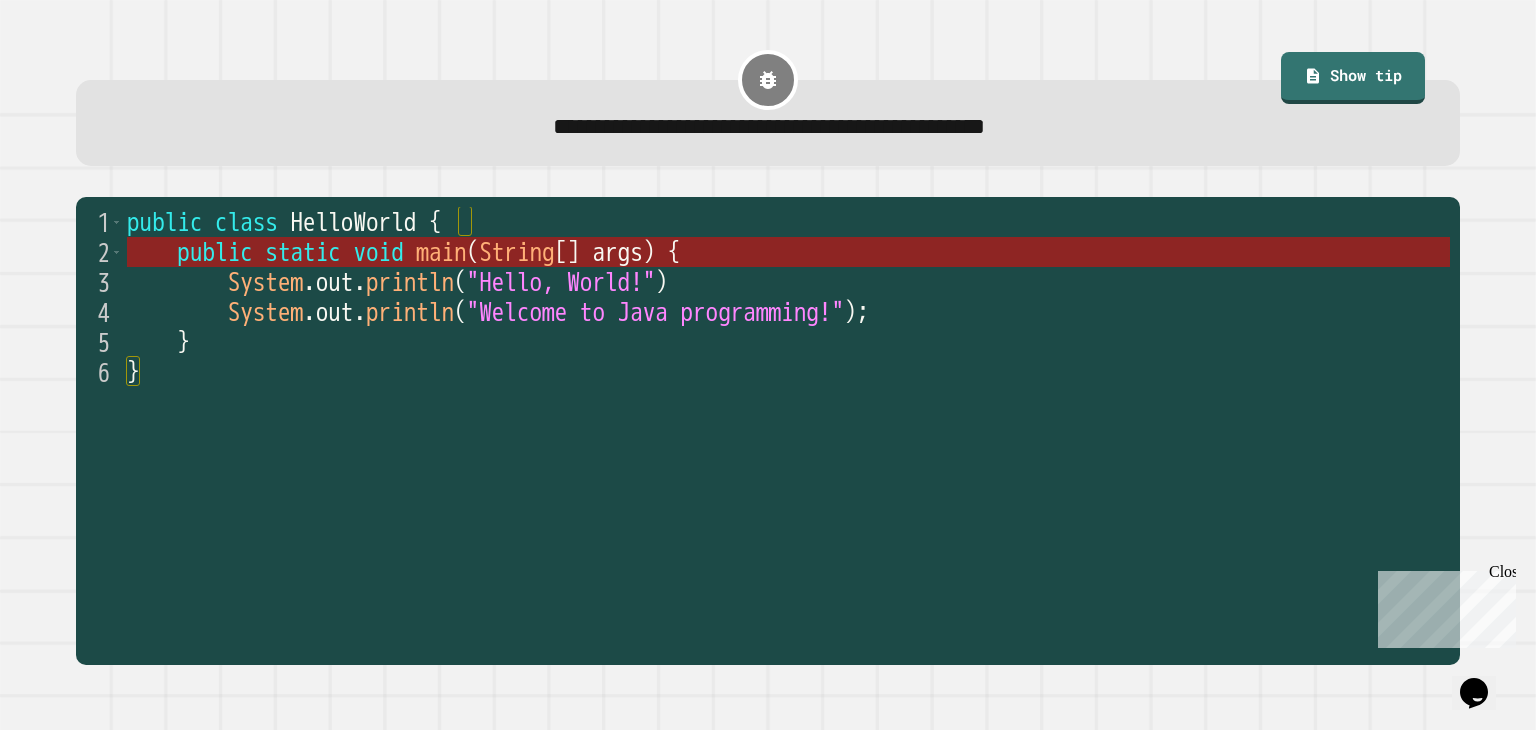 click on "void" at bounding box center (378, 252) 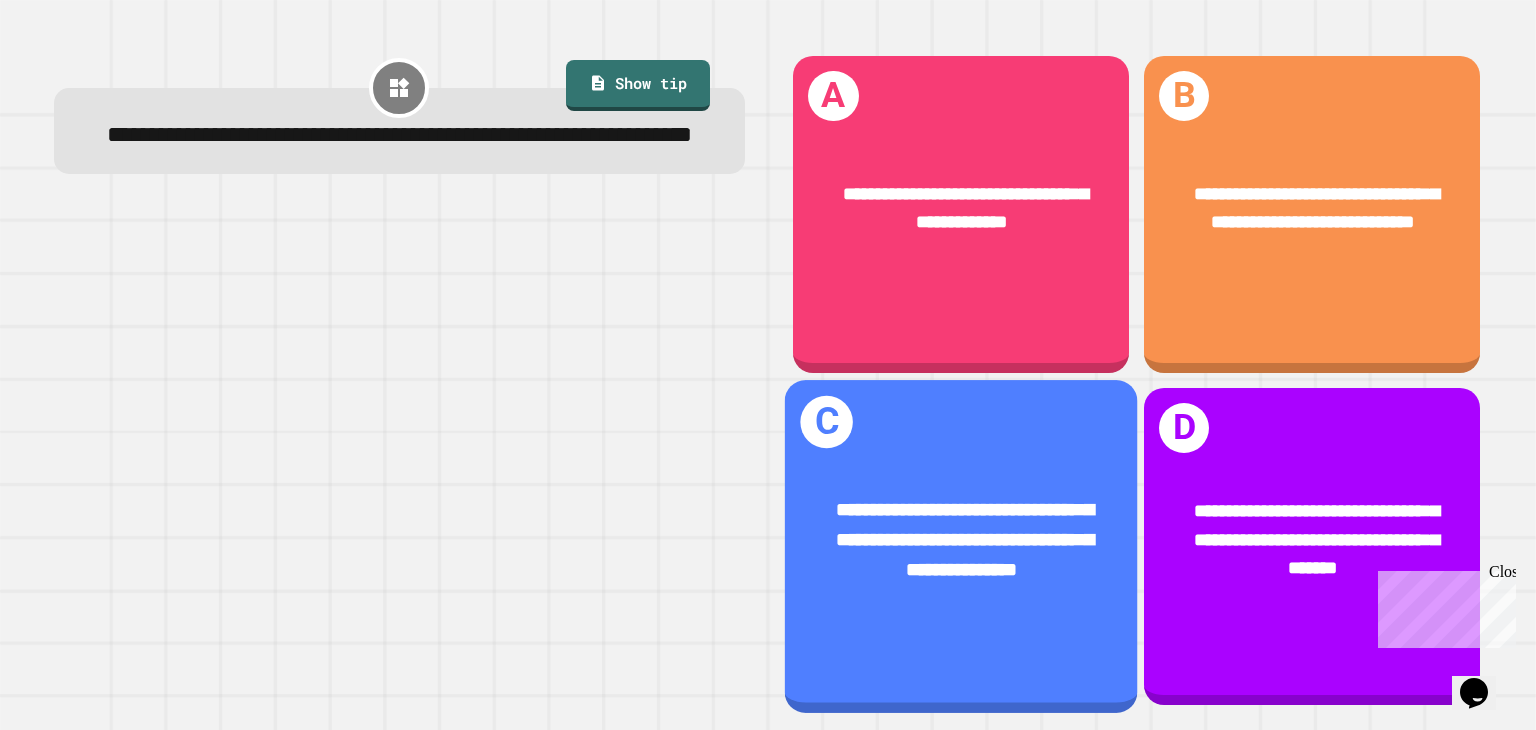 click on "**********" at bounding box center (961, 541) 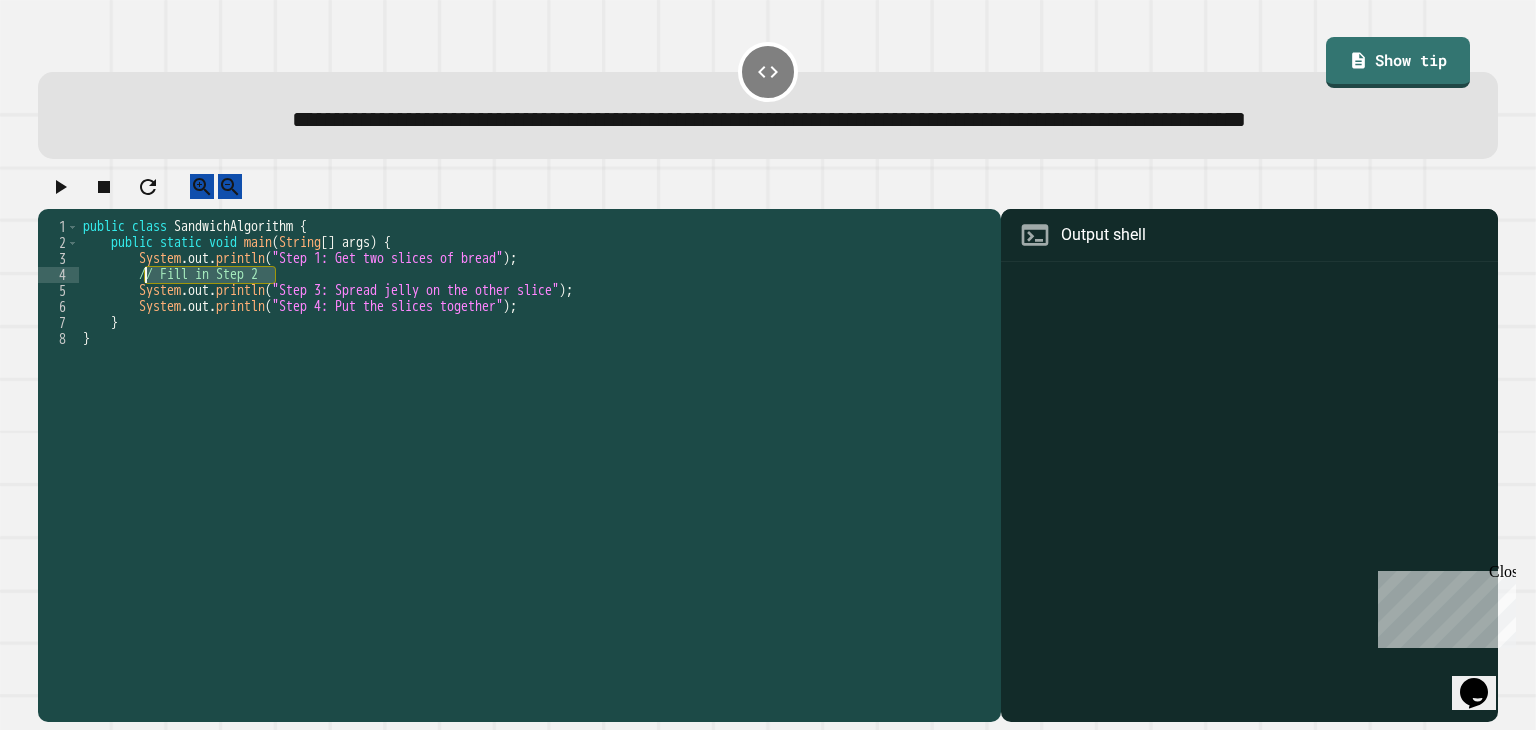 drag, startPoint x: 283, startPoint y: 337, endPoint x: 147, endPoint y: 331, distance: 136.1323 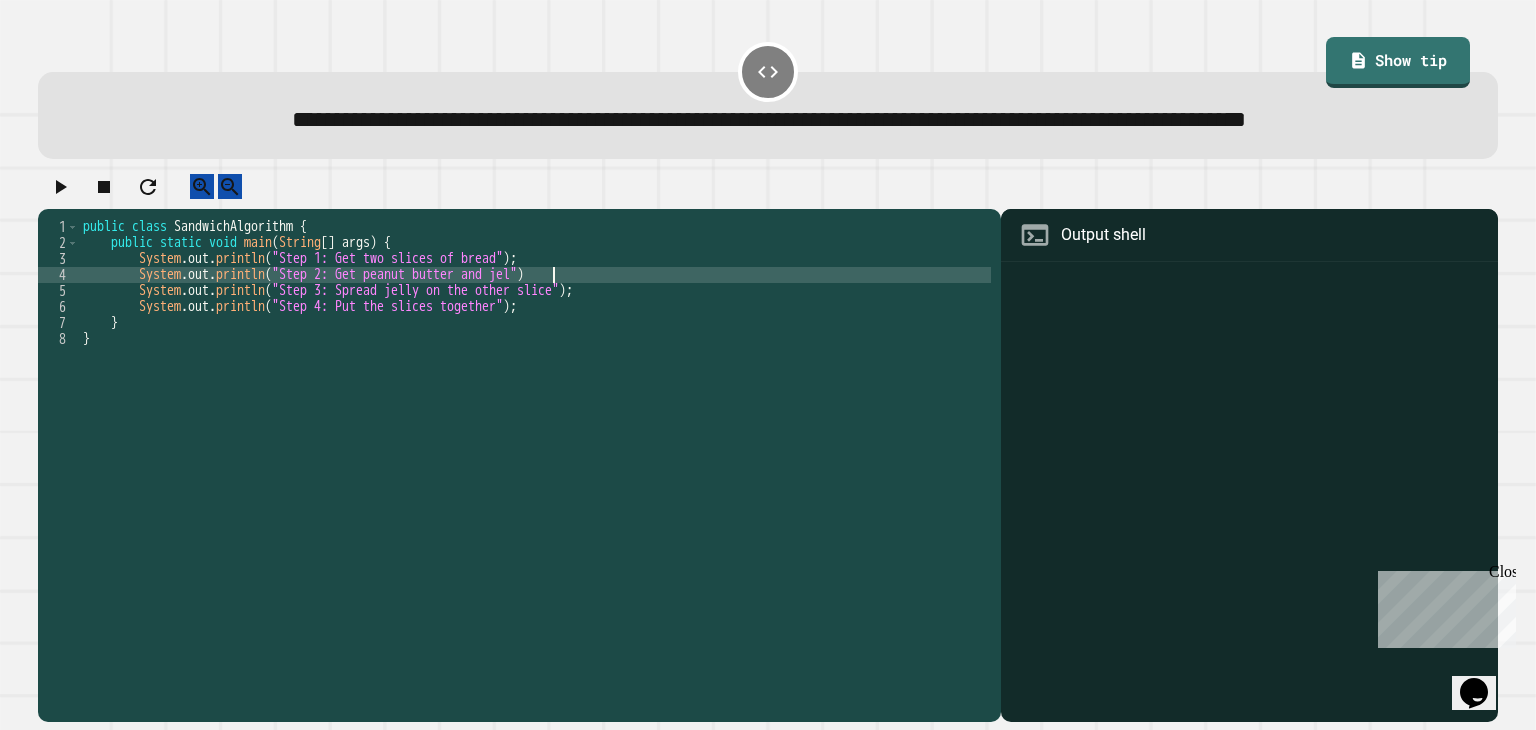 scroll, scrollTop: 0, scrollLeft: 34, axis: horizontal 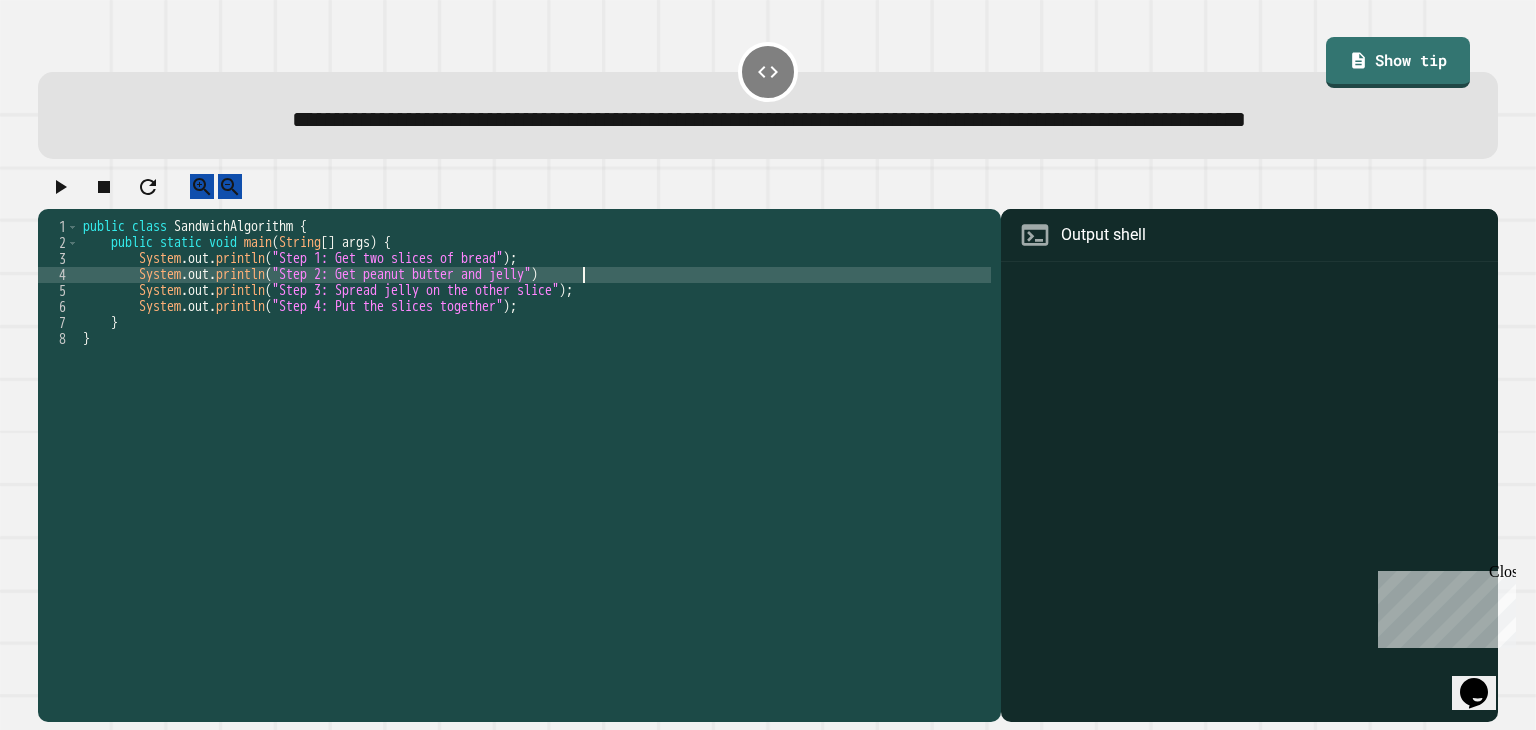 click on "public   class   SandwichAlgorithm   {      public   static   void   main ( String [ ]   args )   {           System . out . println ( "Step 1: Get two slices of bread" ) ;           System . out . println ( "Step 2: Get peanut butter and jelly" )           System . out . println ( "Step 3: Spread jelly on the other slice" ) ;           System . out . println ( "Step 4: Put the slices together" ) ;      } }" at bounding box center [535, 427] 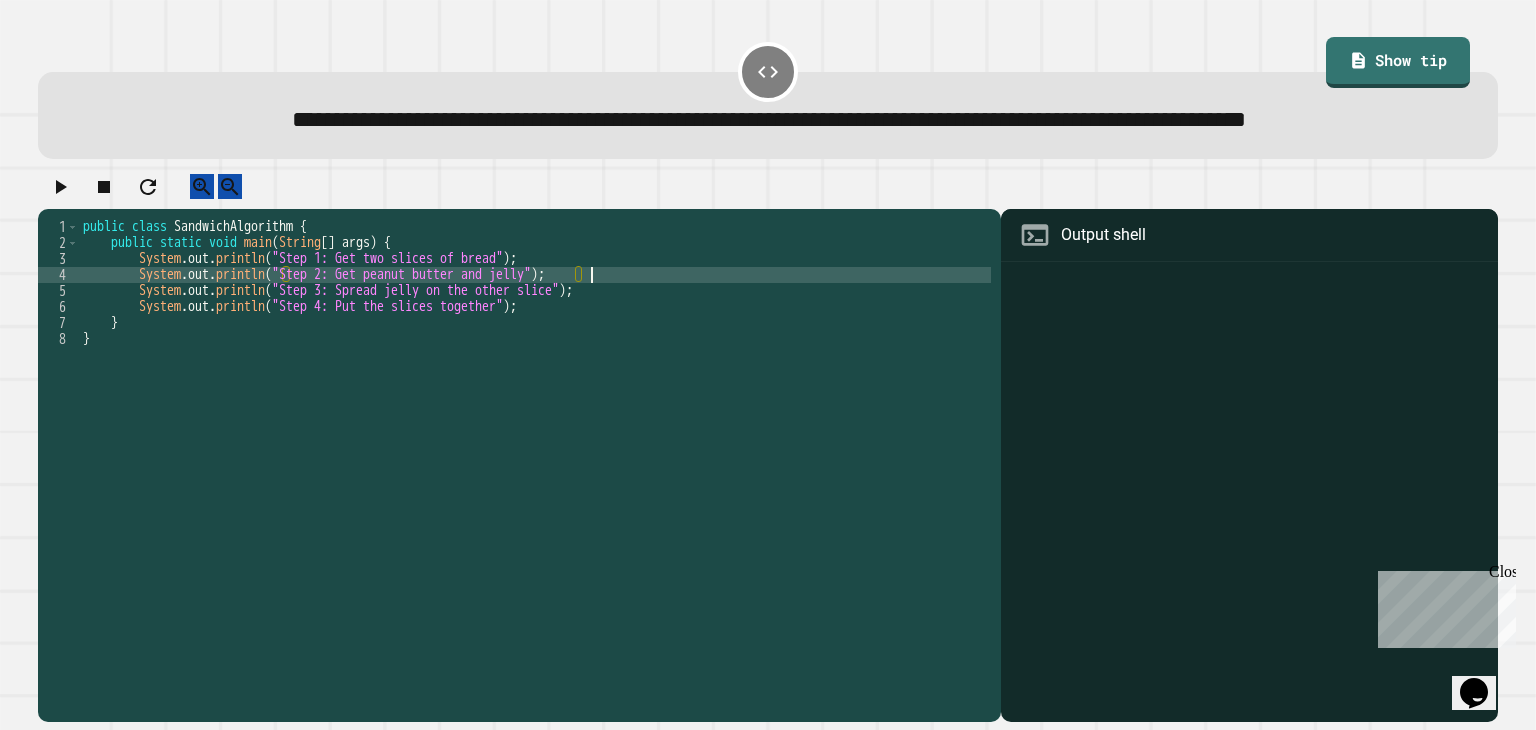 scroll, scrollTop: 0, scrollLeft: 35, axis: horizontal 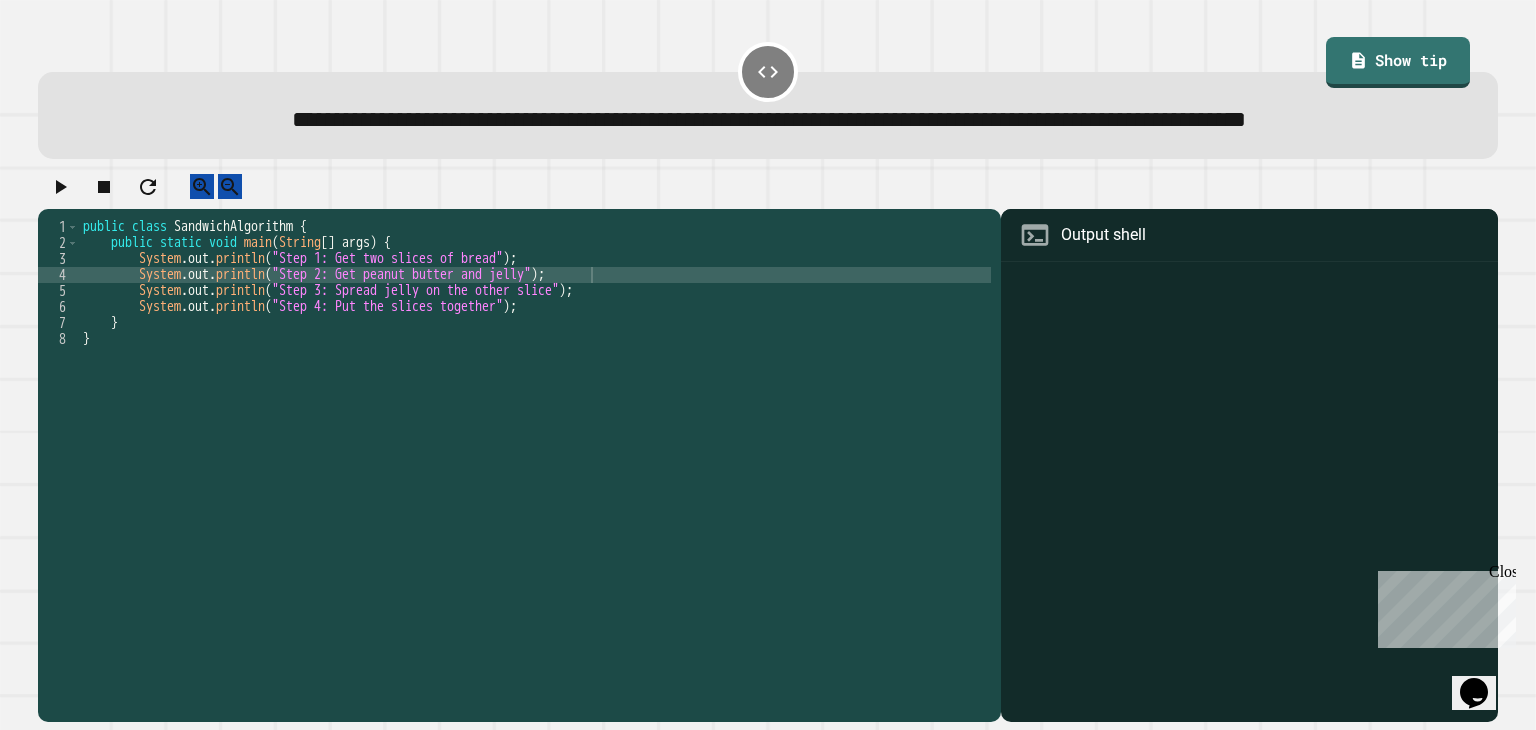 click 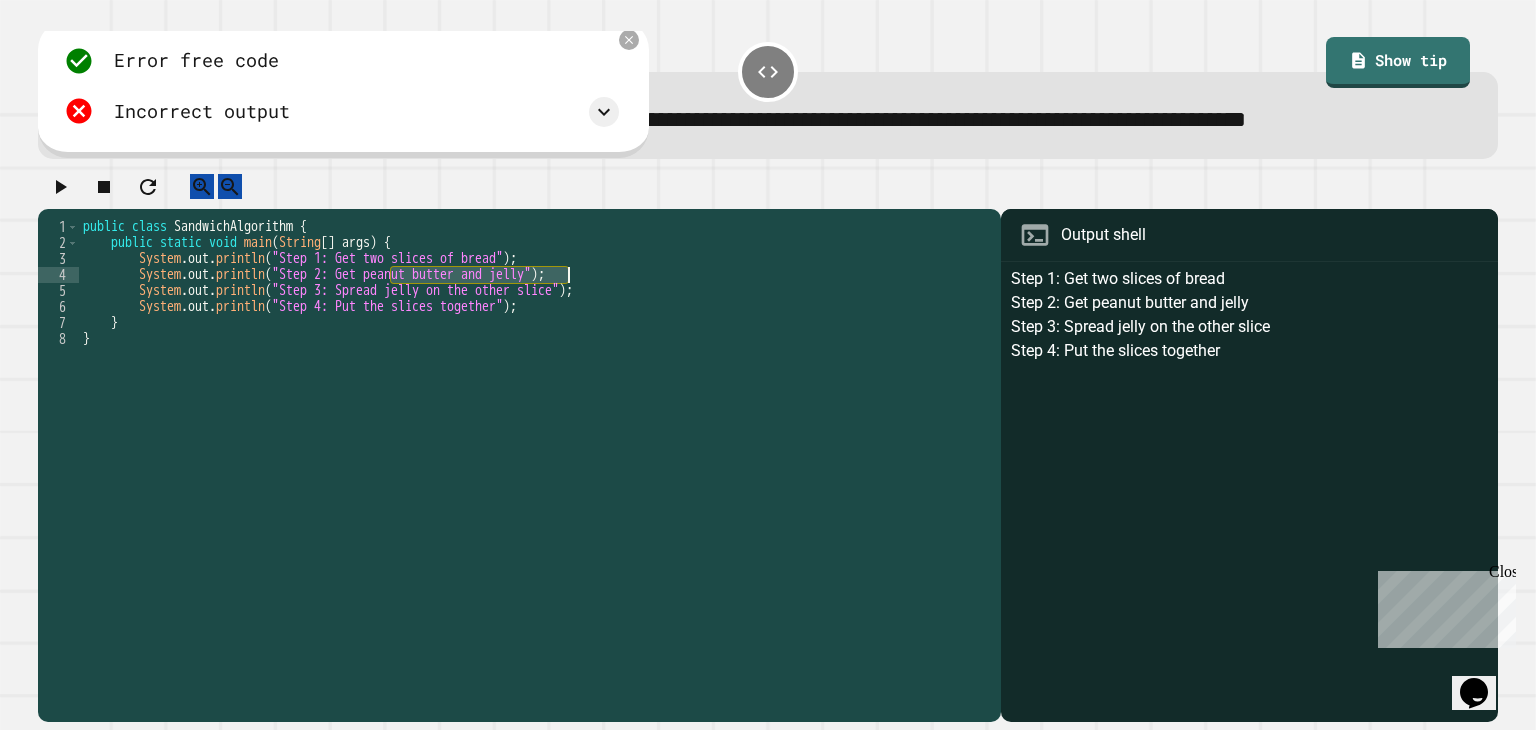 drag, startPoint x: 391, startPoint y: 330, endPoint x: 571, endPoint y: 330, distance: 180 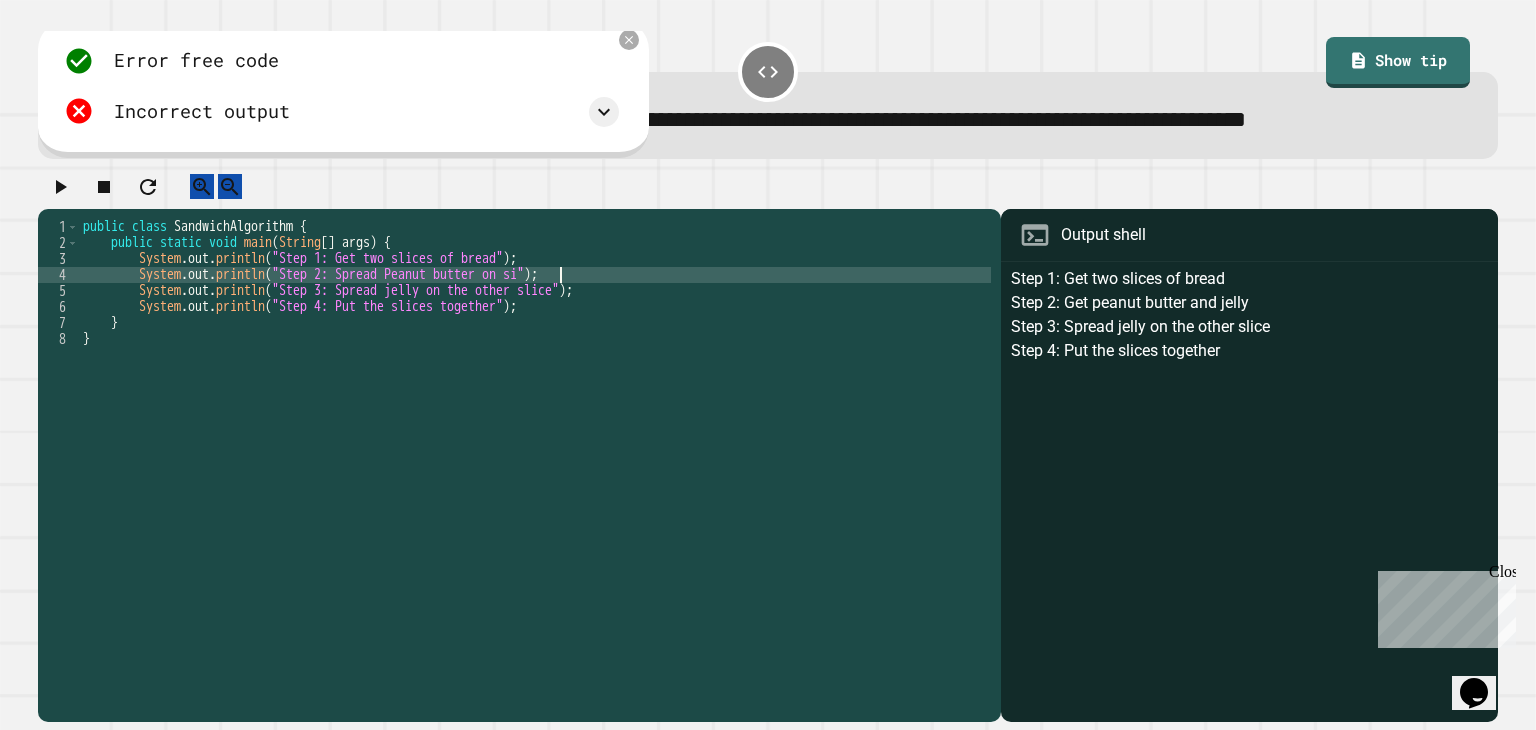 scroll, scrollTop: 0, scrollLeft: 34, axis: horizontal 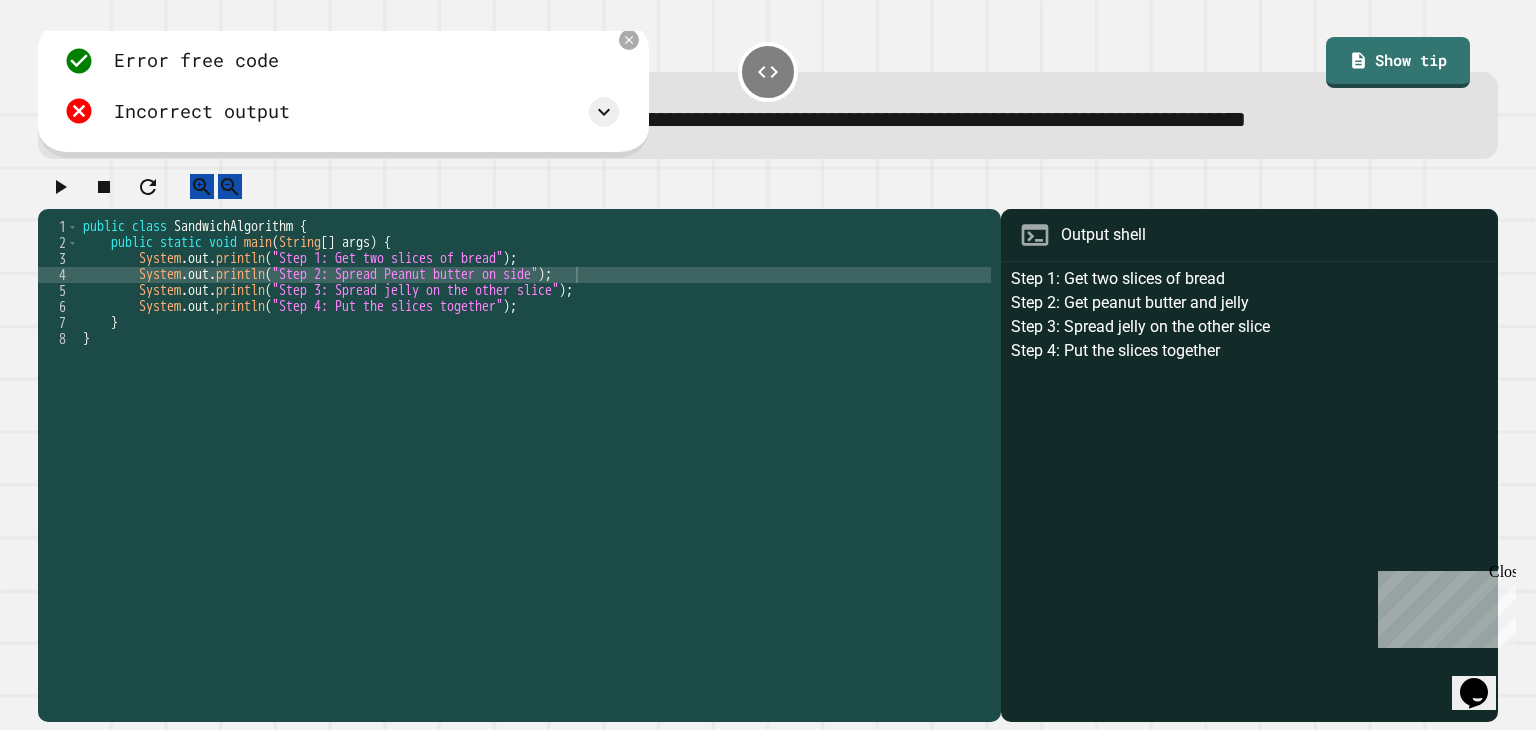 click 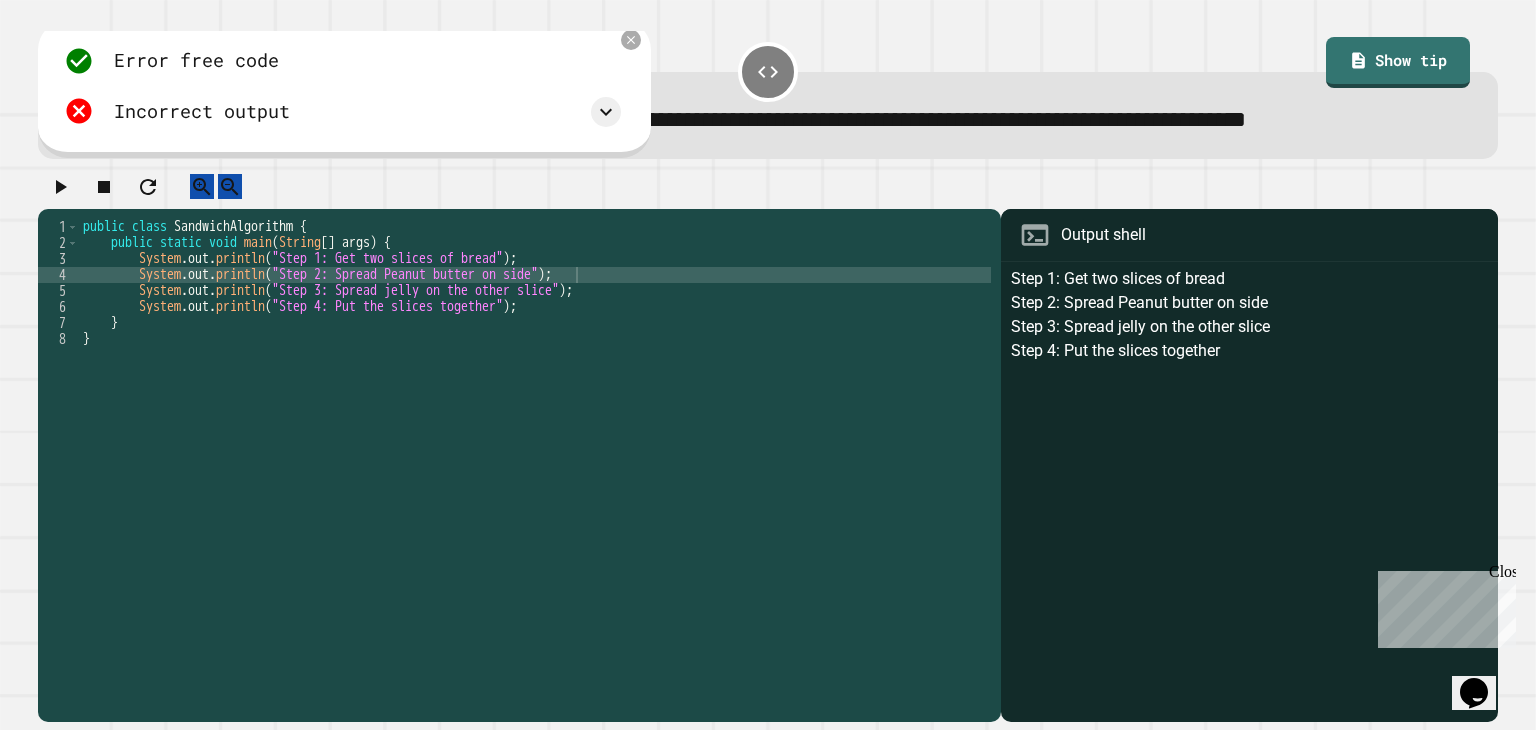 click on "public   class   SandwichAlgorithm   {      public   static   void   main ( String [ ]   args )   {           System . out . println ( "Step 1: Get two slices of bread" ) ;           System . out . println ( "Step 2: Spread Peanut butter on side" ) ;           System . out . println ( "Step 3: Spread jelly on the other slice" ) ;           System . out . println ( "Step 4: Put the slices together" ) ;      } }" at bounding box center [535, 427] 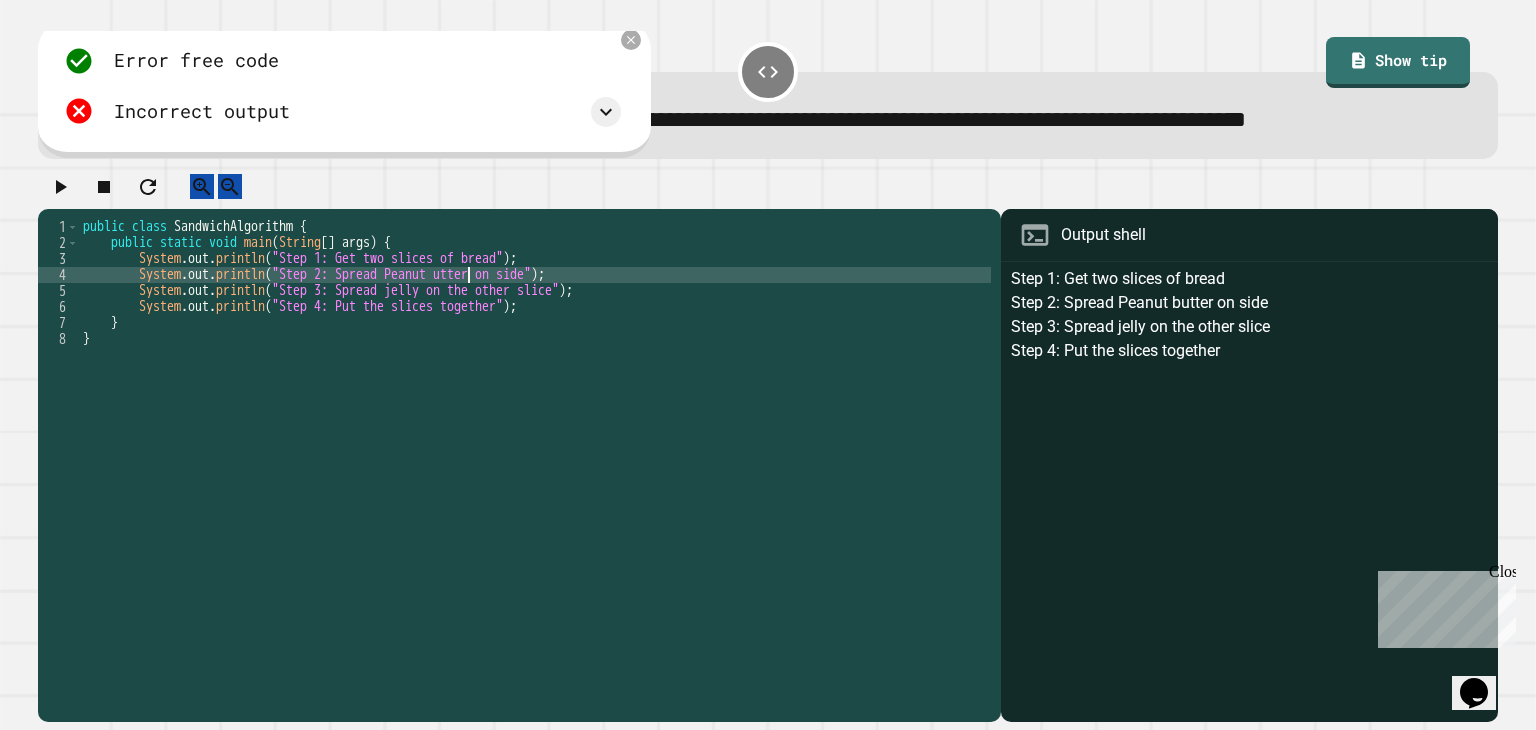 type on "**********" 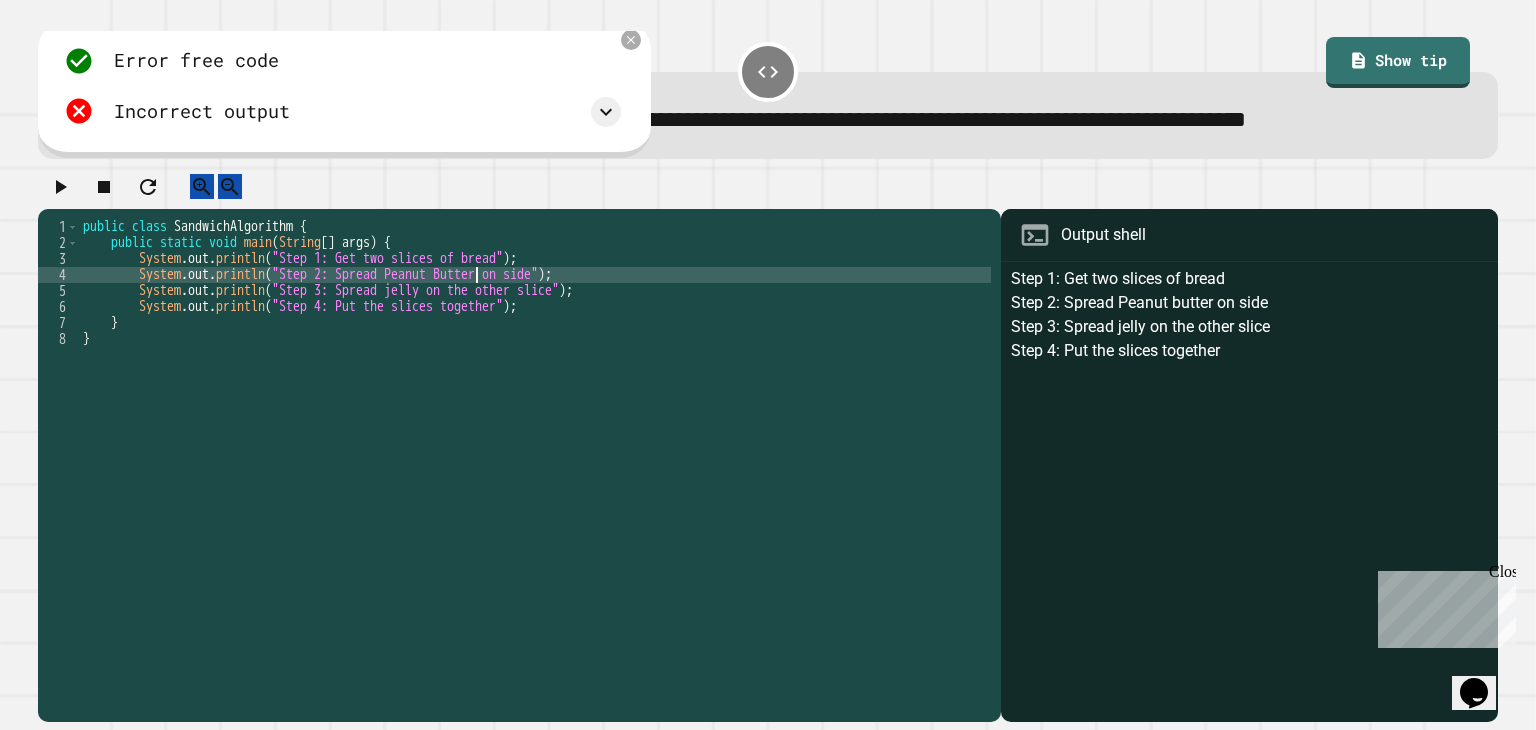 scroll, scrollTop: 0, scrollLeft: 28, axis: horizontal 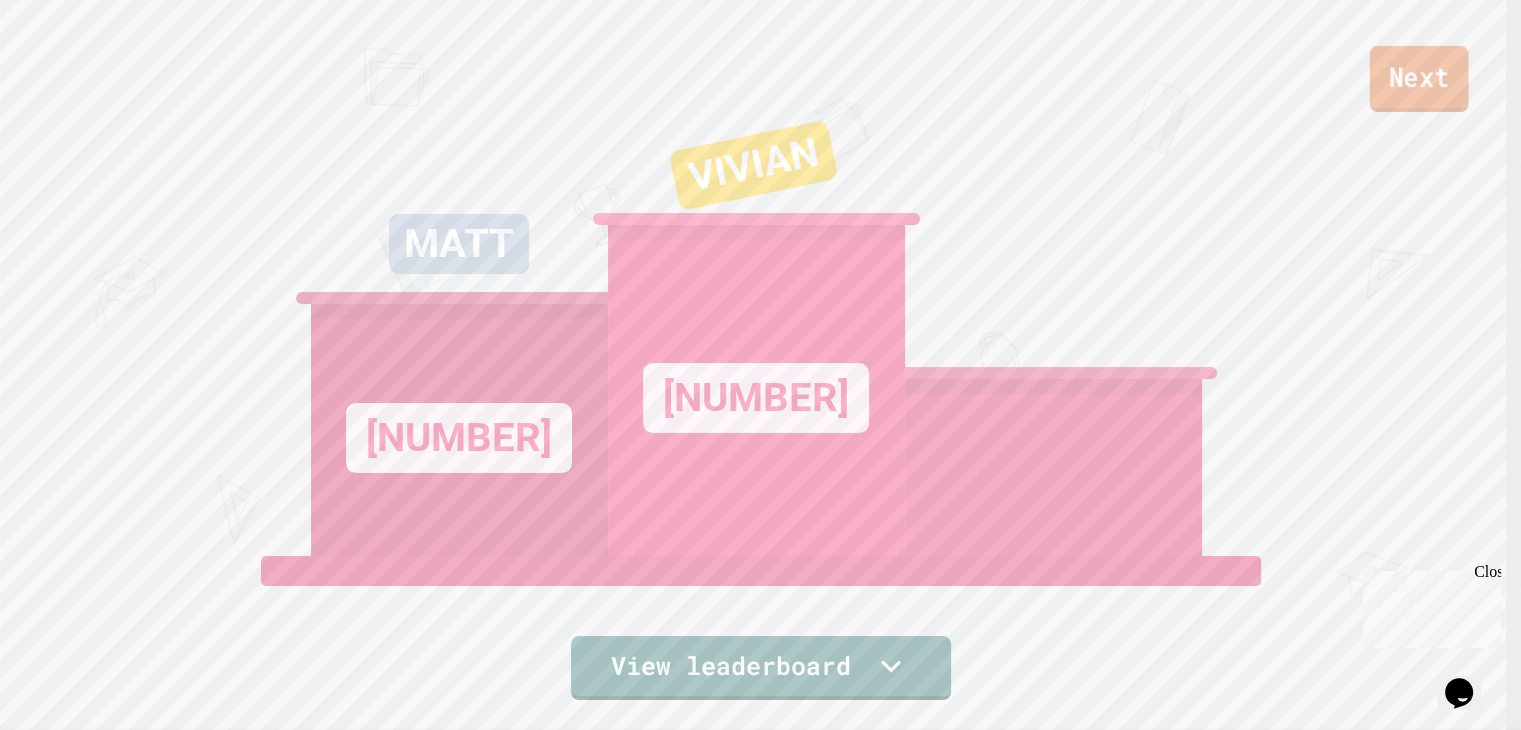 click on "Next" at bounding box center [1419, 79] 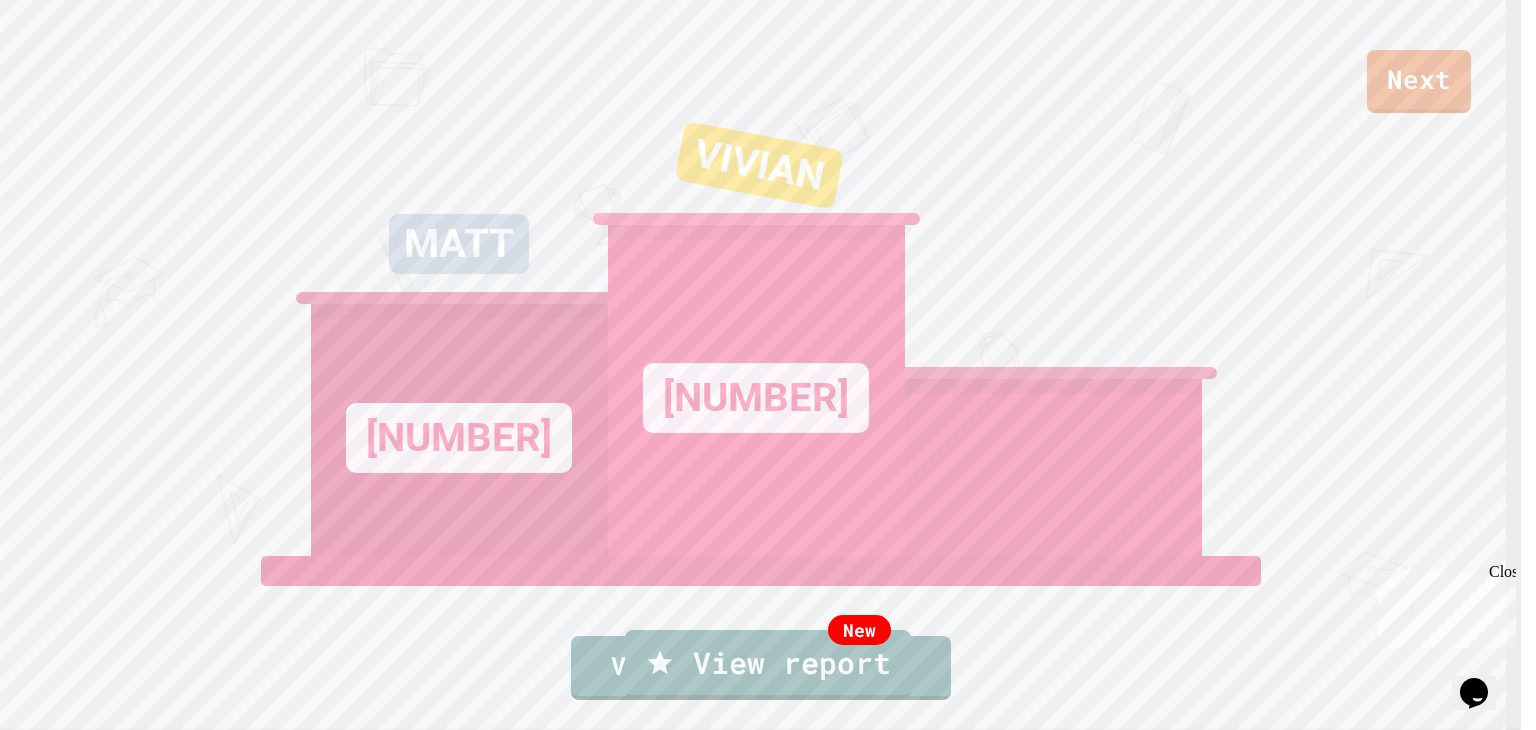 click on "Exit" at bounding box center [1411, 779] 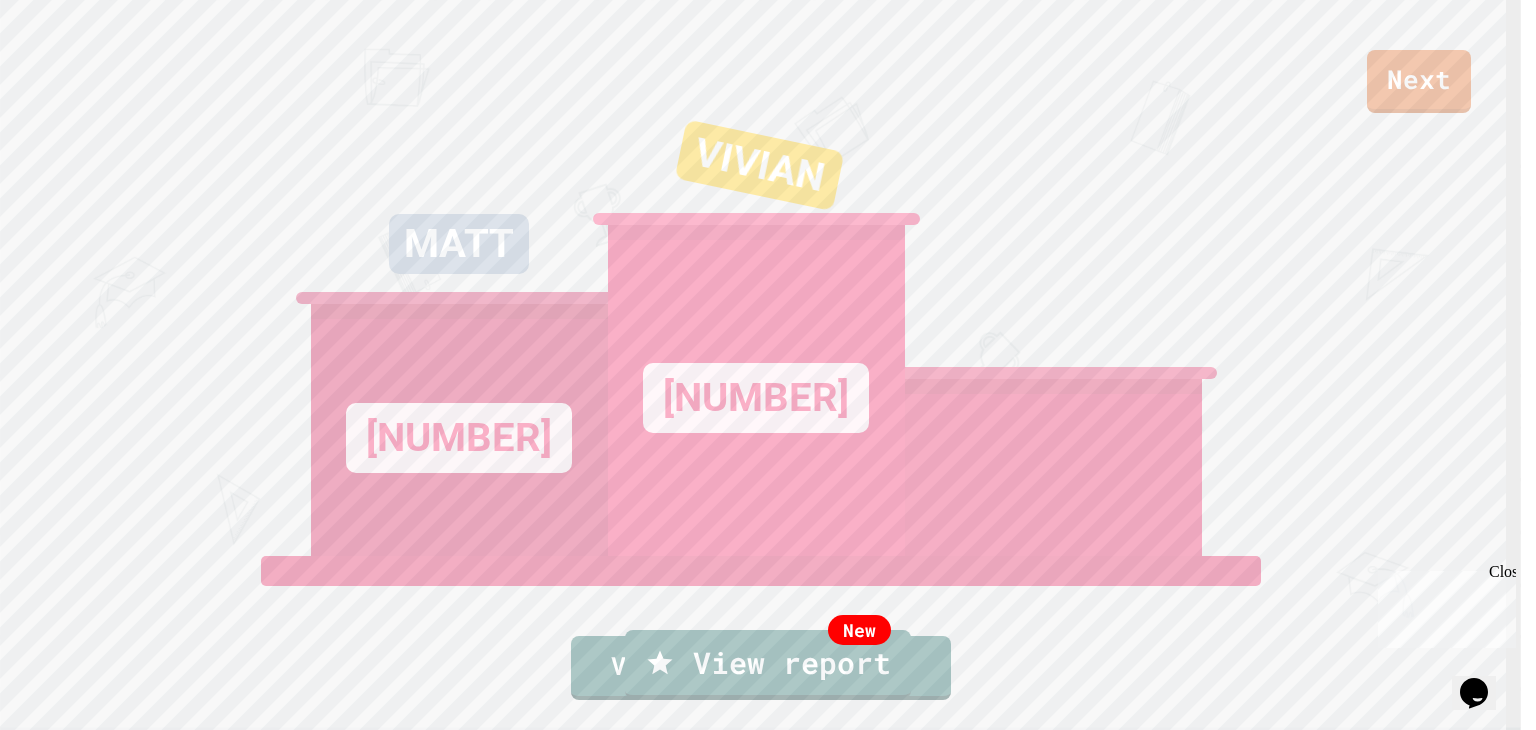 click at bounding box center (1076, 1301) 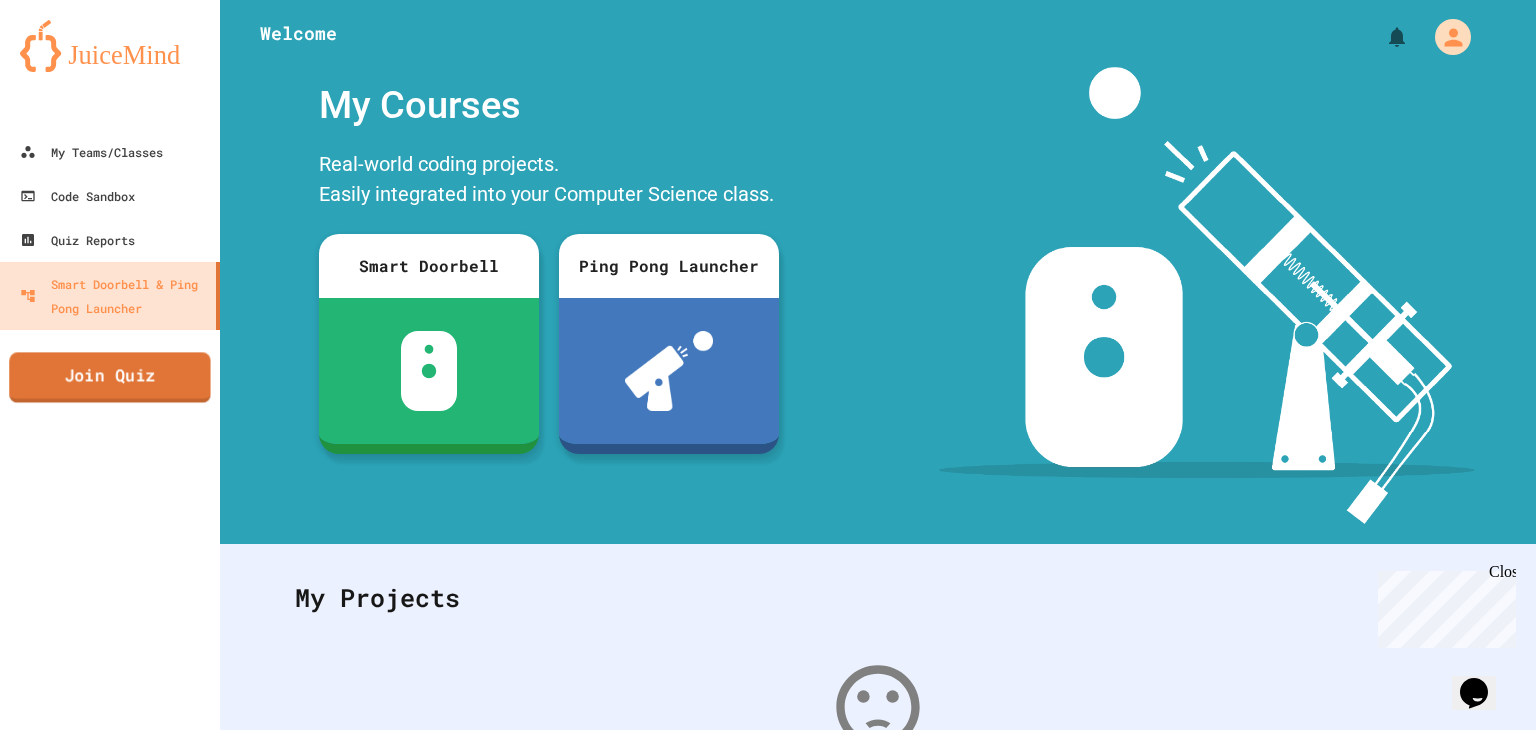 click on "Join Quiz" at bounding box center (110, 377) 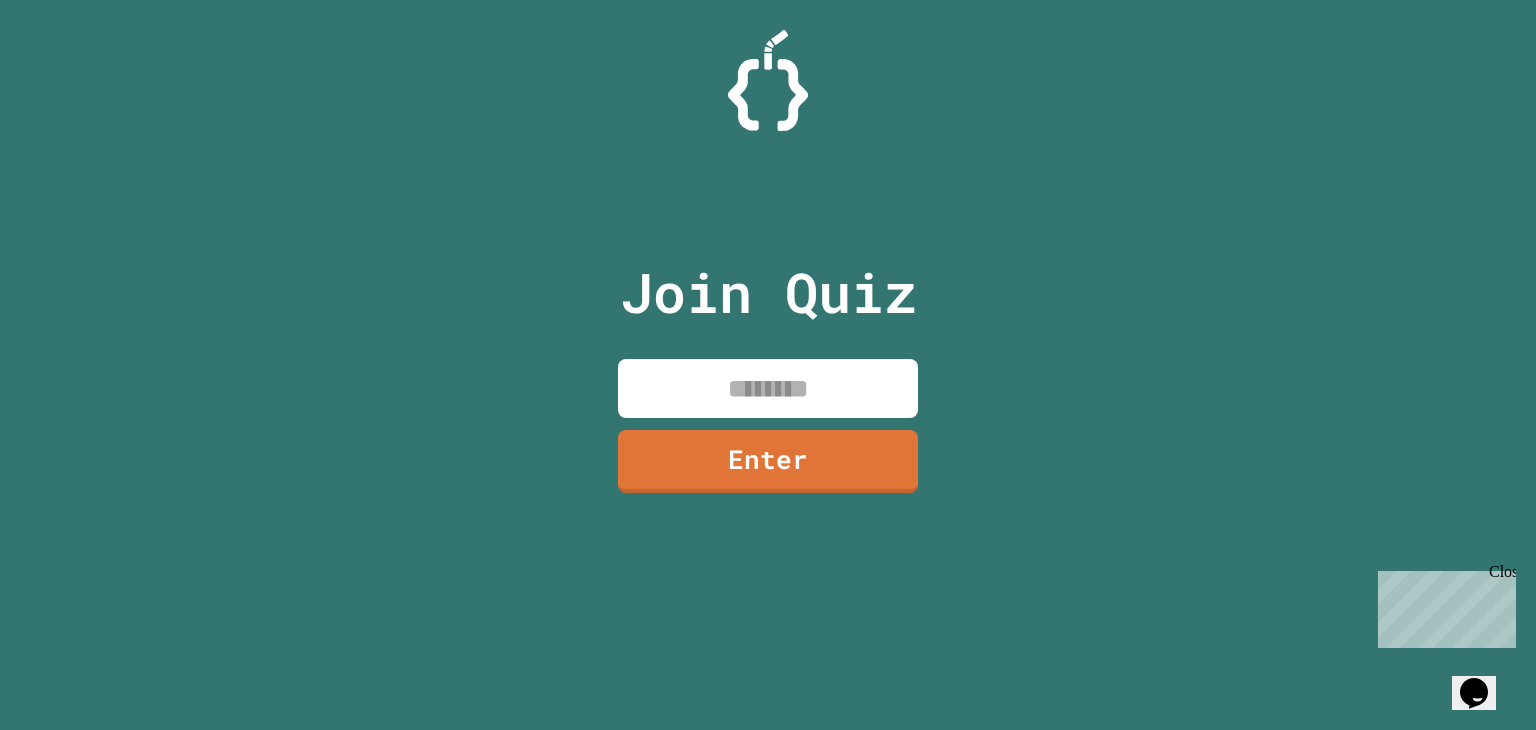 click at bounding box center (768, 388) 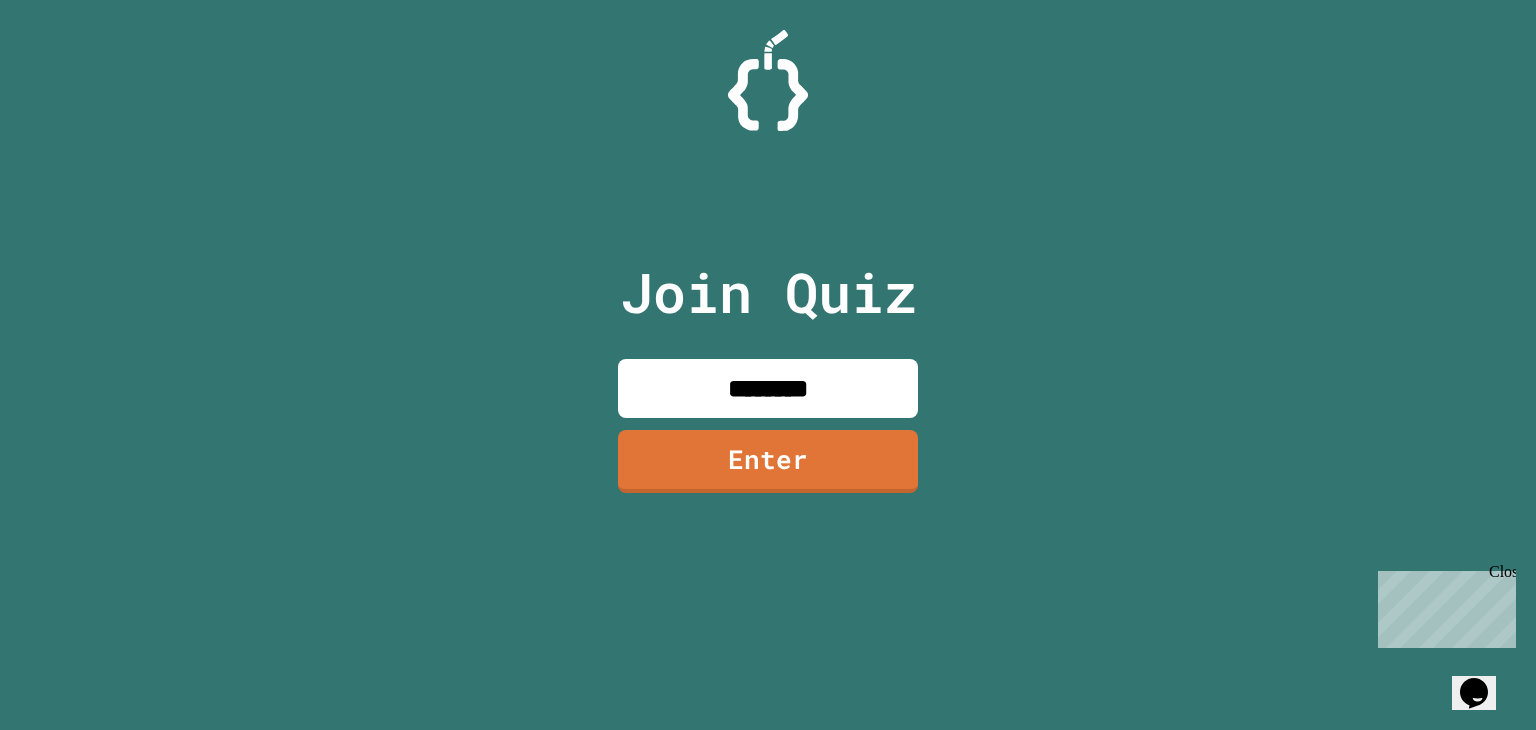 type on "********" 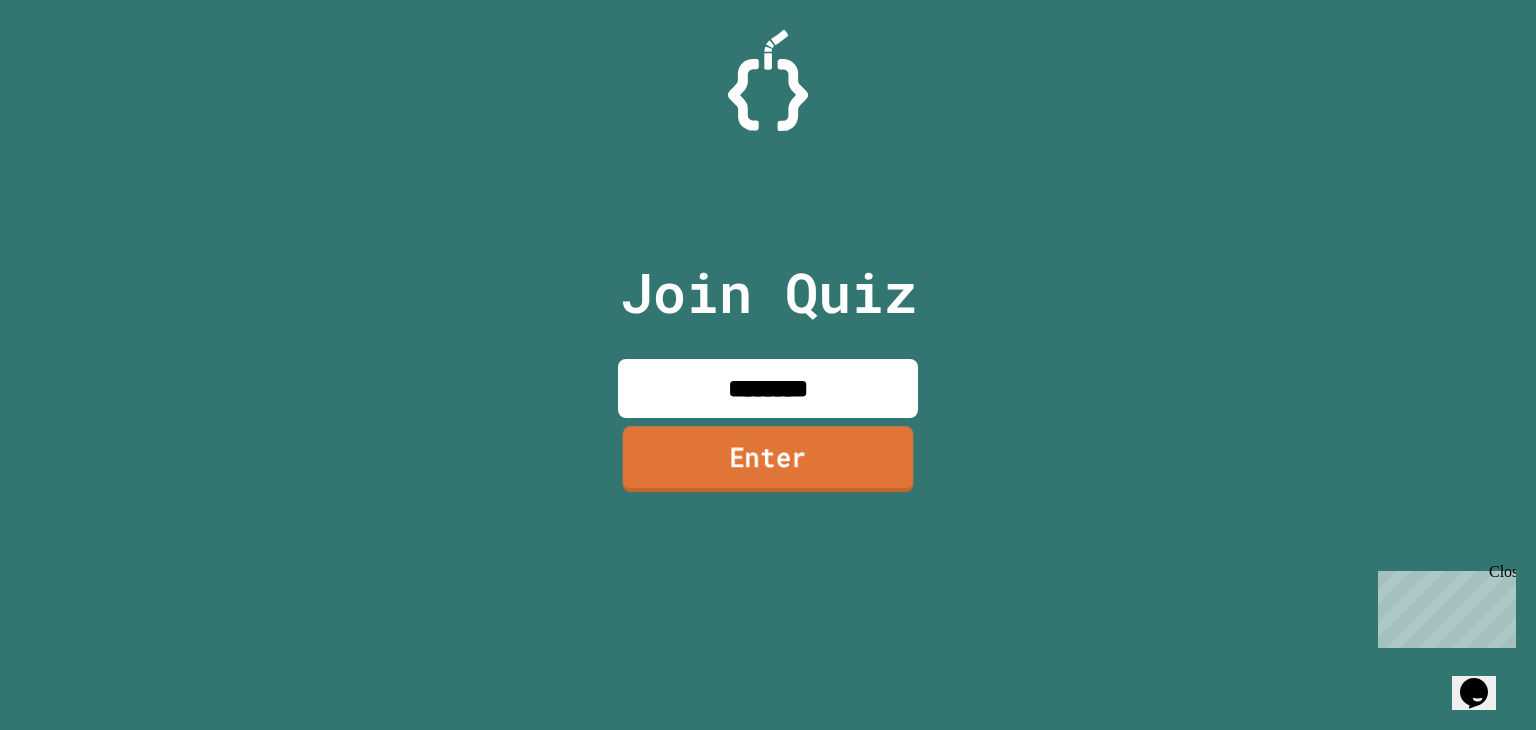 click on "Enter" at bounding box center (768, 459) 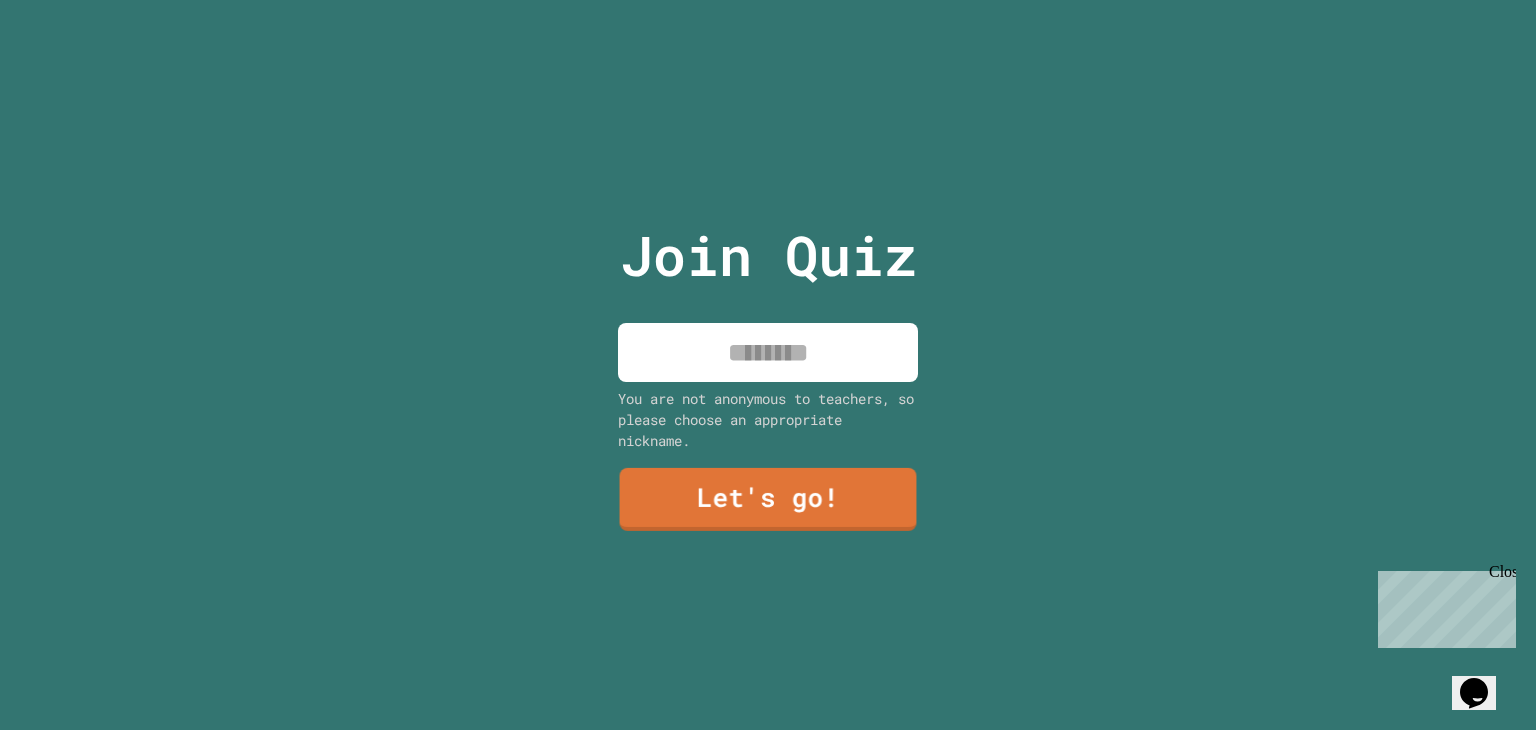 click on "You are not anonymous to teachers, so please choose an appropriate nickname." at bounding box center [768, 419] 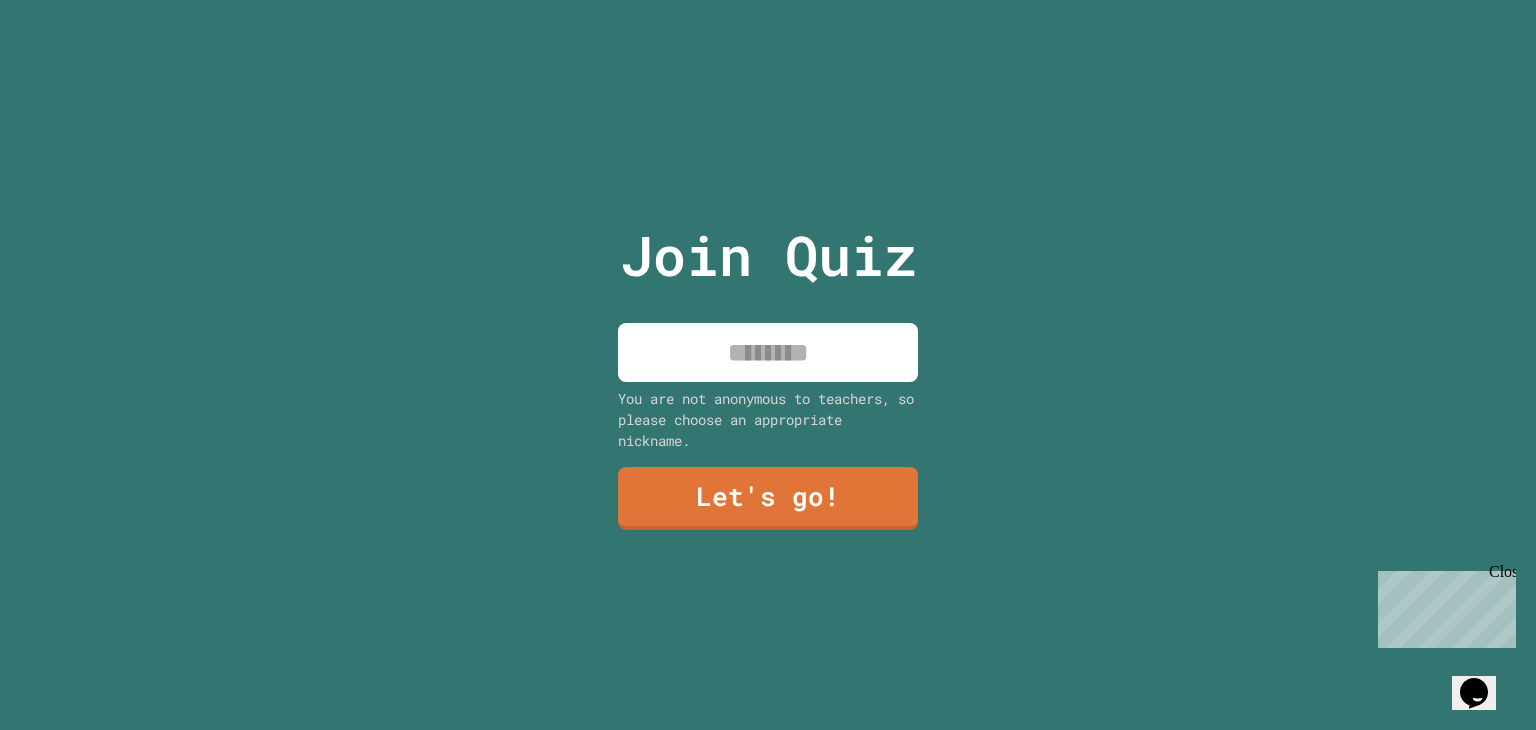 click at bounding box center [768, 352] 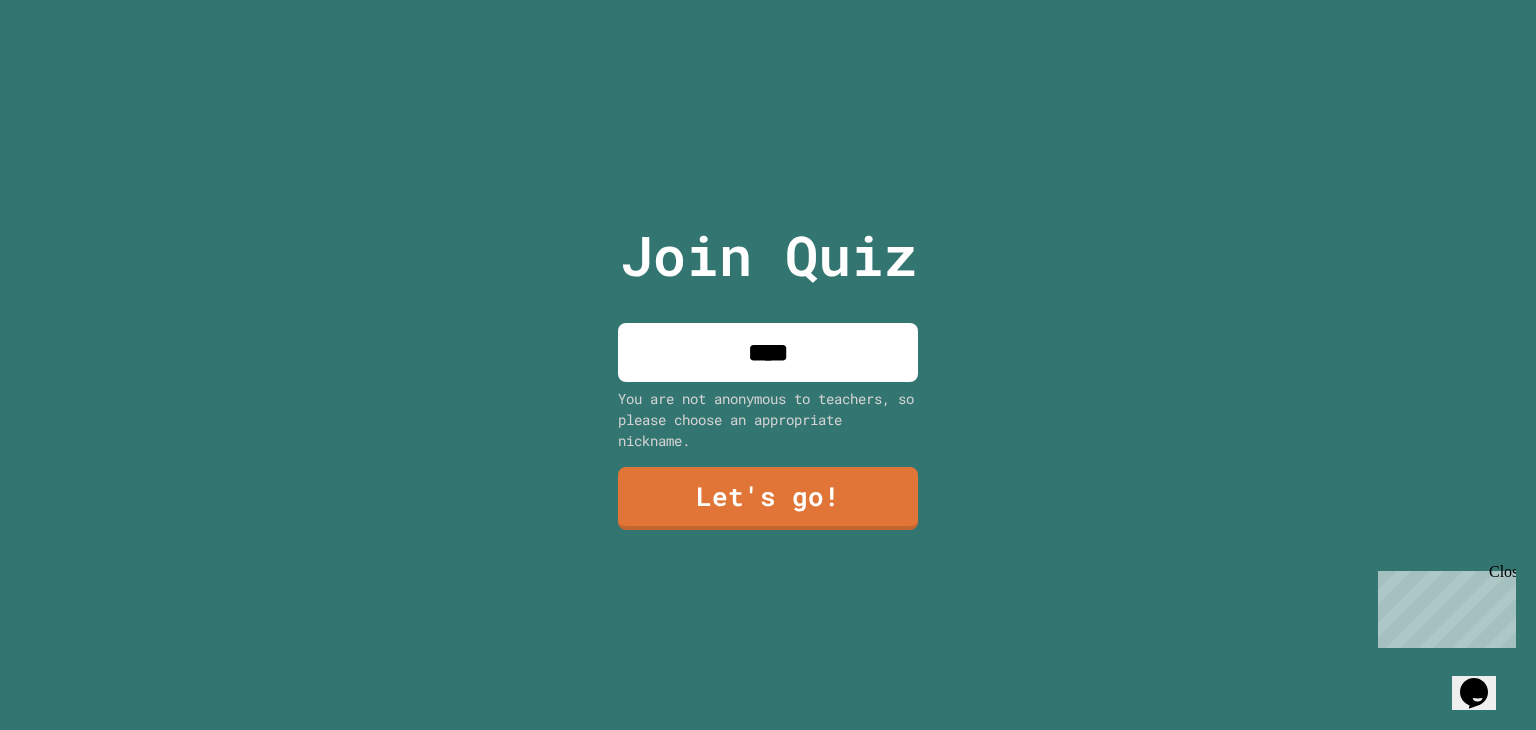 type on "****" 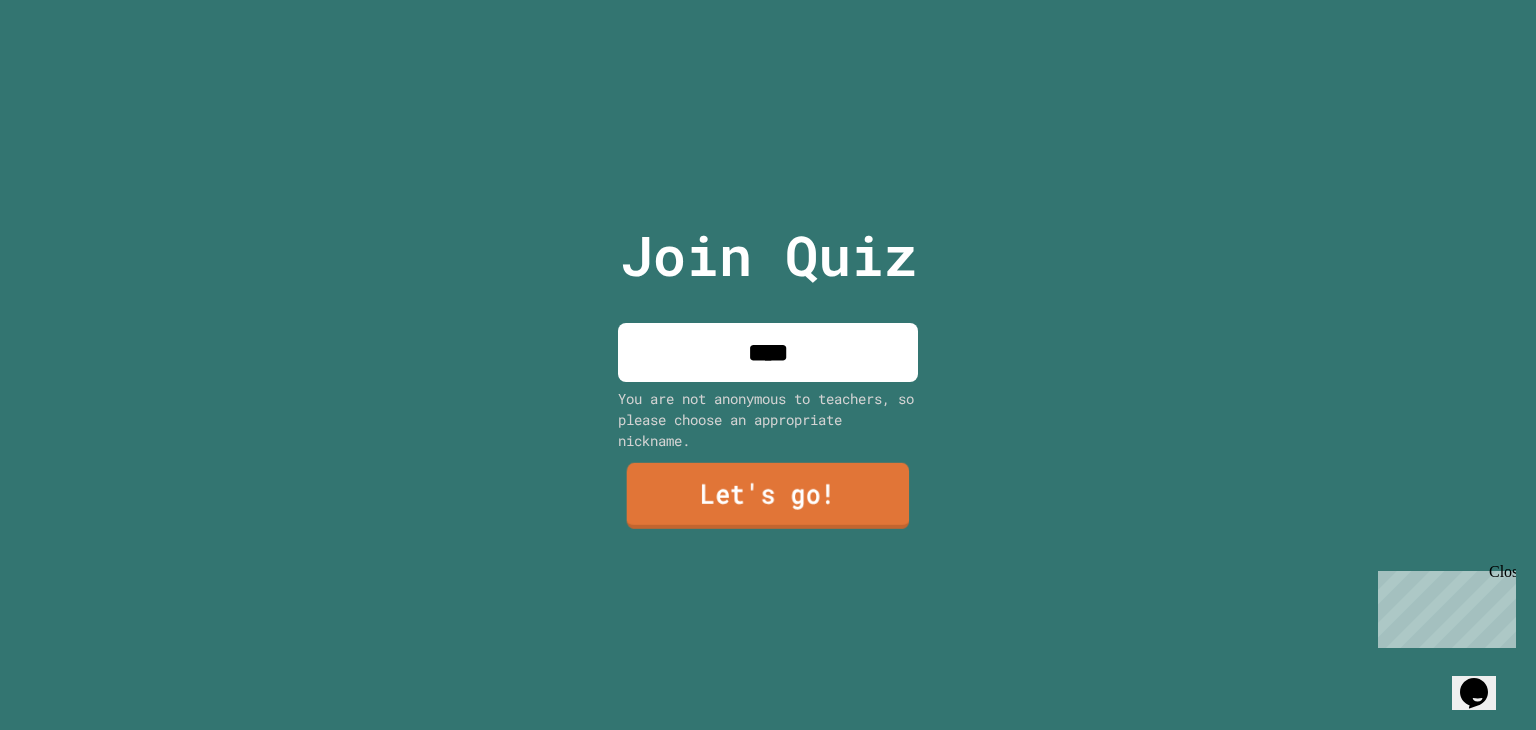 click on "Let's go!" at bounding box center [768, 496] 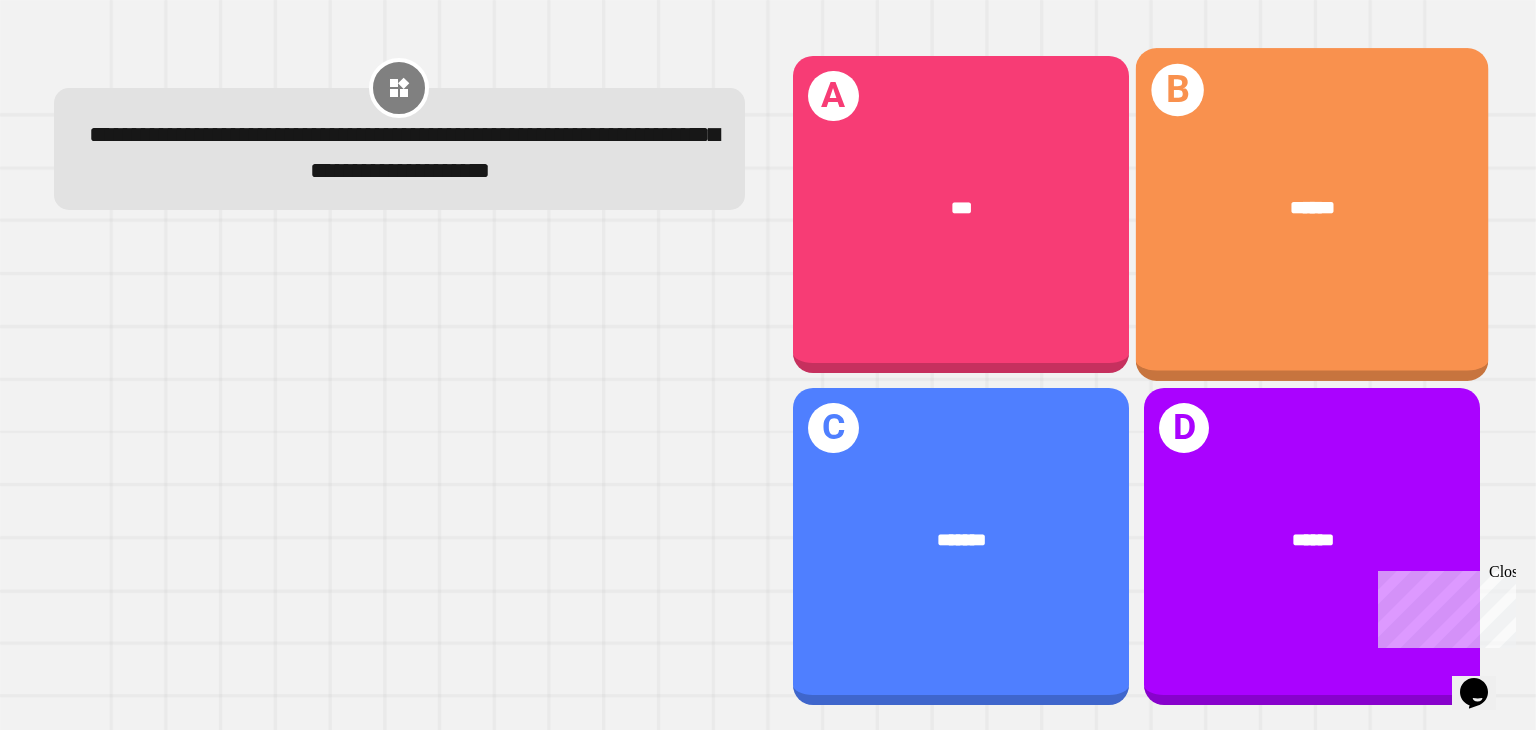 click on "******" at bounding box center [1312, 209] 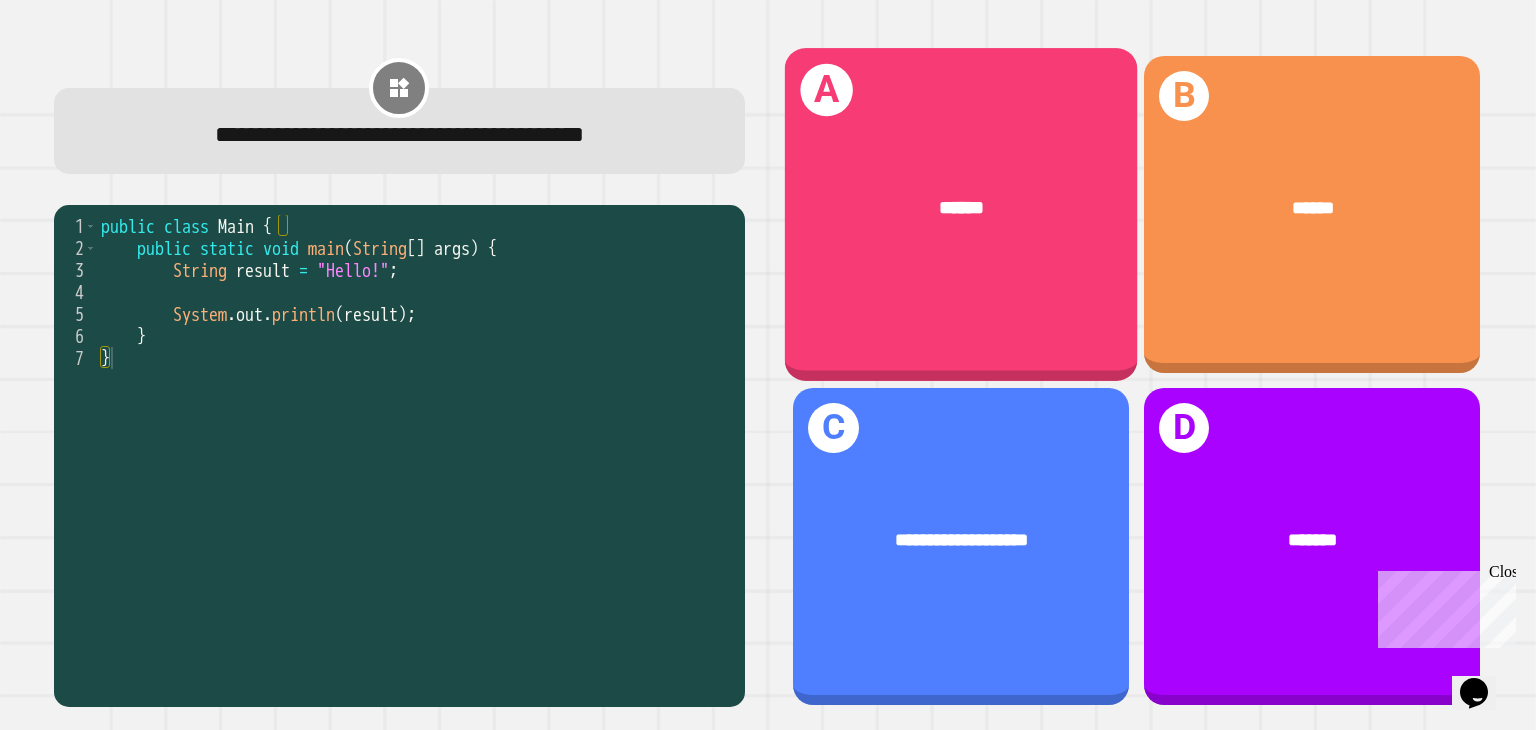 click on "******" at bounding box center [961, 209] 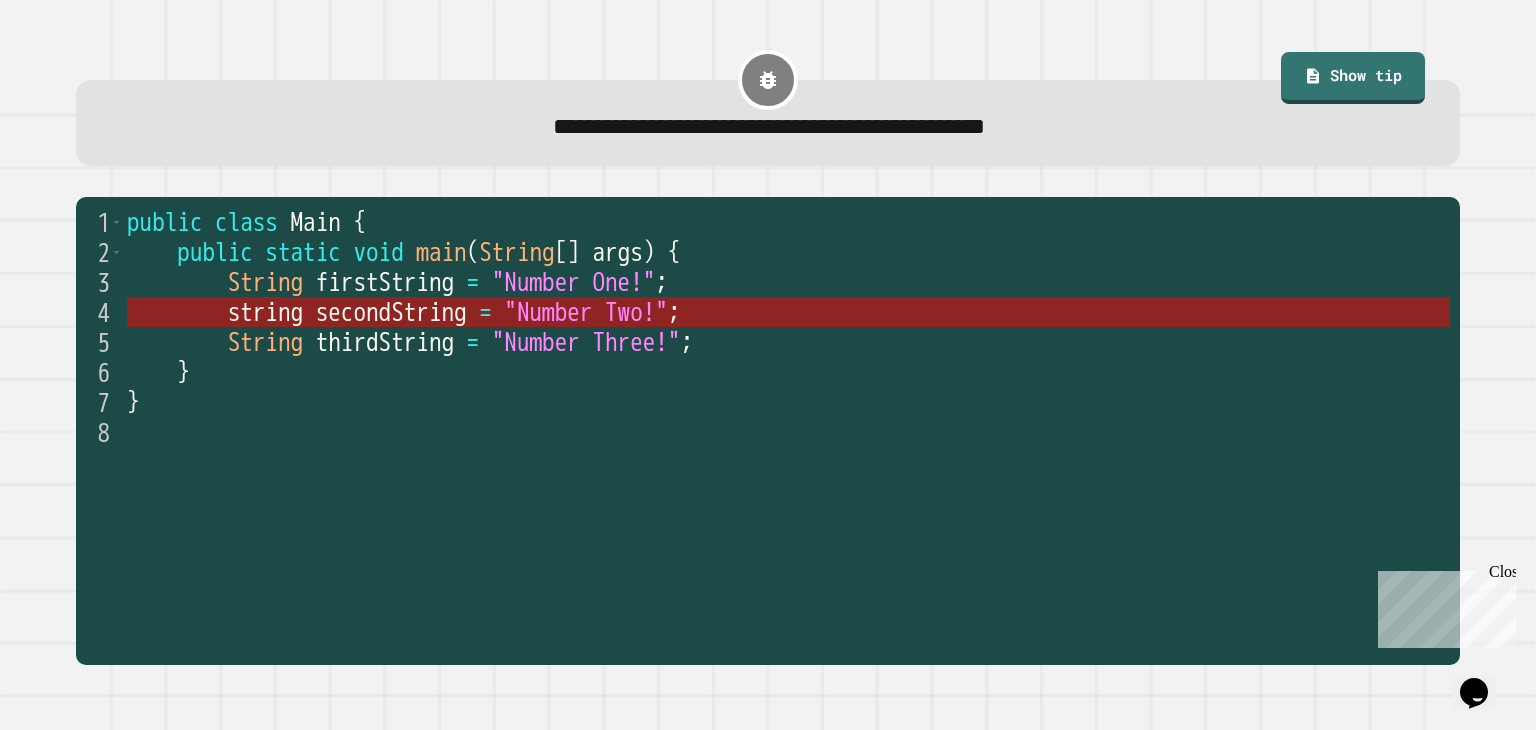 click on ""Number Two!"" at bounding box center [586, 312] 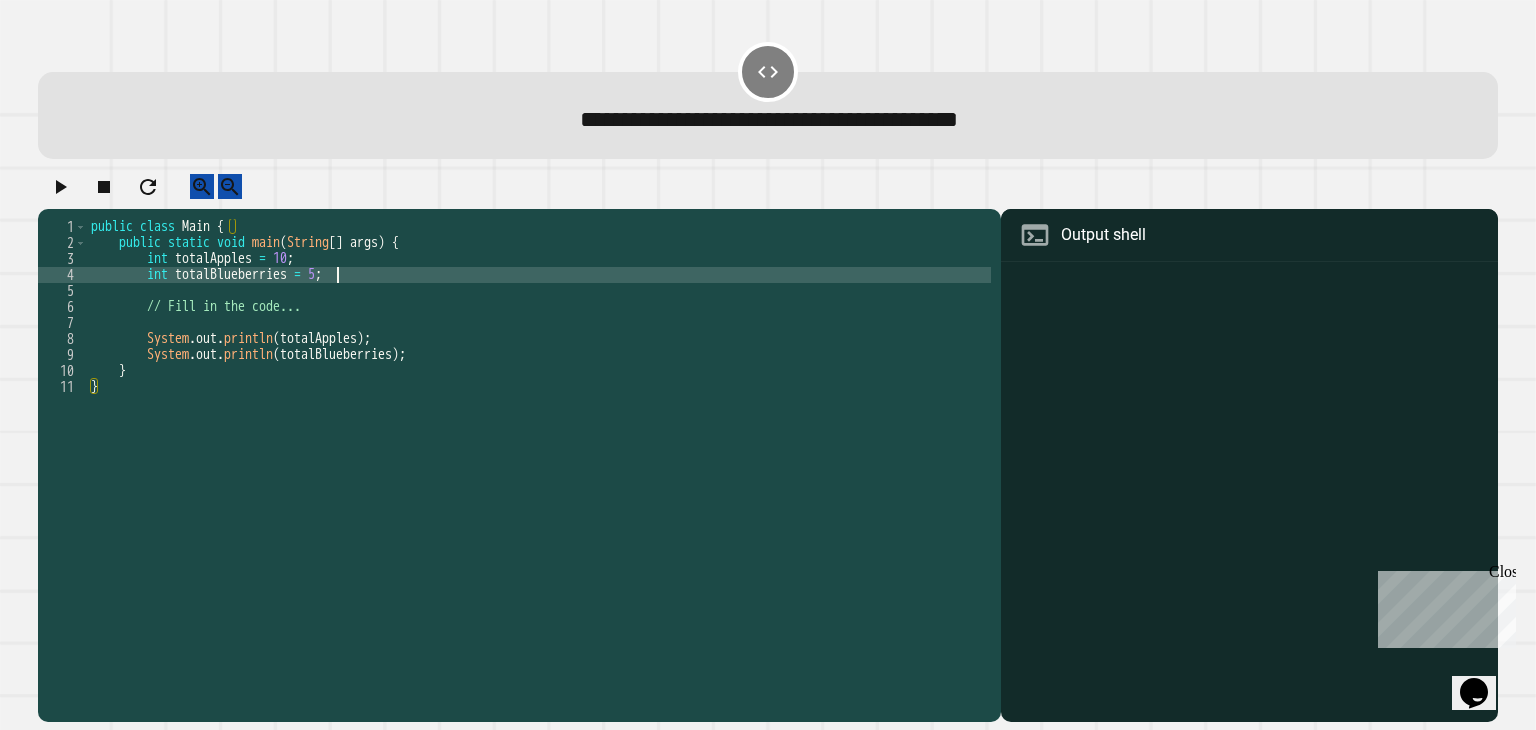 click on "public   class   Main   {      public   static   void   main ( String [ ]   args )   {           int   totalApples   =   10 ;           int   totalBlueberries   =   5 ;                     // Fill in the code...                     System . out . println ( totalApples ) ;           System . out . println ( totalBlueberries ) ;      } }" at bounding box center [539, 451] 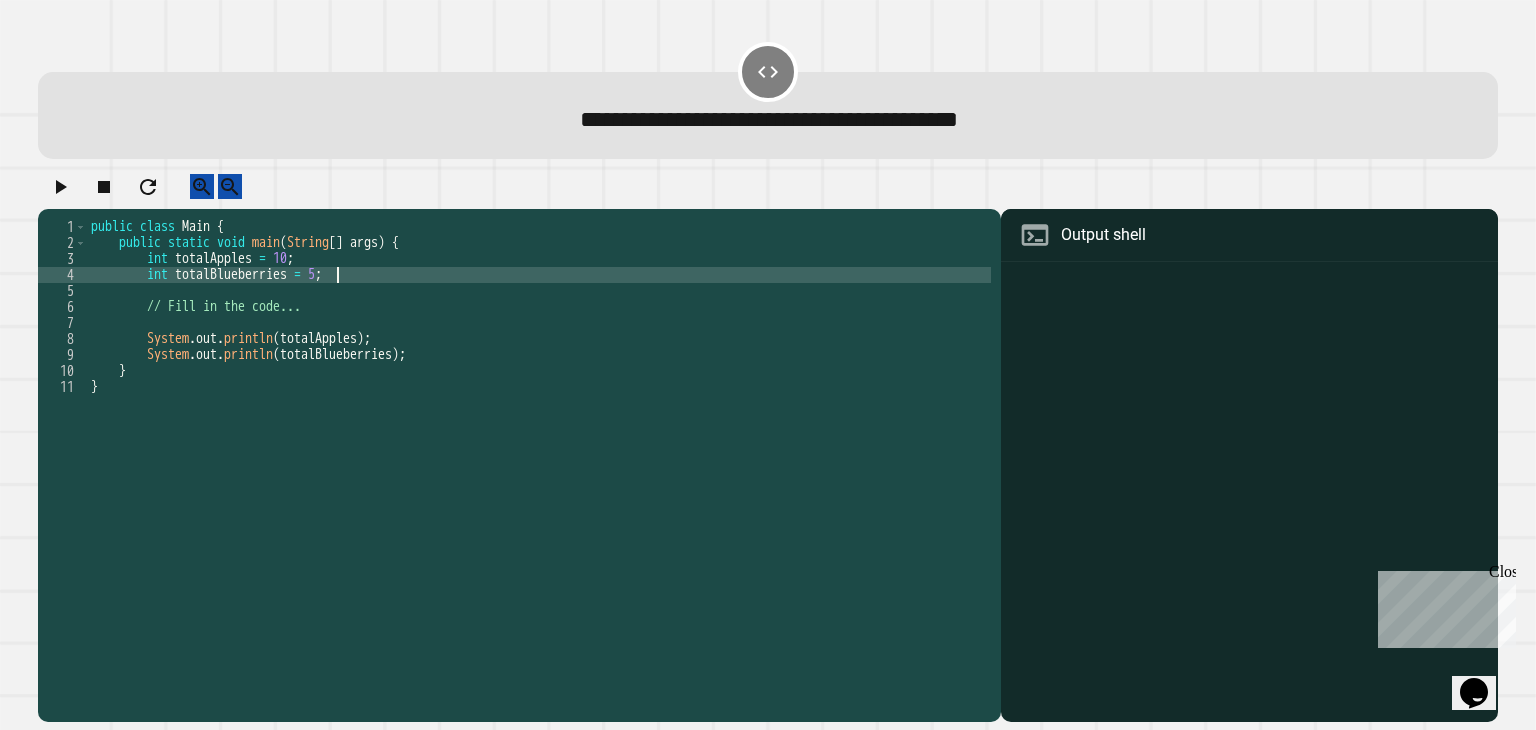 click on "public   class   Main   {      public   static   void   main ( String [ ]   args )   {           int   totalApples   =   10 ;           int   totalBlueberries   =   5 ;                     // Fill in the code...                     System . out . println ( totalApples ) ;           System . out . println ( totalBlueberries ) ;      } }" at bounding box center (539, 451) 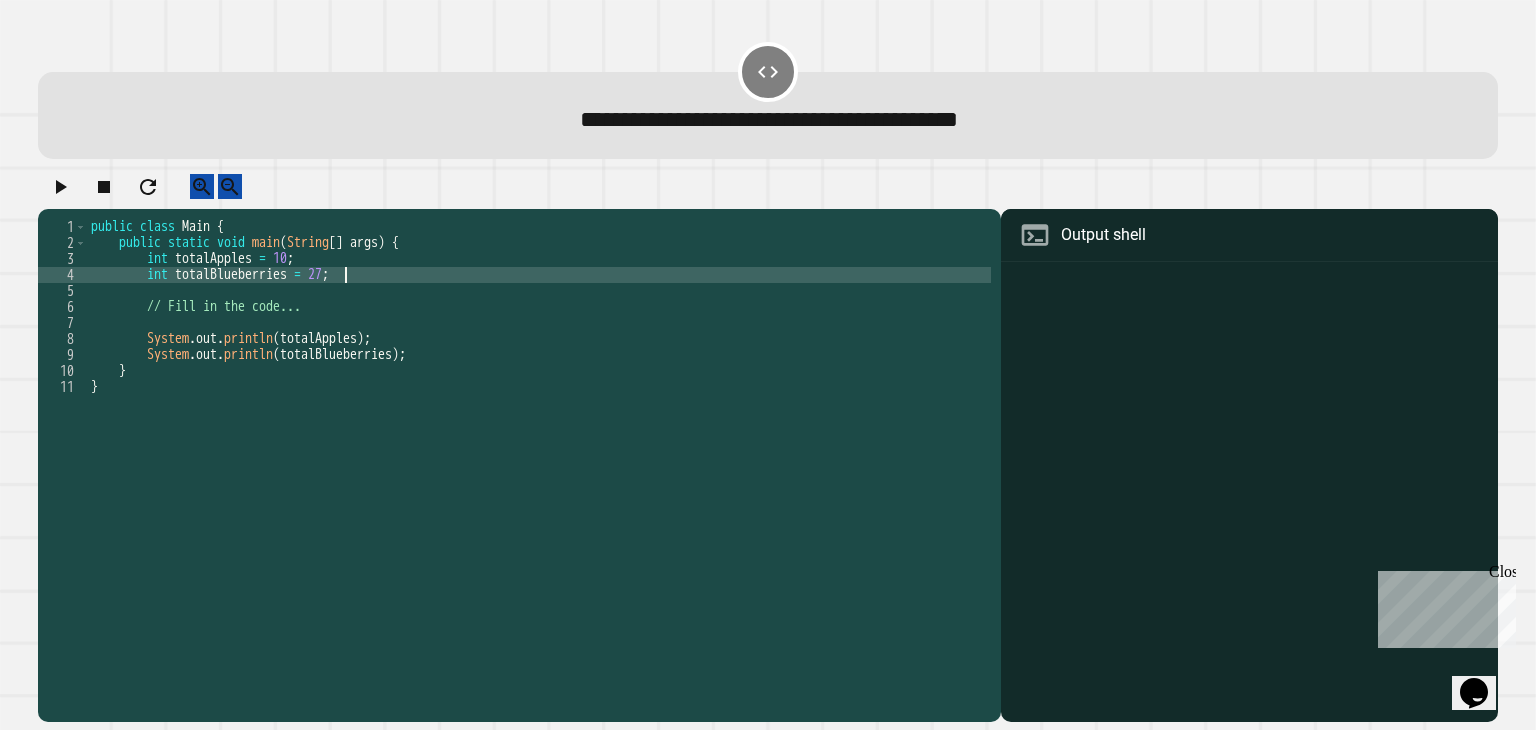scroll, scrollTop: 0, scrollLeft: 17, axis: horizontal 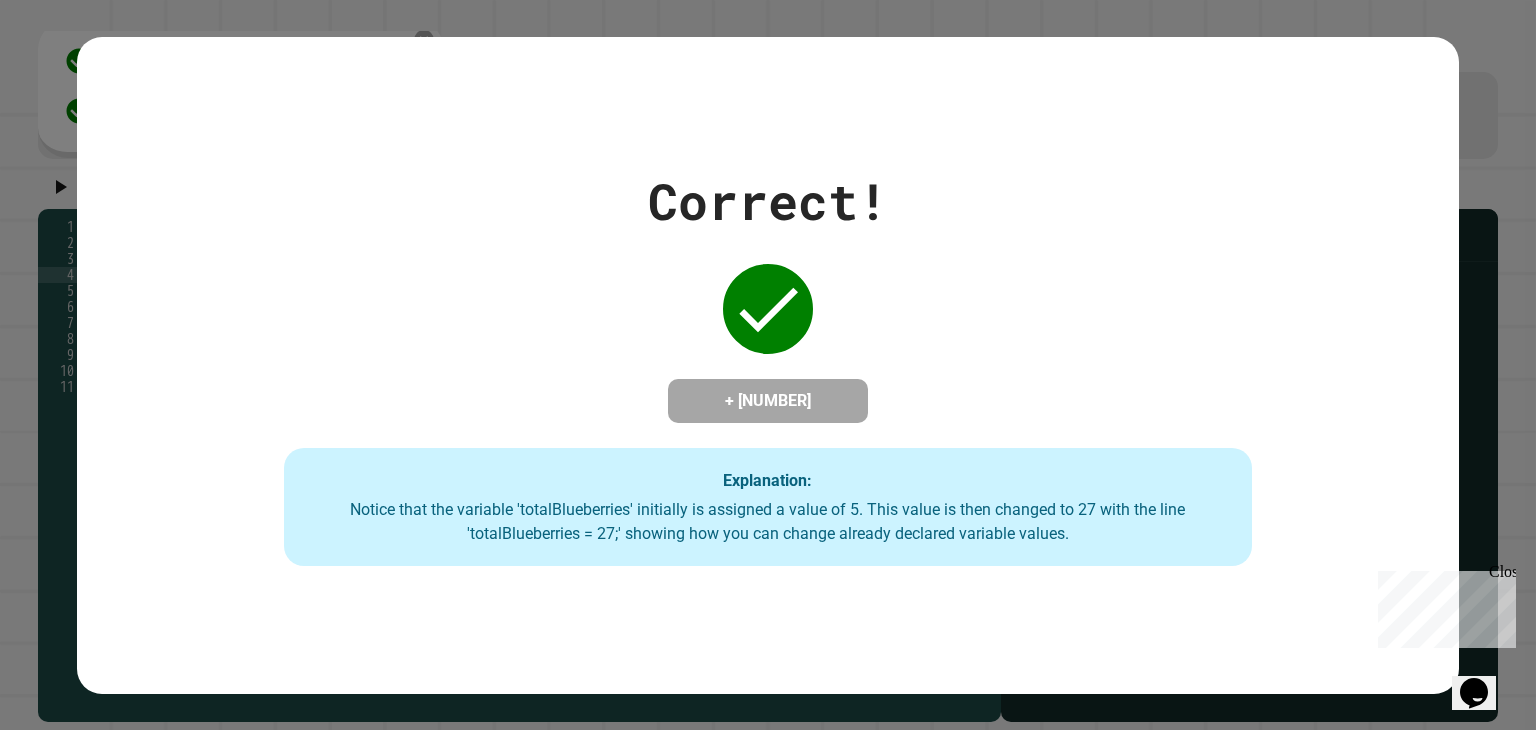 click on "Correct! + [NUMBER] Explanation: Notice that the variable 'totalBlueberries' initially is assigned a value of 5. This value is then changed to 27 with the line 'totalBlueberries = 27;' showing how you can change already declared variable values." at bounding box center (768, 365) 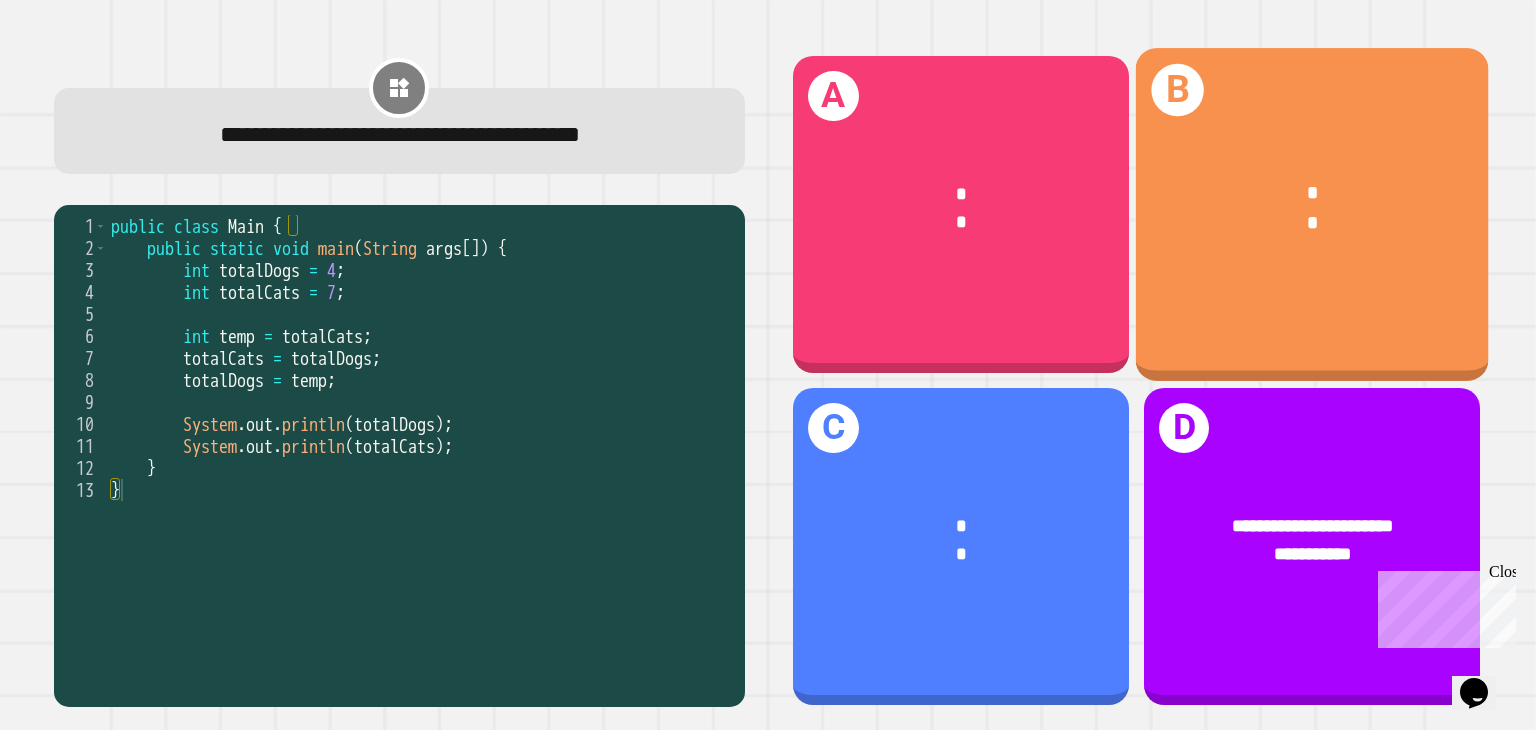 click on "B * *" at bounding box center (1312, 214) 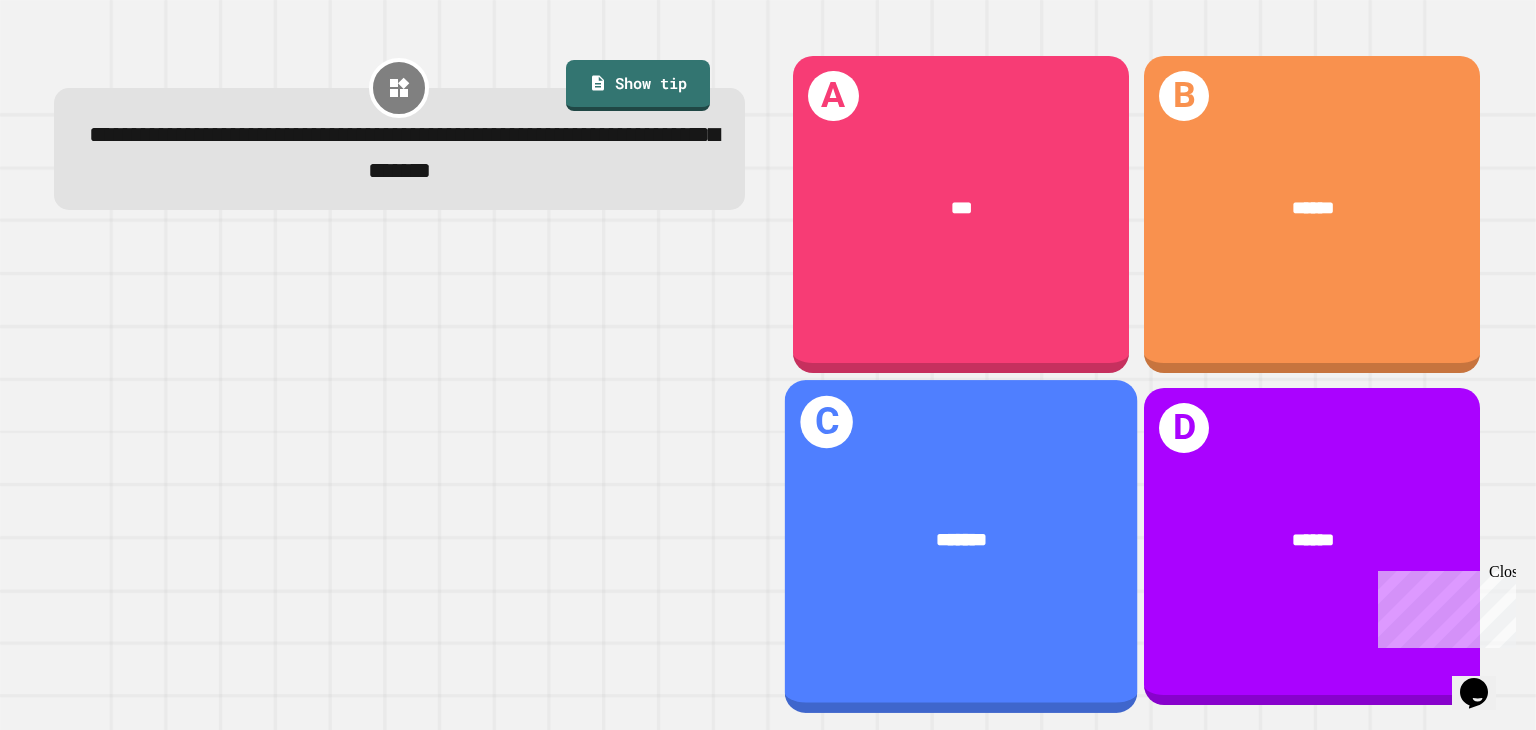 click on "C *******" at bounding box center [961, 546] 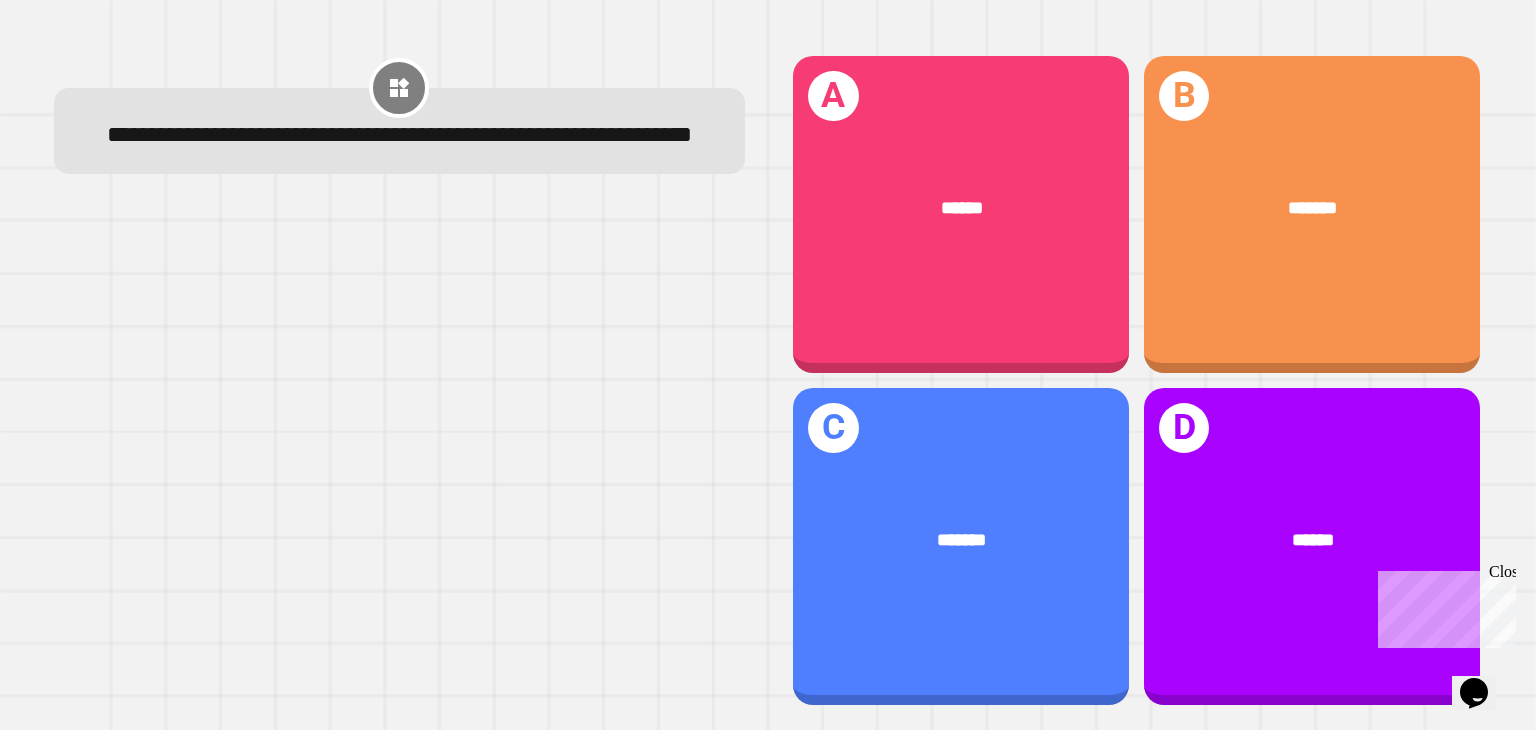 click on "******" at bounding box center (962, 209) 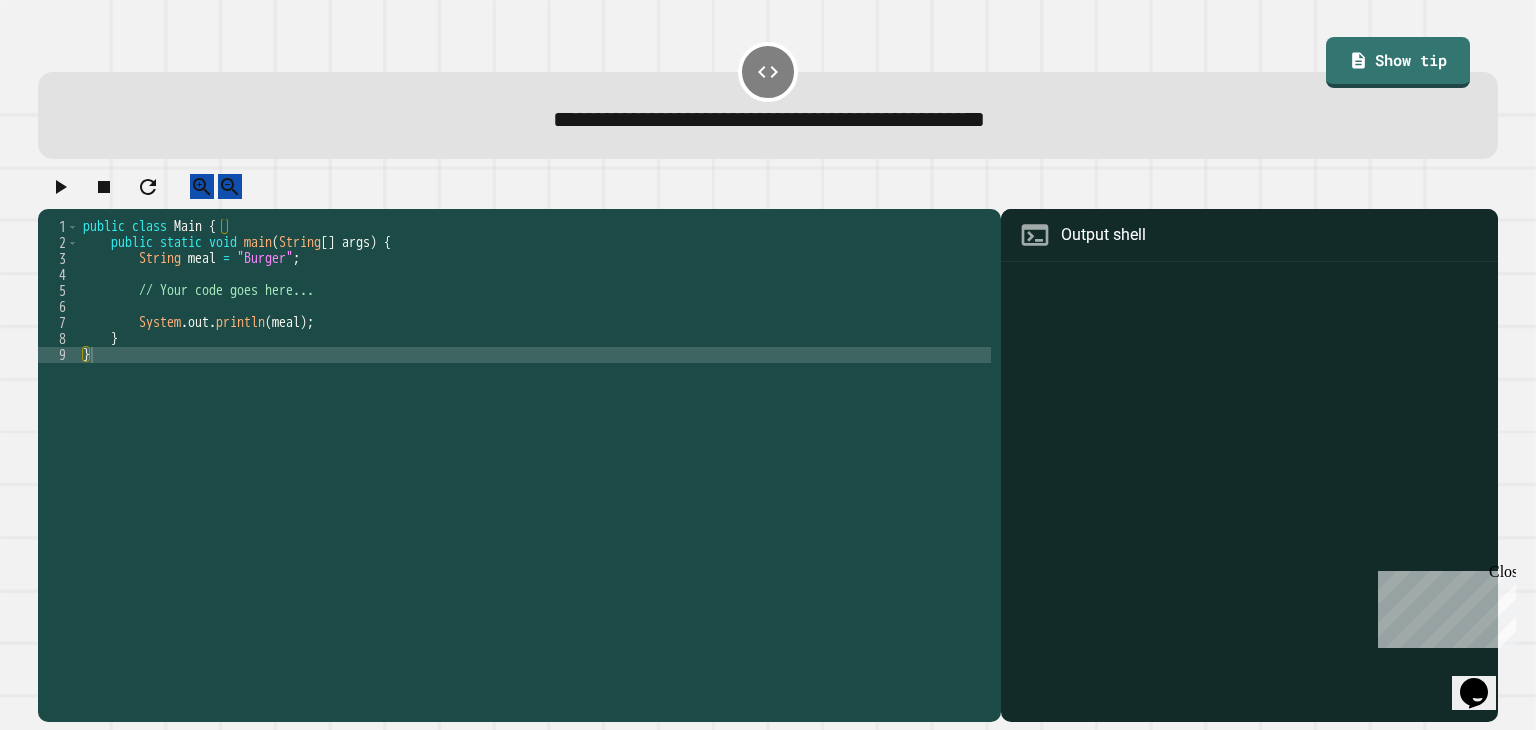 click on "public   class   Main   {      public   static   void   main ( String [ ]   args )   {           String   meal   =   "Burger" ;                     // Your code goes here...                     System . out . println ( meal ) ;      } }" at bounding box center (535, 451) 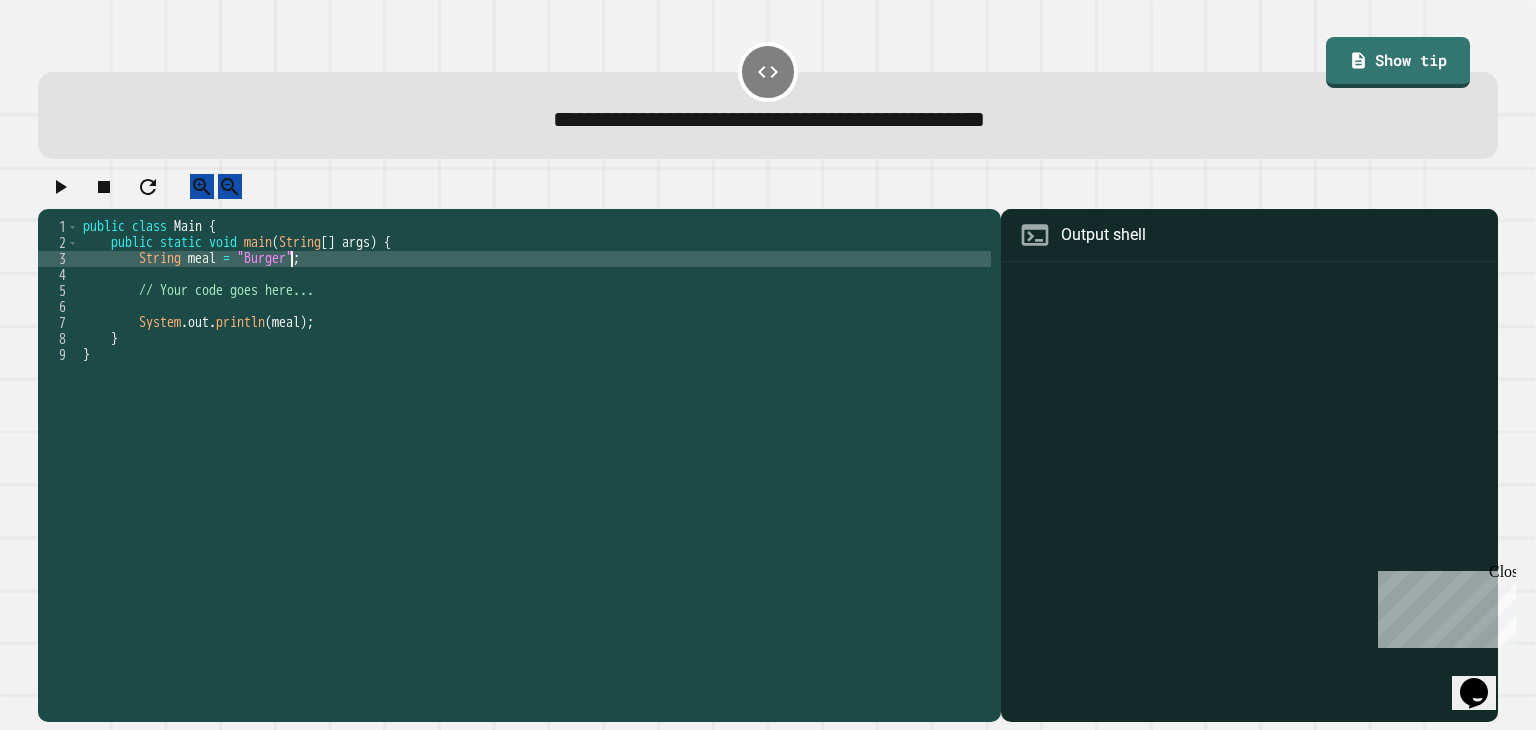 click on "public   class   Main   {      public   static   void   main ( String [ ]   args )   {           String   meal   =   "Burger" ;                     // Your code goes here...                     System . out . println ( meal ) ;      } }" at bounding box center [535, 451] 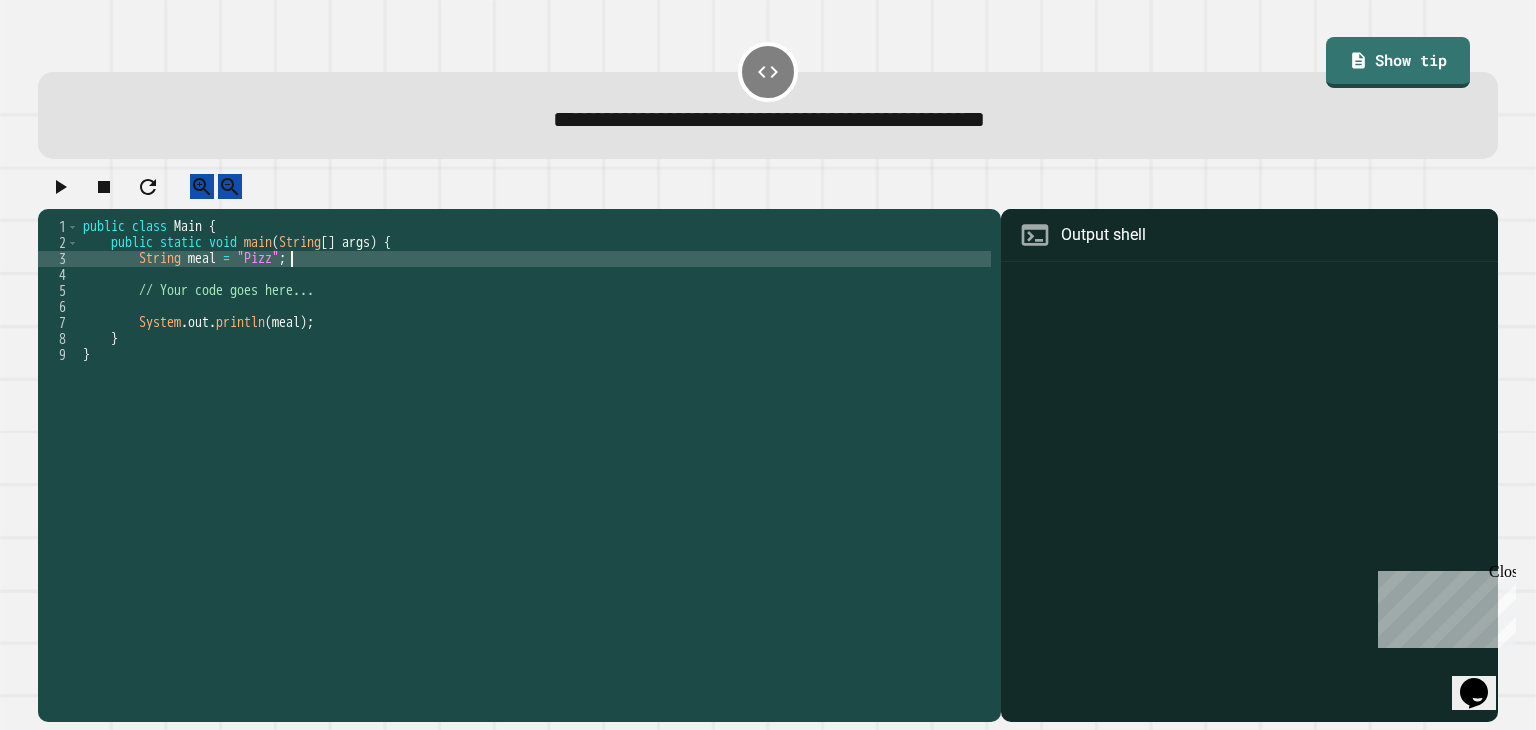 scroll, scrollTop: 0, scrollLeft: 15, axis: horizontal 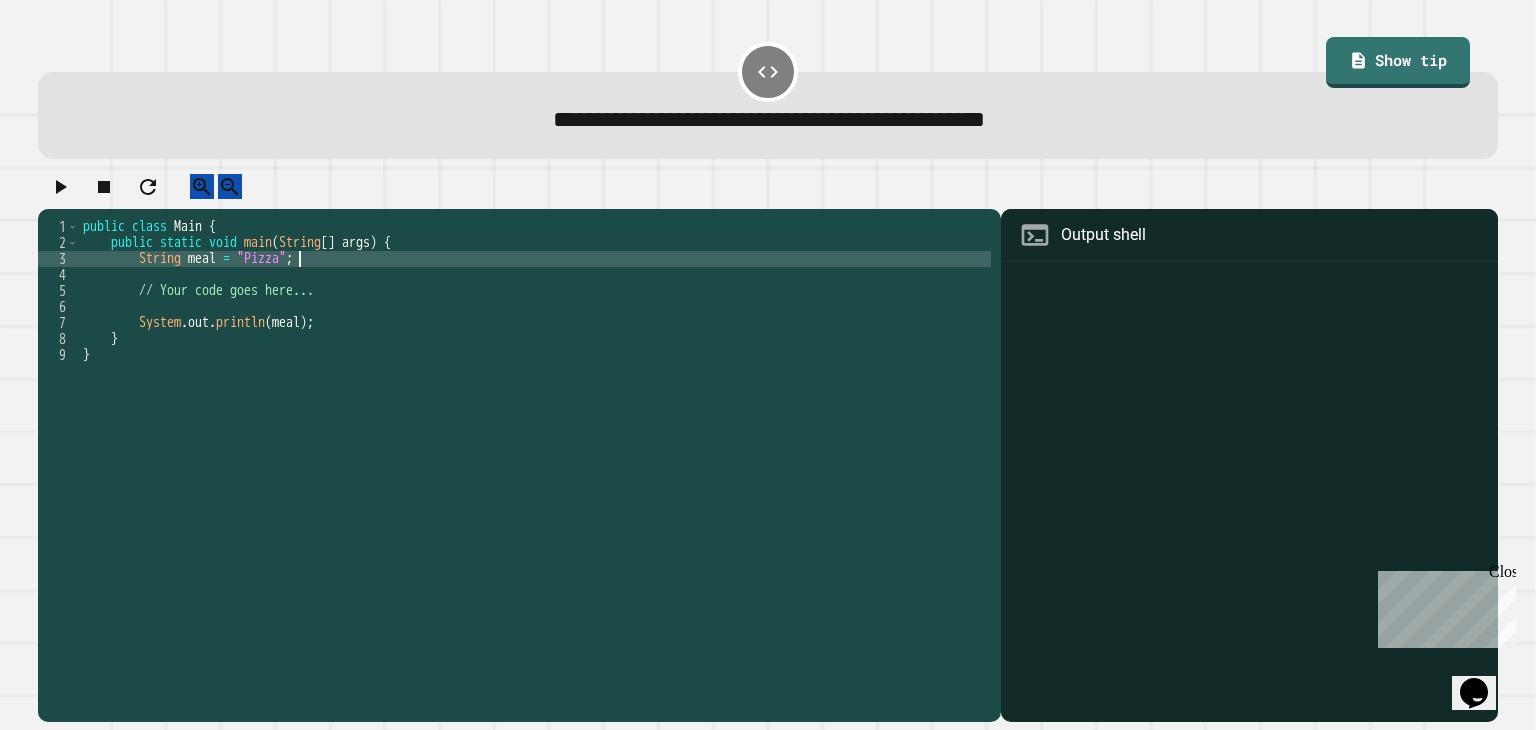 type on "**********" 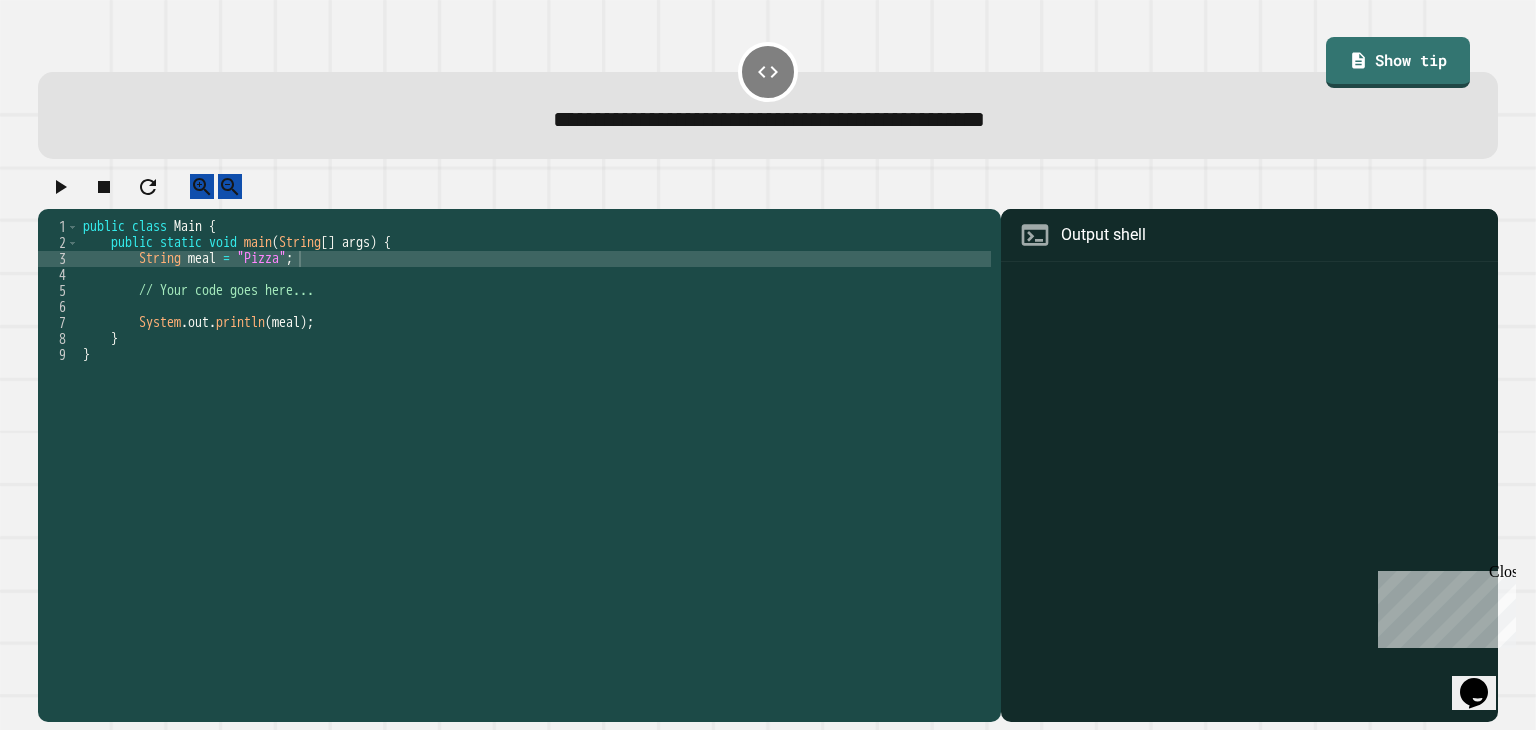 click 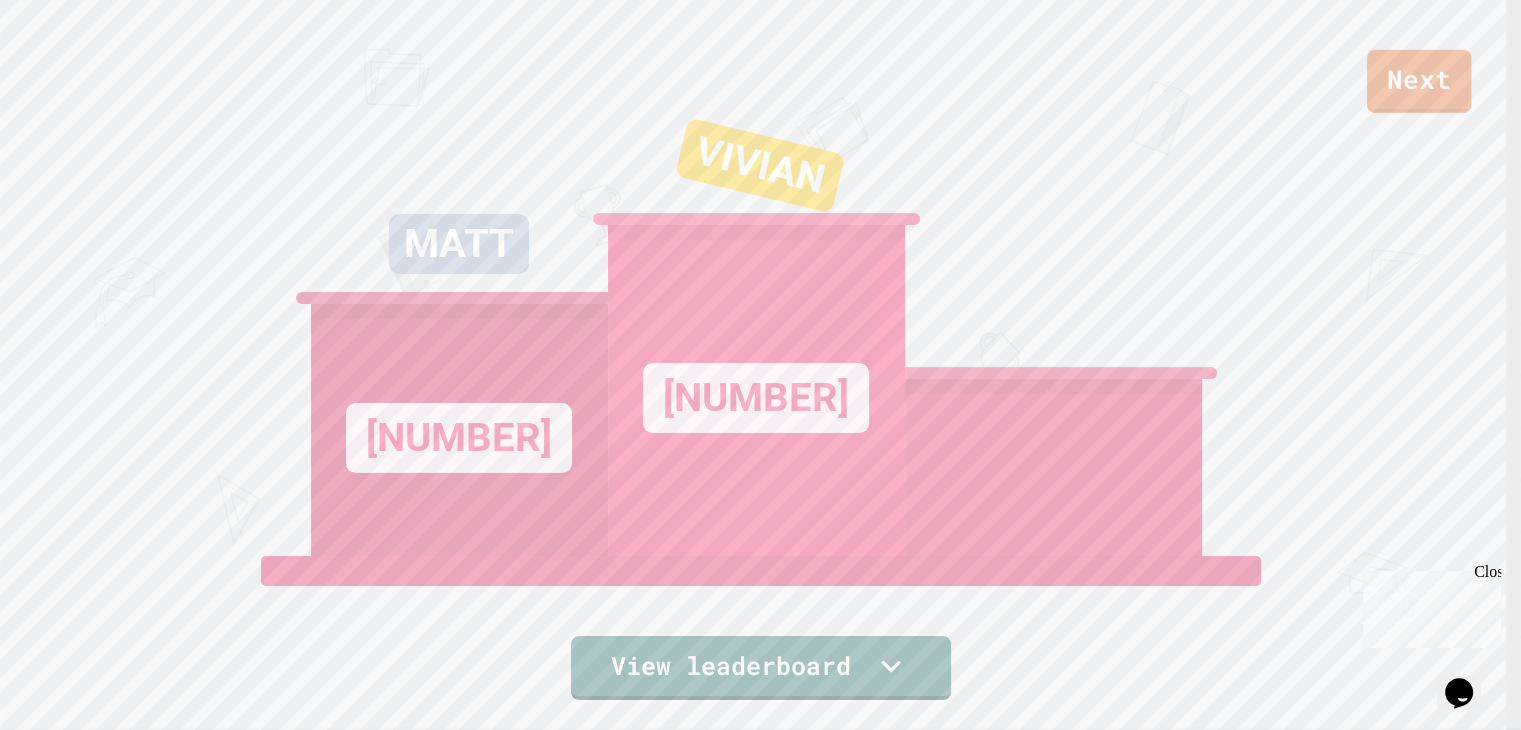 click on "Next" at bounding box center [1419, 81] 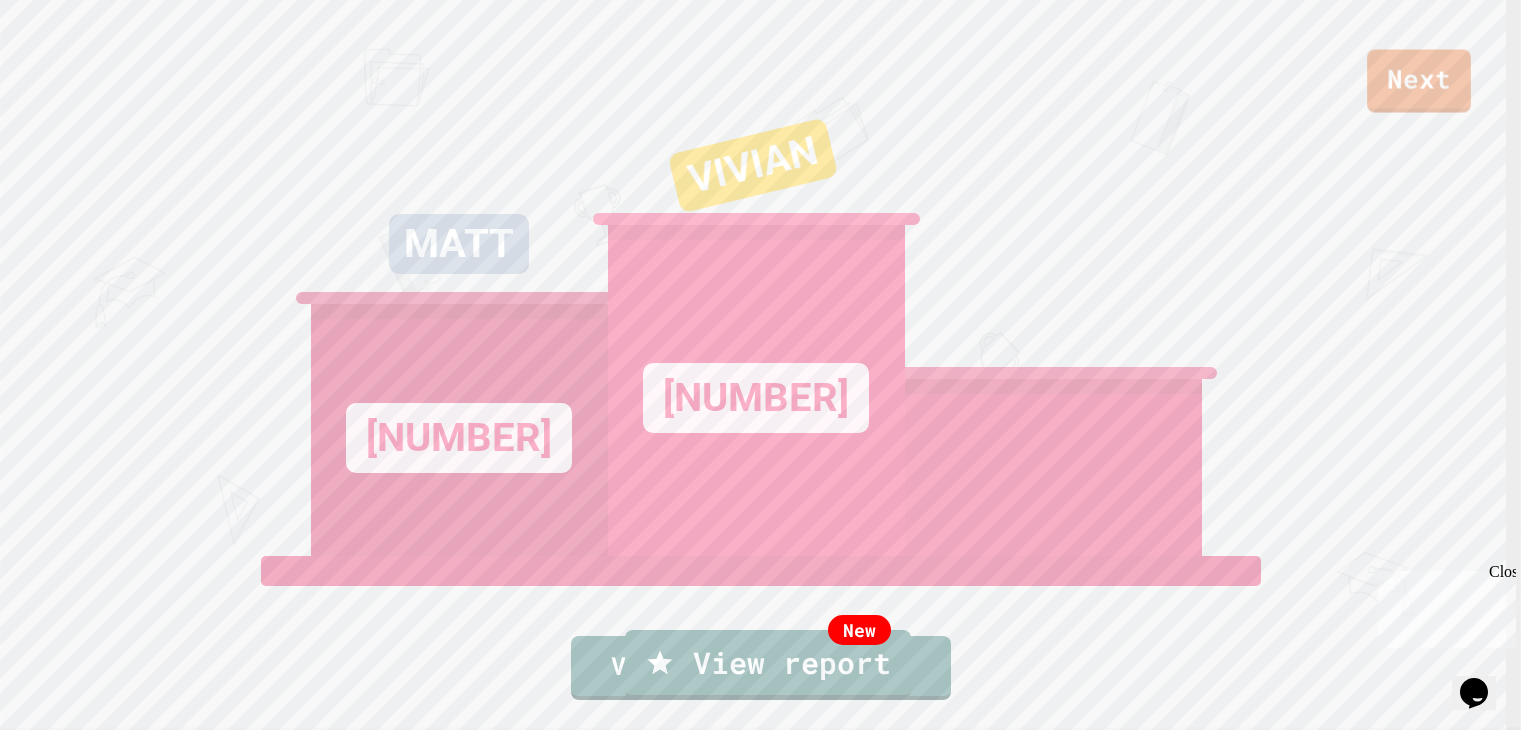 click on "Exit" at bounding box center [1410, 781] 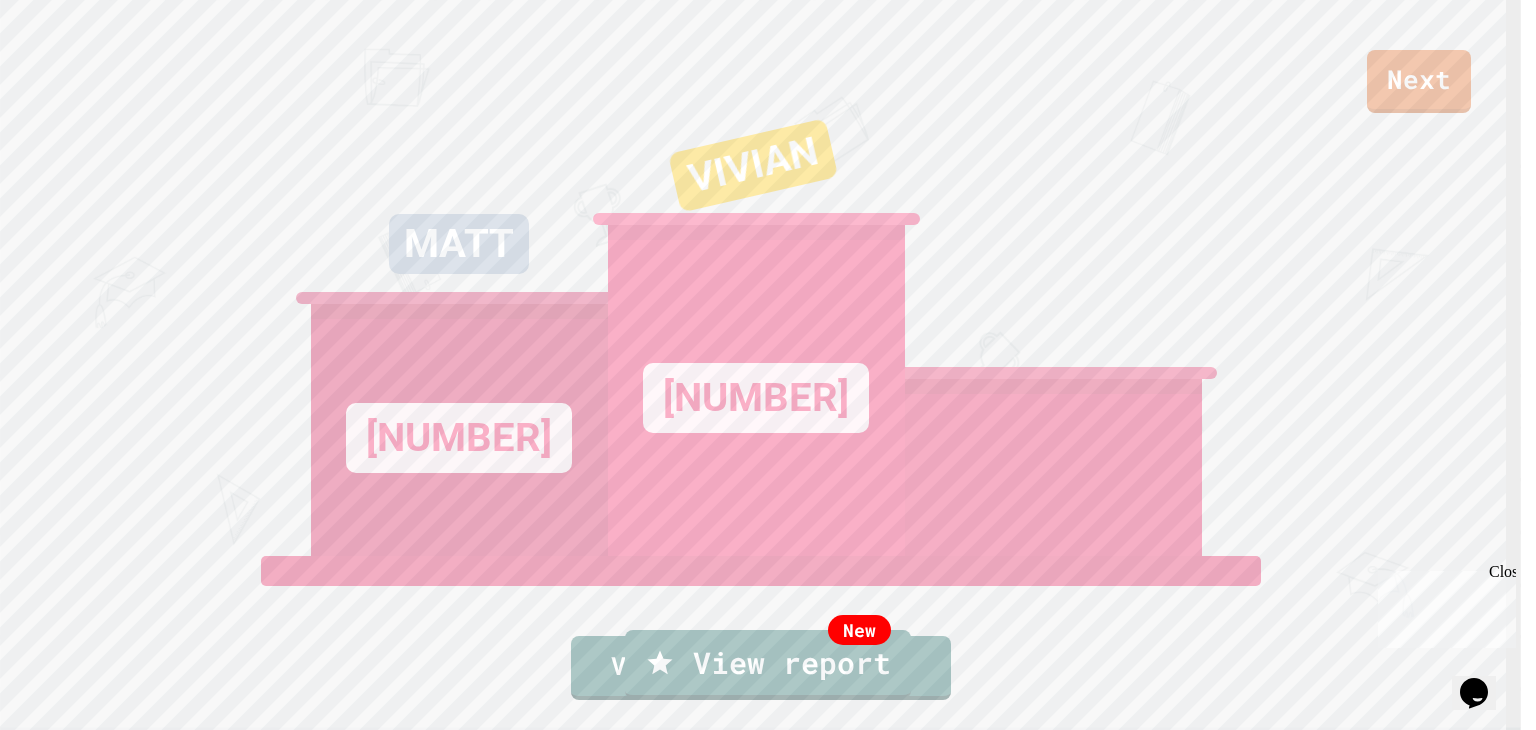 click 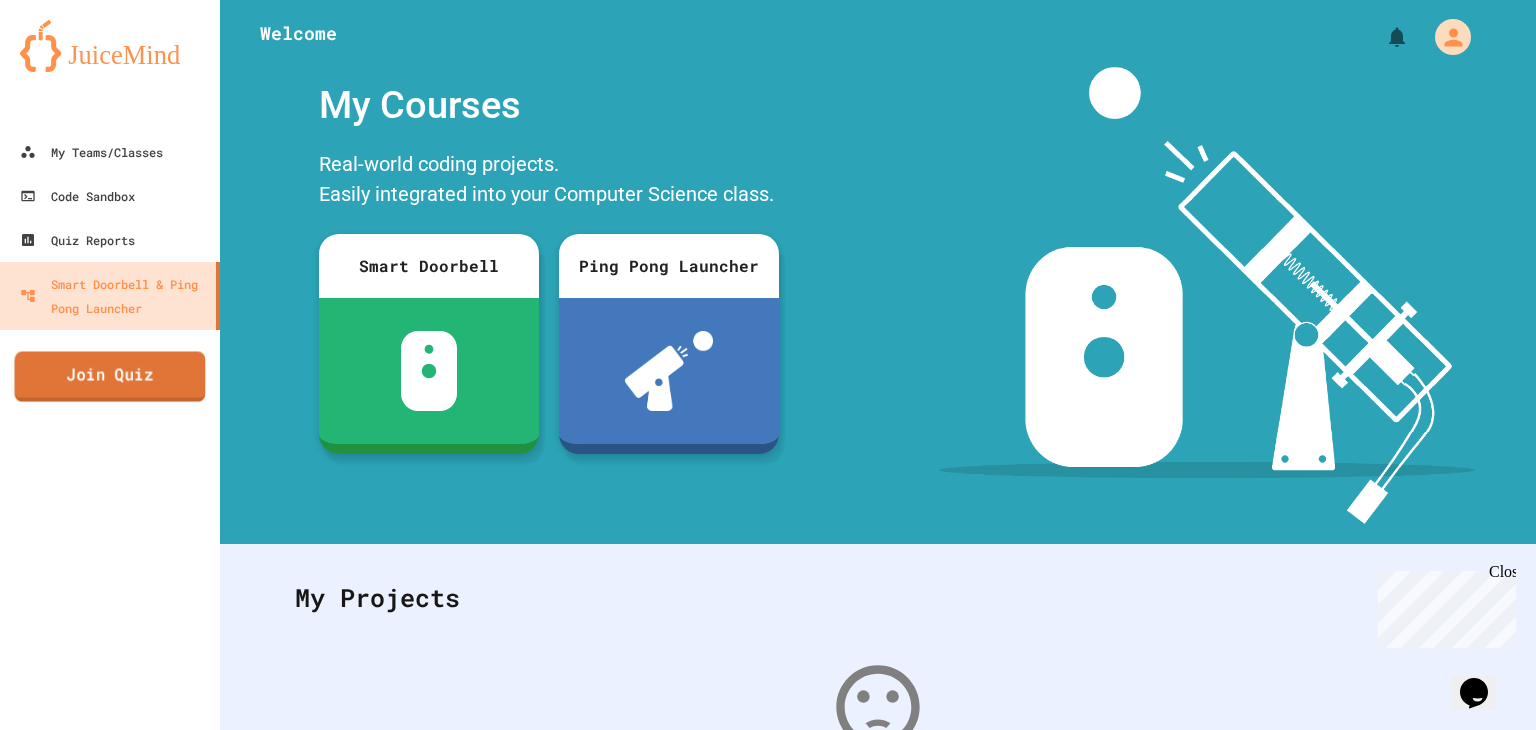 click on "Join Quiz" at bounding box center [109, 376] 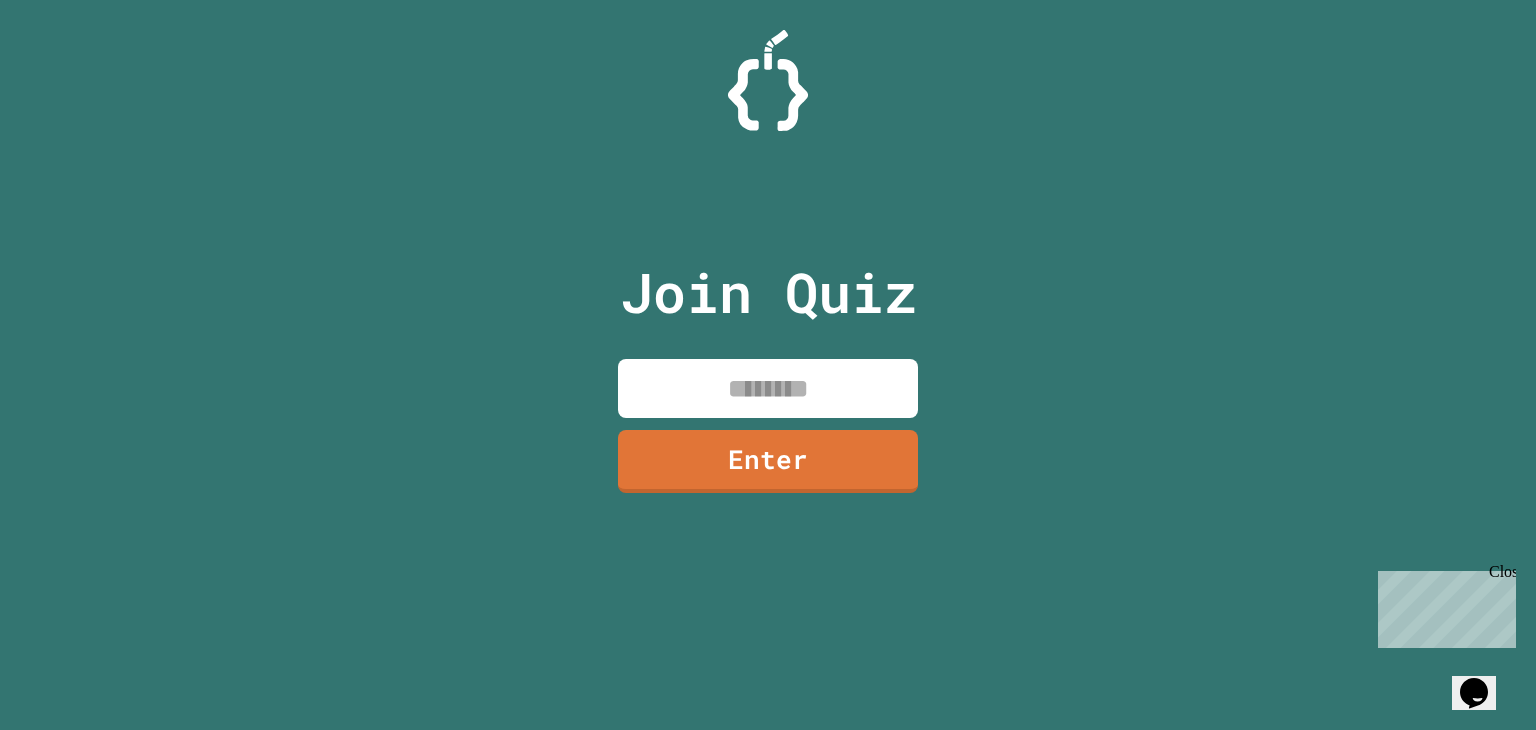 click at bounding box center [768, 388] 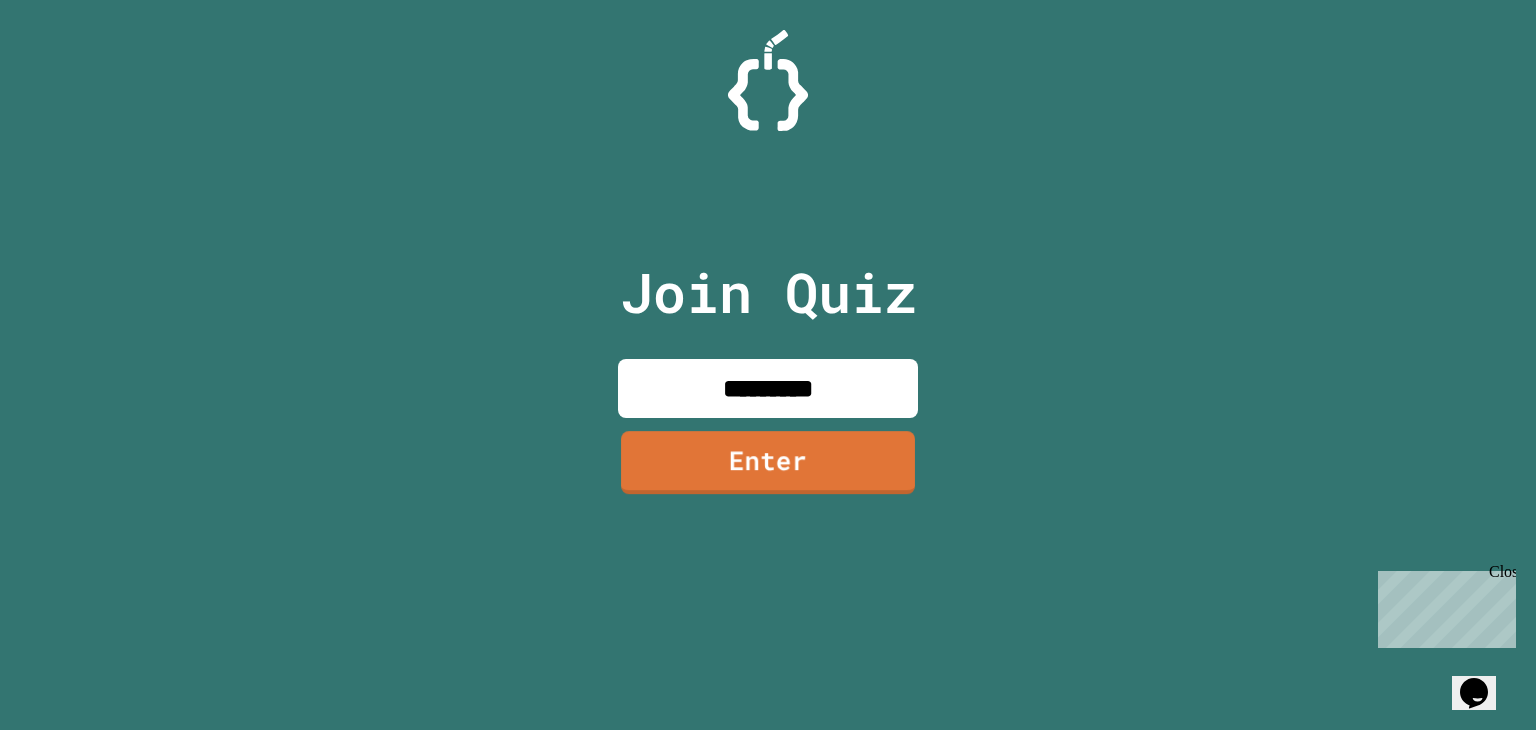 click on "Enter" at bounding box center [768, 462] 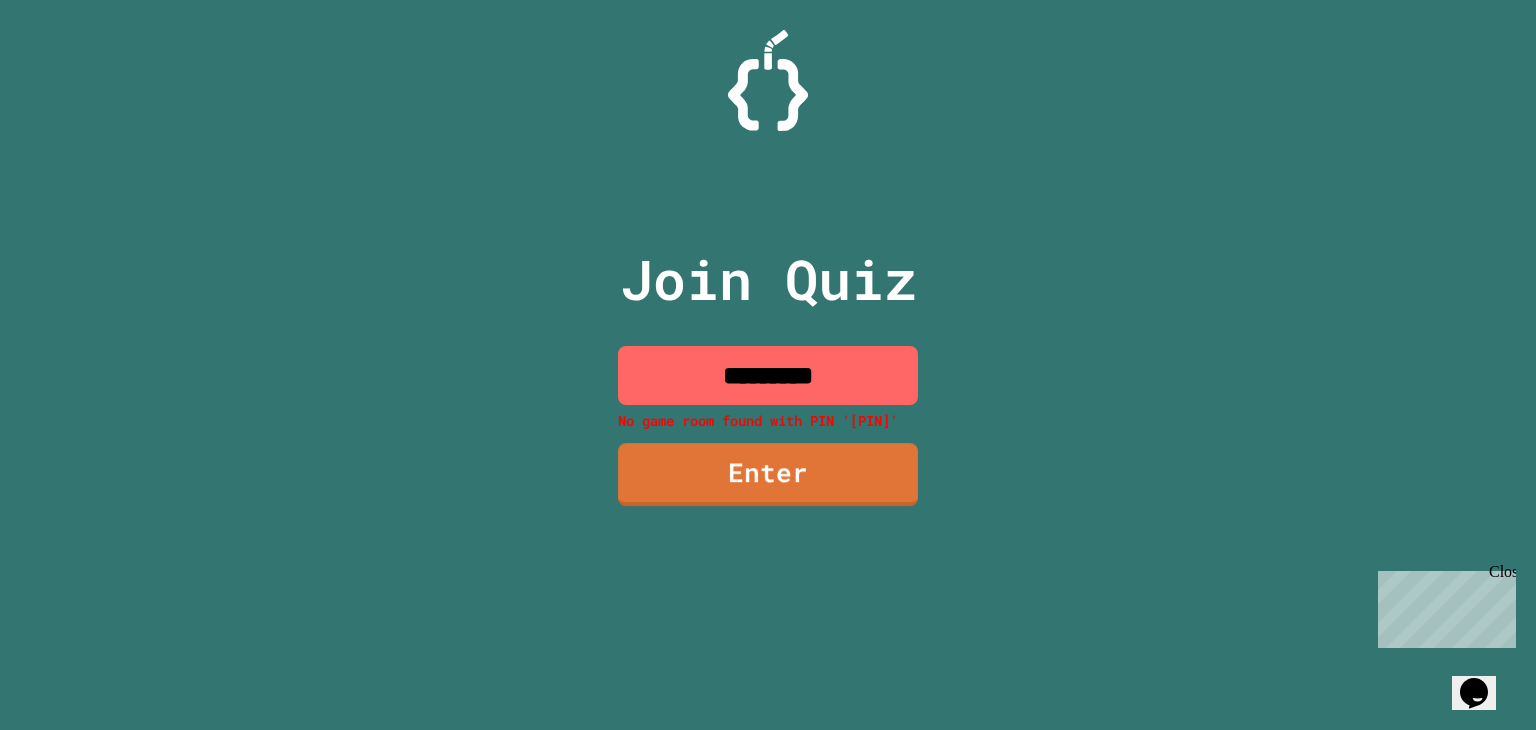 click on "*********" at bounding box center (768, 375) 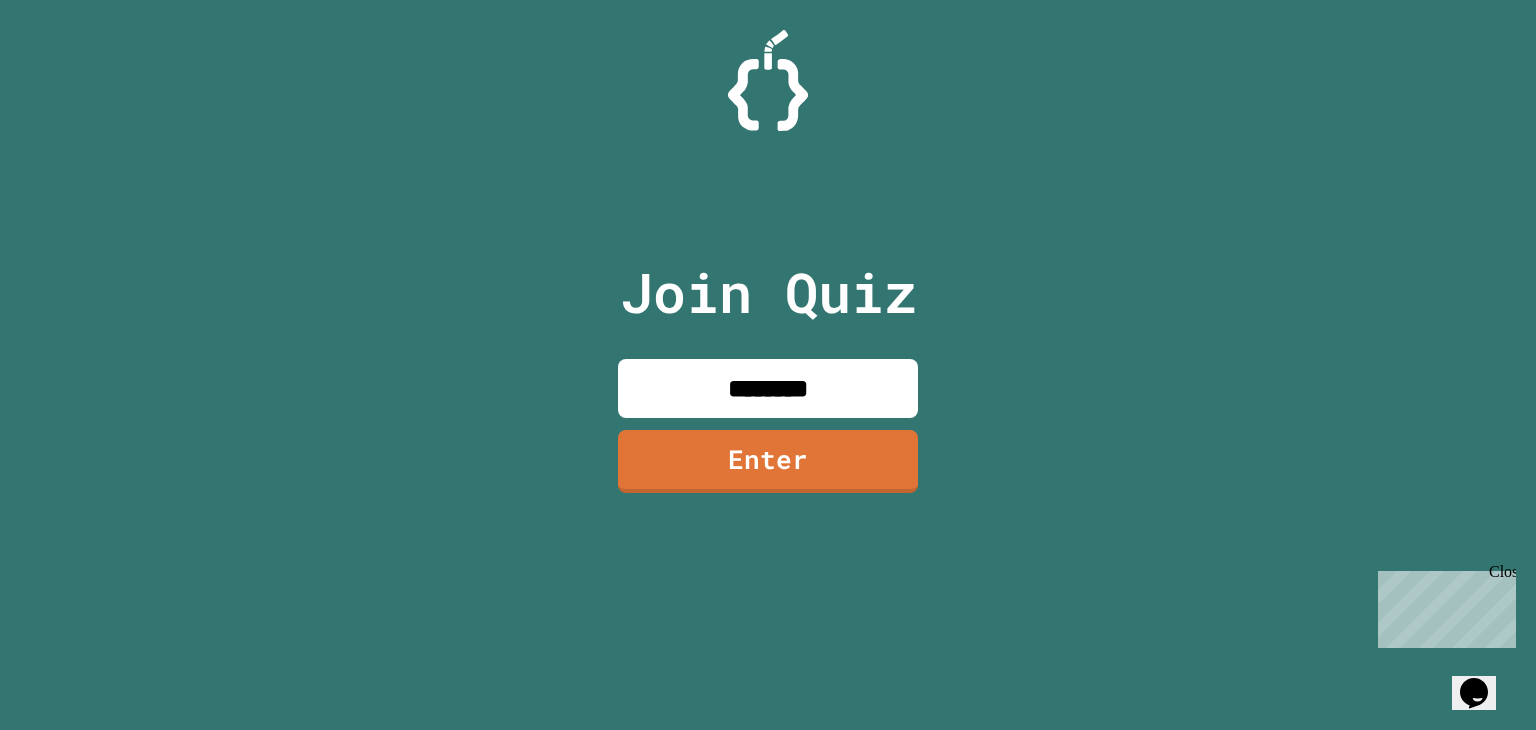 type on "********" 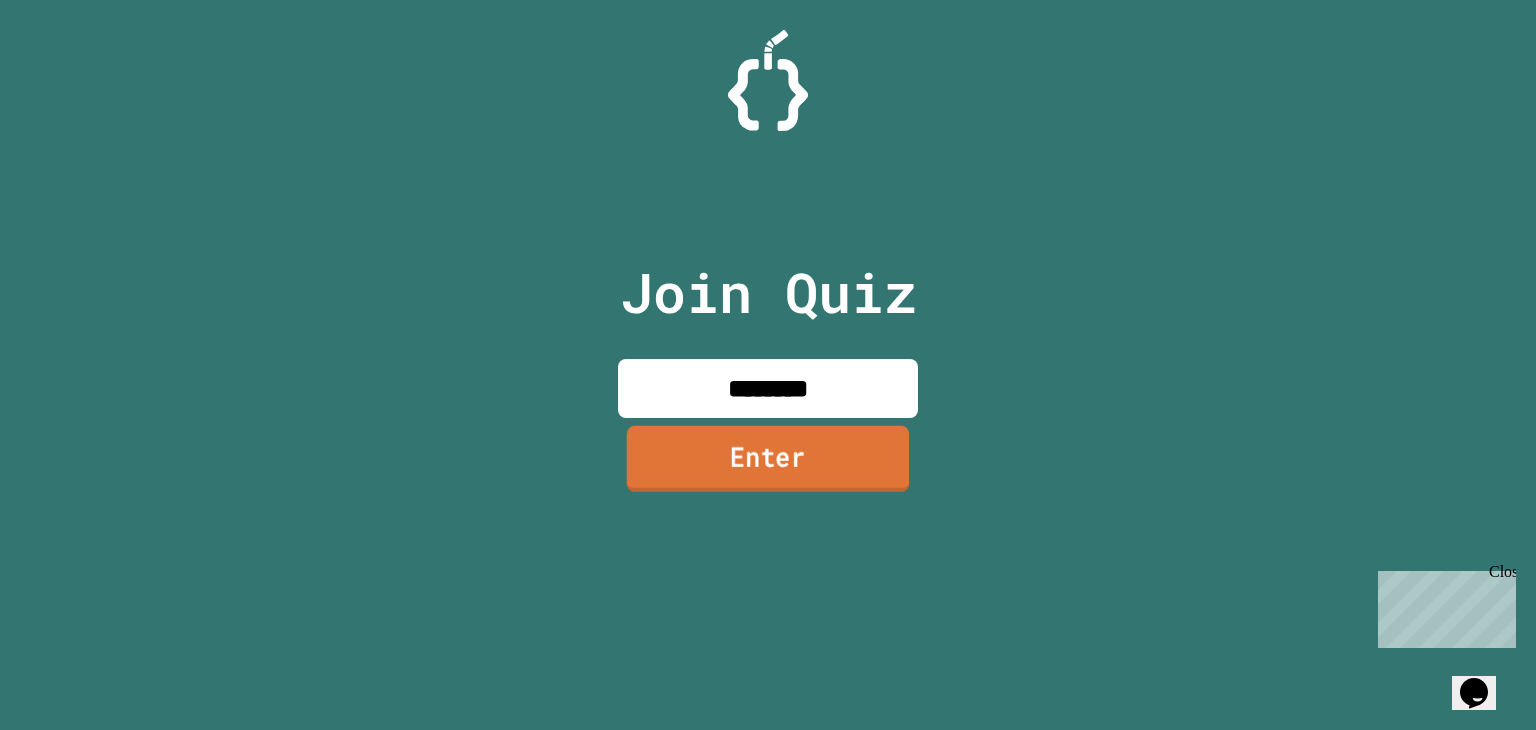 click on "Enter" at bounding box center (768, 459) 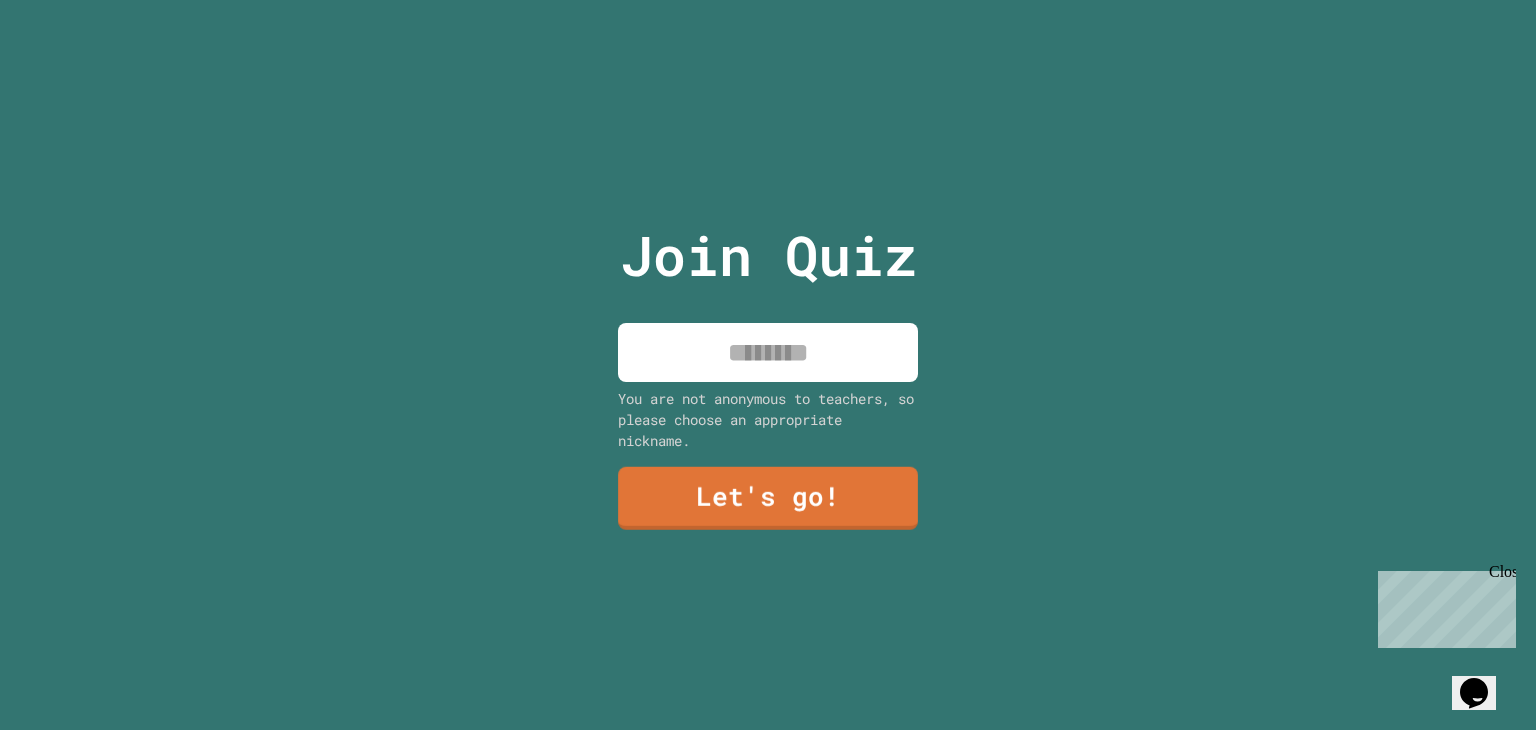 click at bounding box center [768, 352] 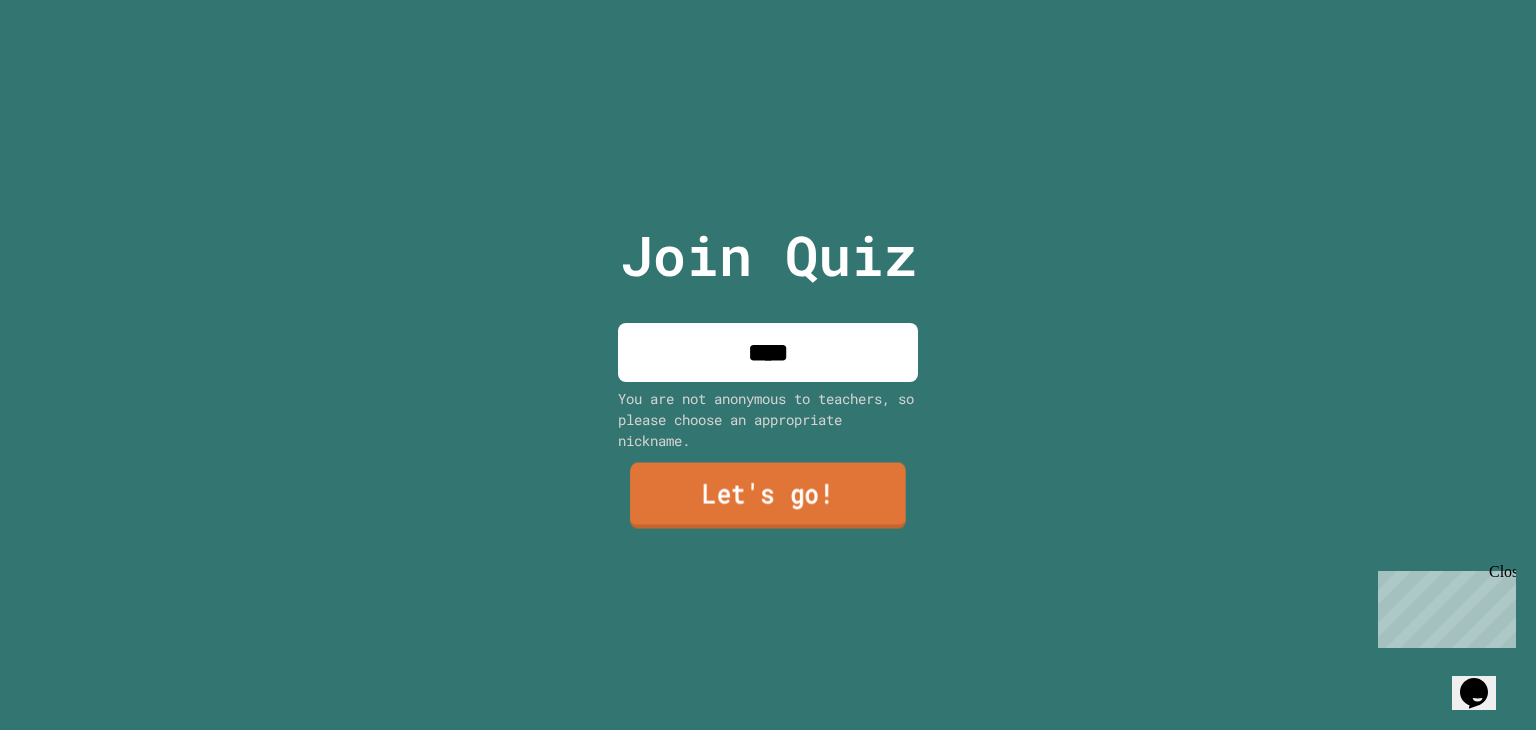 type on "****" 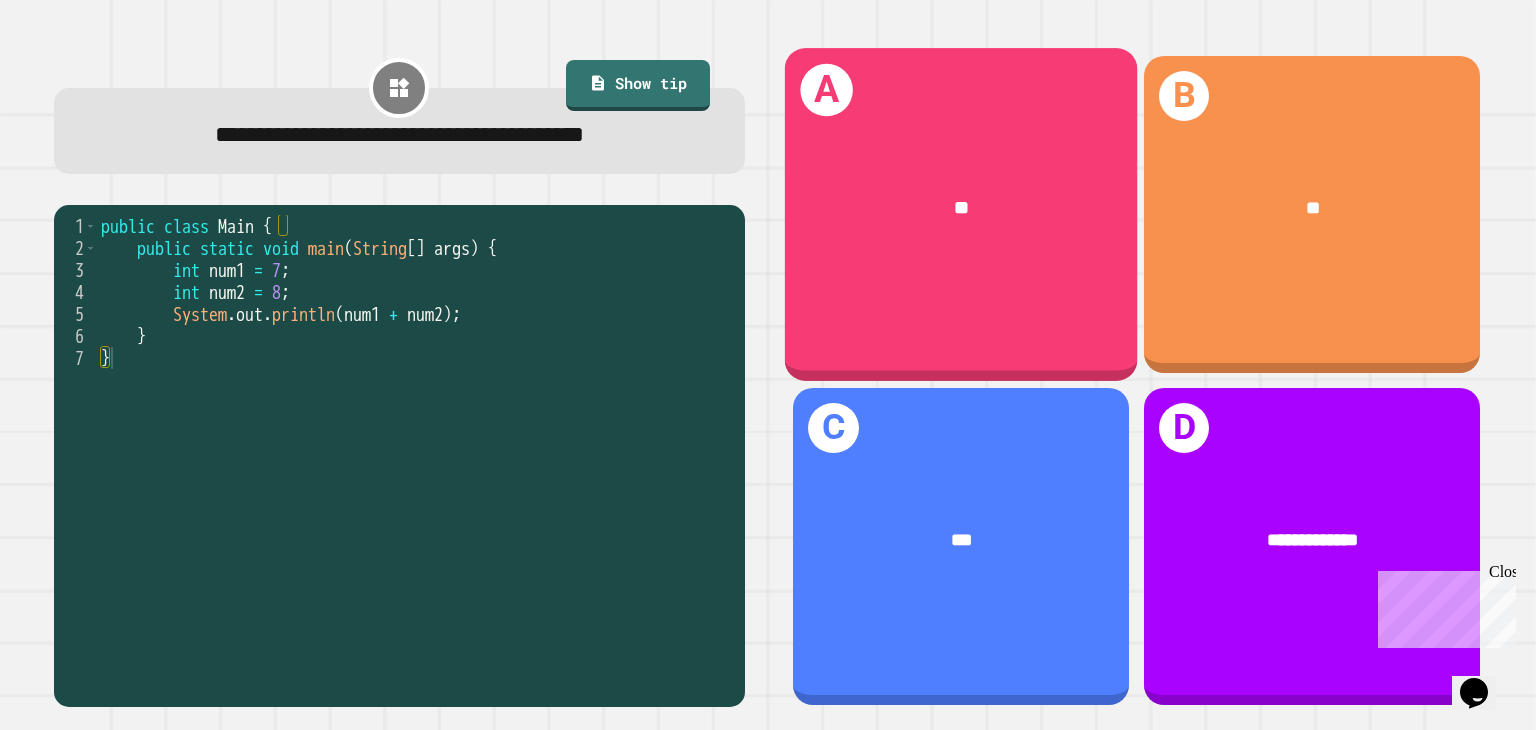 click on "A **" at bounding box center [961, 214] 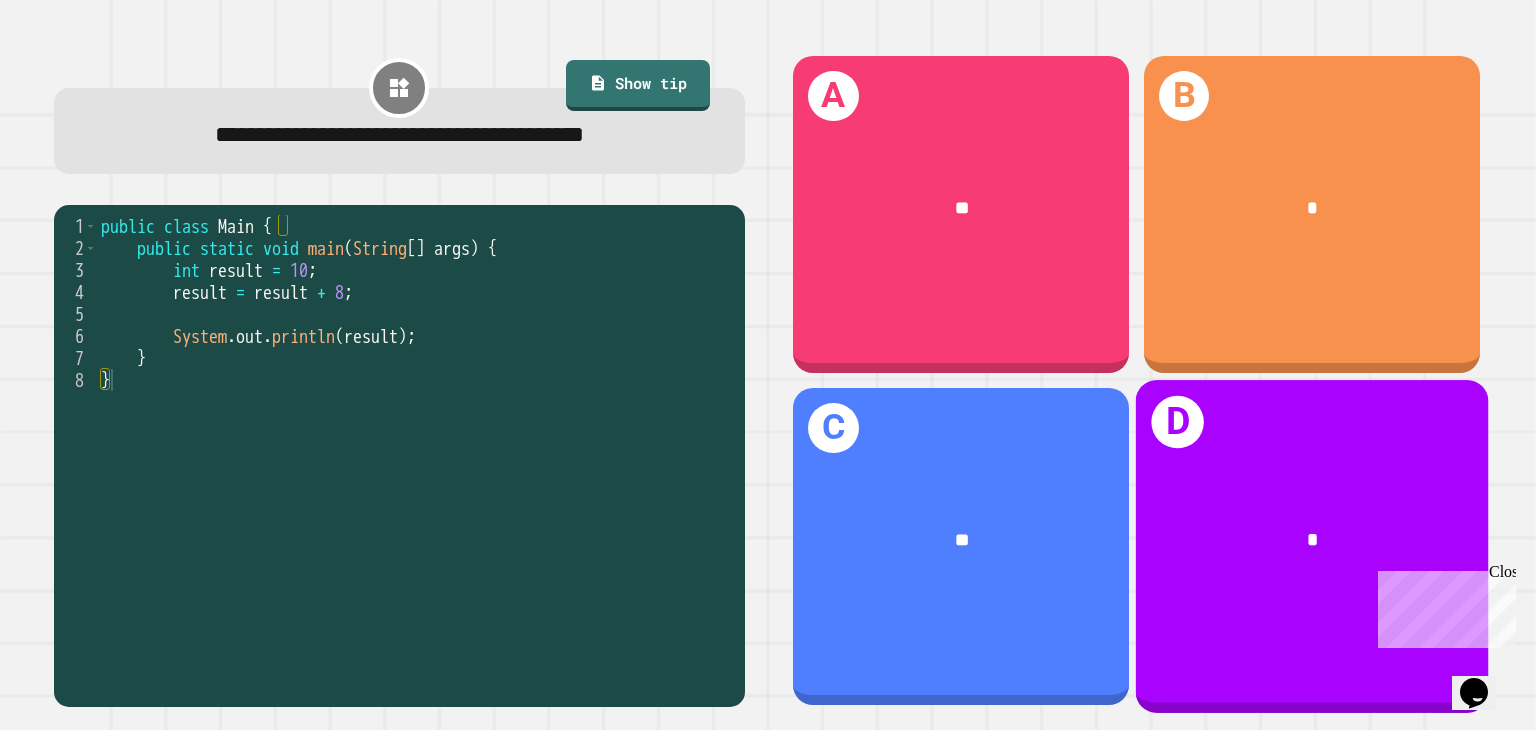 click on "**" at bounding box center [961, 541] 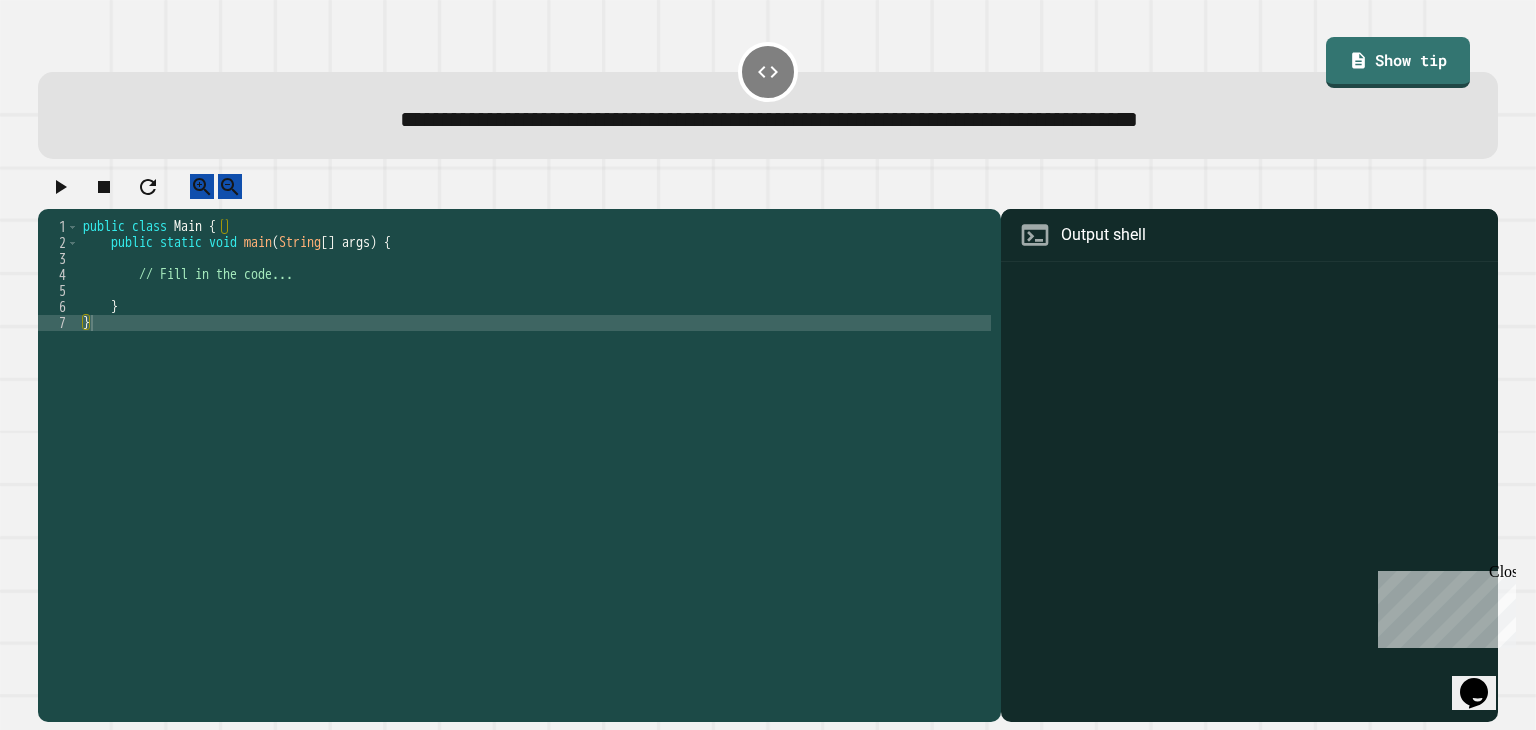 click on "public   class   Main   {      public   static   void   main ( String [ ]   args )   {           // Fill in the code...      } }" at bounding box center [535, 451] 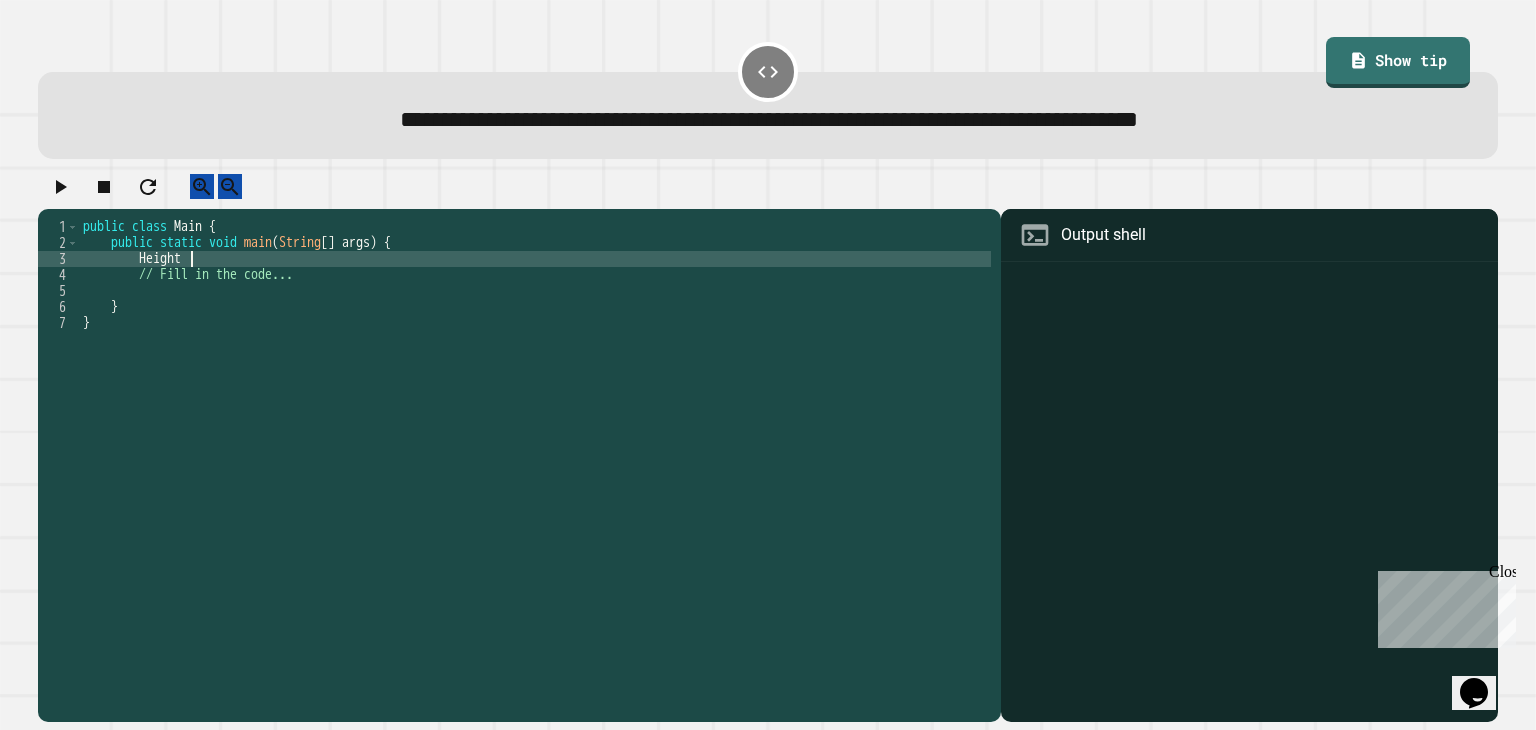 scroll, scrollTop: 0, scrollLeft: 7, axis: horizontal 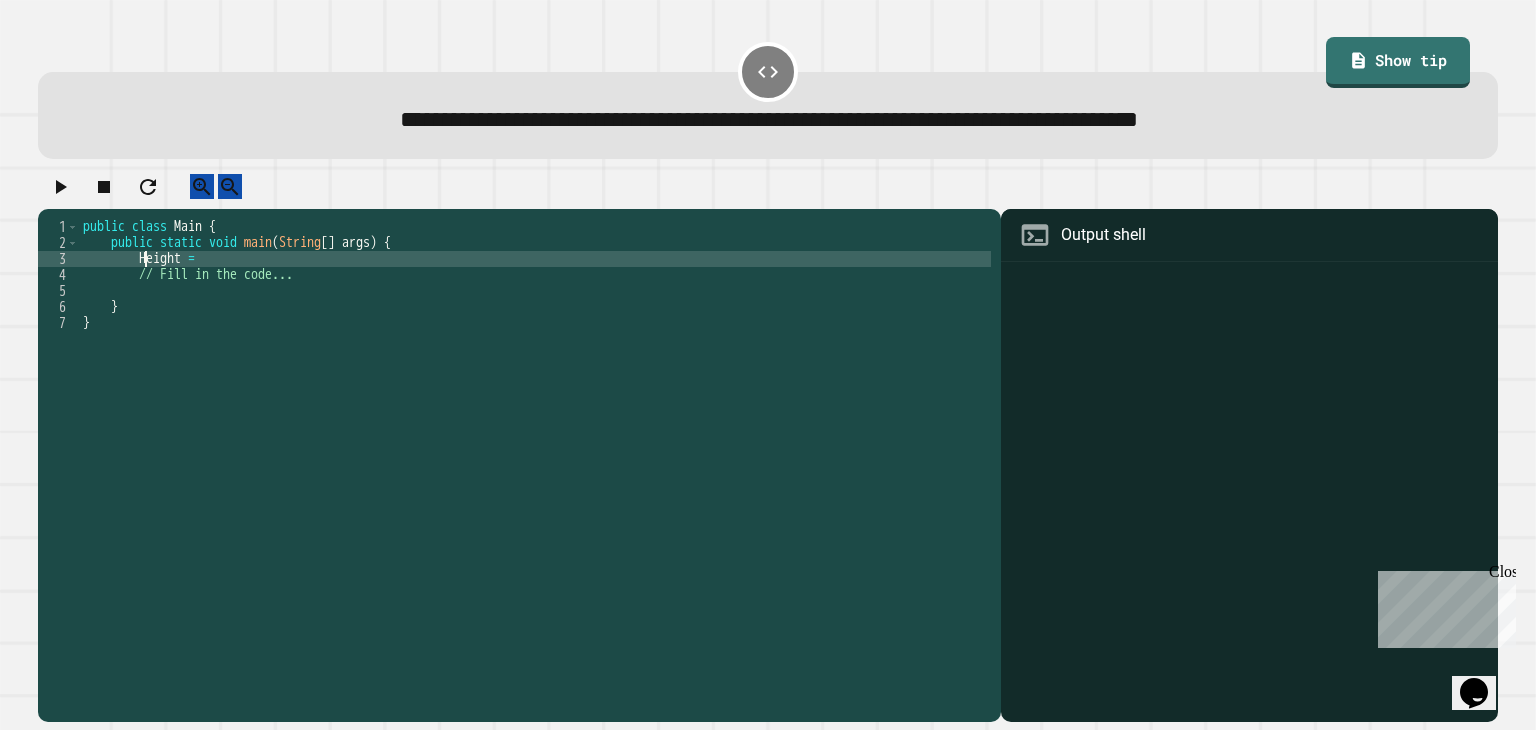 click on "public   class   Main   {      public   static   void   main ( String [ ]   args )   {           Height   =           // Fill in the code...      } }" at bounding box center (535, 451) 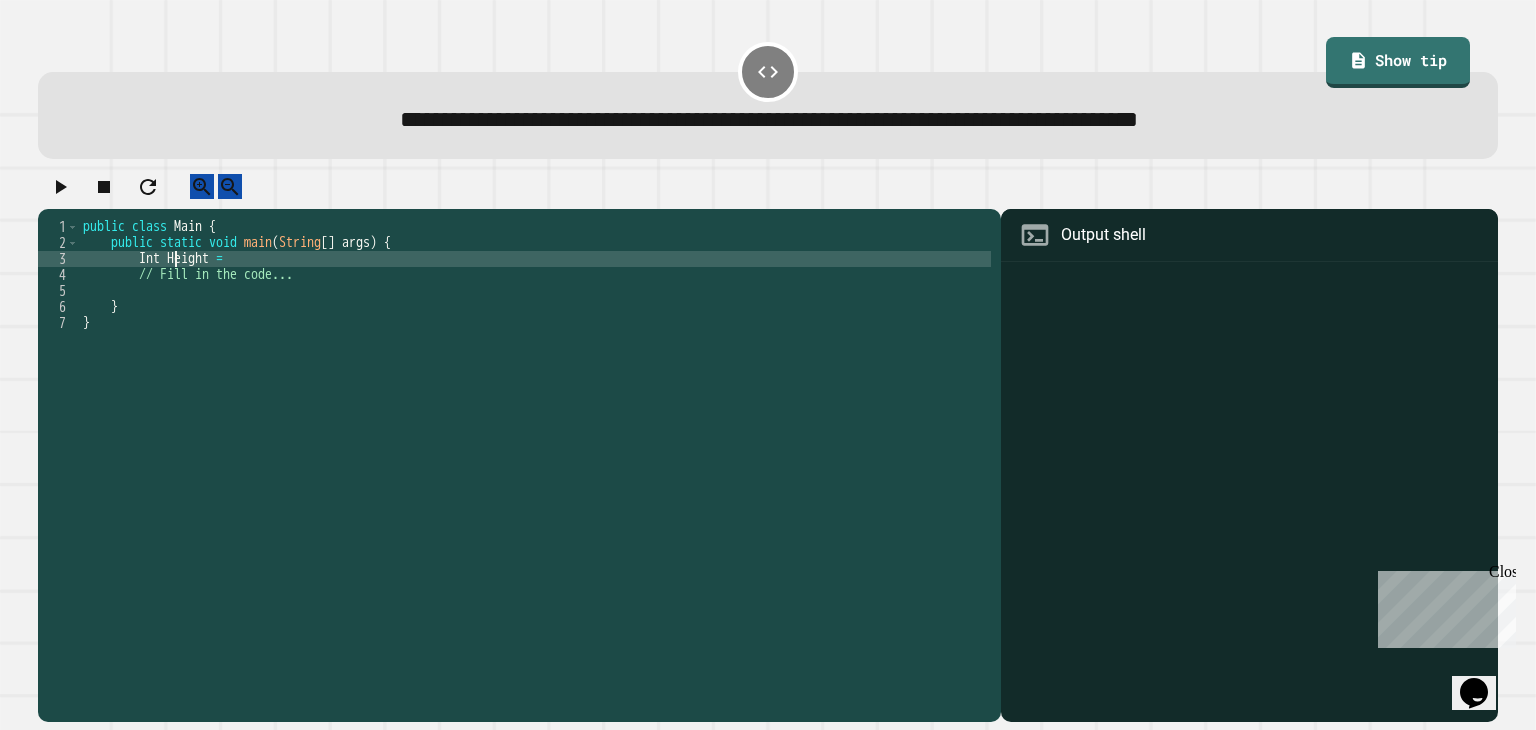 scroll, scrollTop: 0, scrollLeft: 6, axis: horizontal 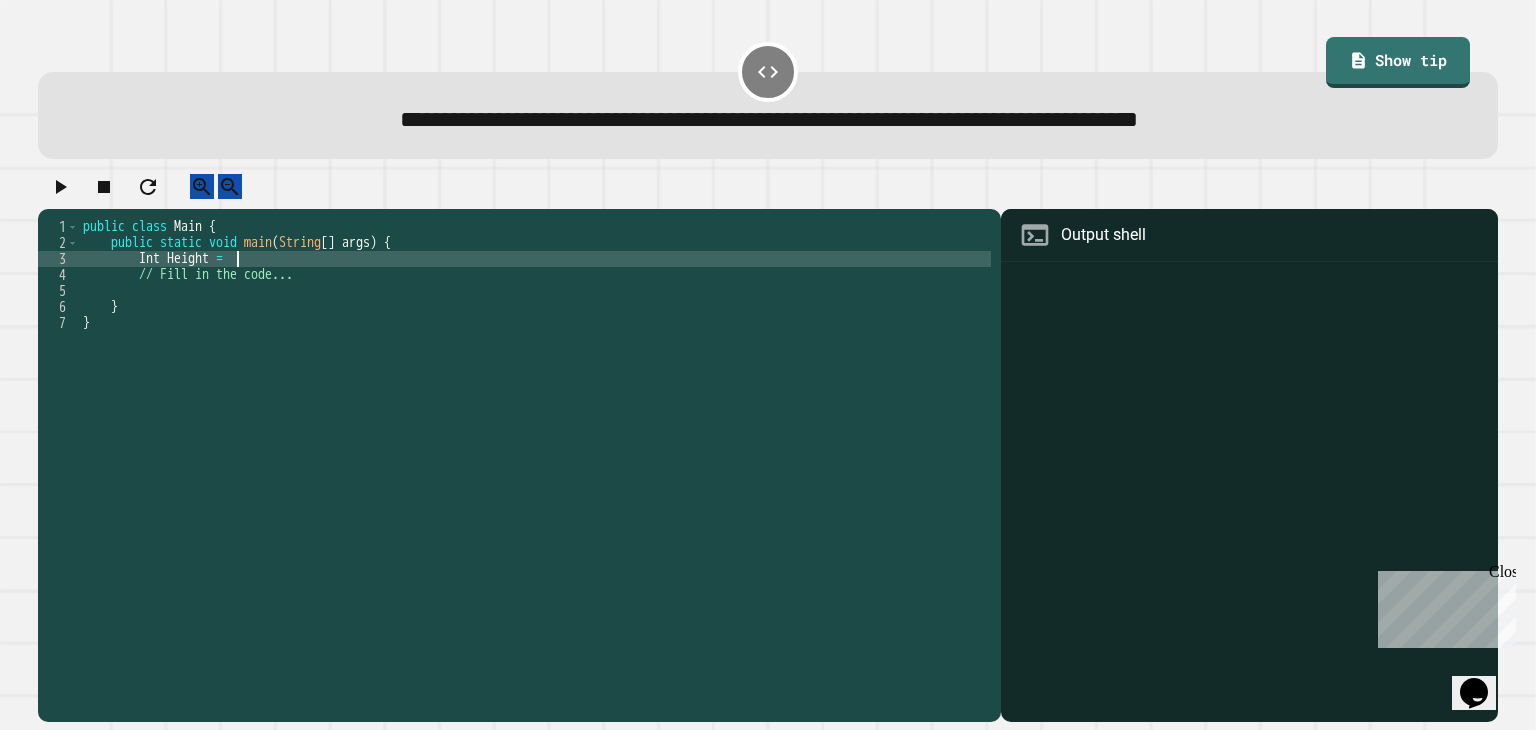 click on "public   class   Main   {      public   static   void   main ( String [ ]   args )   {           Int   Height   =           // Fill in the code...      } }" at bounding box center (535, 451) 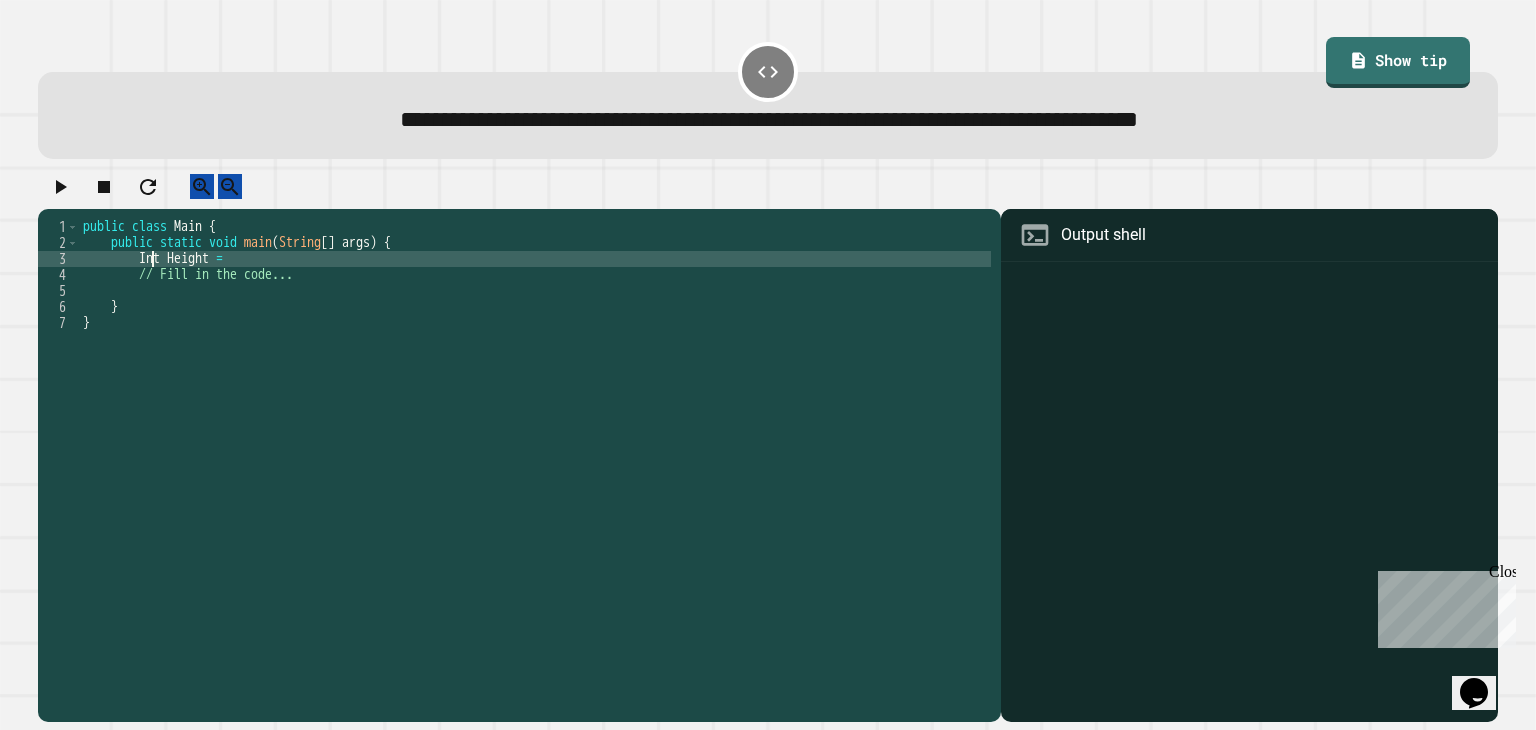 click on "public   class   Main   {      public   static   void   main ( String [ ]   args )   {           Int   Height   =           // Fill in the code...      } }" at bounding box center [535, 451] 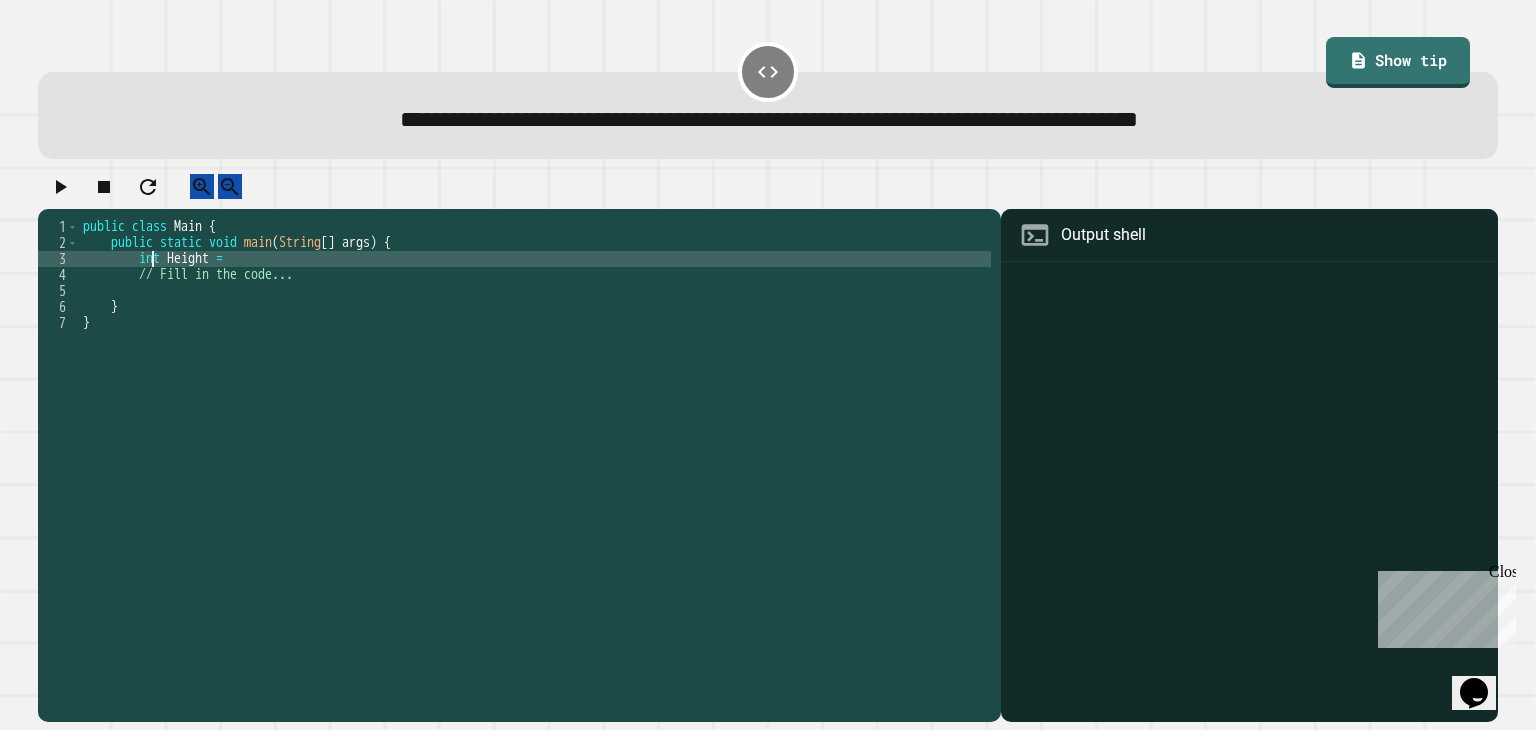 scroll, scrollTop: 0, scrollLeft: 5, axis: horizontal 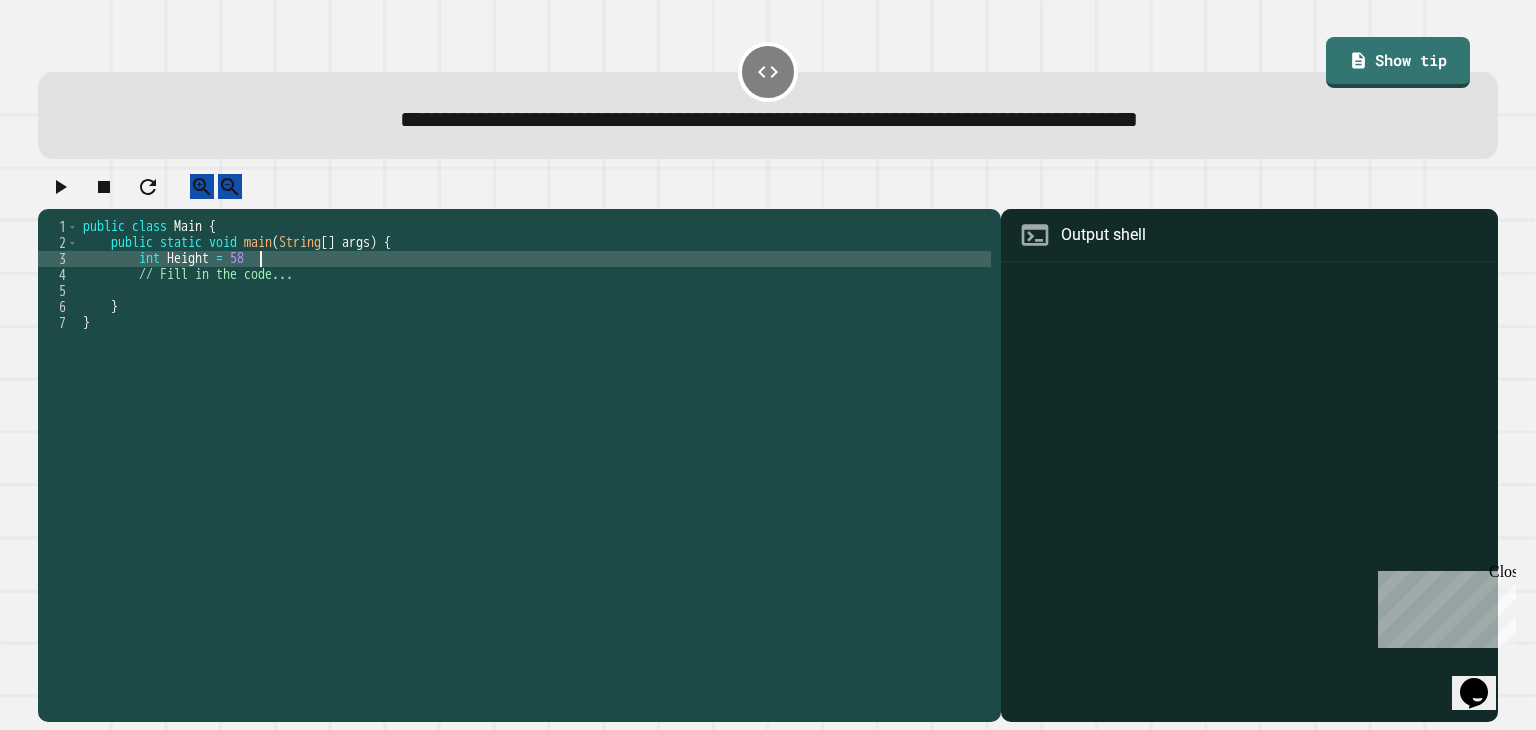 type on "**********" 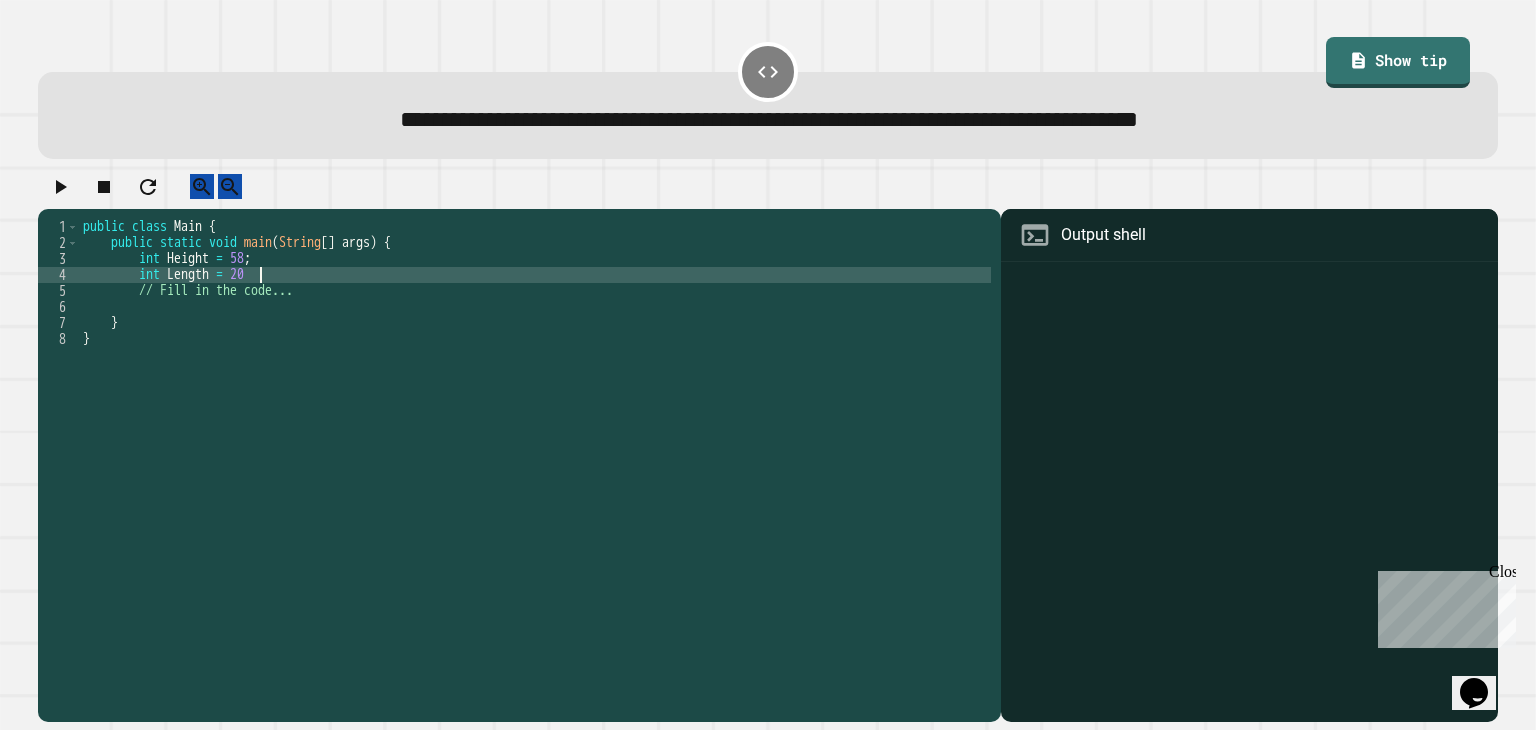 scroll, scrollTop: 0, scrollLeft: 11, axis: horizontal 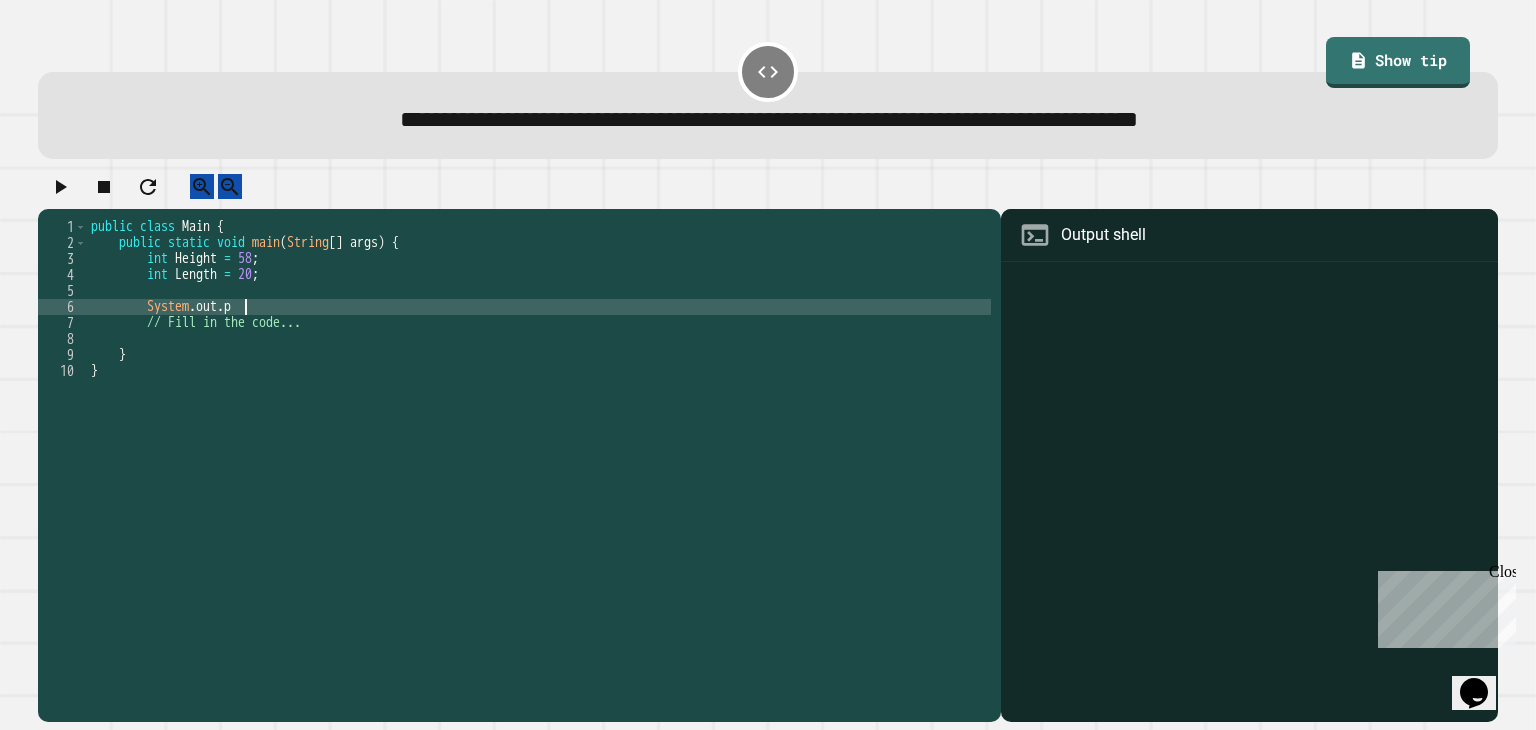 type on "**********" 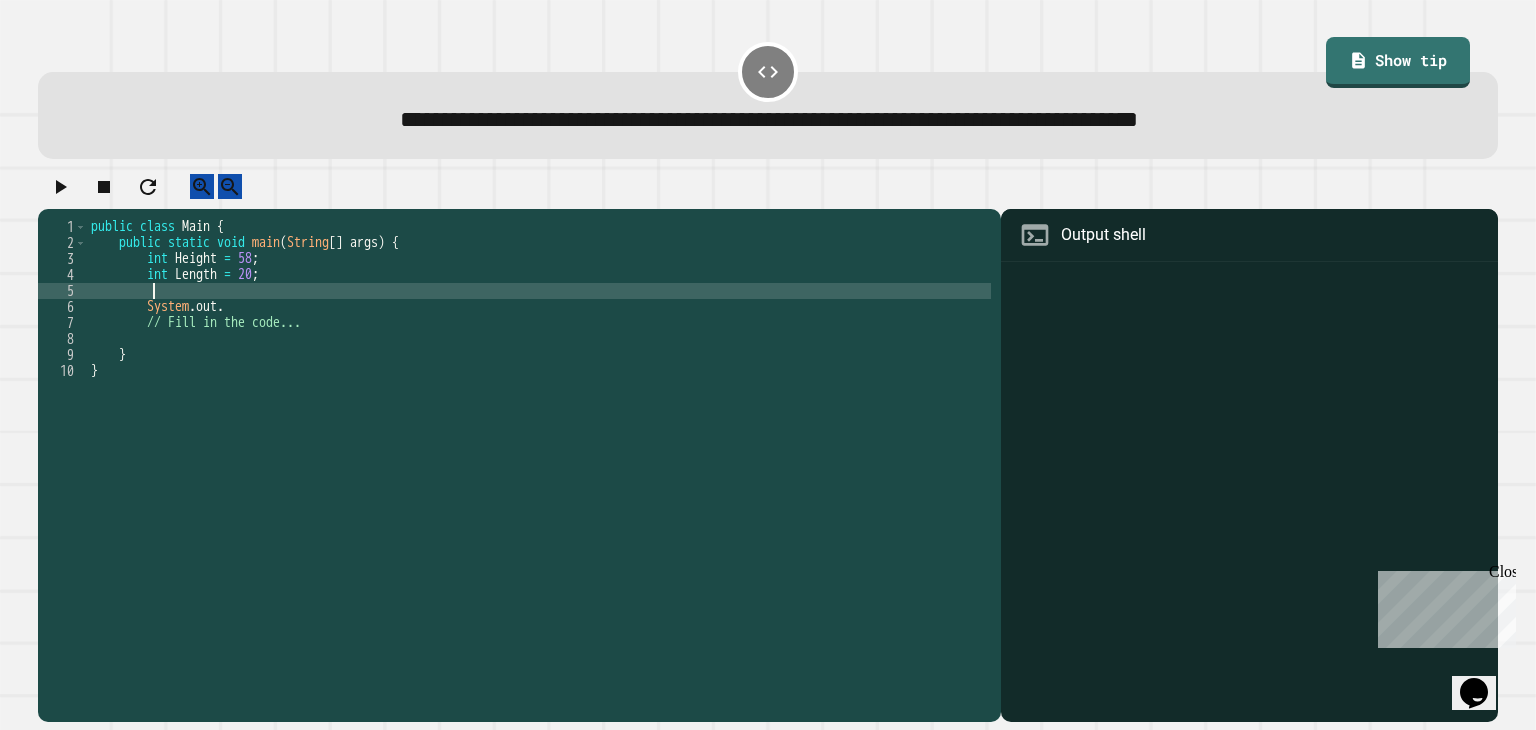 scroll, scrollTop: 0, scrollLeft: 3, axis: horizontal 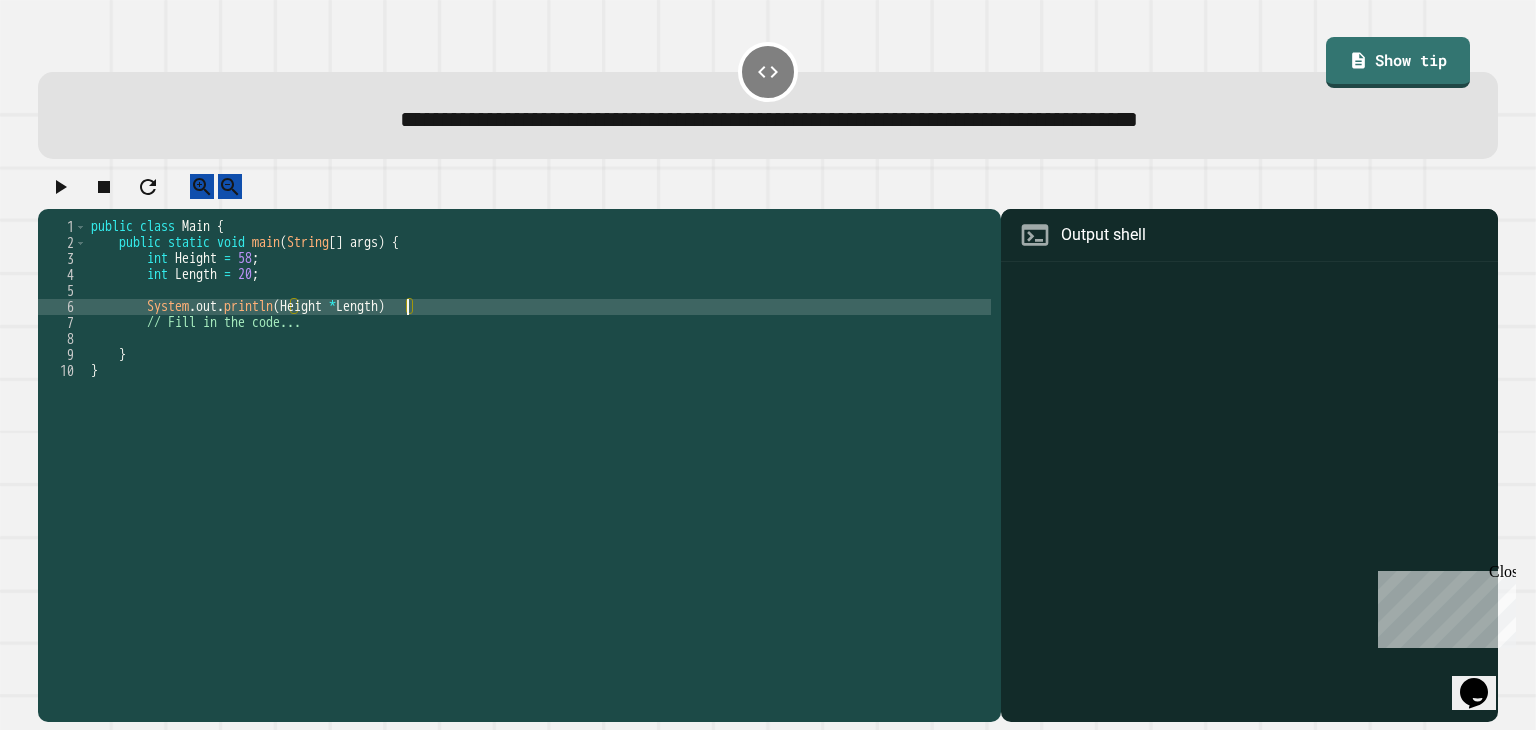 click on "public   class   Main   {      public   static   void   main ( String [ ]   args )   {           int   Height   =   58 ;           int   Length   =   20 ;                     System . out . println ( Height   * Length )           // Fill in the code...      } }" at bounding box center [539, 451] 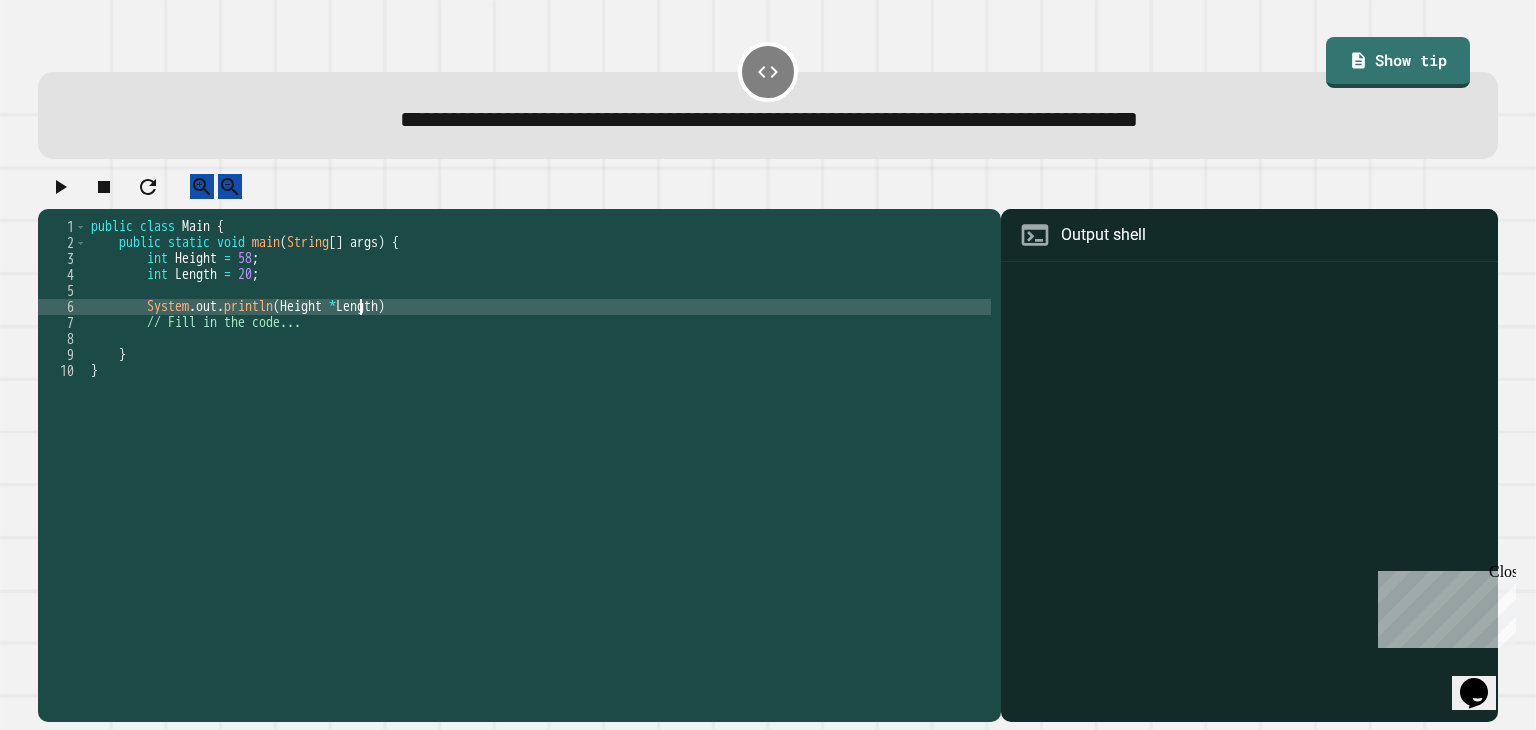 scroll, scrollTop: 0, scrollLeft: 20, axis: horizontal 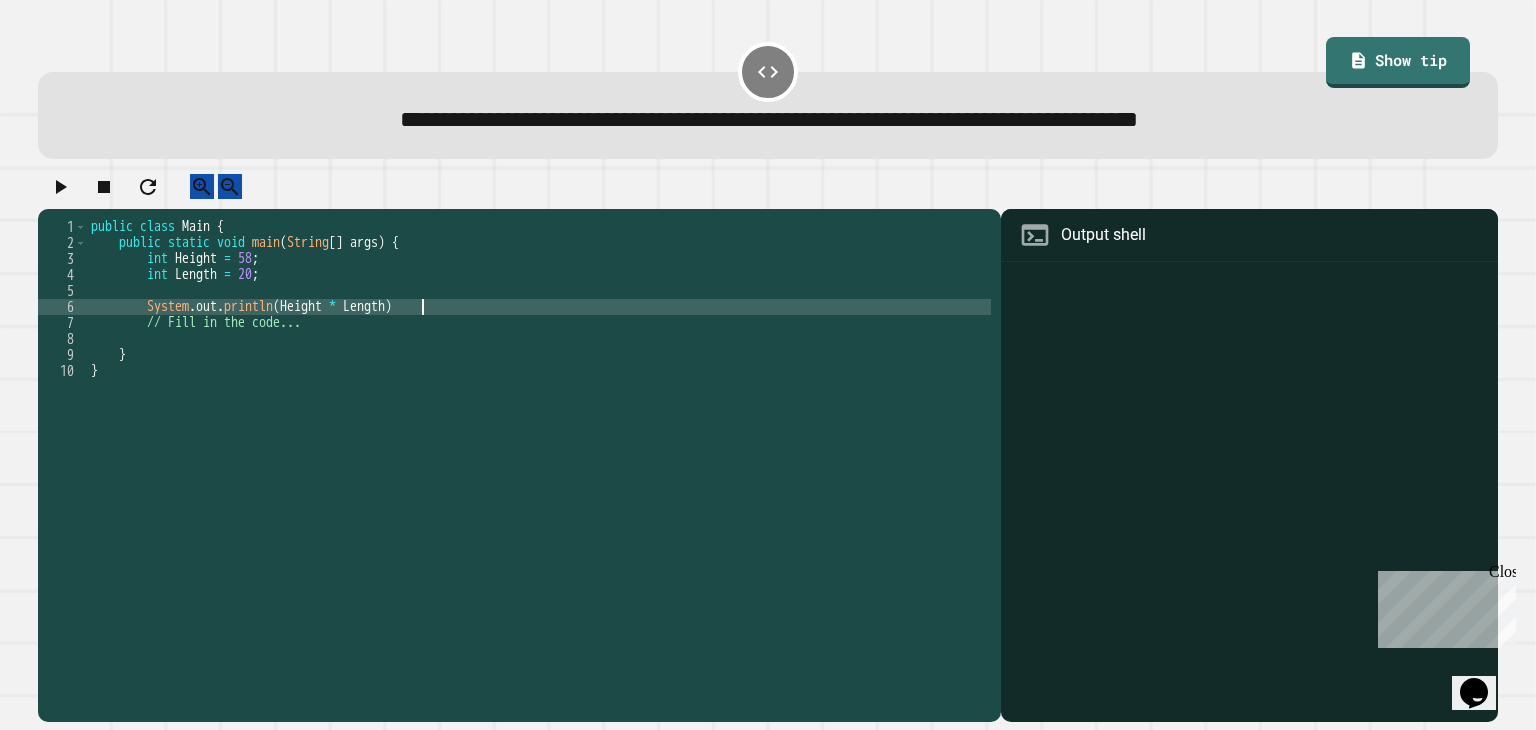 click on "public   class   Main   {      public   static   void   main ( String [ ]   args )   {           int   Height   =   58 ;           int   Length   =   20 ;                     System . out . println ( Height   *   Length )           // Fill in the code...      } }" at bounding box center (539, 451) 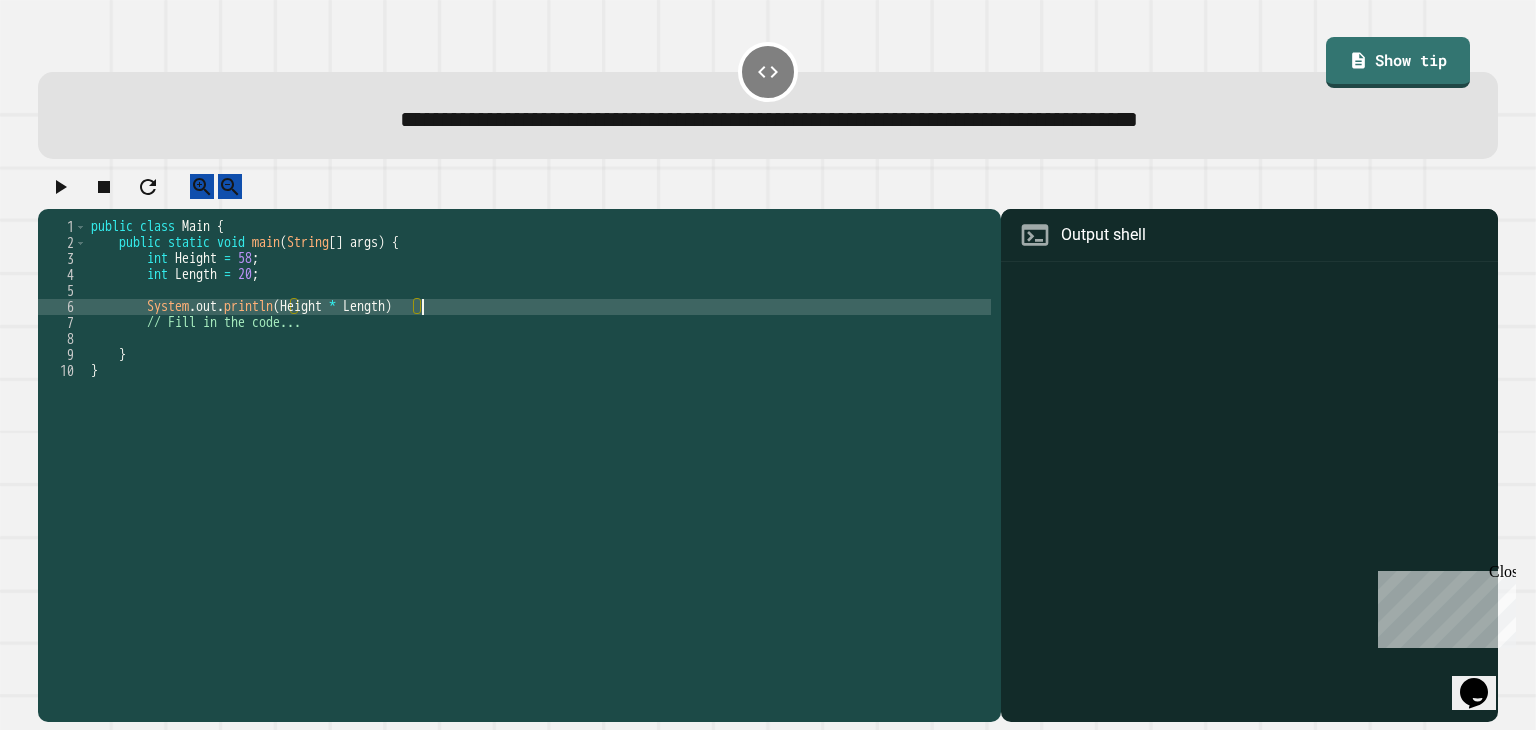 scroll, scrollTop: 0, scrollLeft: 23, axis: horizontal 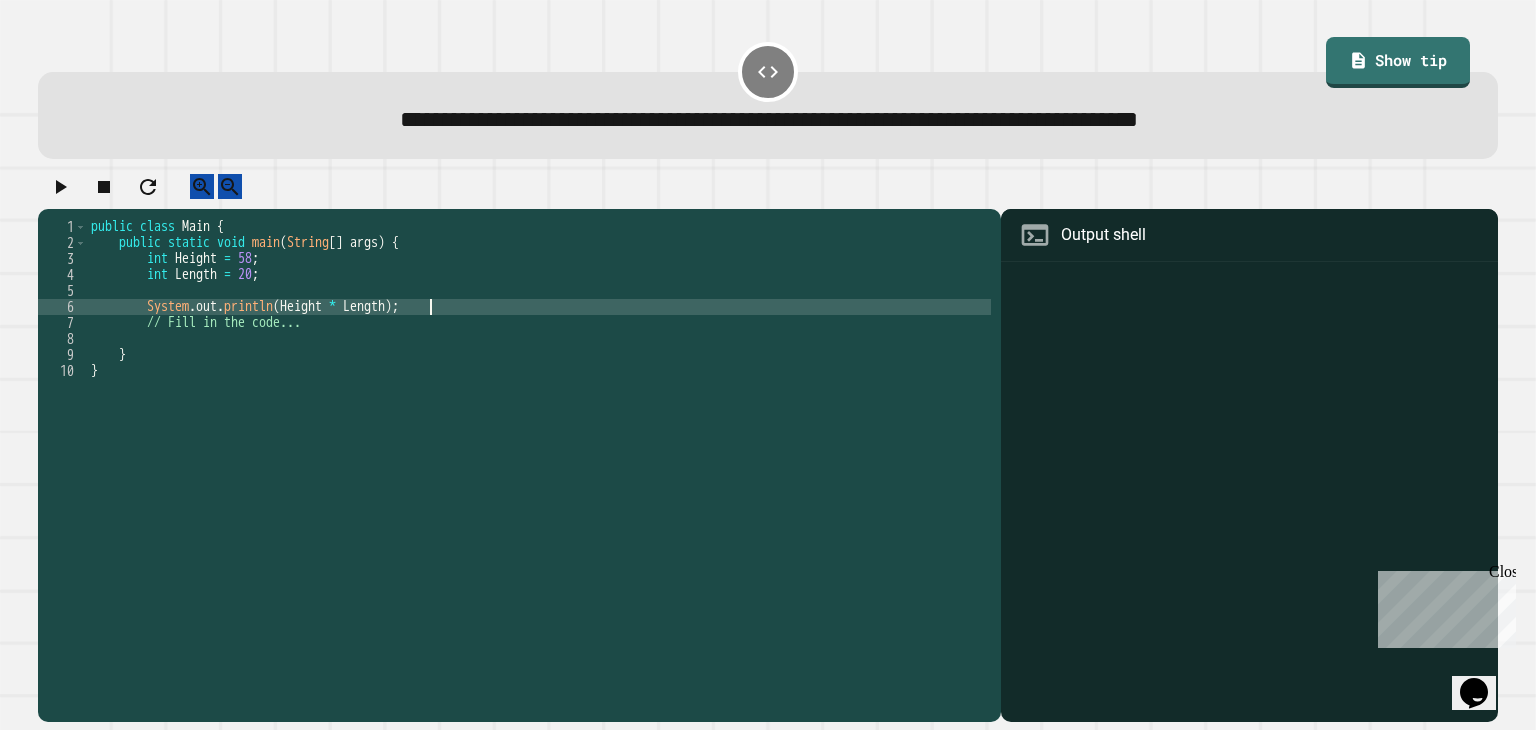 type on "**********" 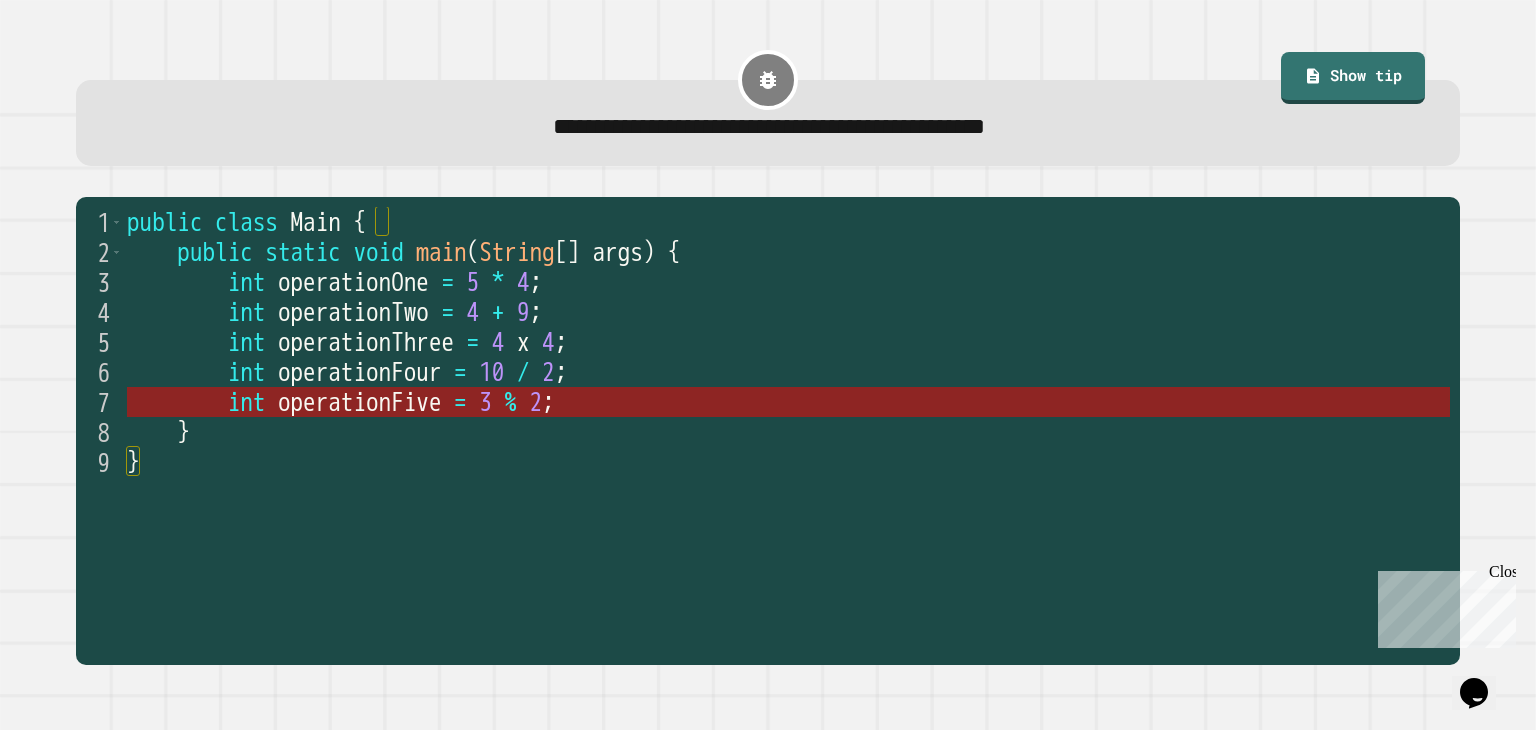 click on "operationFive" at bounding box center (360, 402) 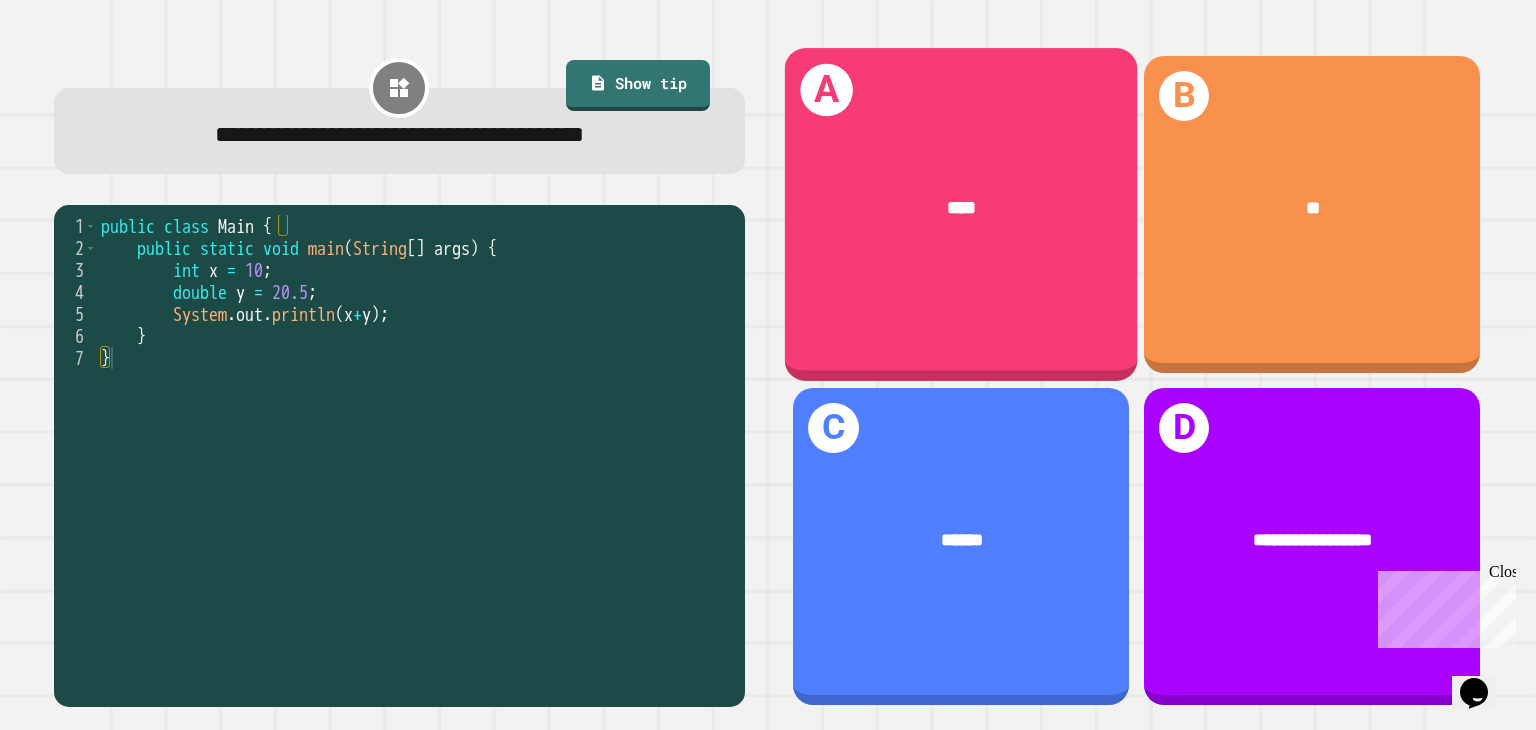 click on "A ****" at bounding box center [961, 214] 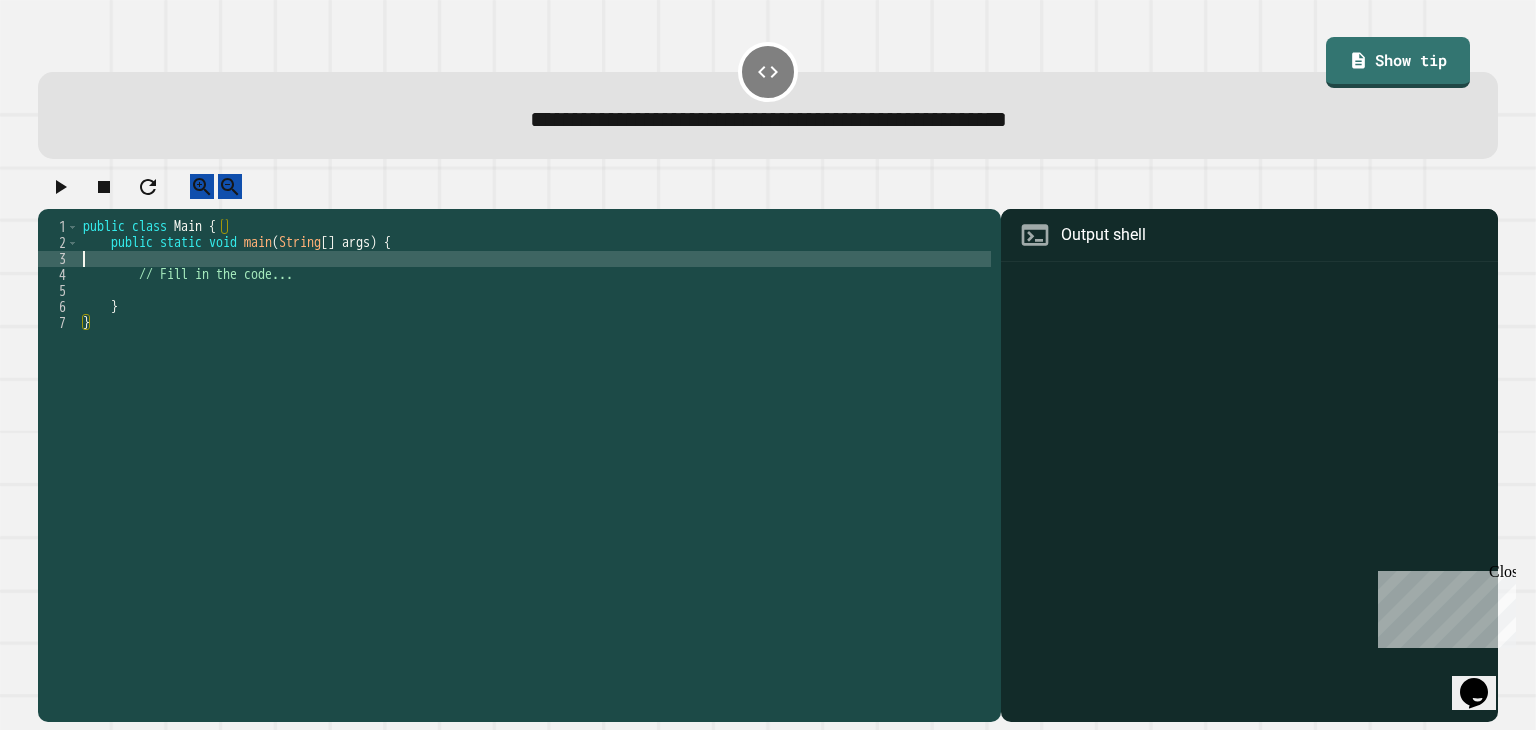 click on "public   class   Main   {      public   static   void   main ( String [ ]   args )   {           // Fill in the code...      } }" at bounding box center [535, 451] 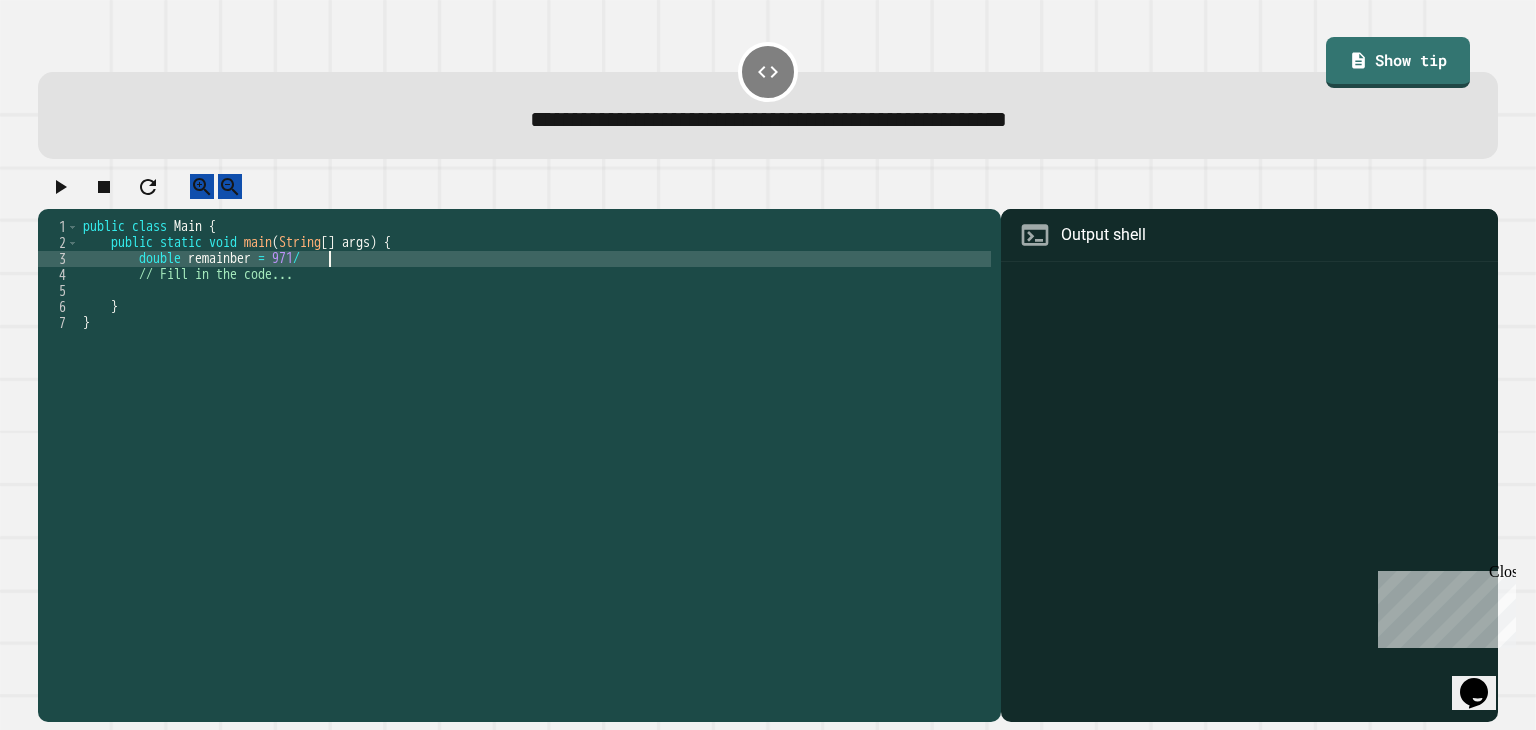 scroll, scrollTop: 0, scrollLeft: 16, axis: horizontal 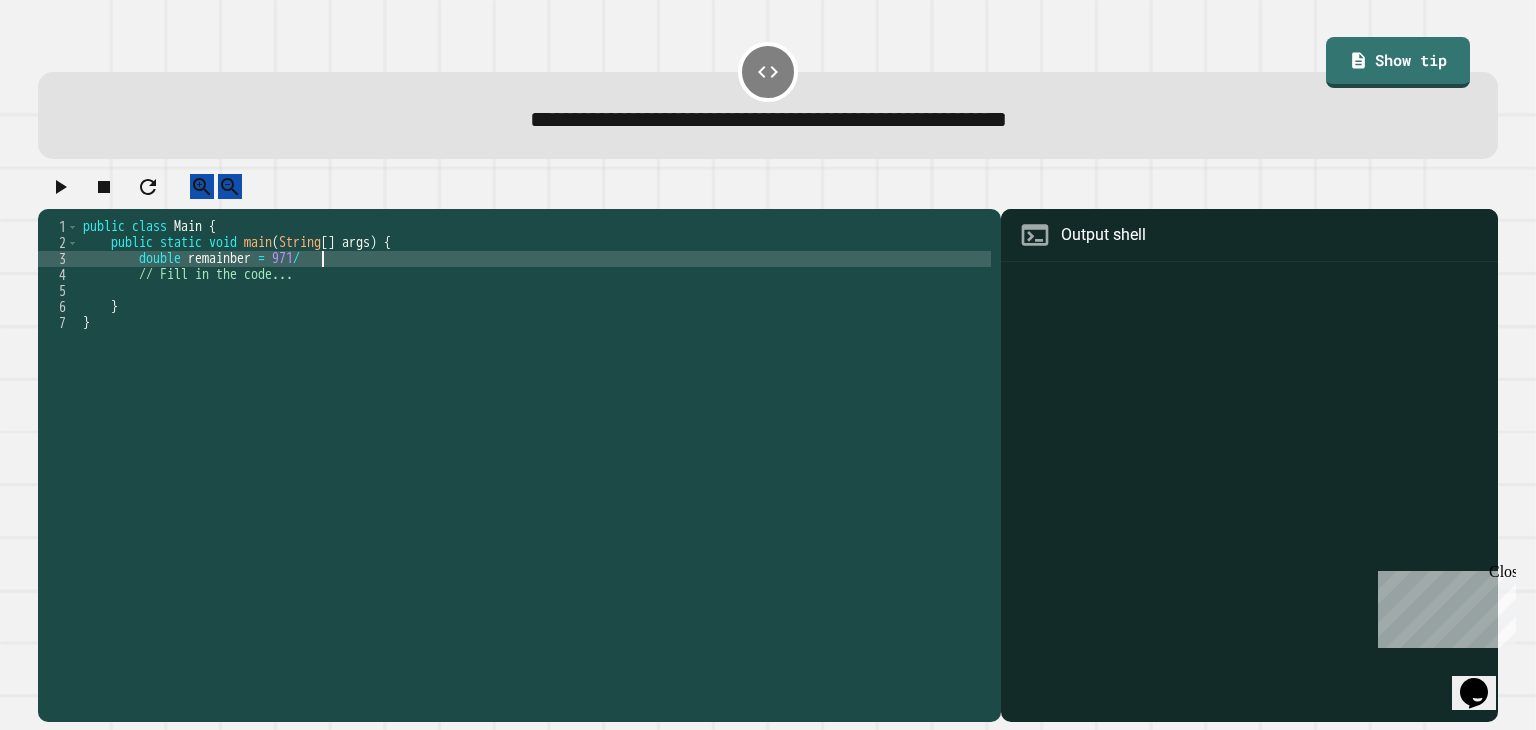 type on "**********" 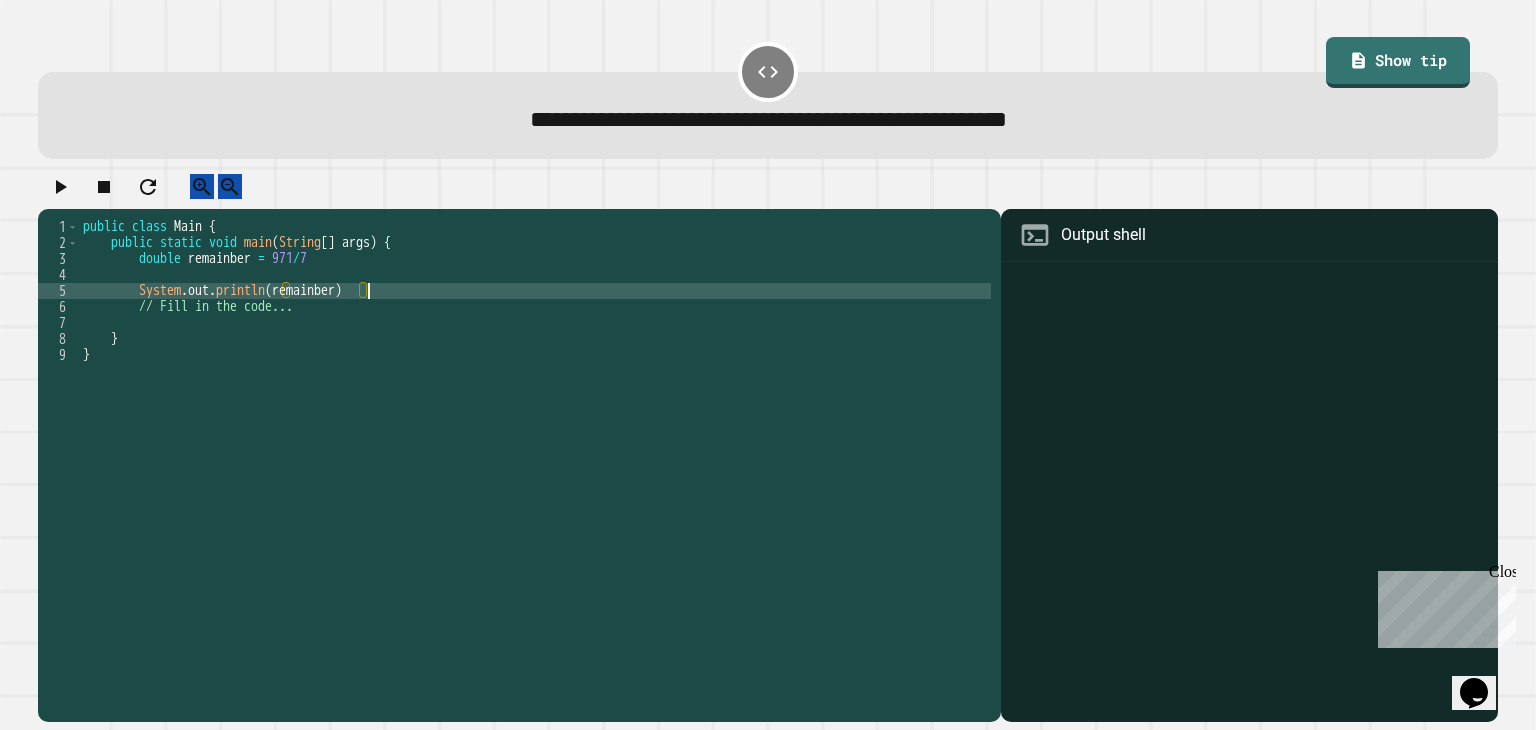 scroll, scrollTop: 0, scrollLeft: 19, axis: horizontal 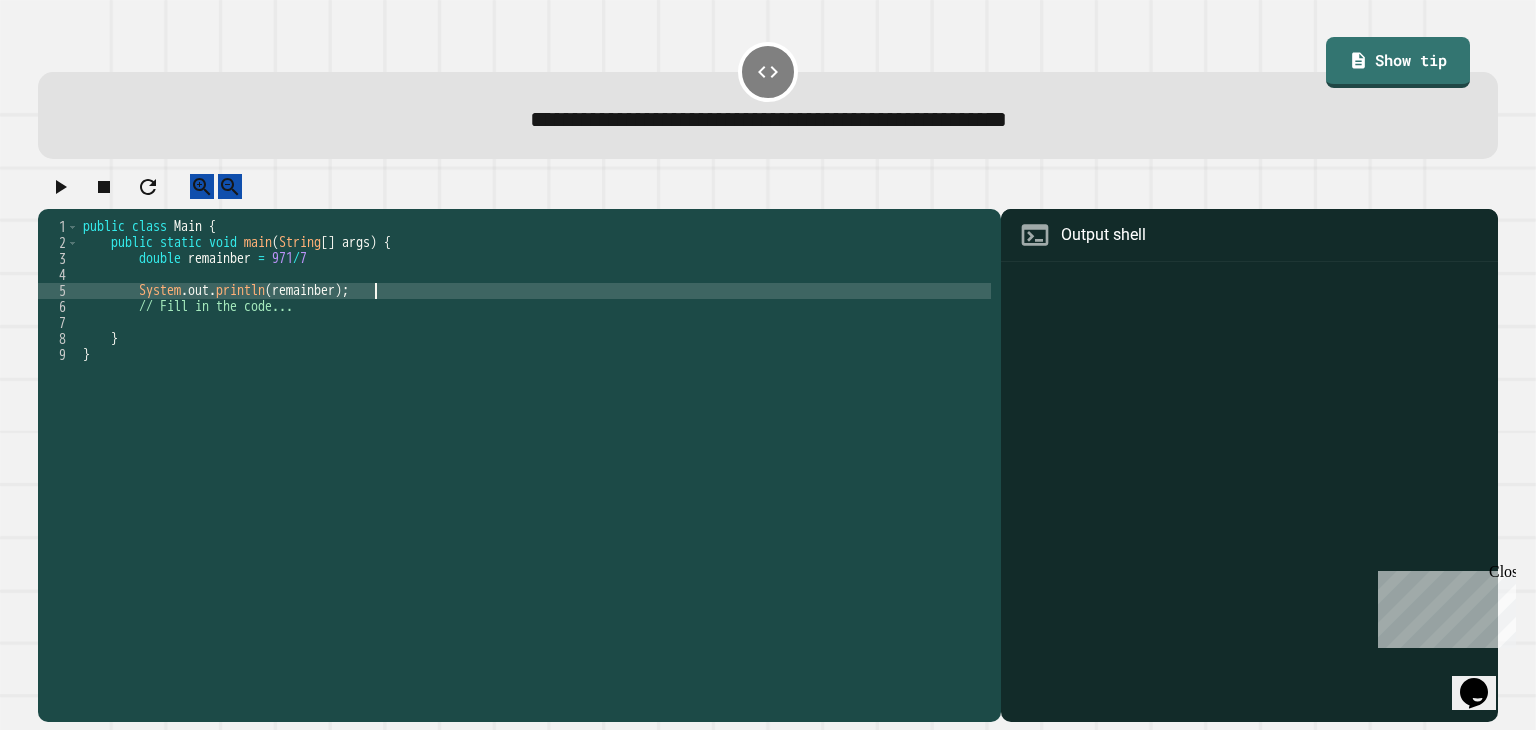 click on "public   class   Main   {      public   static   void   main ( String [ ]   args )   {           double   remainber   =   971 / 7                     System . out . println ( remainber ) ;           // Fill in the code...      } }" at bounding box center (535, 451) 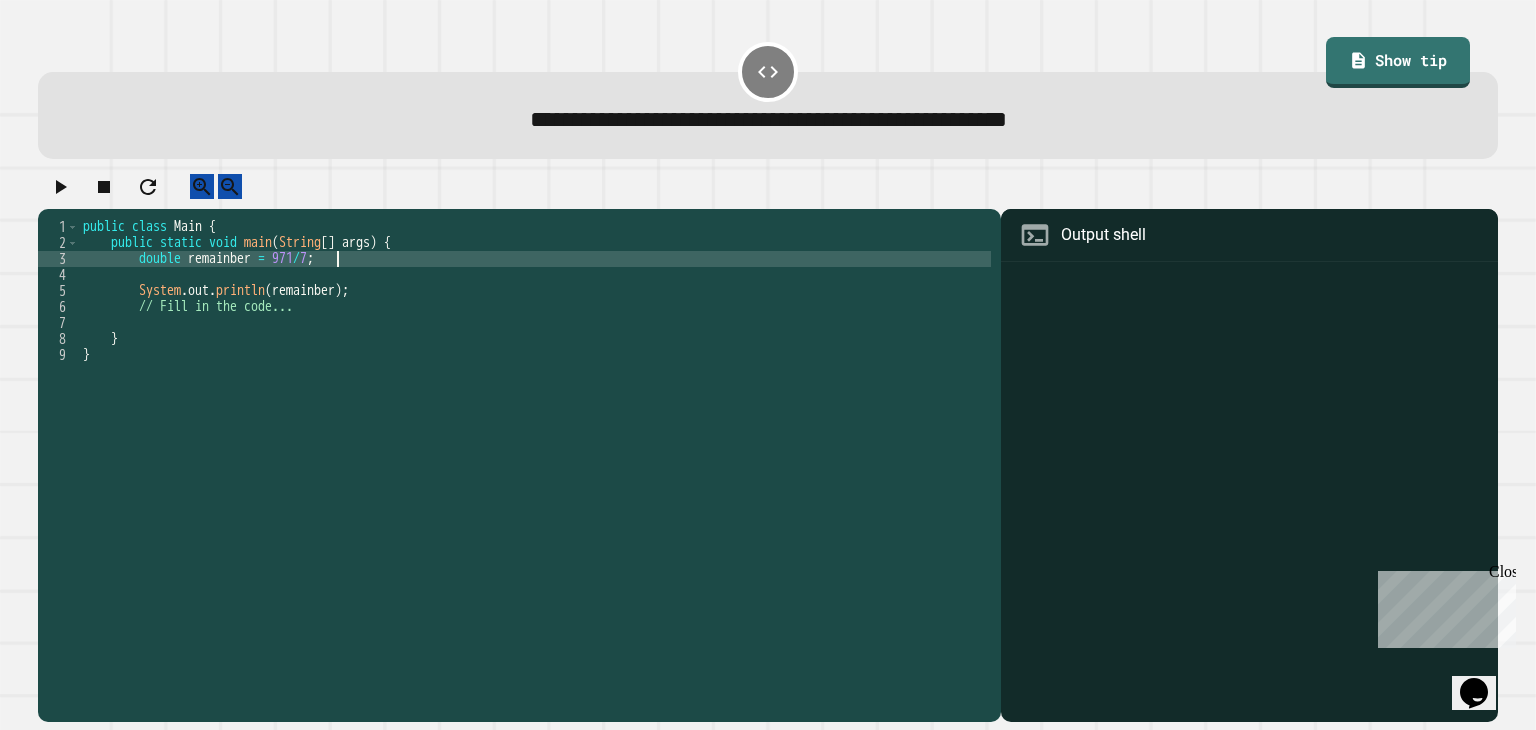 scroll, scrollTop: 0, scrollLeft: 16, axis: horizontal 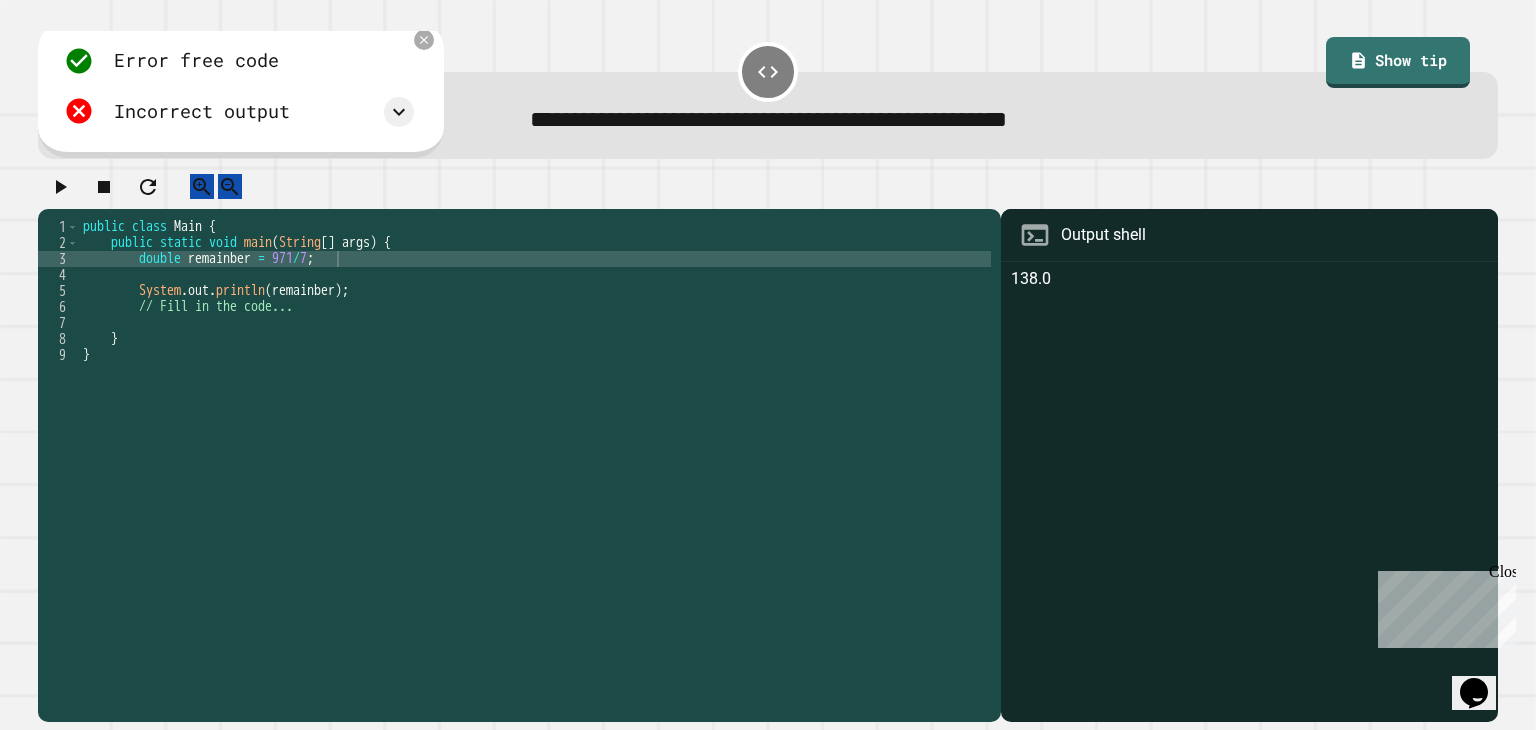 click on "public   class   Main   {      public   static   void   main ( String [ ]   args )   {           double   remainber   =   971 / 7 ;                     System . out . println ( remainber ) ;           // Fill in the code...      } }" at bounding box center (535, 451) 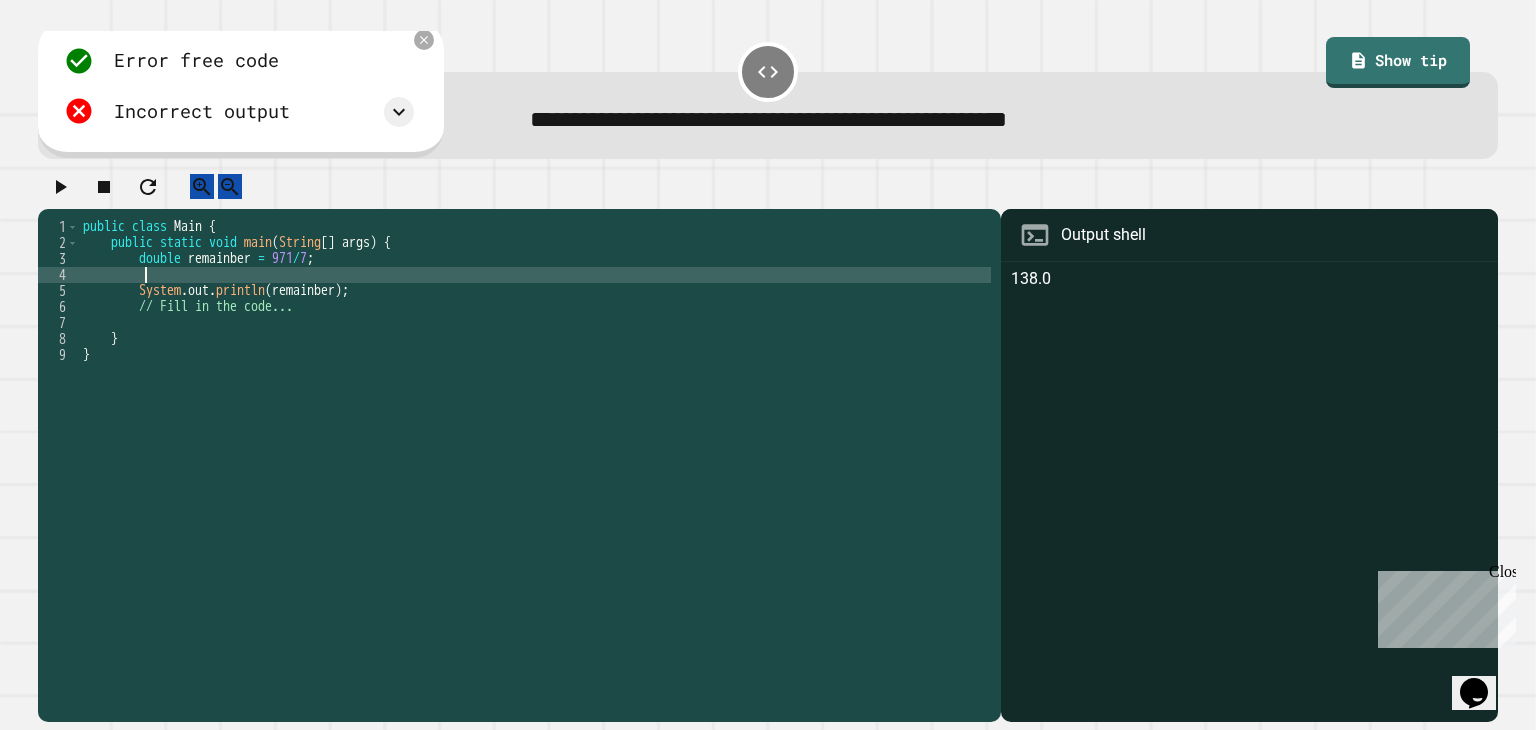 click on "public   class   Main   {      public   static   void   main ( String [ ]   args )   {           double   remainber   =   971 / 7 ;                     System . out . println ( remainber ) ;           // Fill in the code...      } }" at bounding box center (535, 451) 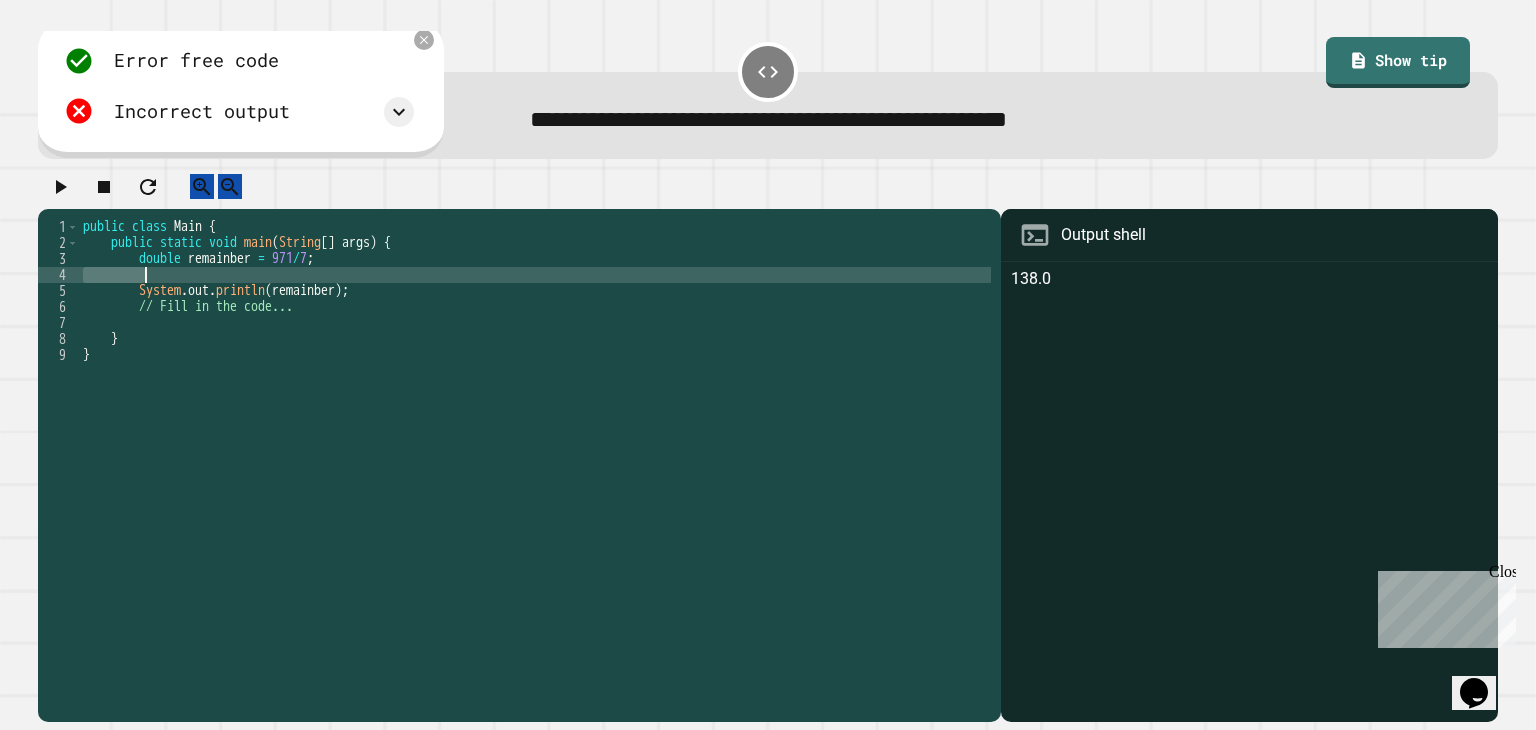 click on "public   class   Main   {      public   static   void   main ( String [ ]   args )   {           double   remainber   =   971 / 7 ;                     System . out . println ( remainber ) ;           // Fill in the code...      } }" at bounding box center [535, 451] 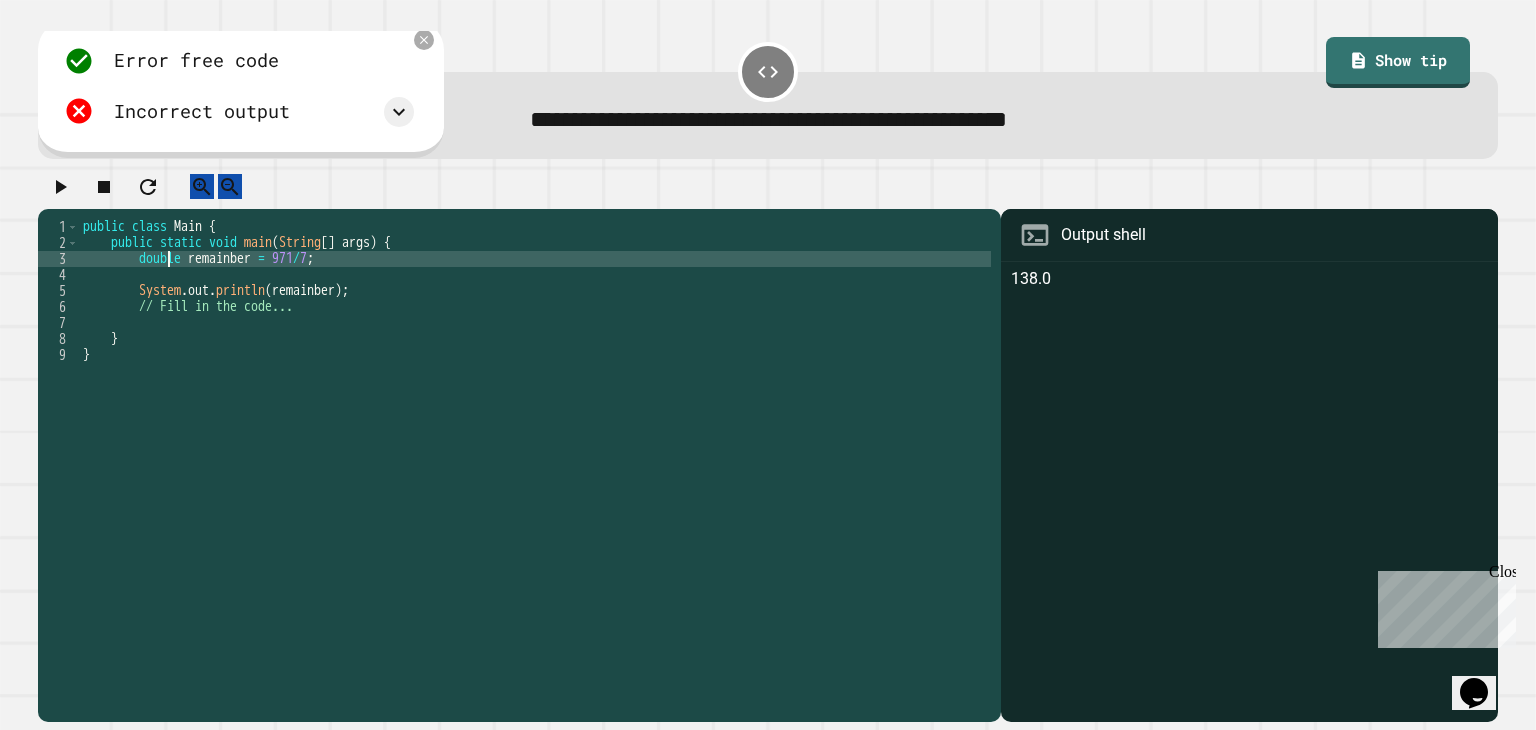 click on "public   class   Main   {      public   static   void   main ( String [ ]   args )   {           double   remainber   =   971 / 7 ;                     System . out . println ( remainber ) ;           // Fill in the code...      } }" at bounding box center [535, 451] 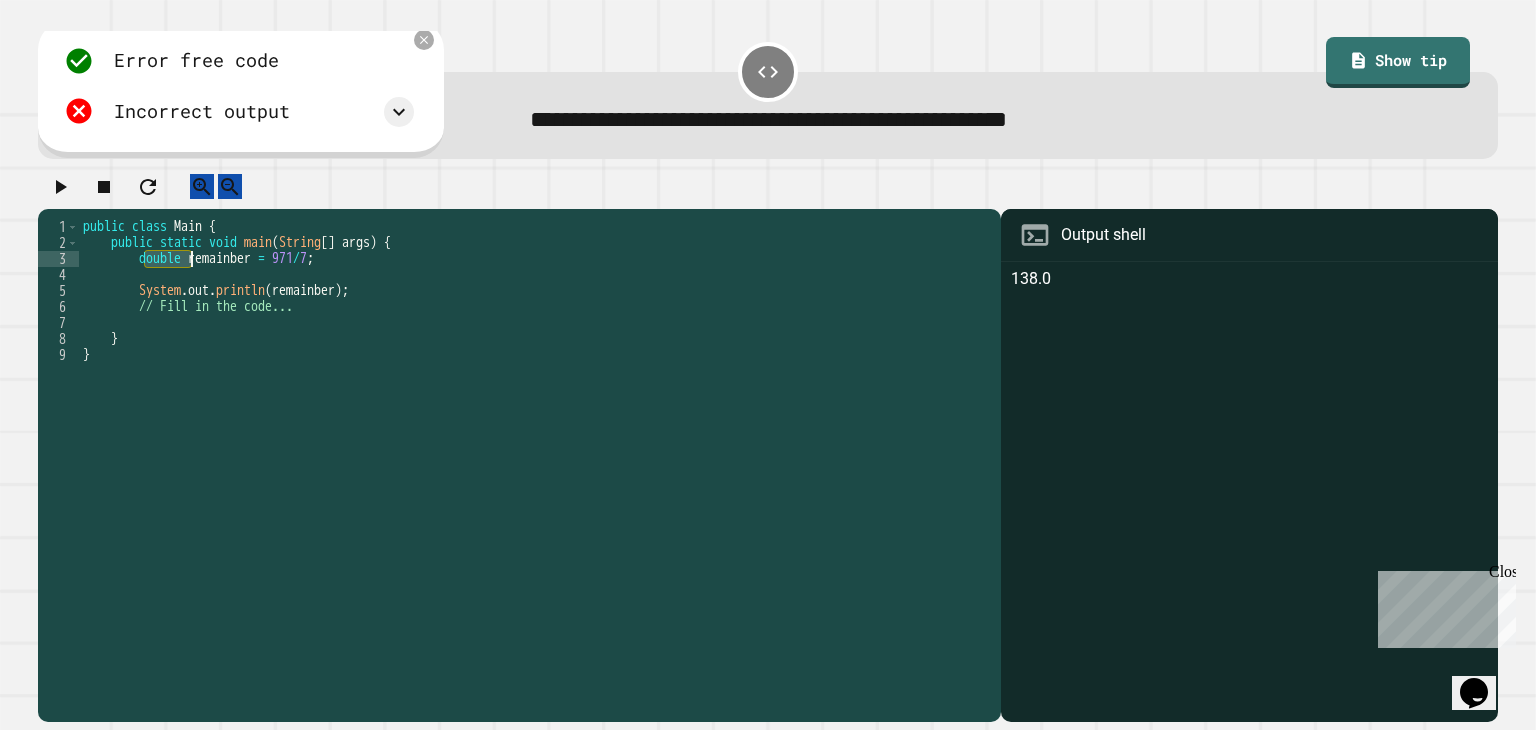 scroll, scrollTop: 0, scrollLeft: 5, axis: horizontal 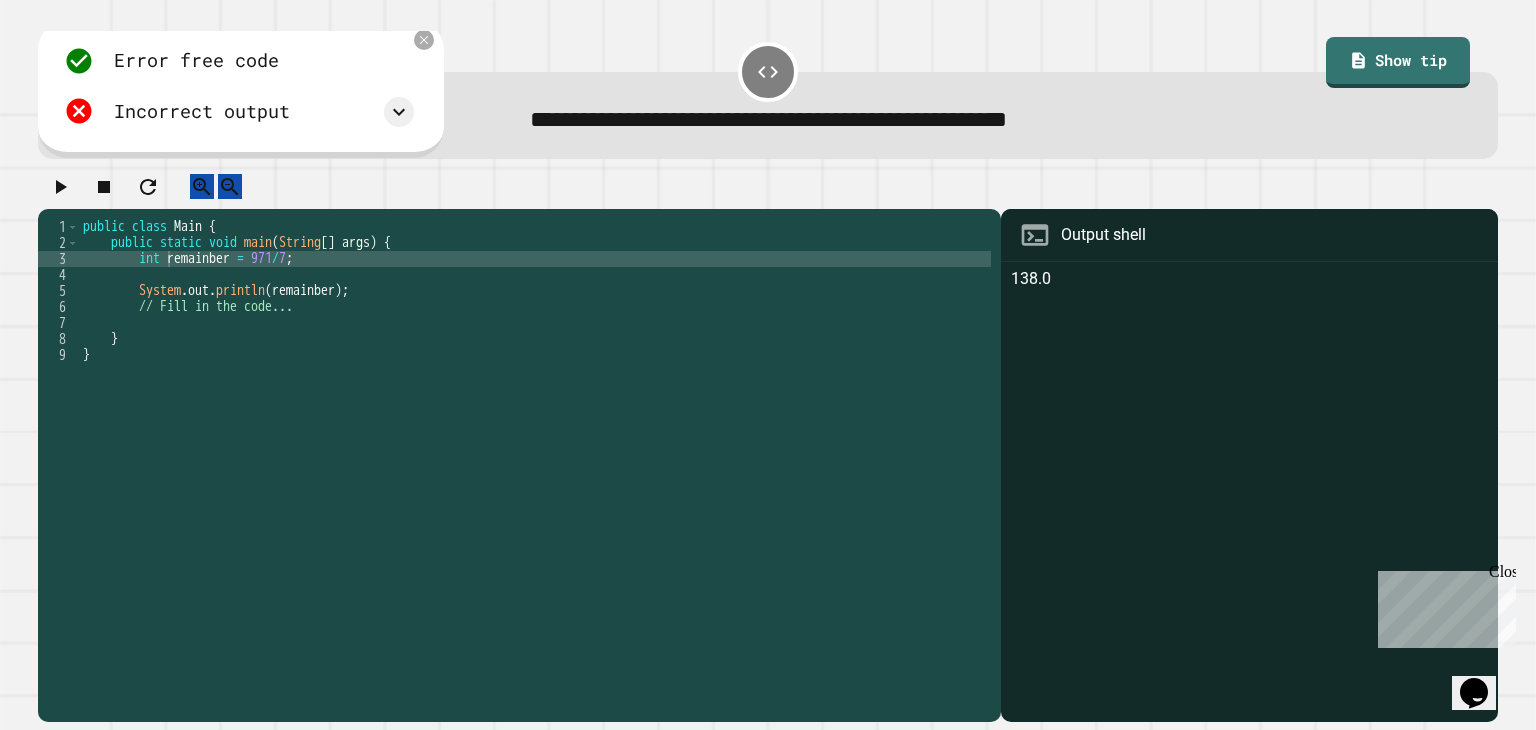 click 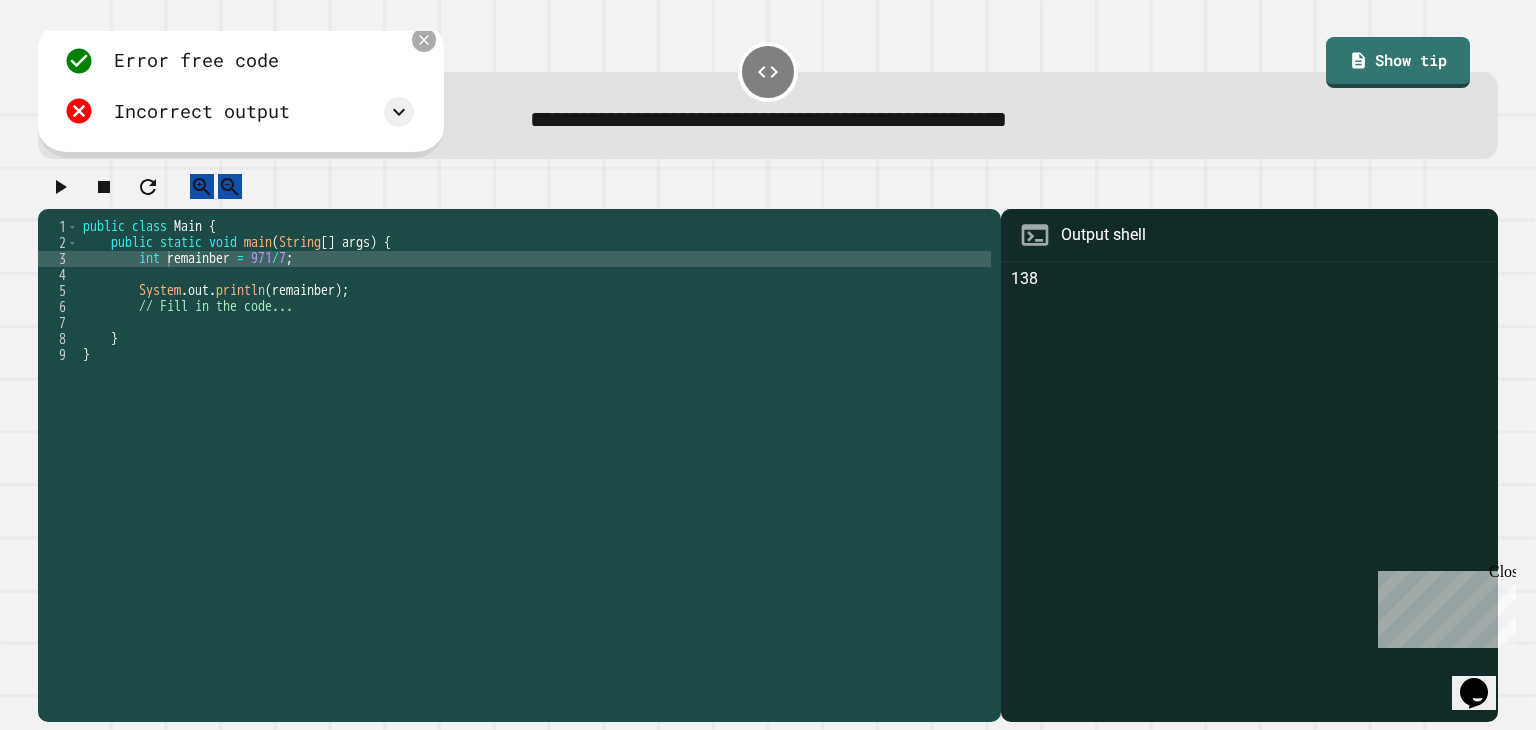 click 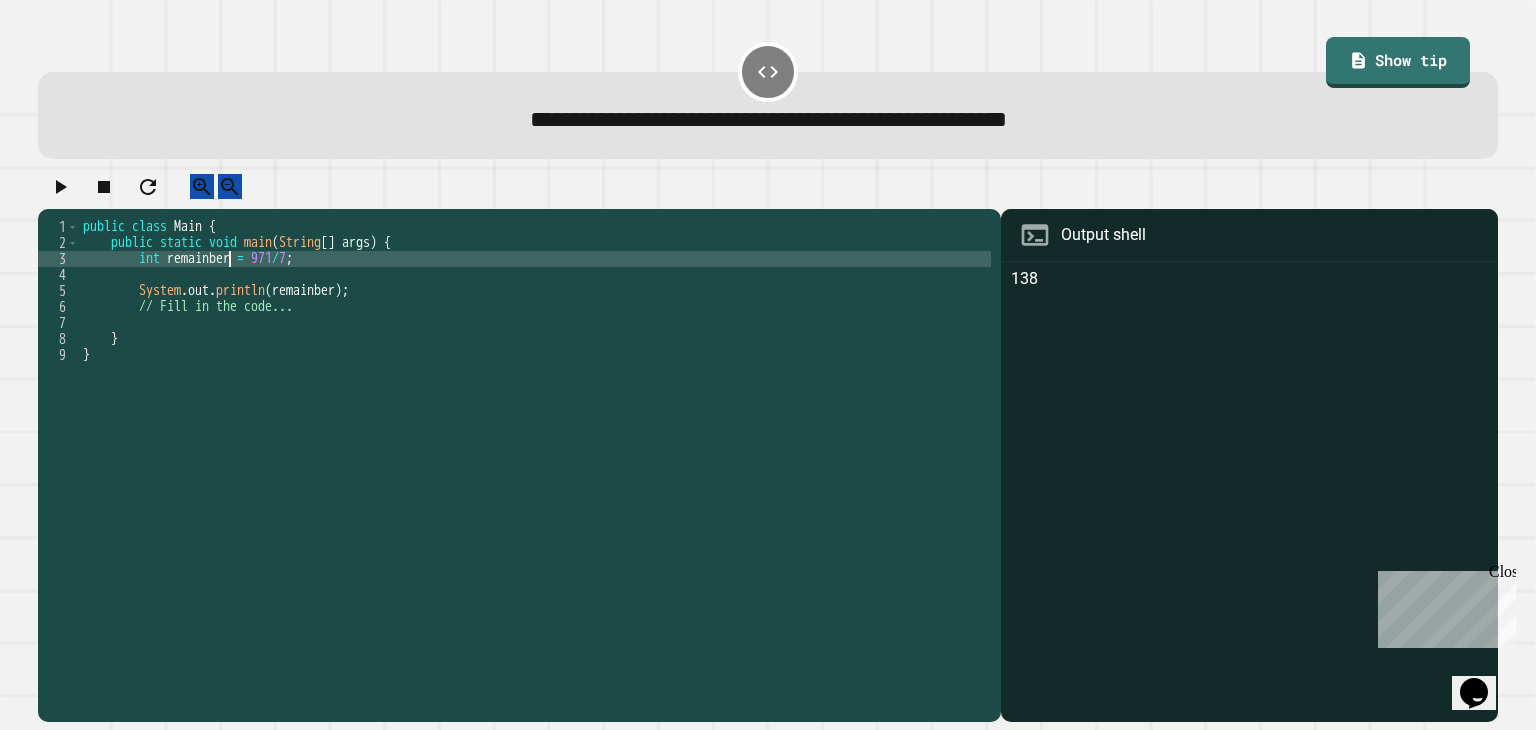click on "public   class   Main   {      public   static   void   main ( String [ ]   args )   {           int   remainber   =   971 / 7 ;                     System . out . println ( remainber ) ;           // Fill in the code...      } }" at bounding box center [535, 451] 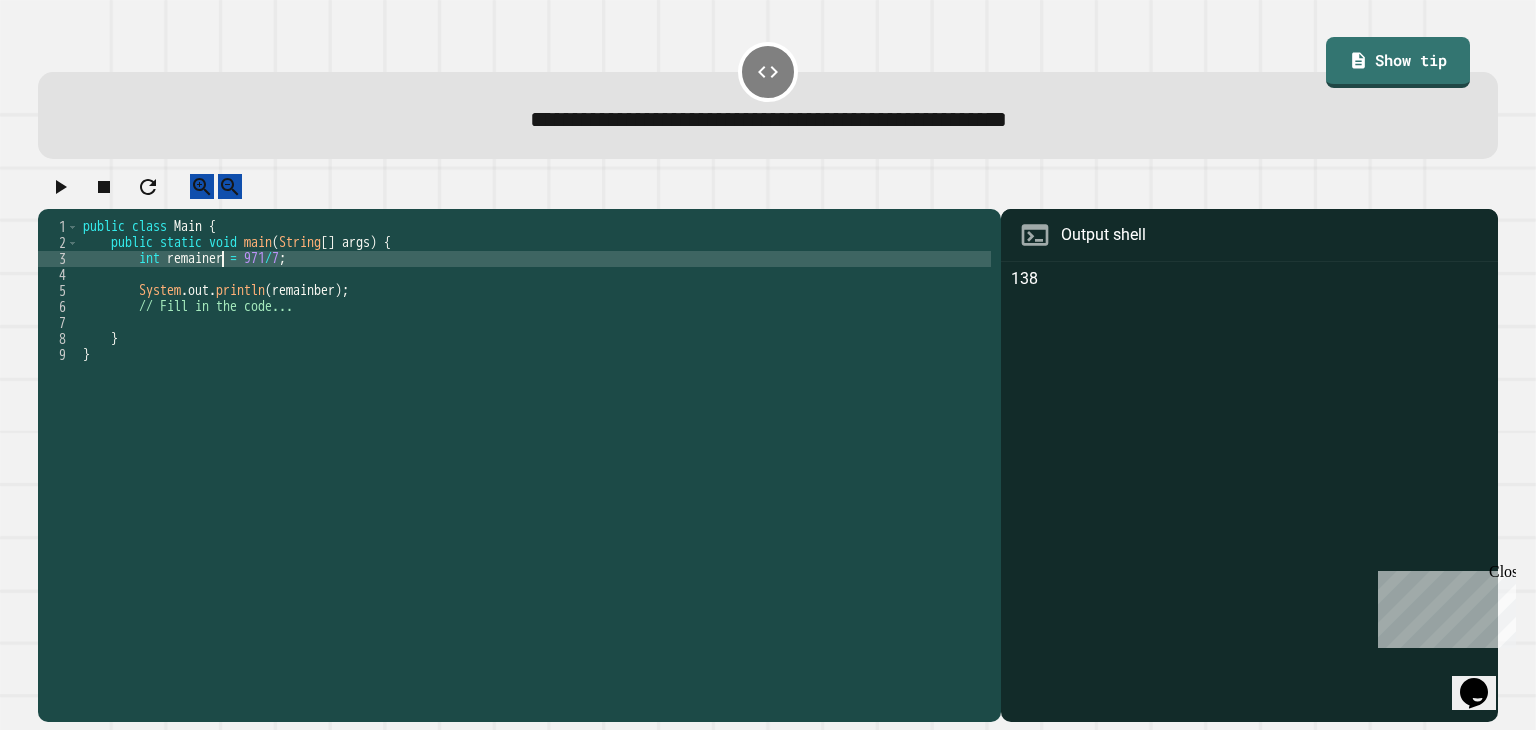 scroll, scrollTop: 0, scrollLeft: 9, axis: horizontal 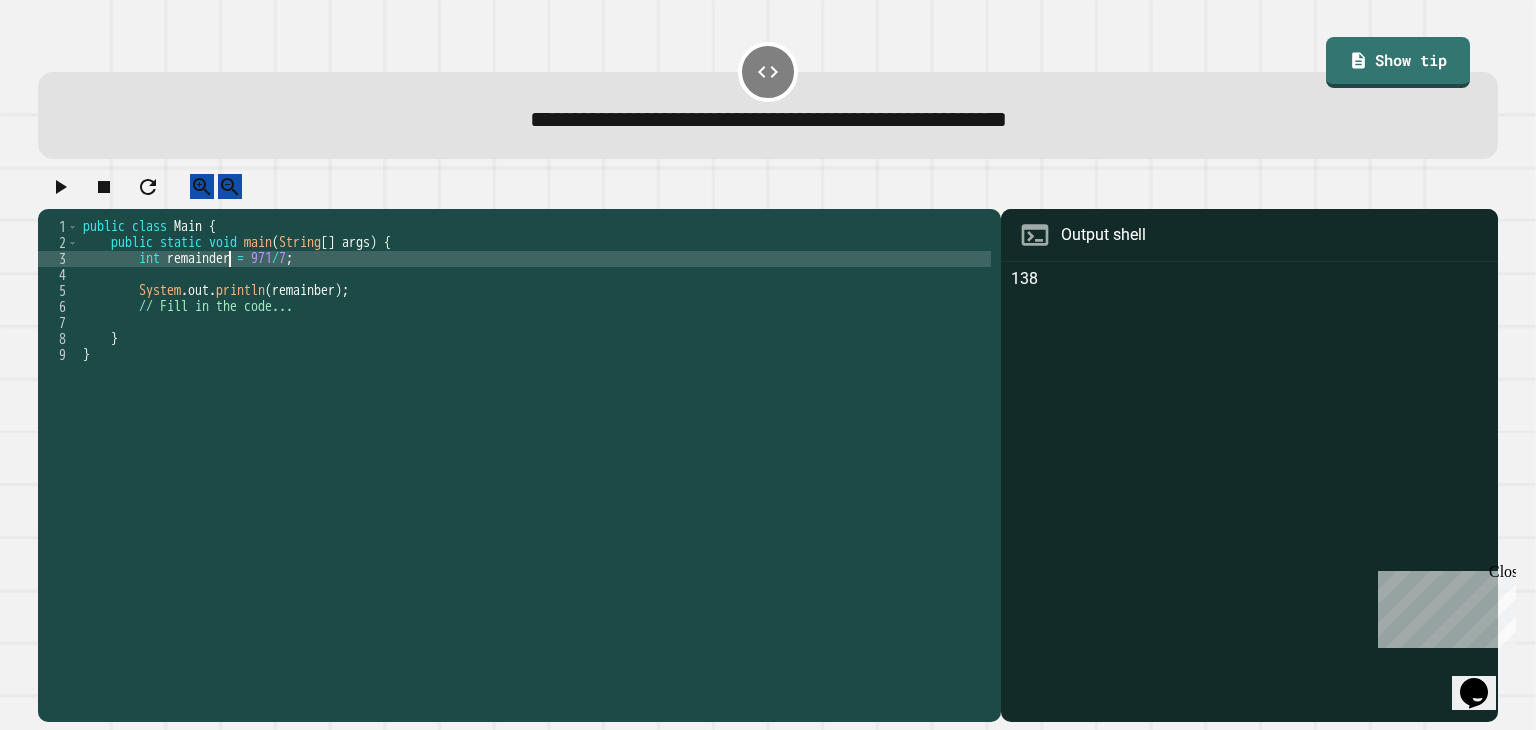 click on "public   class   Main   {      public   static   void   main ( String [ ]   args )   {           int   remainder   =   971 / 7 ;                     System . out . println ( remainber ) ;           // Fill in the code...      } }" at bounding box center [535, 451] 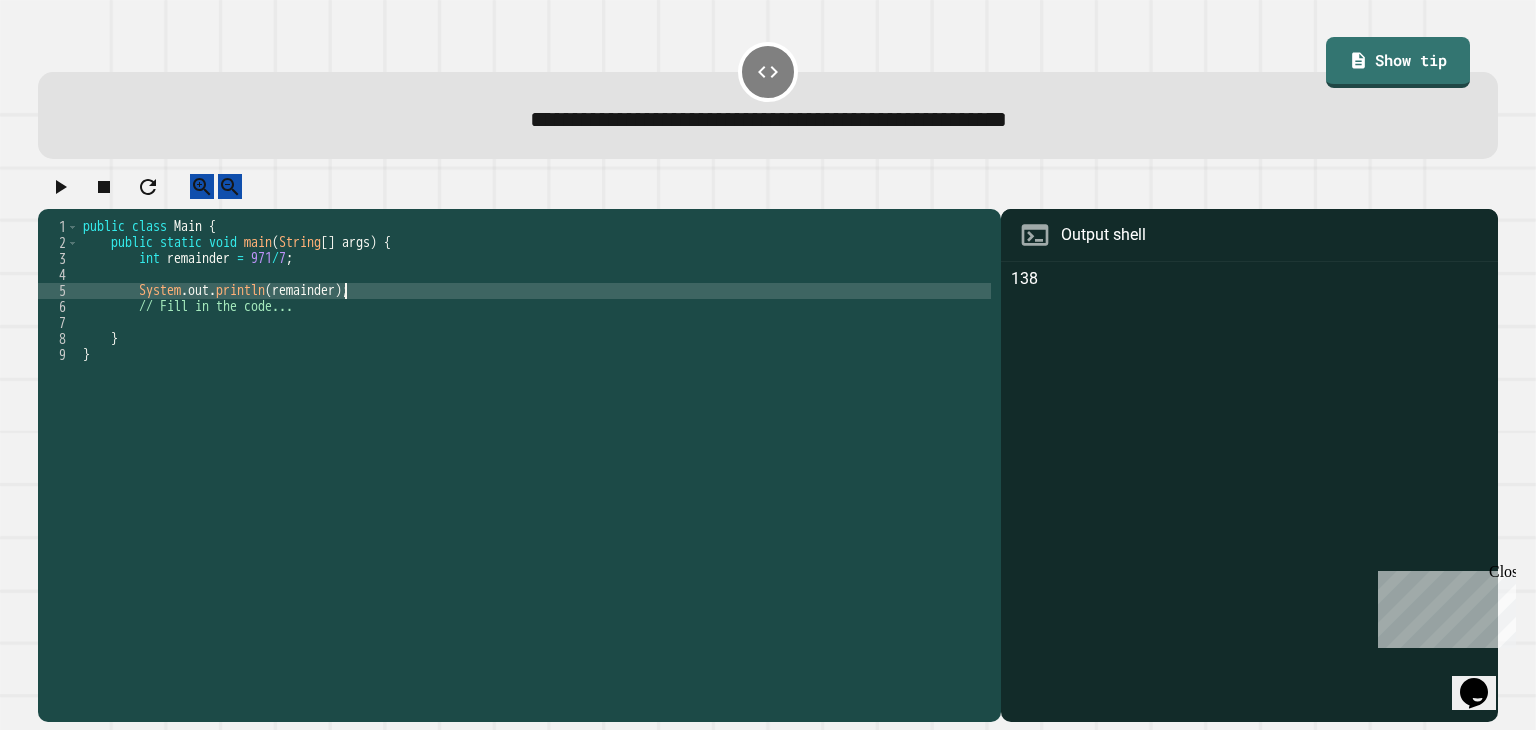 scroll, scrollTop: 0, scrollLeft: 18, axis: horizontal 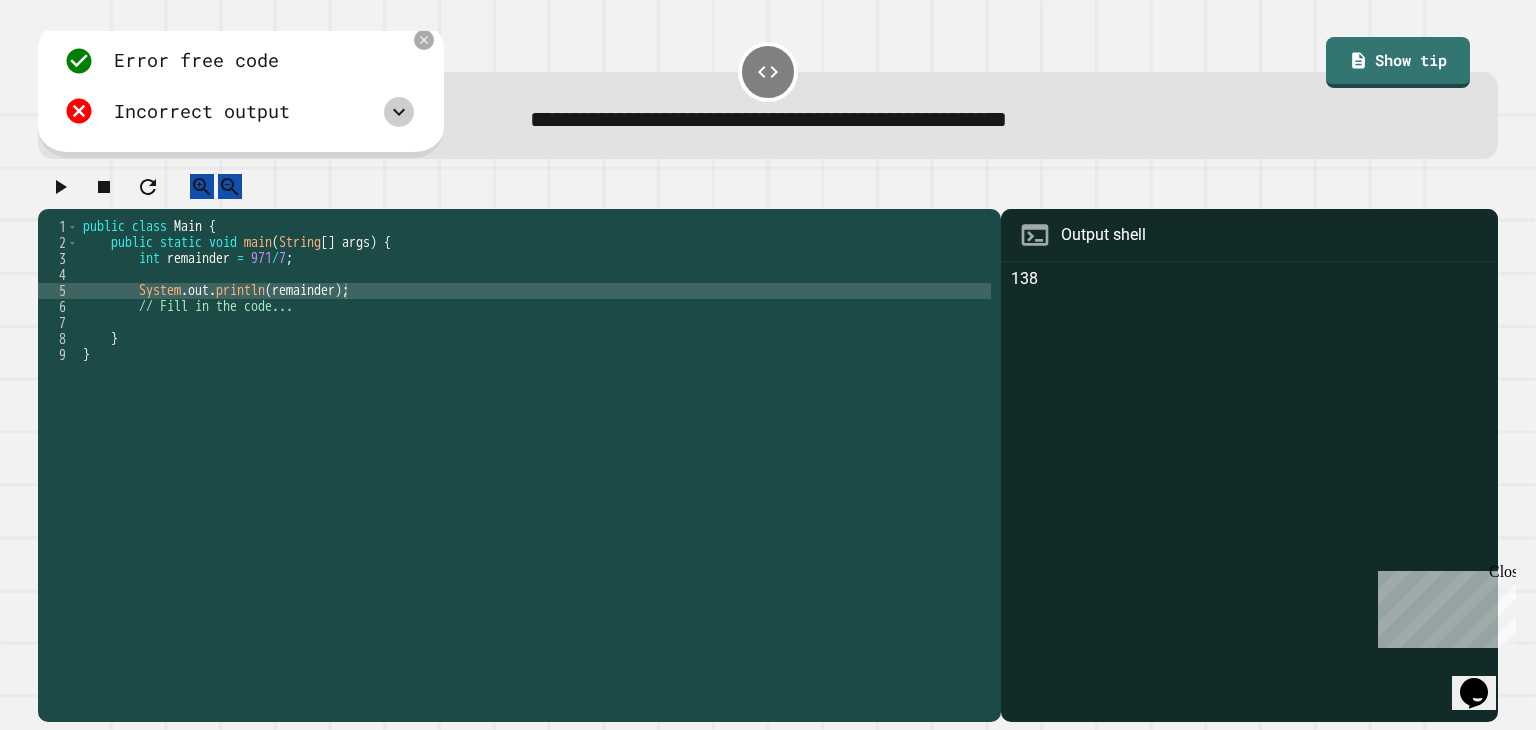 click 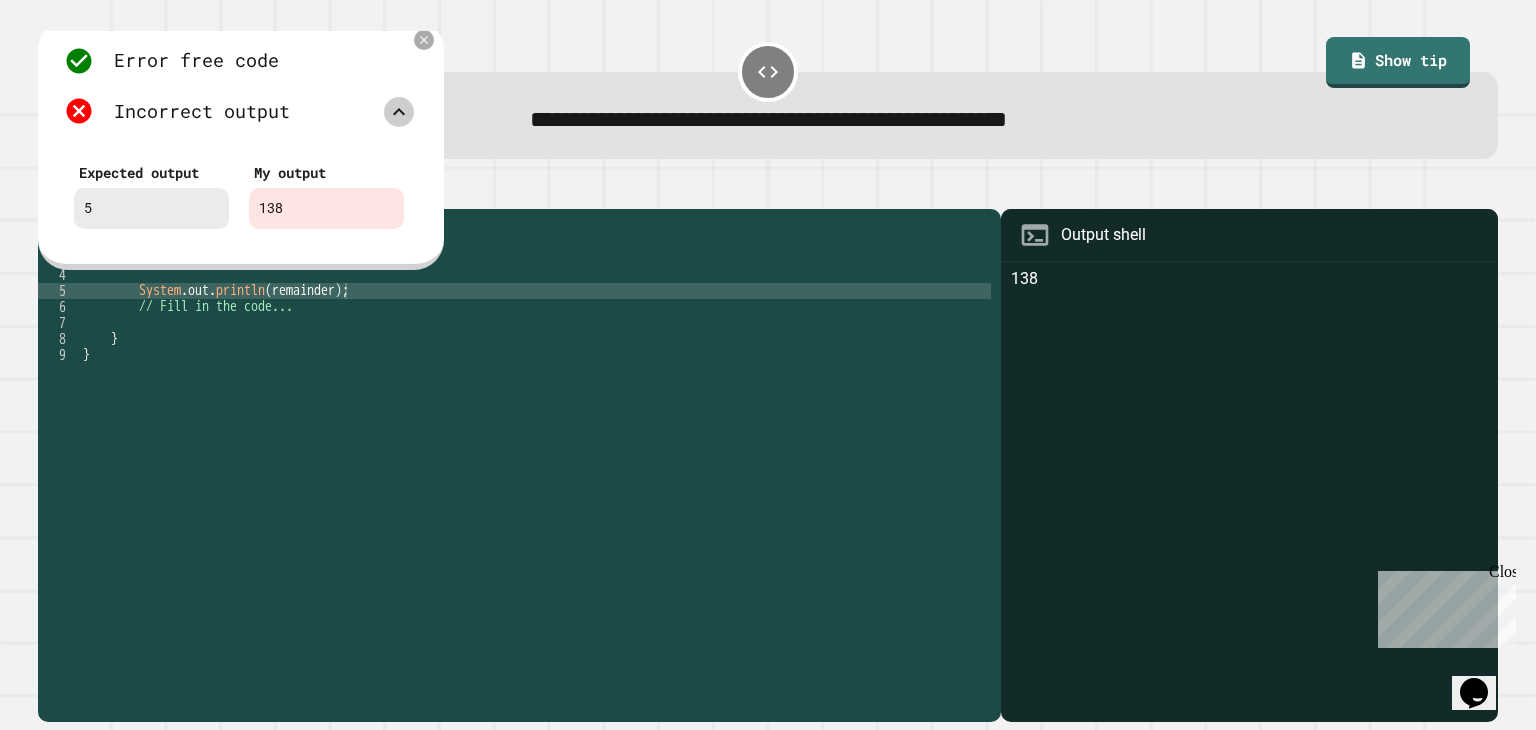 click 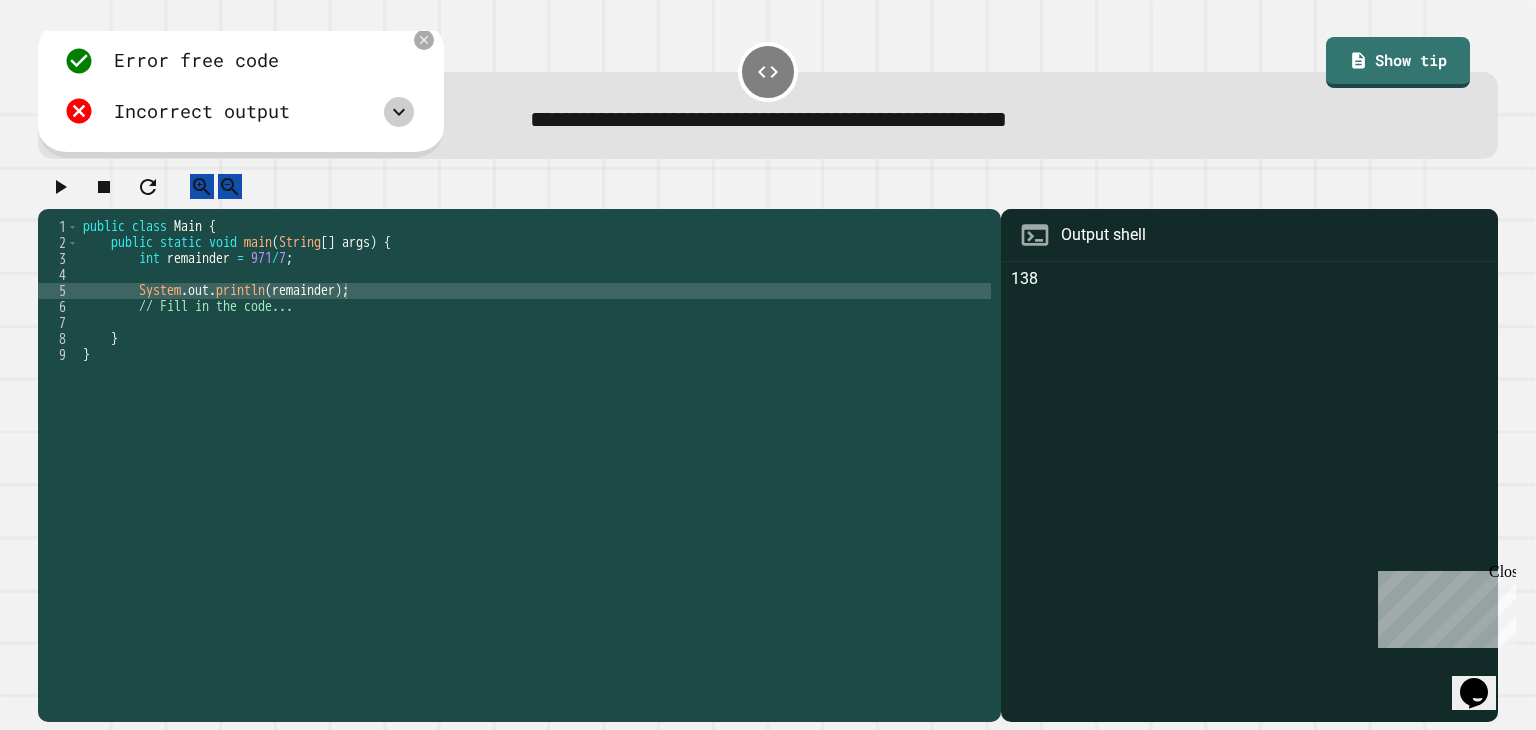 click at bounding box center [767, 191] 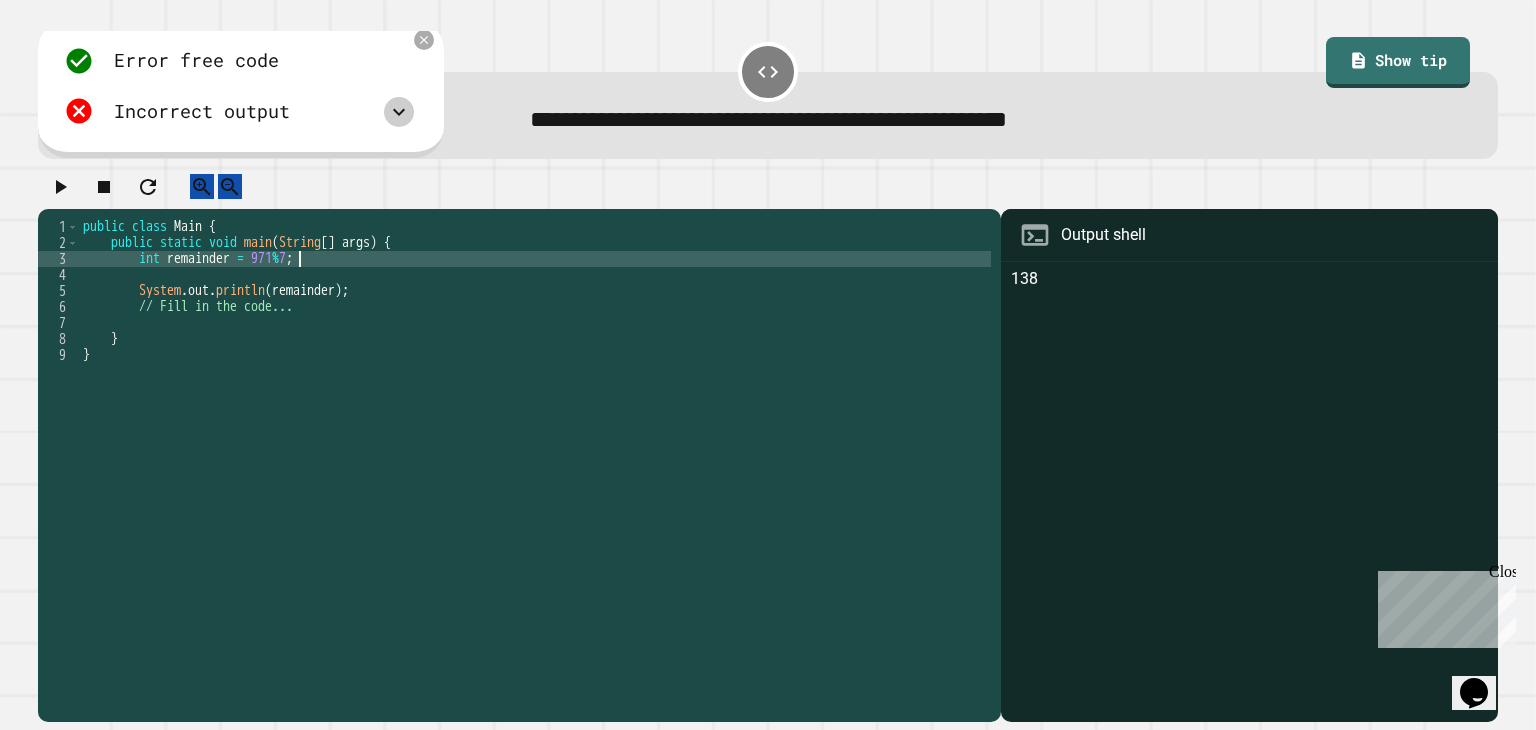scroll, scrollTop: 0, scrollLeft: 15, axis: horizontal 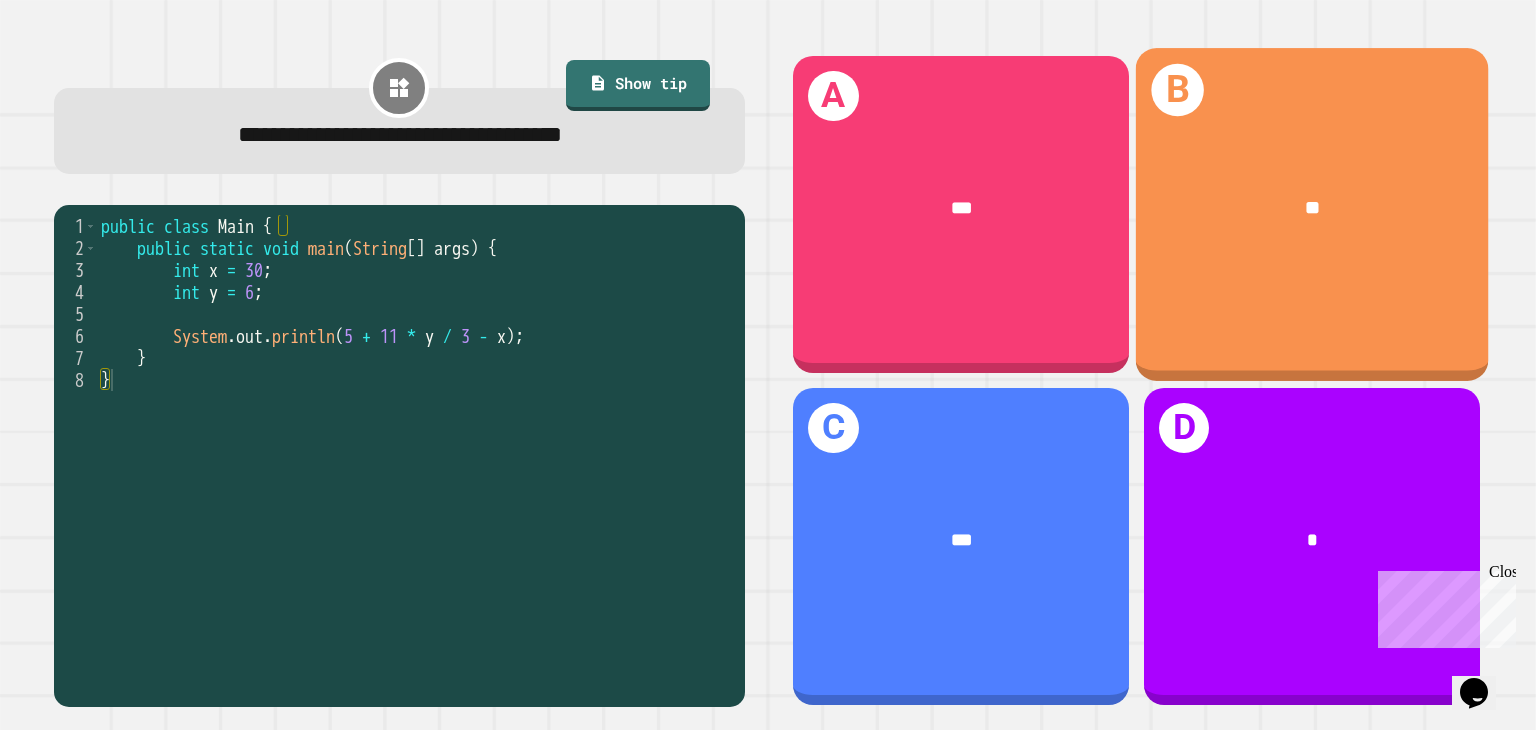 drag, startPoint x: 1187, startPoint y: 302, endPoint x: 1197, endPoint y: 221, distance: 81.61495 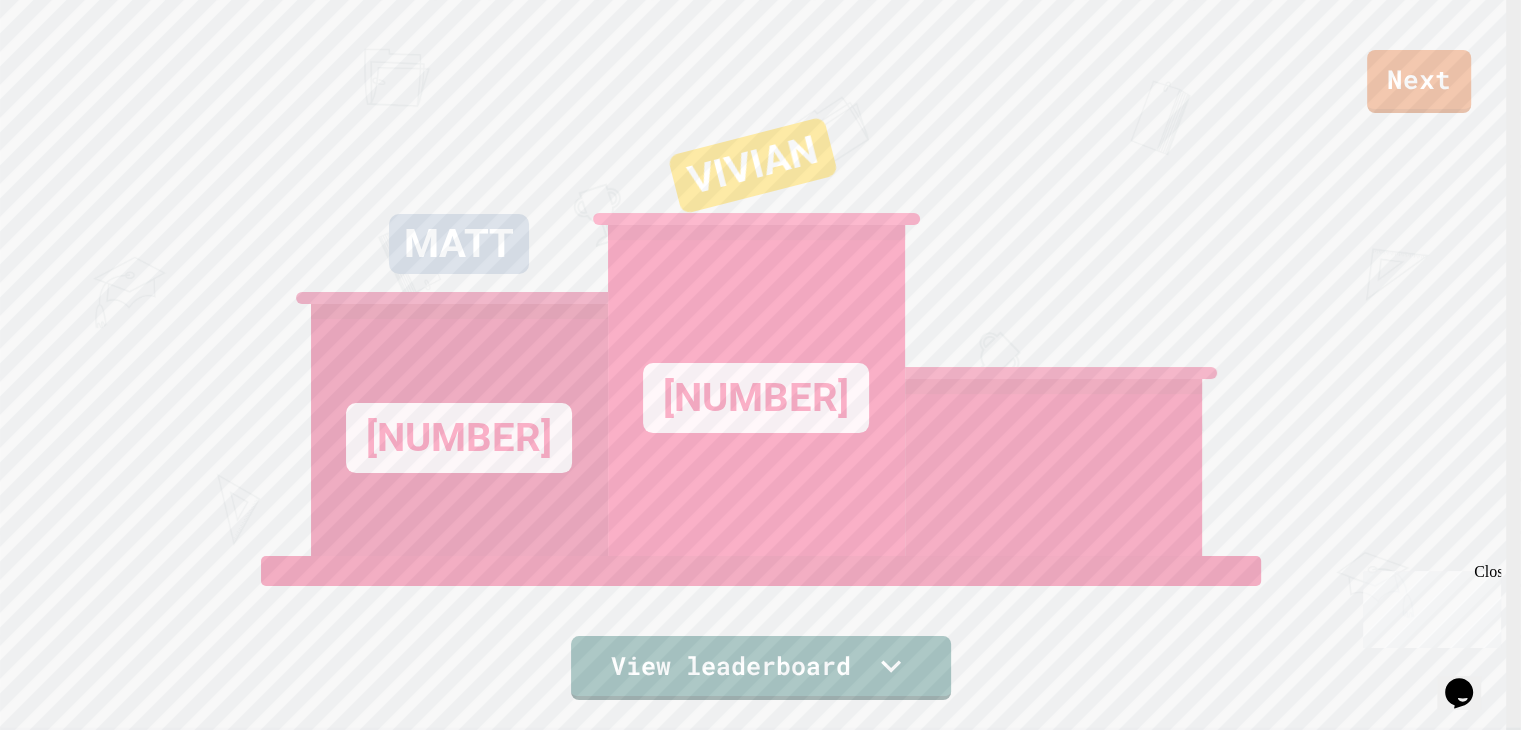 click on "Next" at bounding box center [1419, 81] 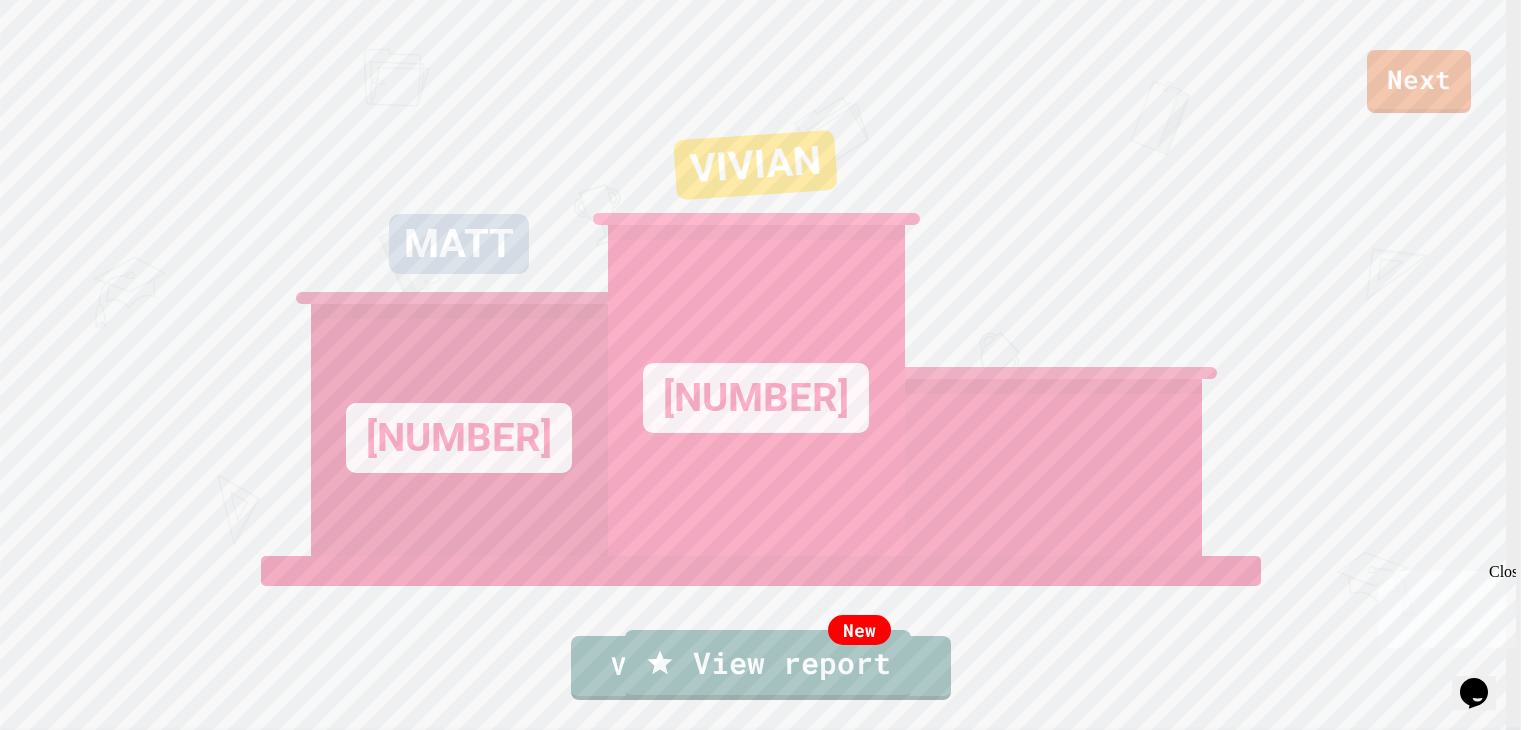 click on "Exit" at bounding box center [1411, 780] 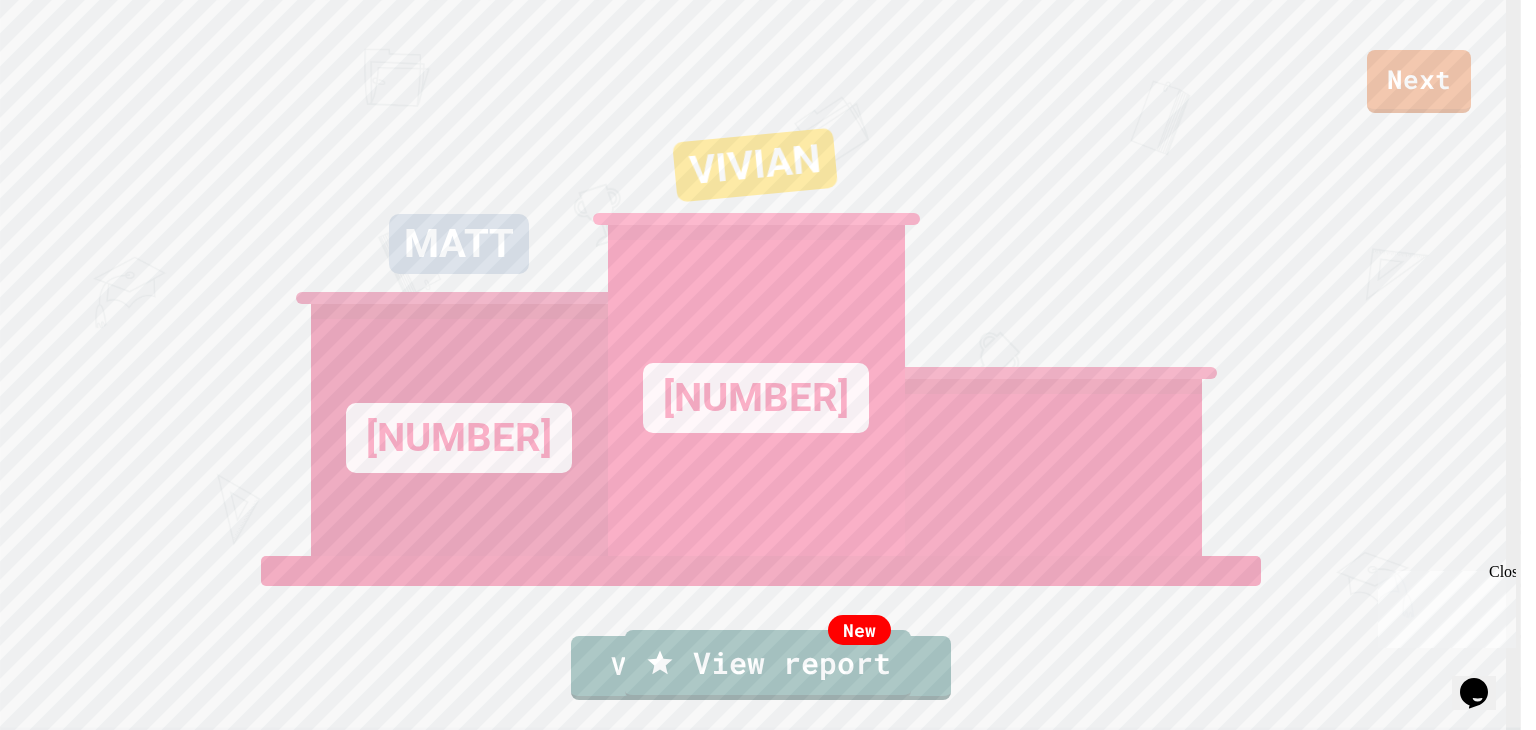 click 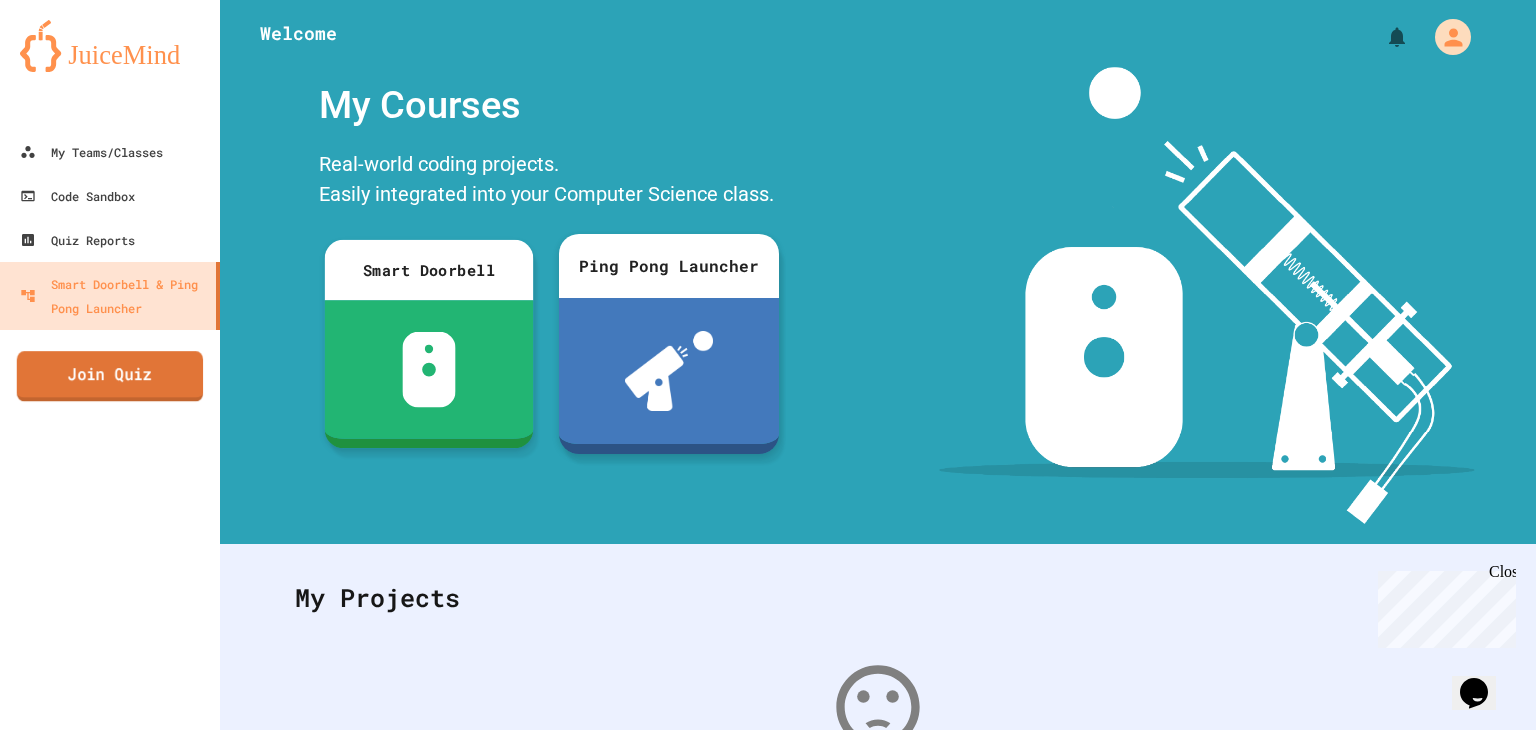 click on "Join Quiz" at bounding box center [110, 376] 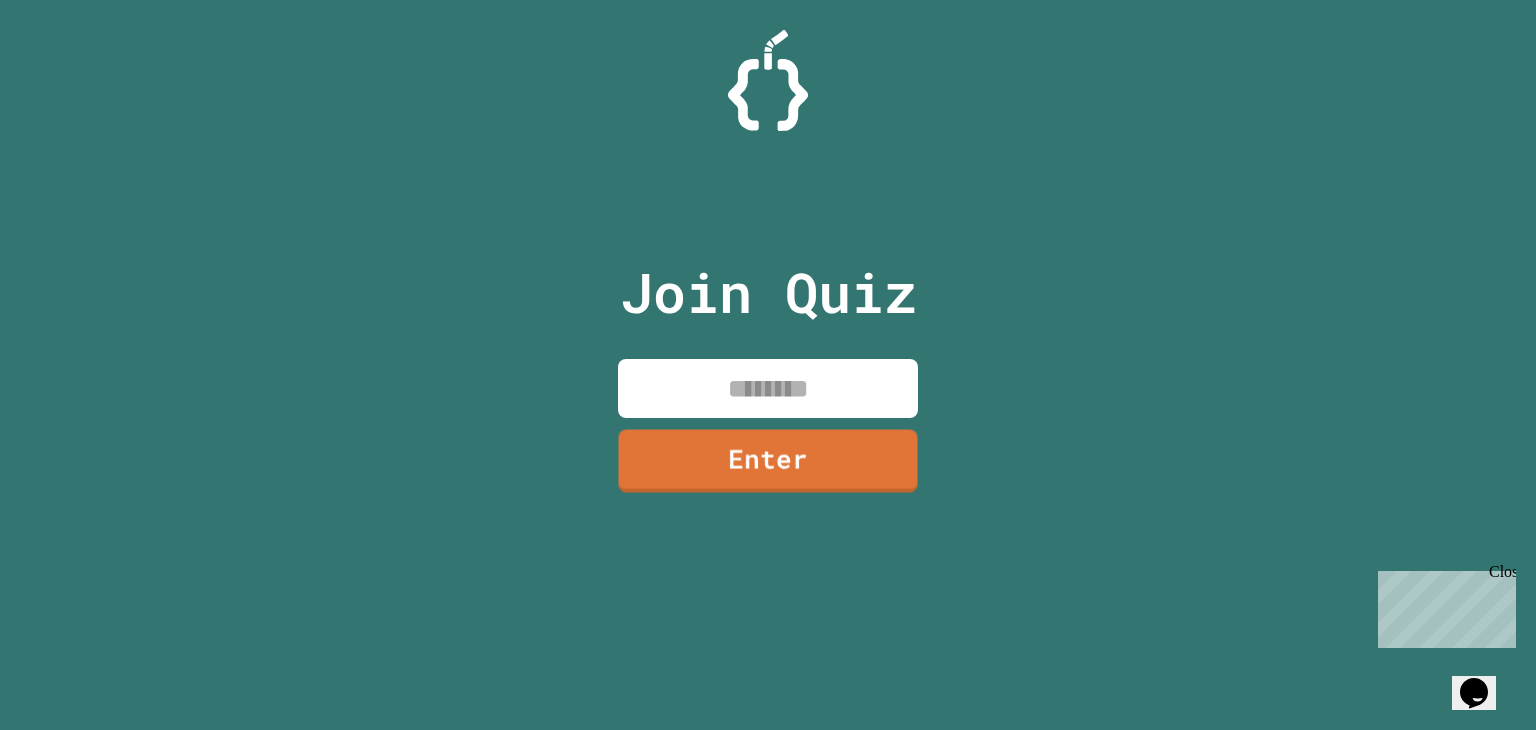click at bounding box center (768, 388) 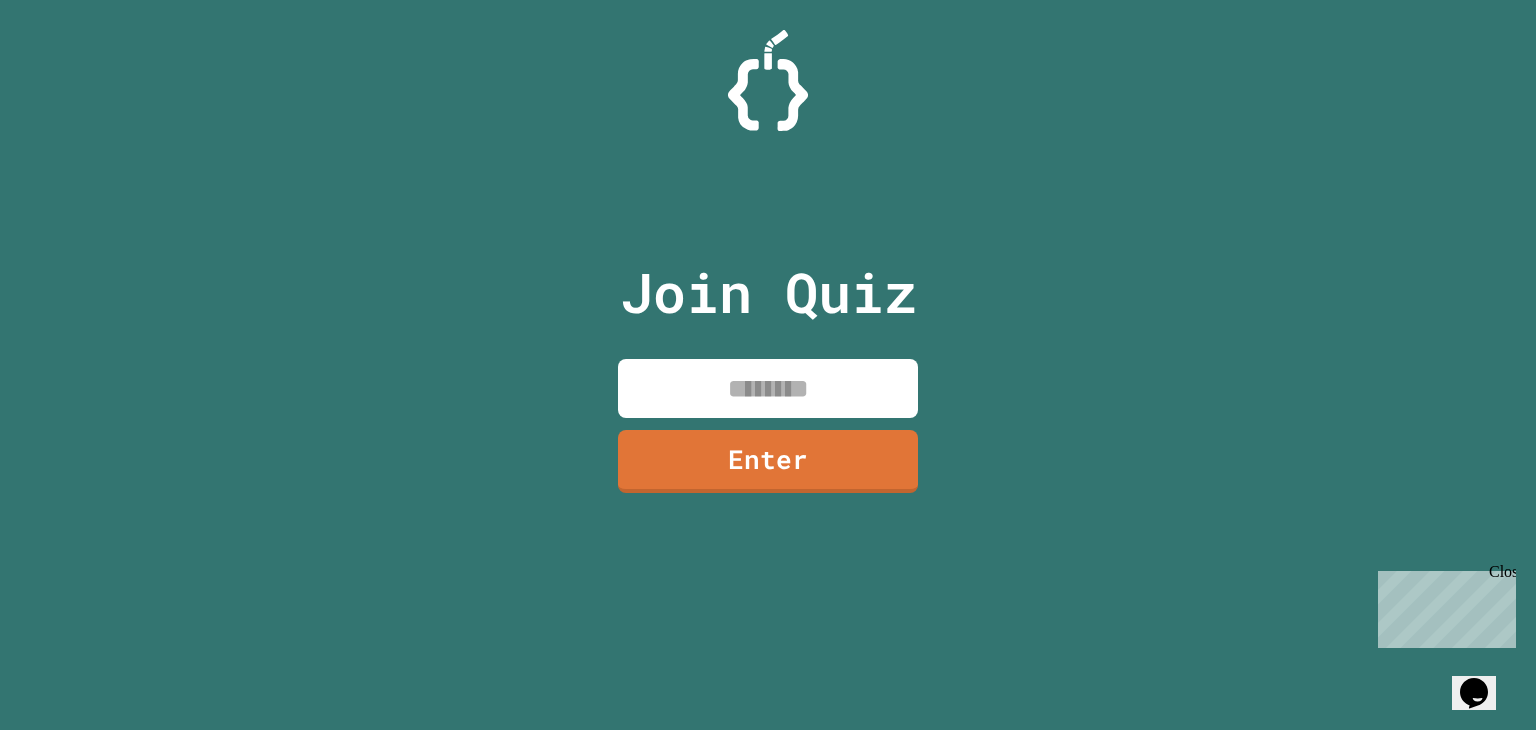 click at bounding box center [768, 388] 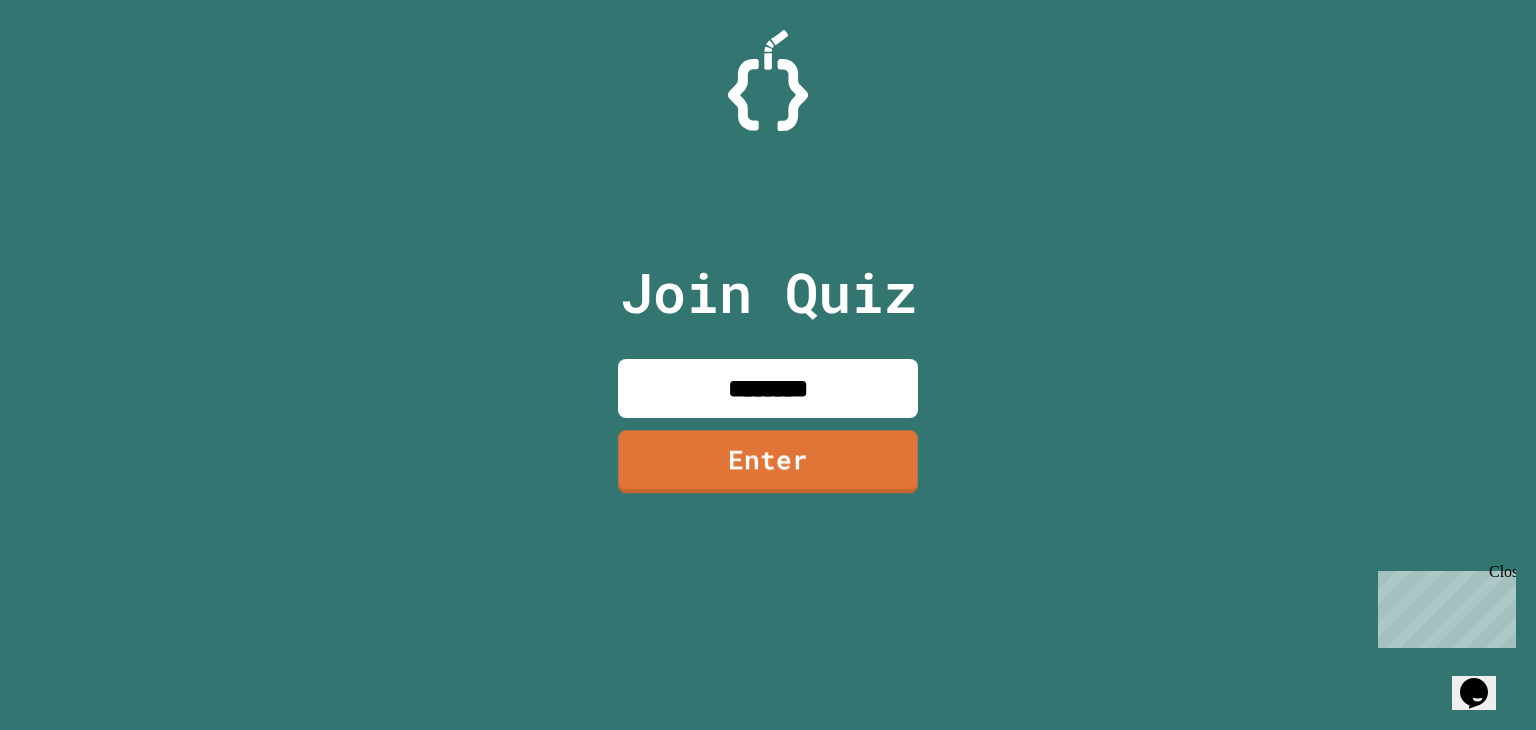 type on "********" 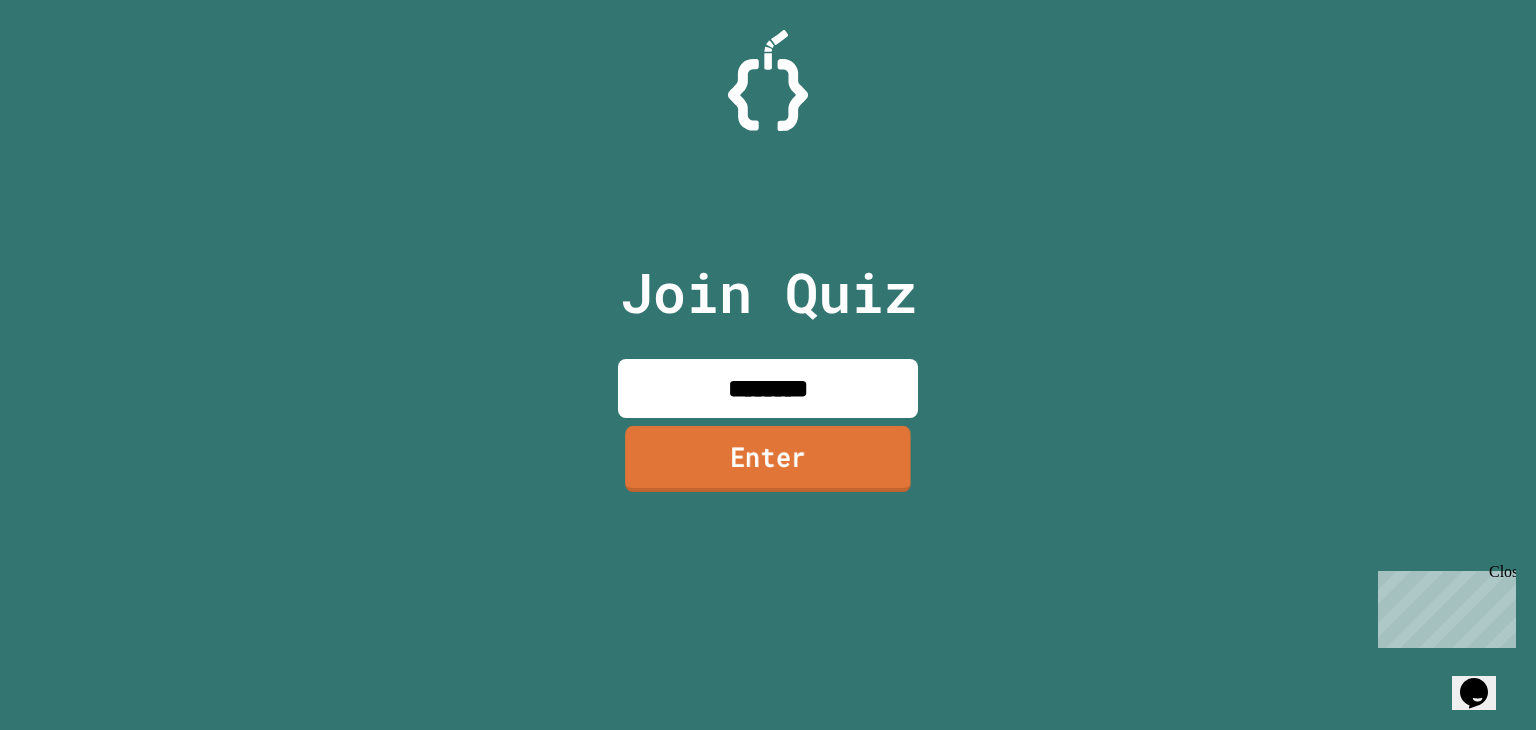 click on "Enter" at bounding box center (768, 459) 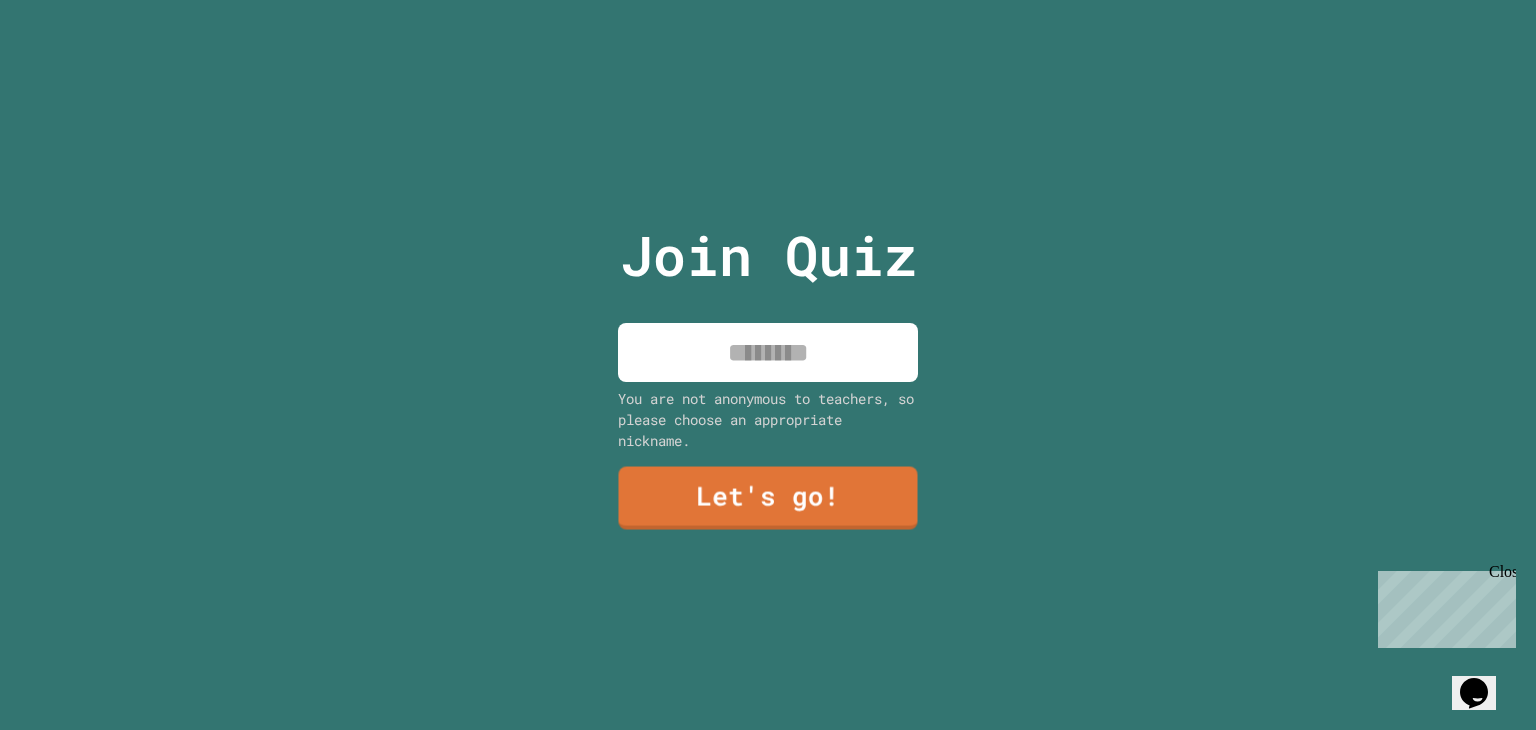 click at bounding box center [768, 352] 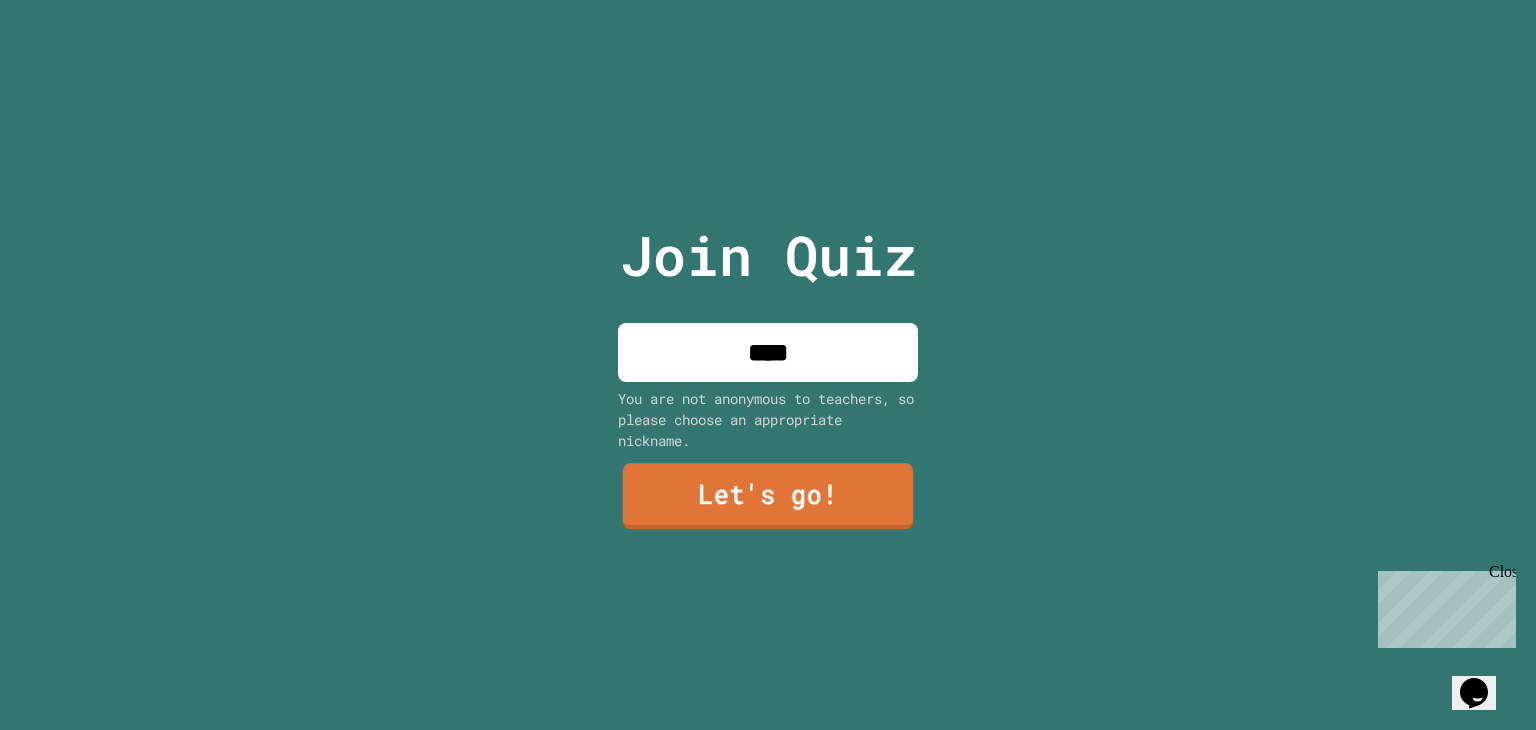 type on "****" 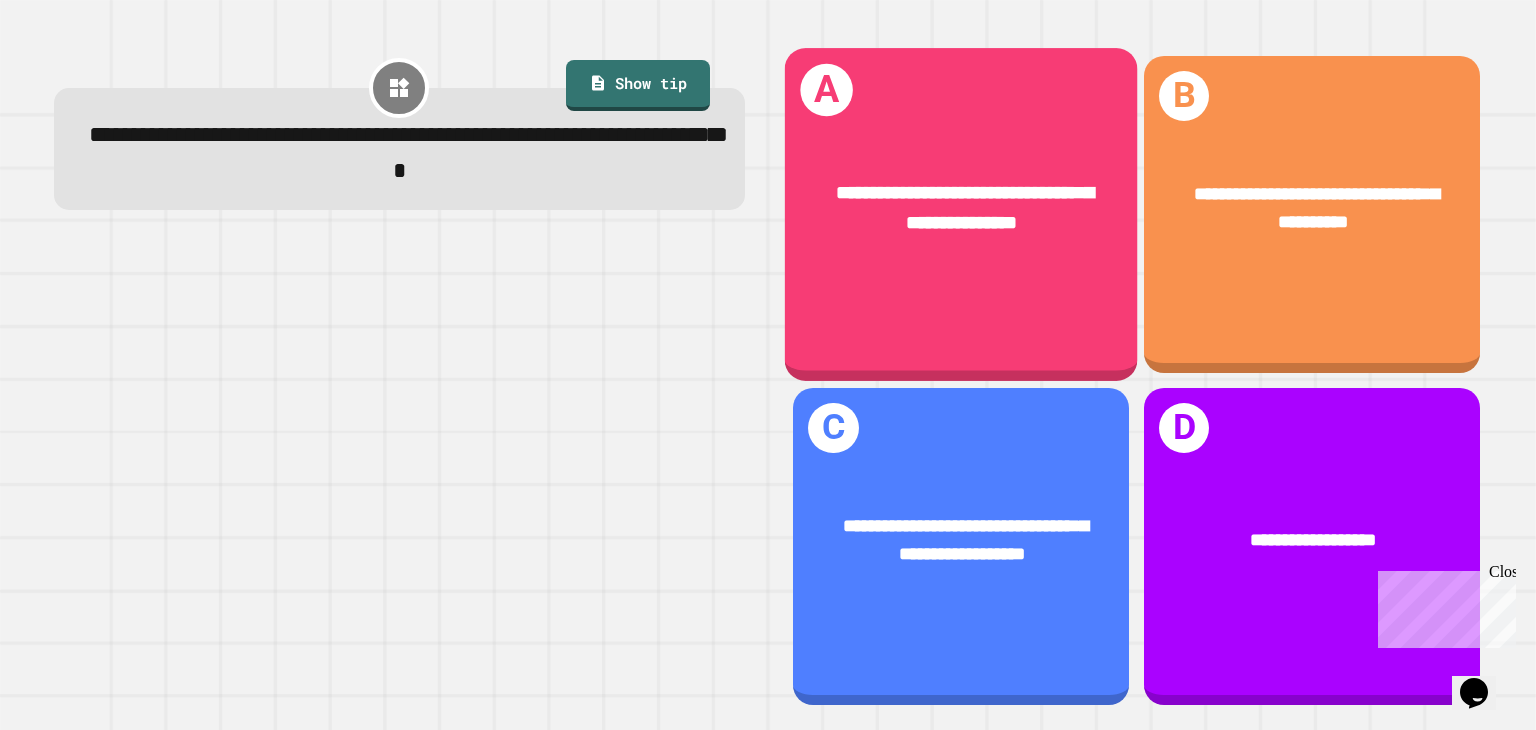 click on "**********" at bounding box center (961, 209) 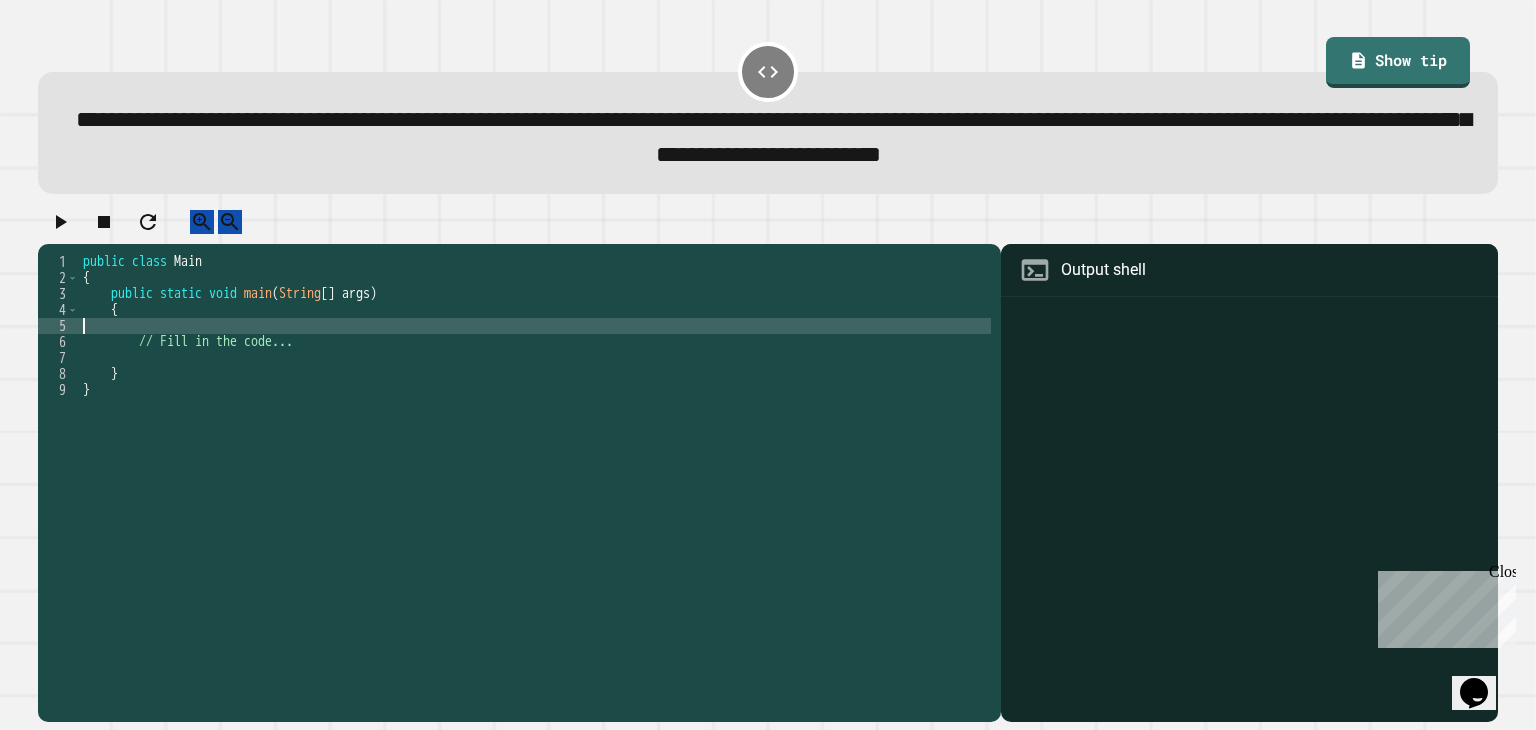 click on "public   class   Main   {      public   static   void   main ( String [ ]   args )        {           // Fill in the code...      } }" at bounding box center [535, 462] 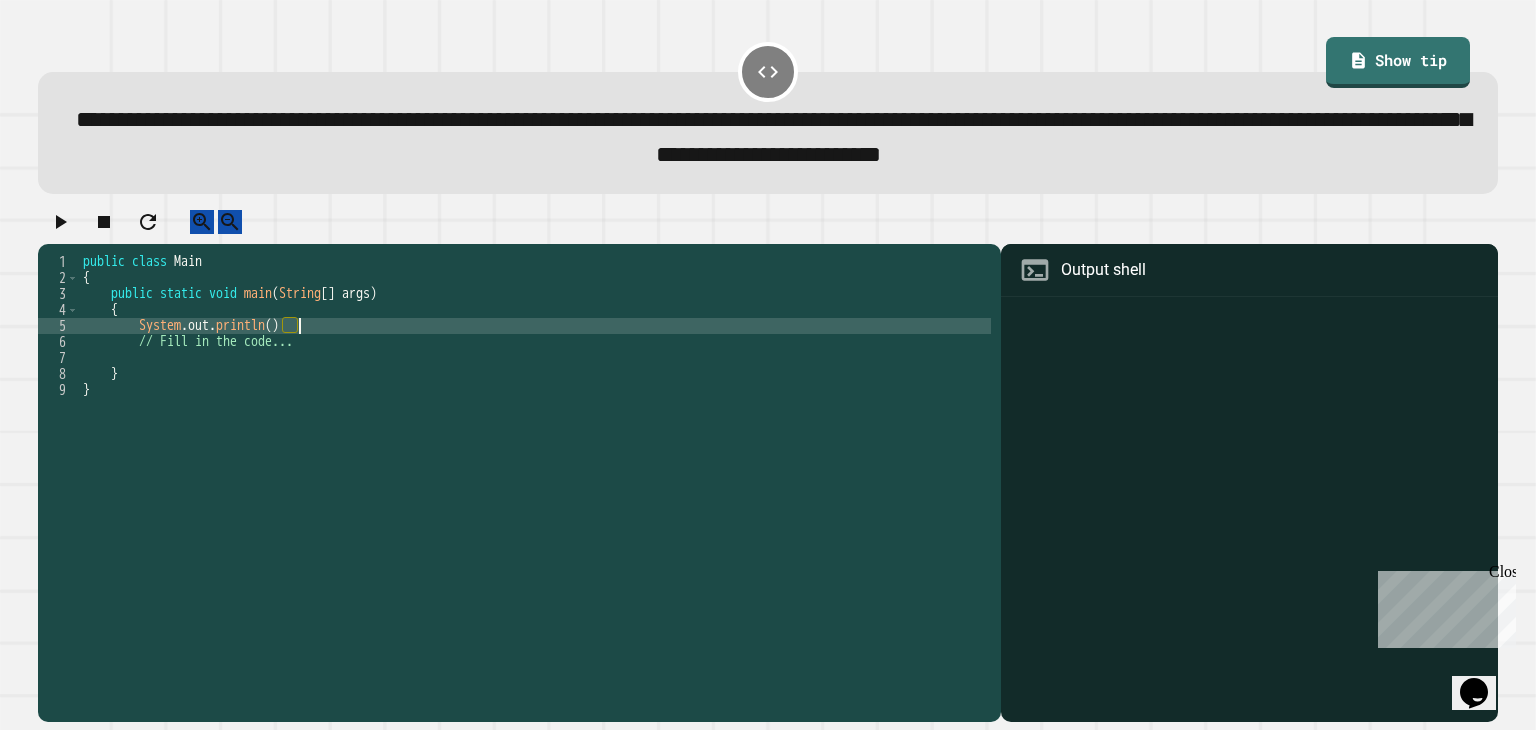 scroll, scrollTop: 0, scrollLeft: 14, axis: horizontal 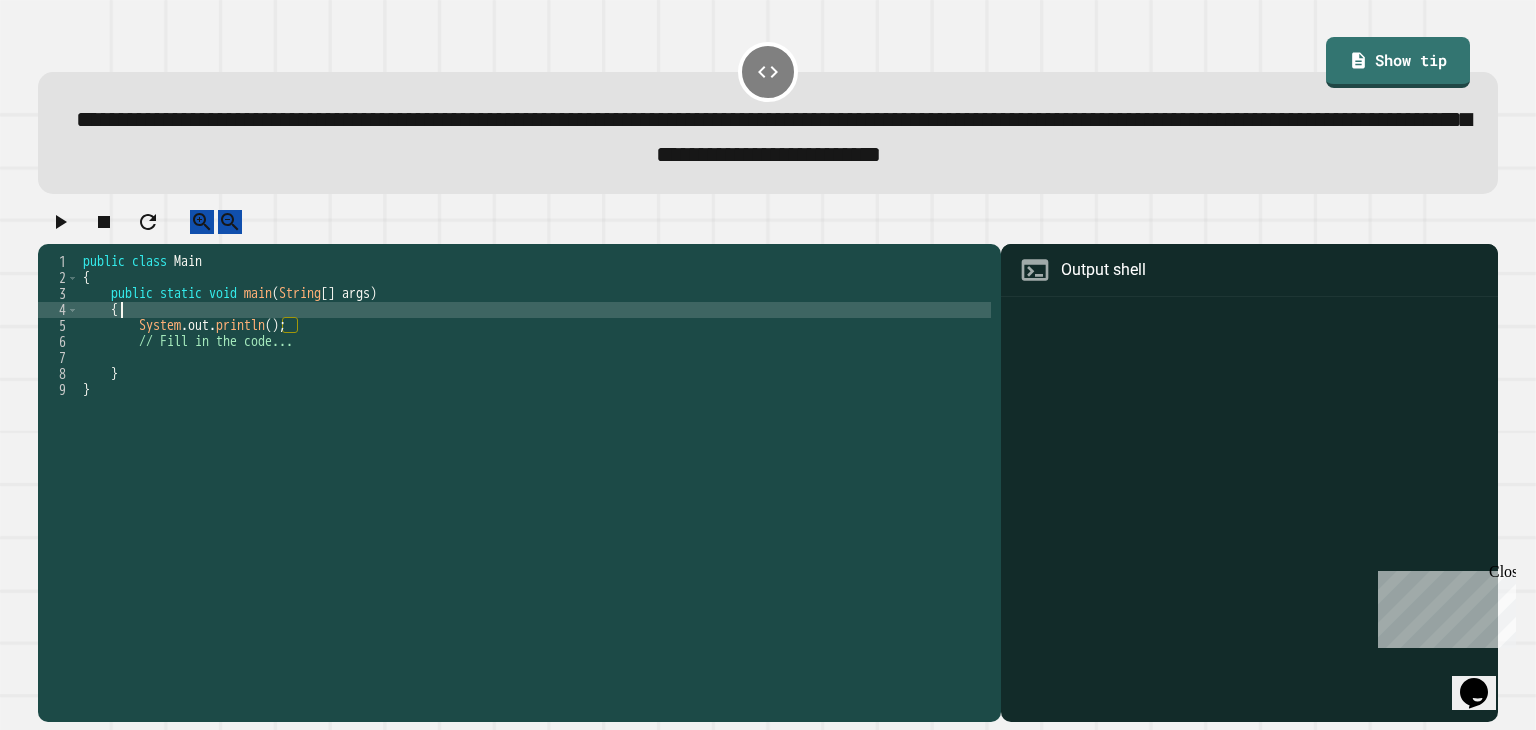 click on "public   class   Main   {      public   static   void   main ( String [ ]   args )   {           System . out . println ( ) ;           // Fill in the code...      } }" at bounding box center (535, 462) 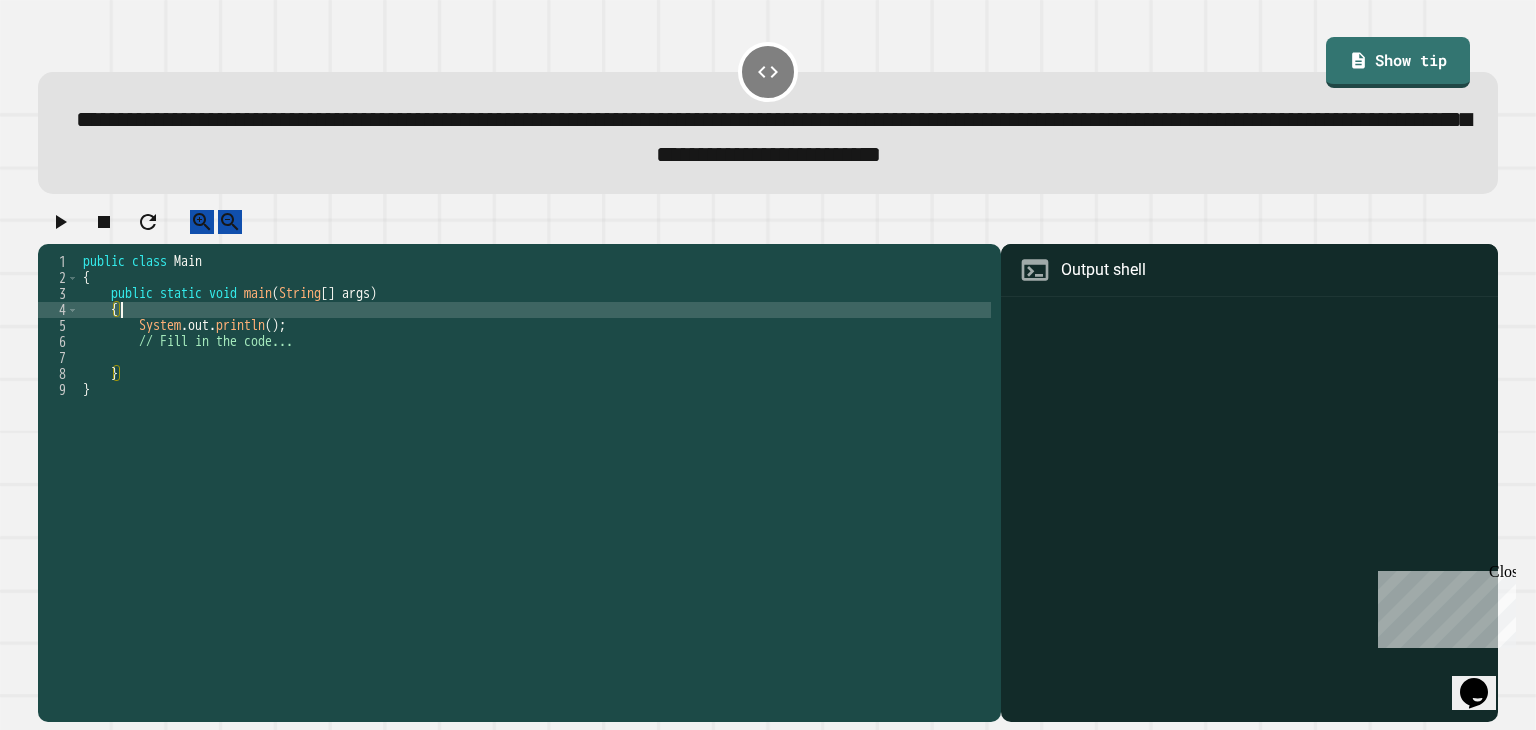 type on "*" 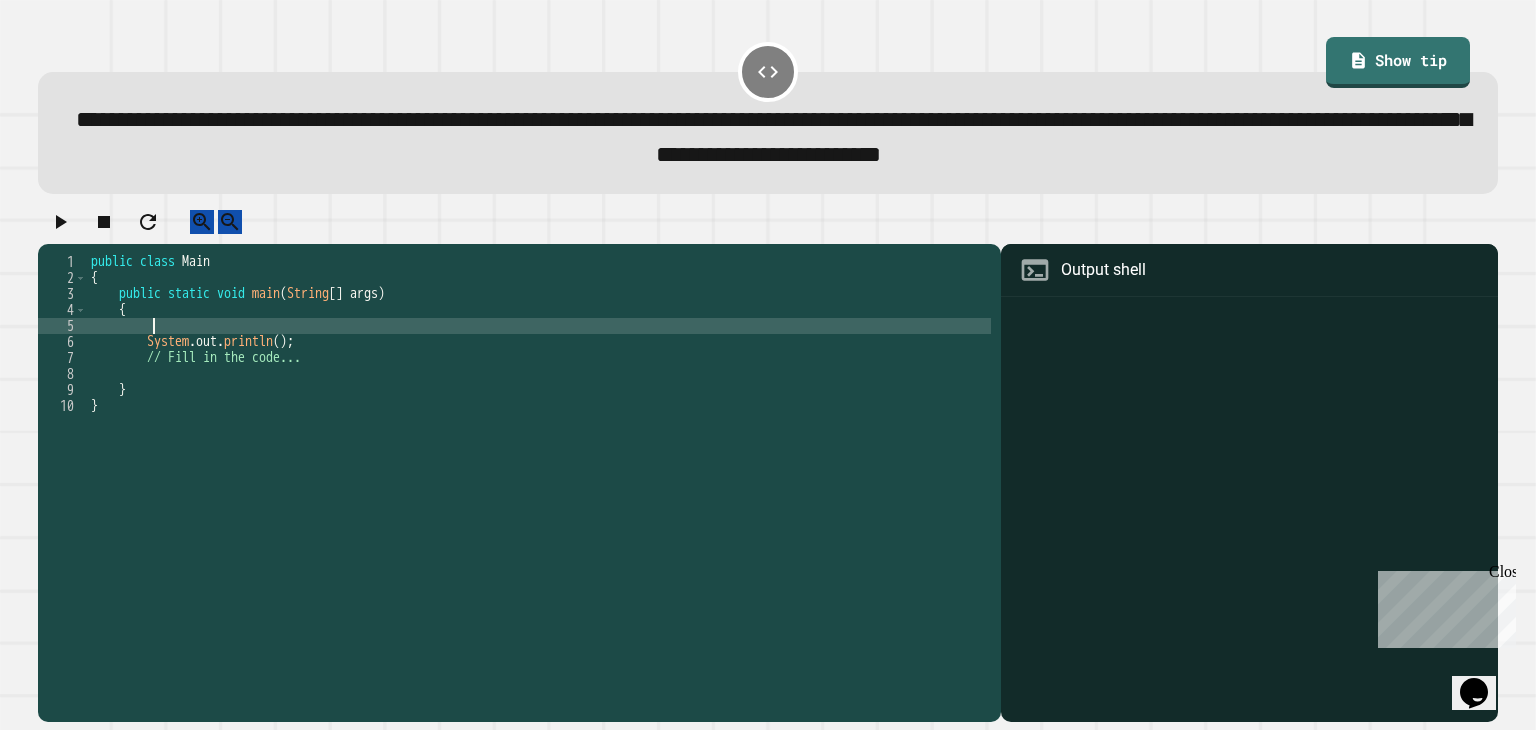 scroll, scrollTop: 0, scrollLeft: 3, axis: horizontal 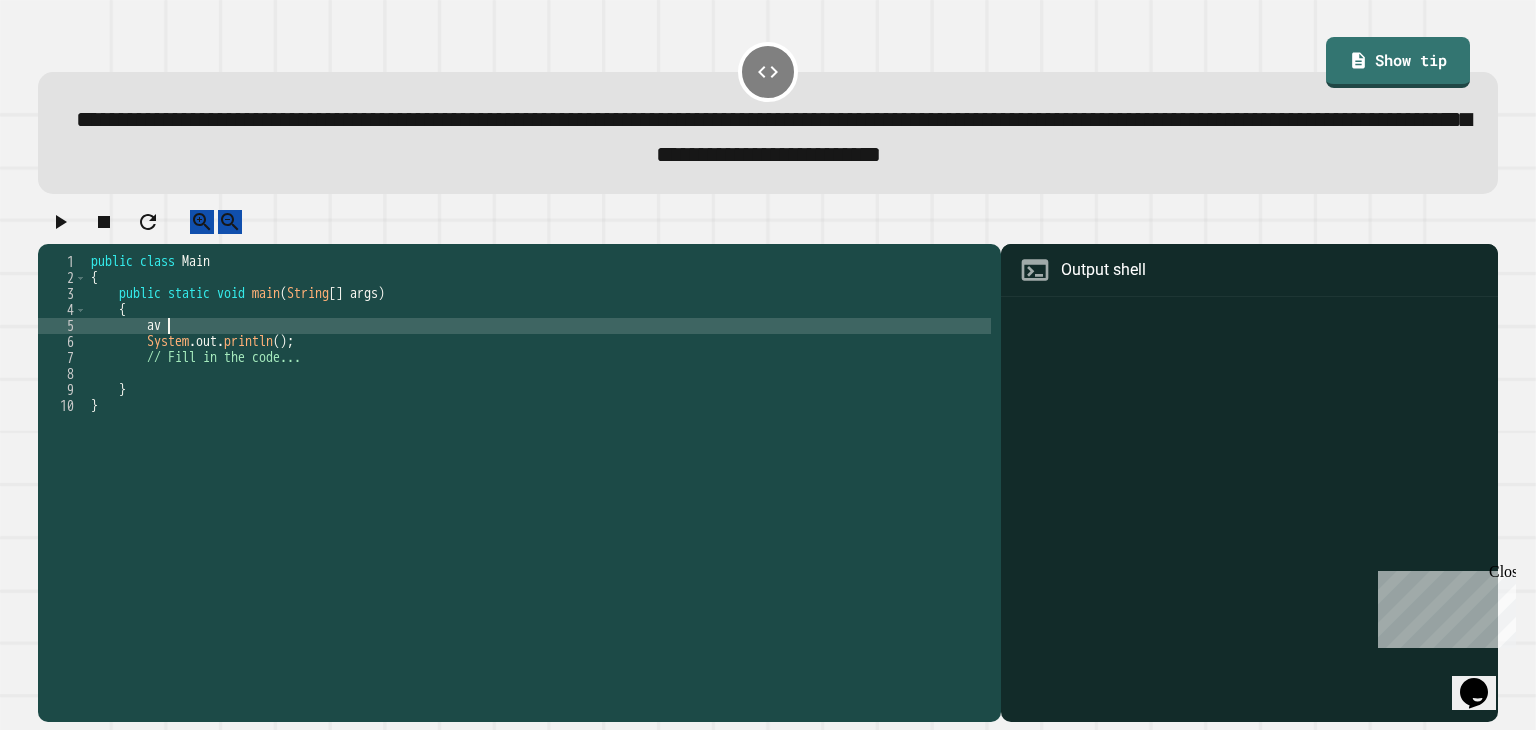type on "*" 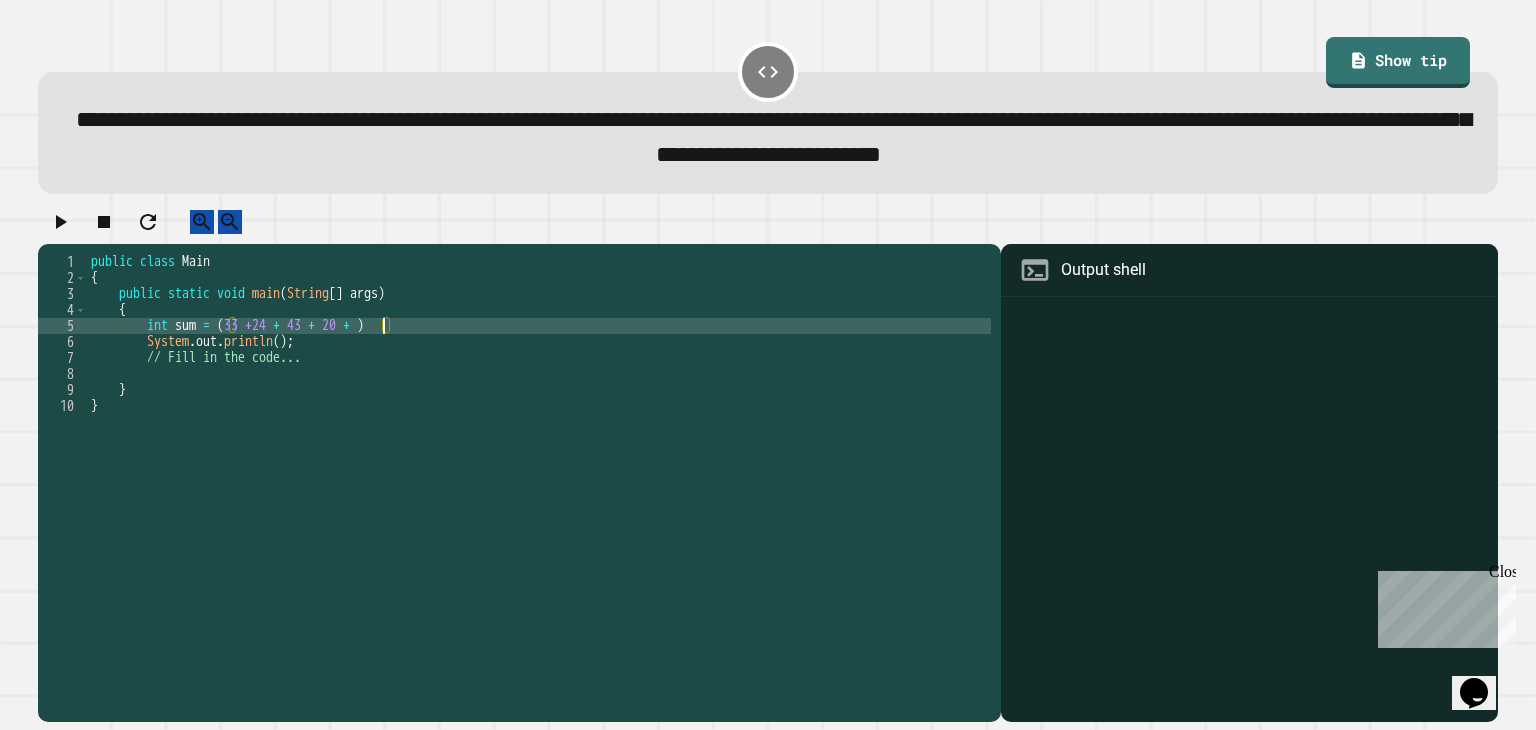 scroll, scrollTop: 0, scrollLeft: 20, axis: horizontal 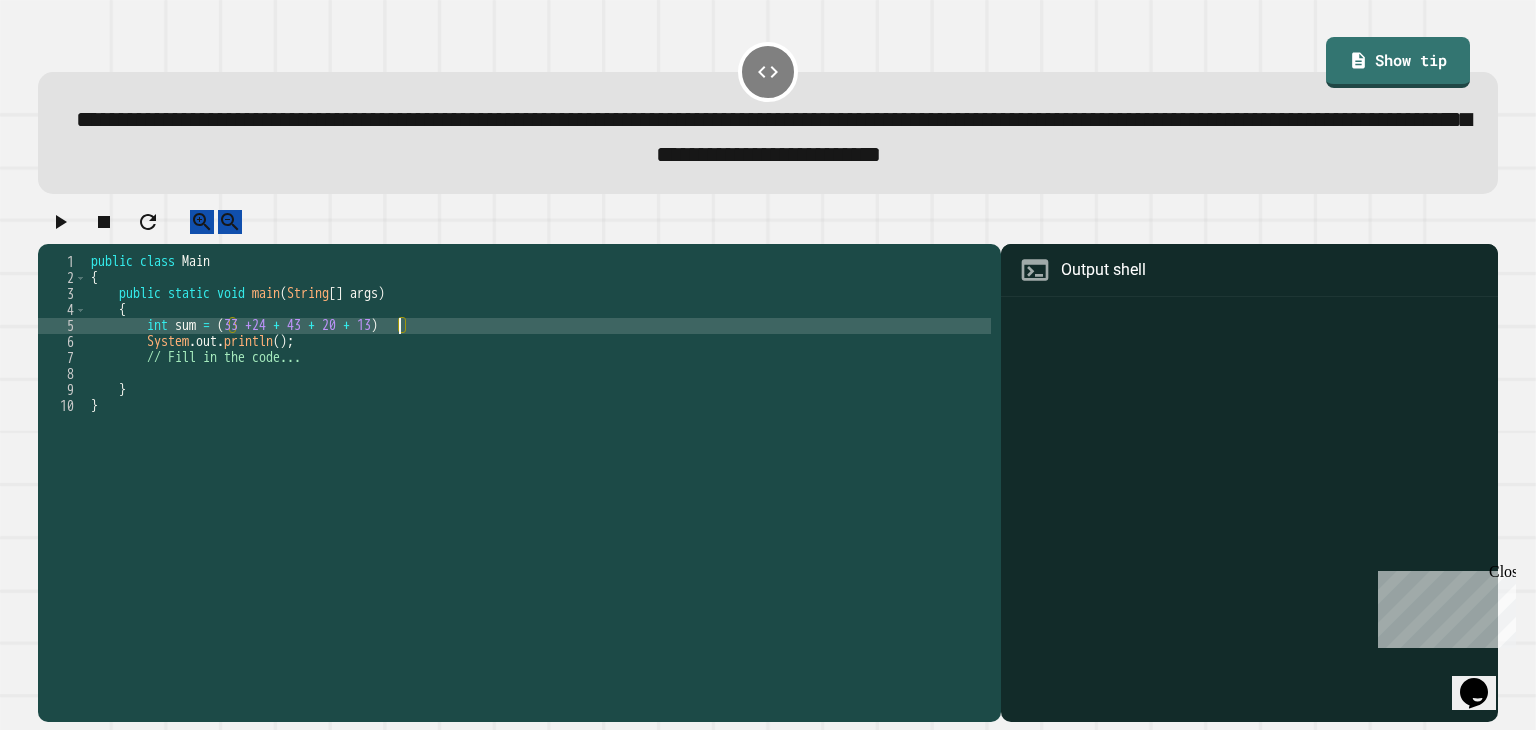 click on "public   class   Main   {      public   static   void   main ( String [ ]   args )        {           int   sum   =   ( 33   +24   +   43   +   20   +   13 )           System . out . println ( ) ;           // Fill in the code...      } }" at bounding box center [539, 462] 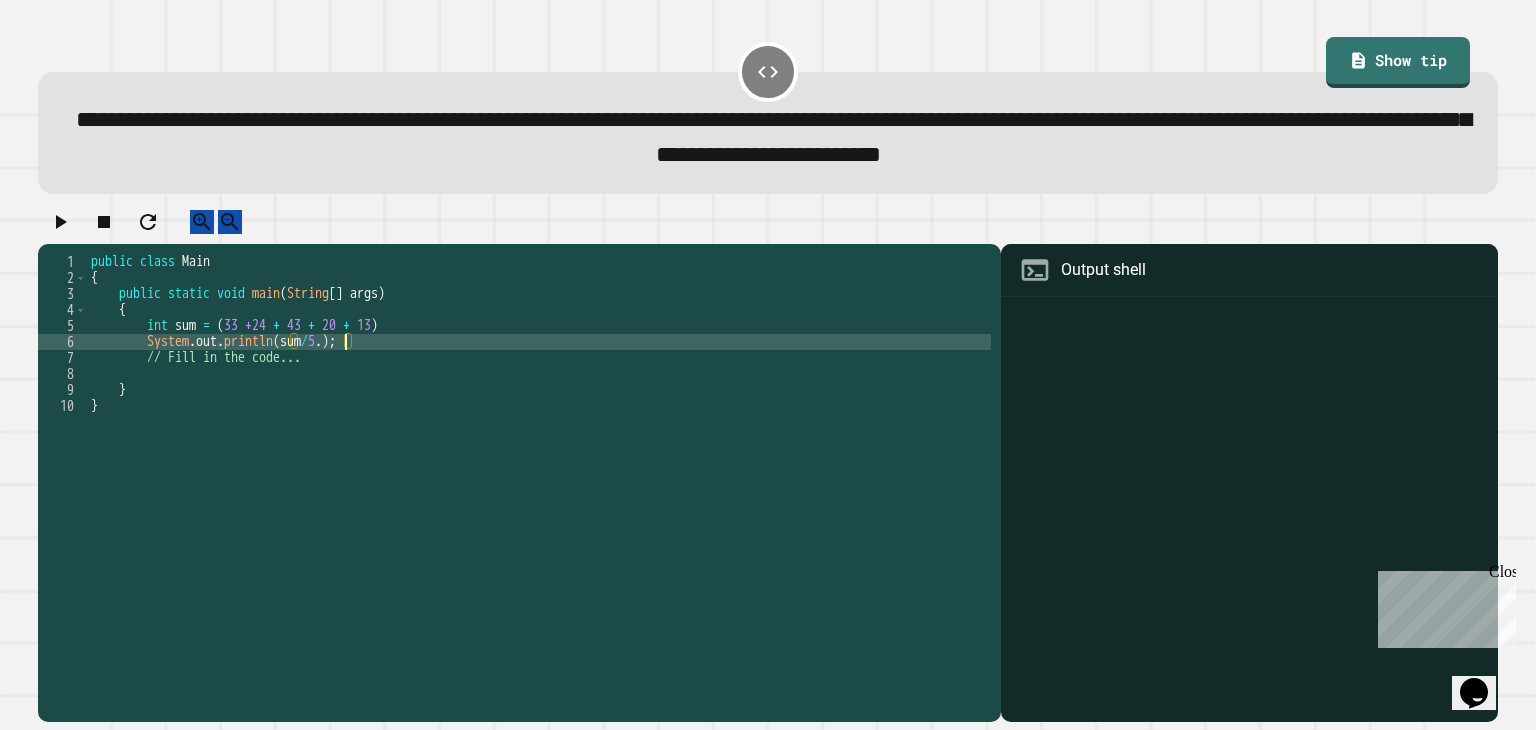 scroll, scrollTop: 0, scrollLeft: 18, axis: horizontal 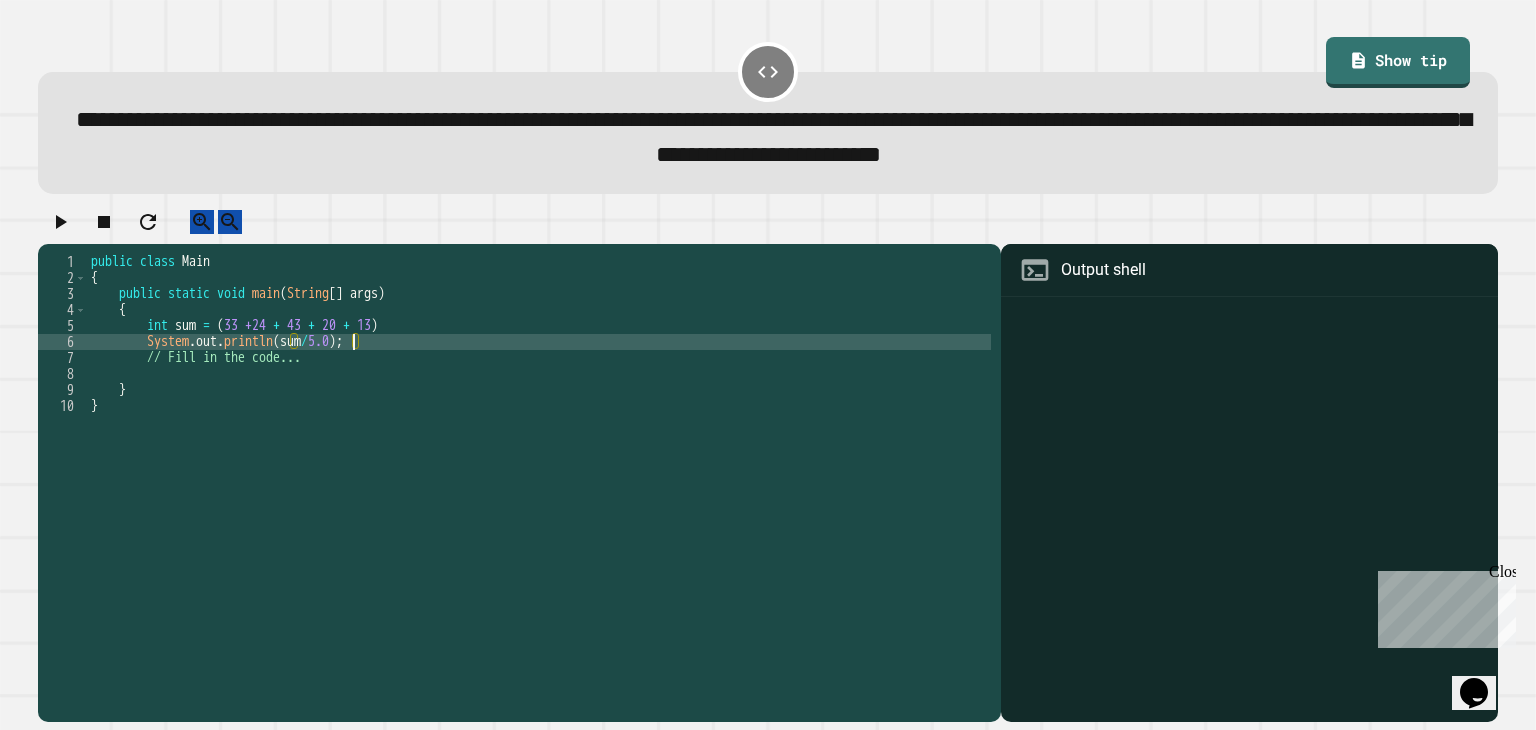 click at bounding box center [60, 222] 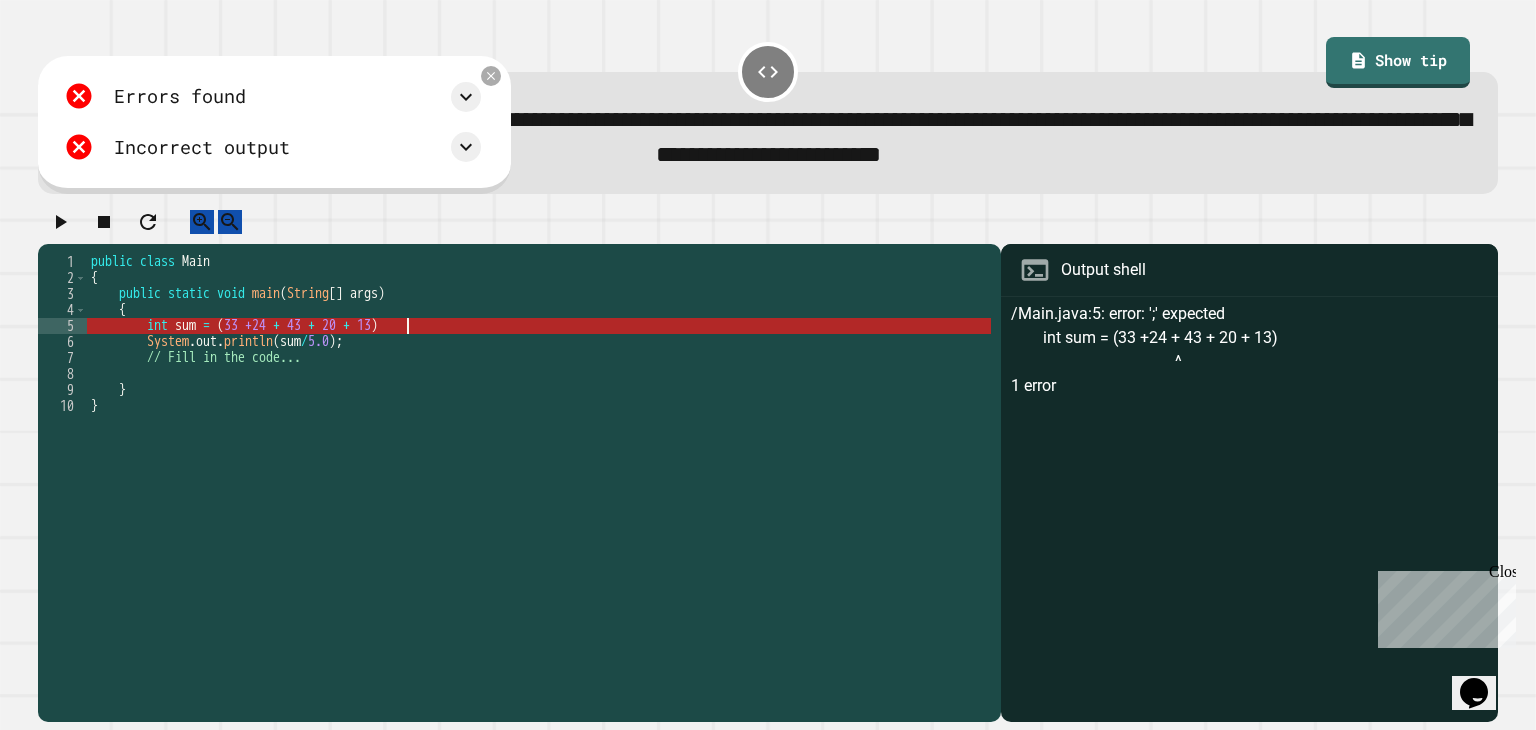 click on "public   class   Main   {      public   static   void   main ( String [ ]   args )        {           int   sum   =   ( 33   +24   +   43   +   20   +   13 )           System . out . println ( sum / 5.0 ) ;           // Fill in the code...      } }" at bounding box center [539, 462] 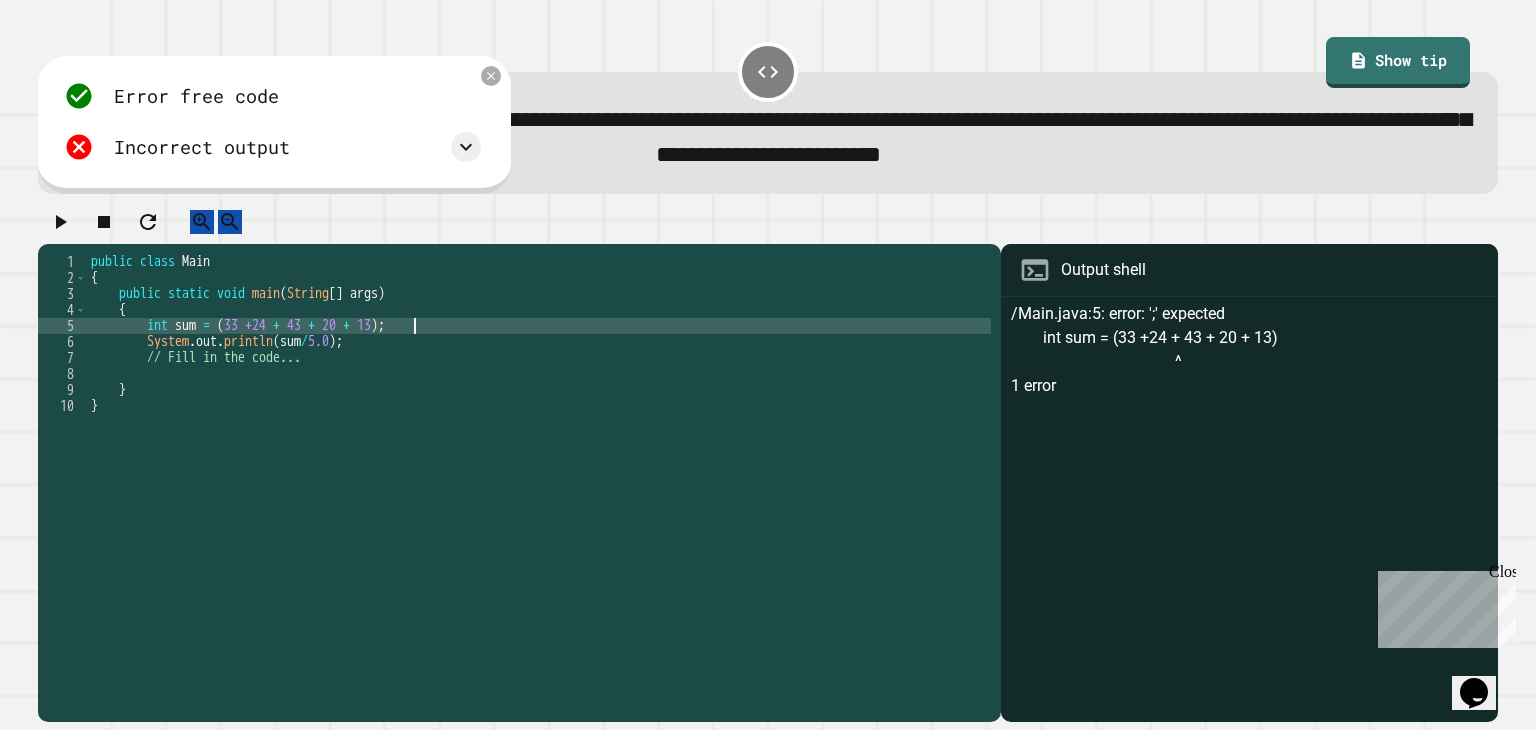 scroll, scrollTop: 0, scrollLeft: 21, axis: horizontal 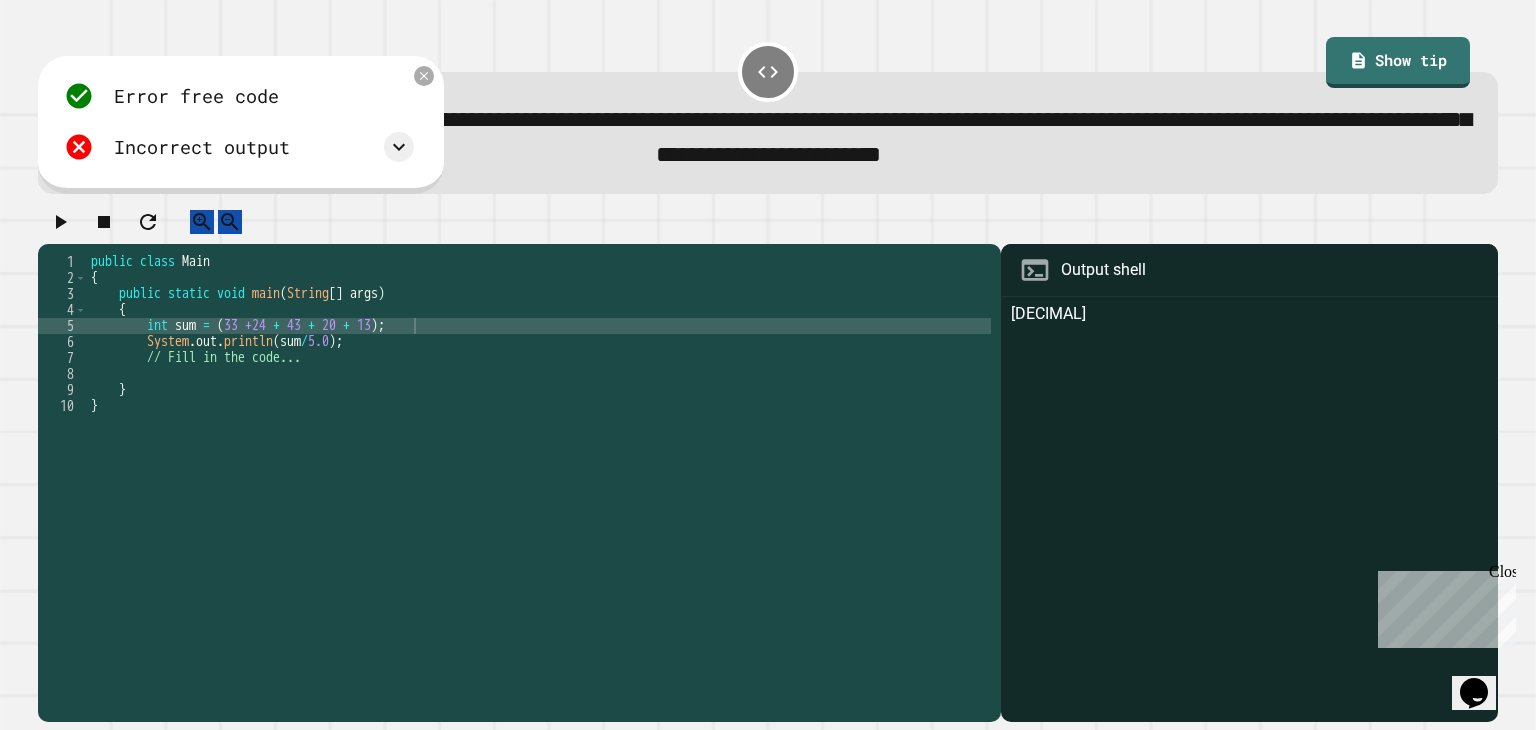 click on "public   class   Main   {      public   static   void   main ( String [ ]   args )        {           int   sum   =   ( 33   +24   +   43   +   20   +   13 ) ;           System . out . println ( sum / 5.0 ) ;           // Fill in the code...      } }" at bounding box center [539, 462] 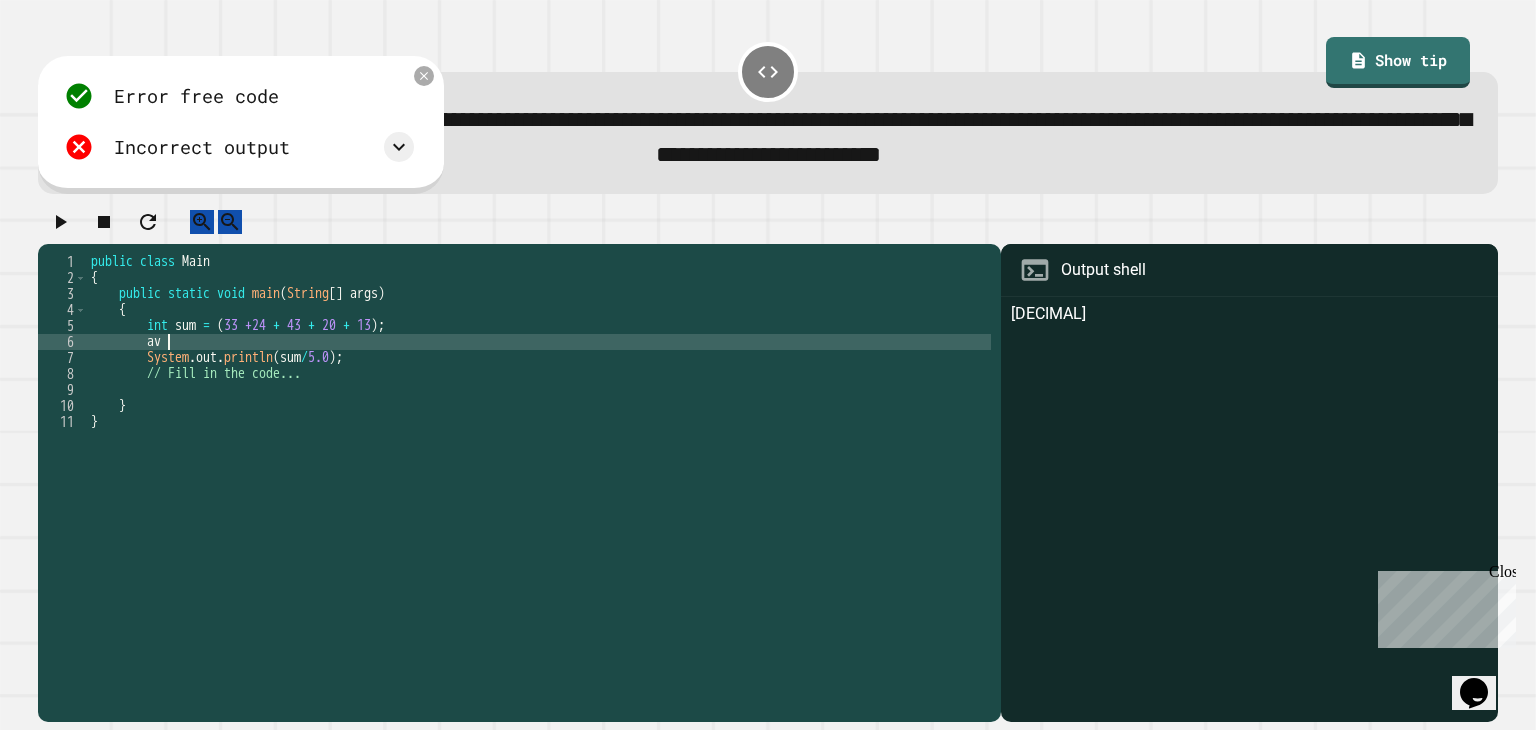 scroll, scrollTop: 0, scrollLeft: 4, axis: horizontal 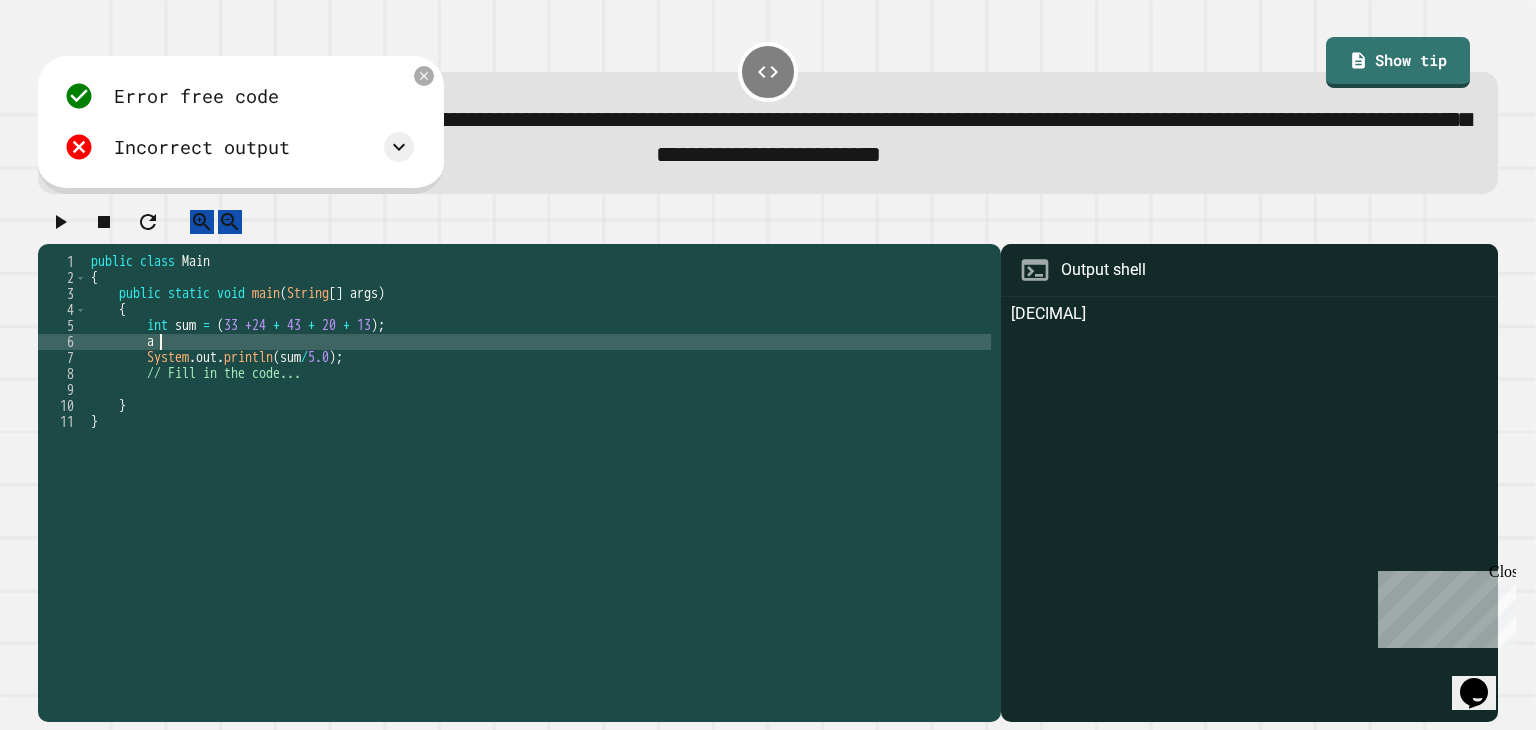 type on "*" 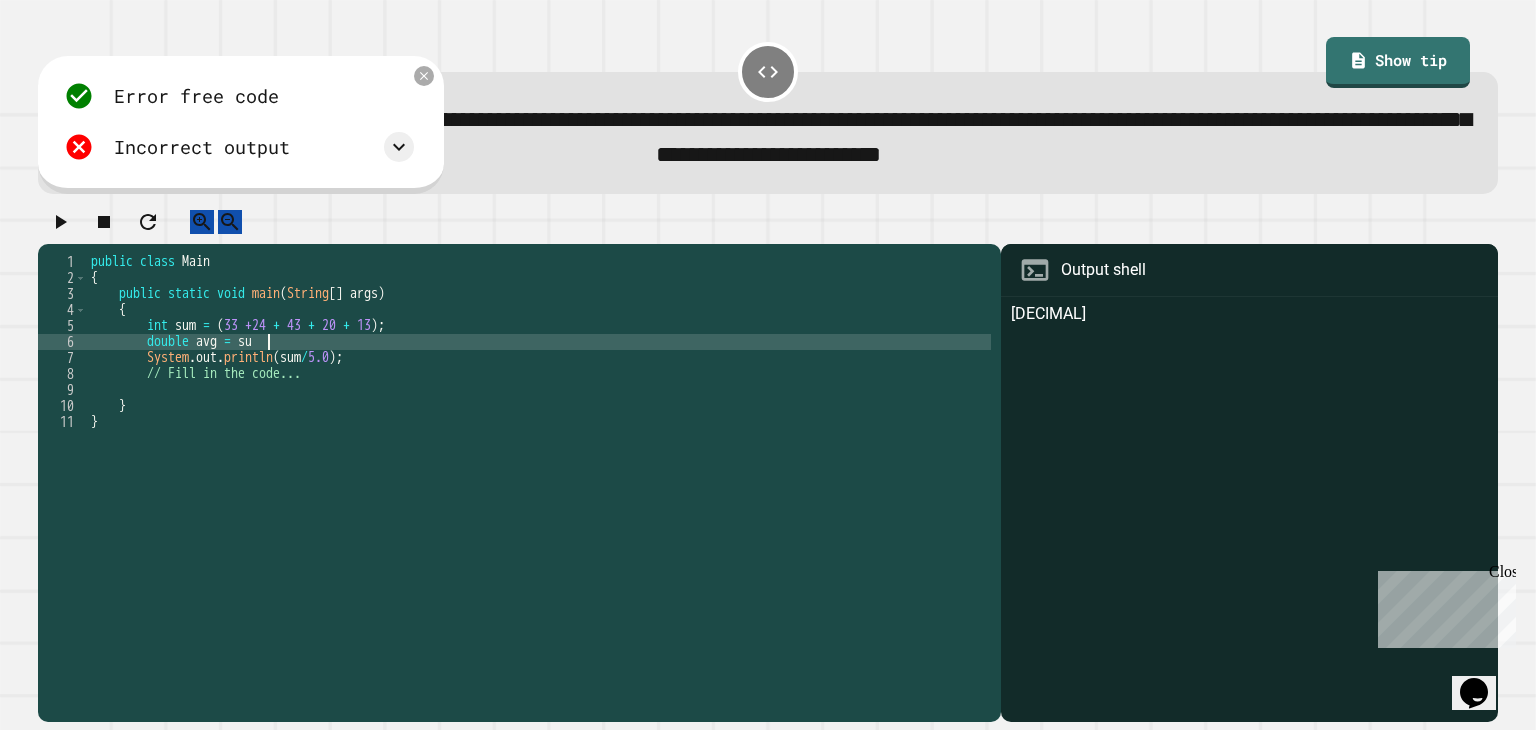 scroll, scrollTop: 0, scrollLeft: 12, axis: horizontal 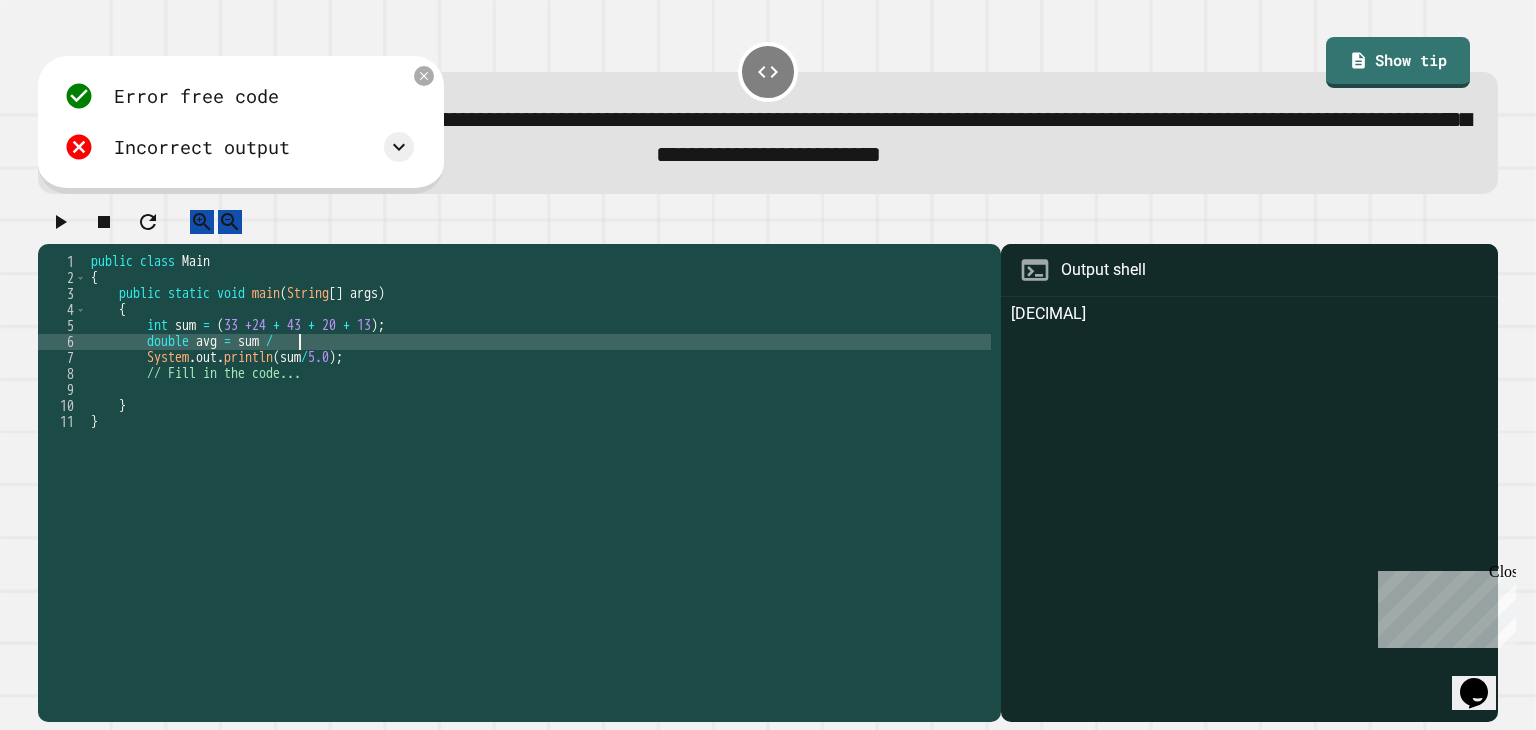 type on "**********" 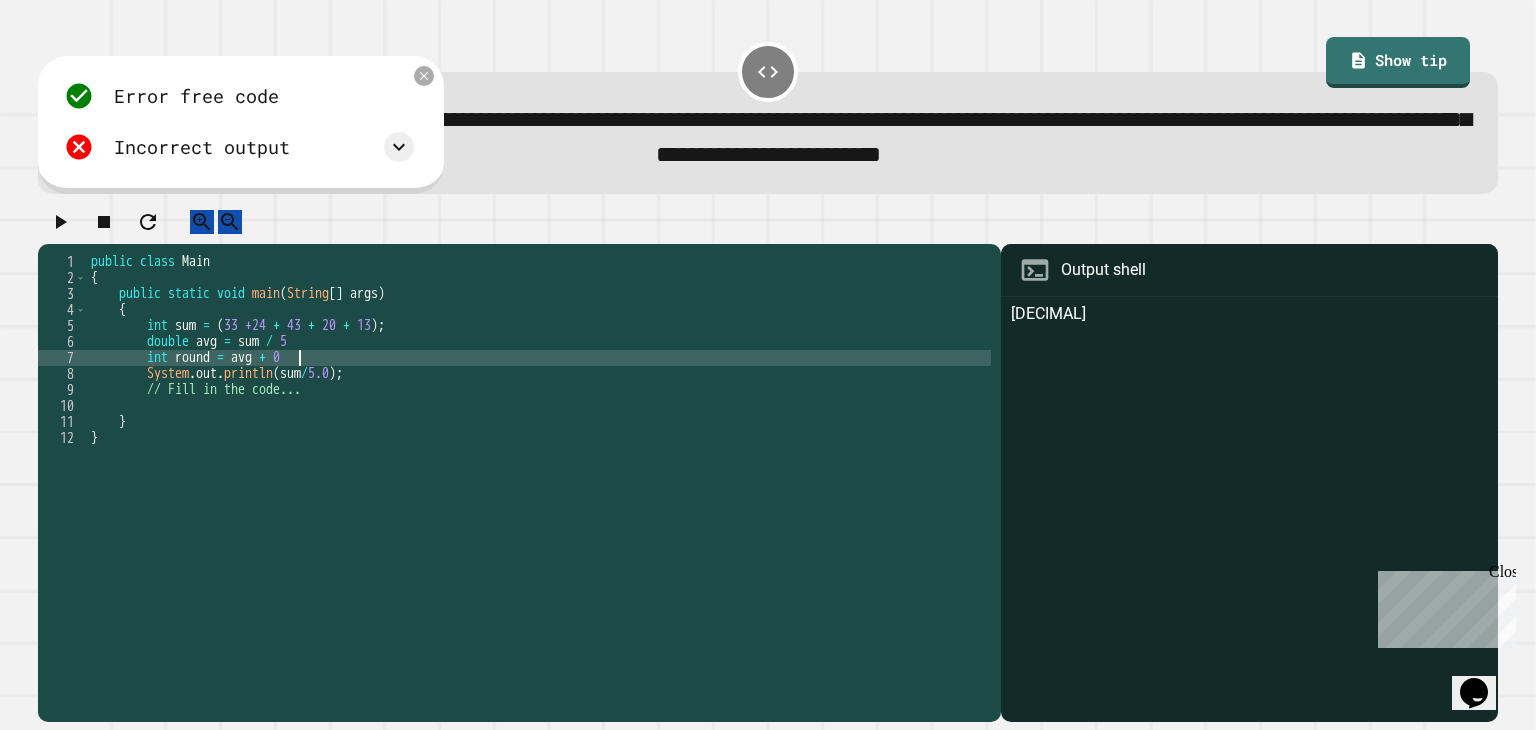 scroll, scrollTop: 0, scrollLeft: 14, axis: horizontal 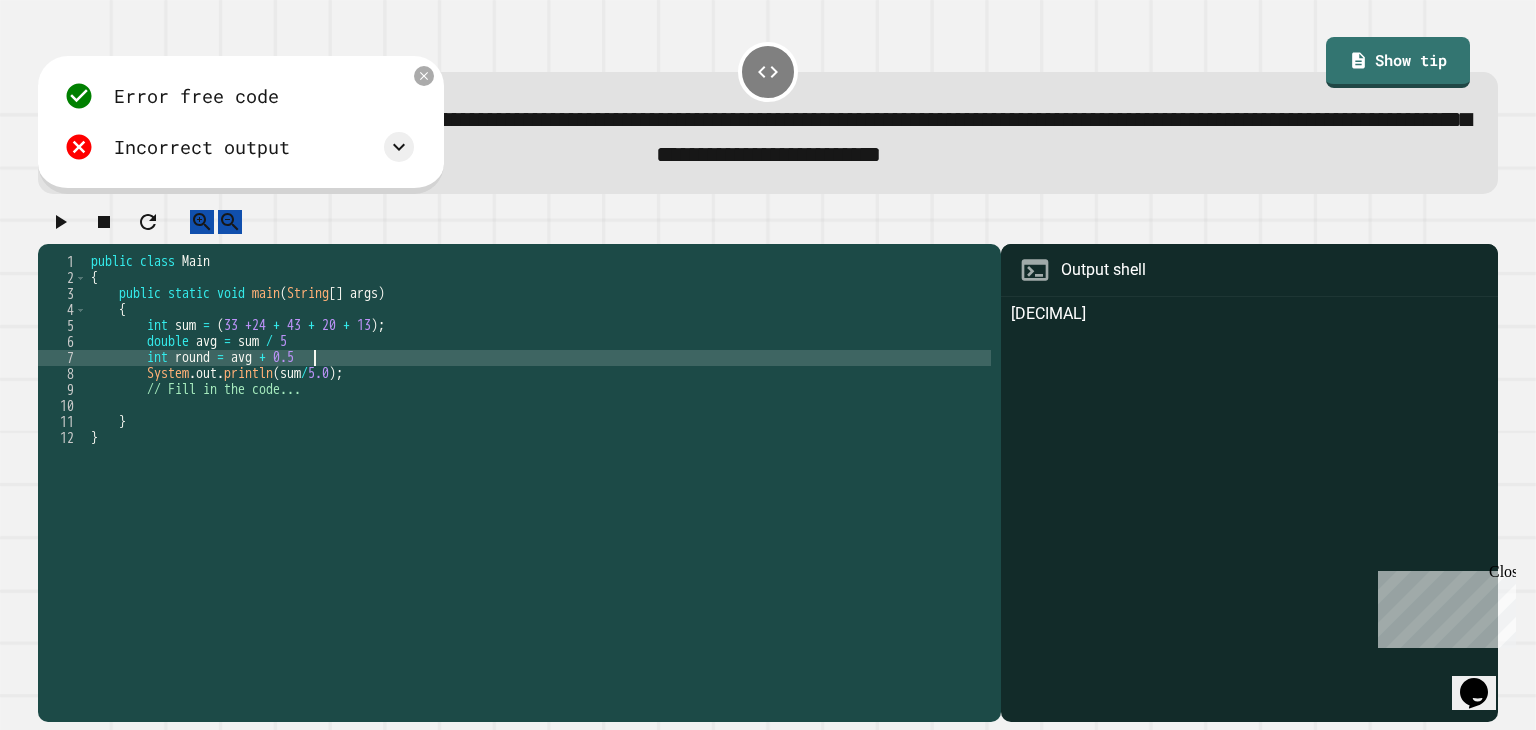 click on "public   class   Main   {      public   static   void   main ( String [ ]   args )        {           int   sum   =   ( 33   +24   +   43   +   20   +   13 ) ;           double   avg   =   sum   /   5           int   round   =   avg   +   0.5           System . out . println ( sum / 5.0 ) ;           // Fill in the code...      } }" at bounding box center [539, 462] 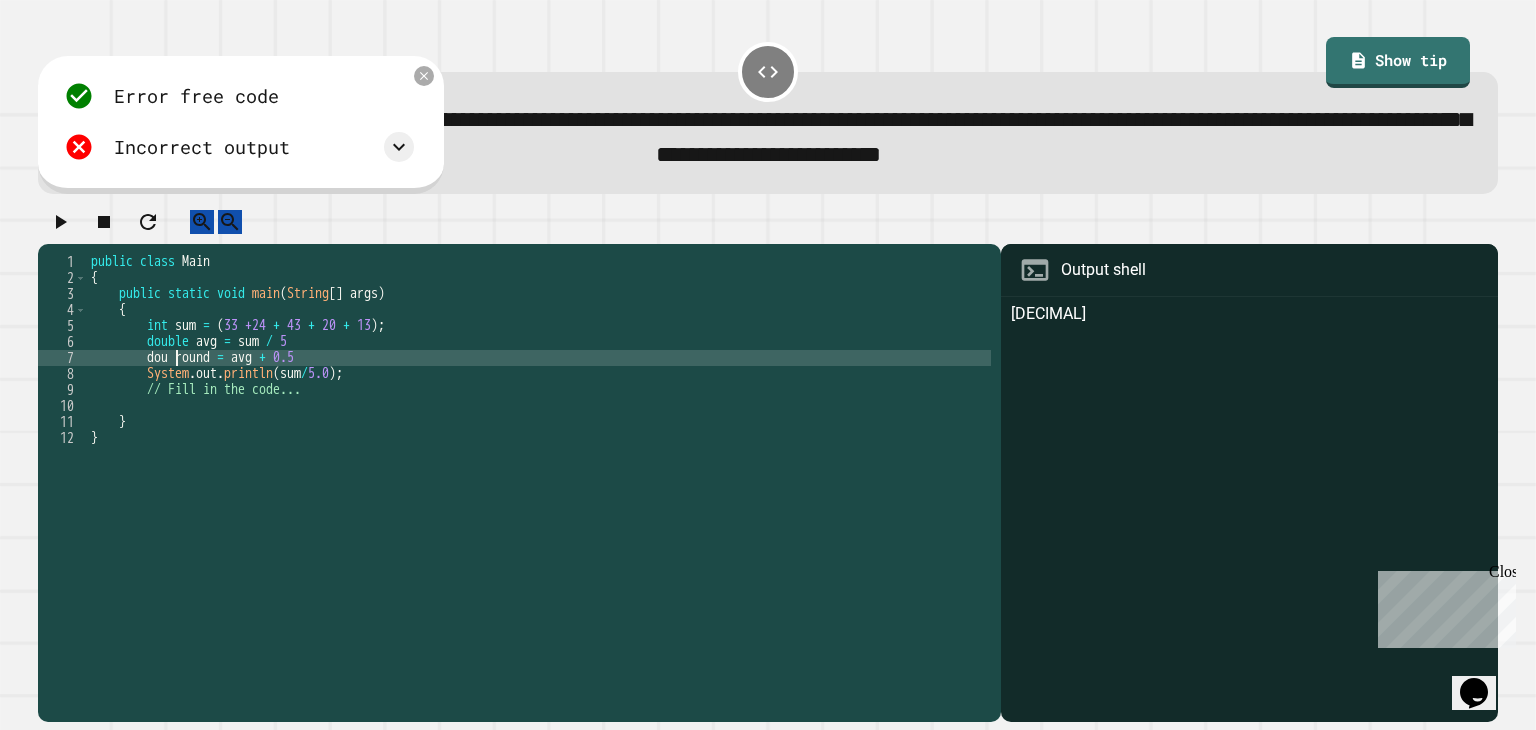 scroll, scrollTop: 0, scrollLeft: 7, axis: horizontal 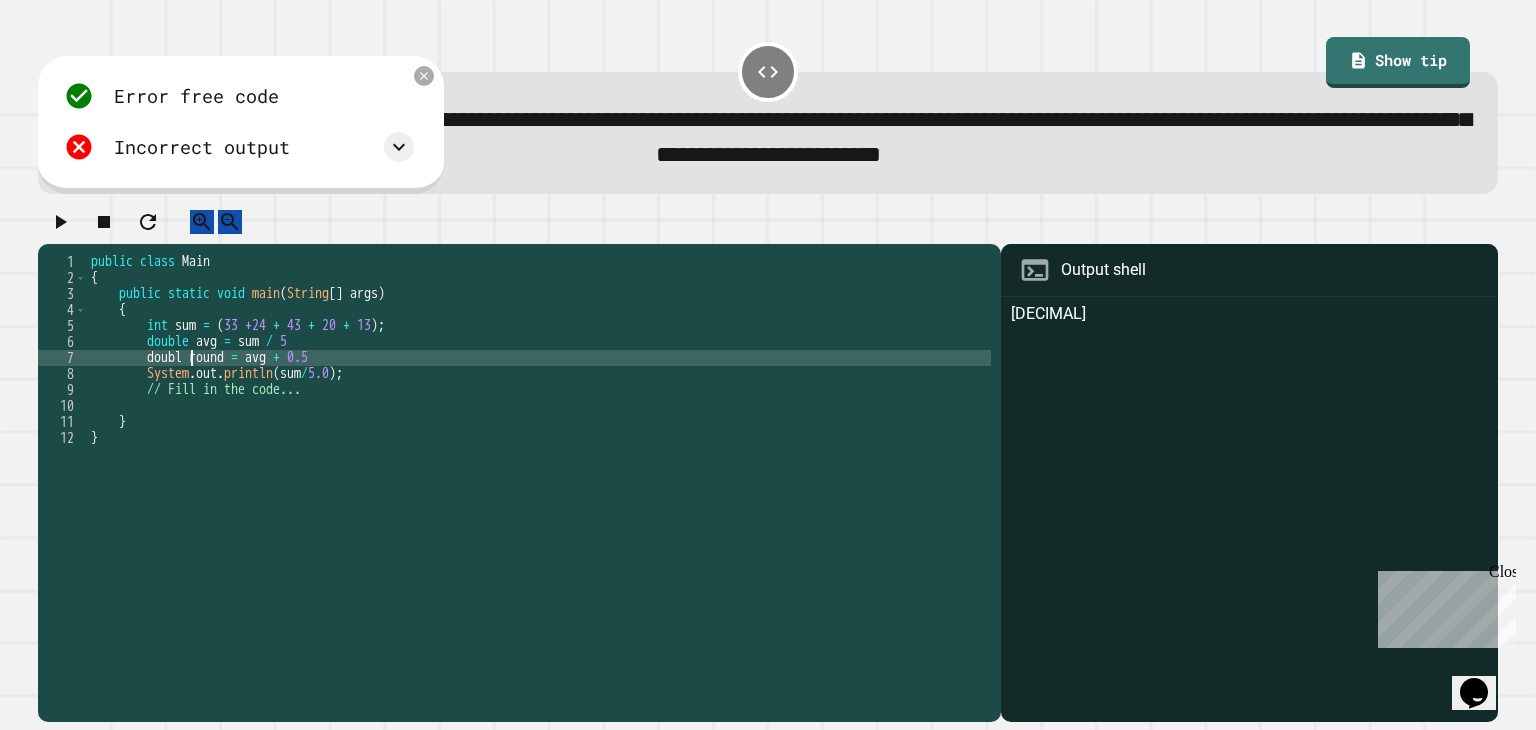 type on "**********" 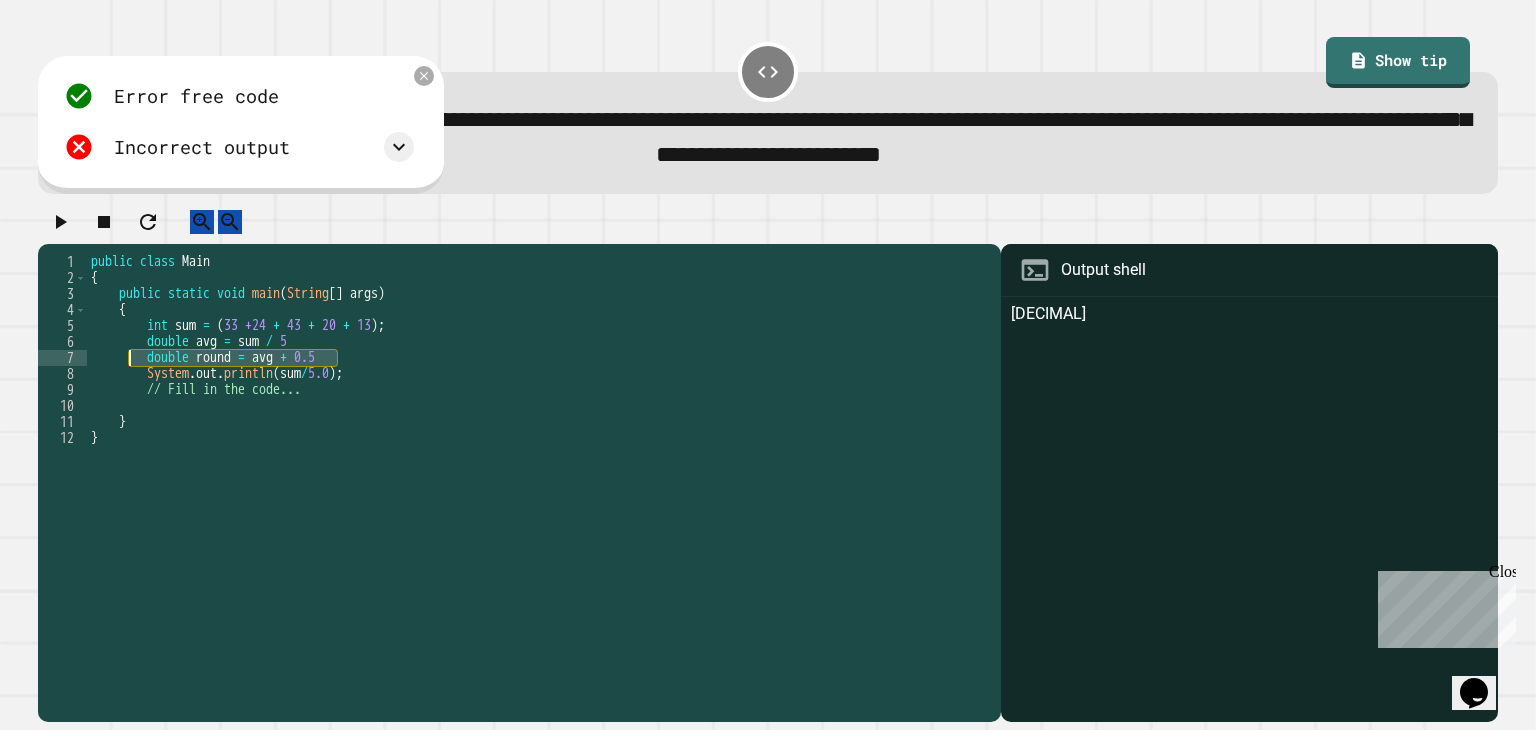 drag, startPoint x: 343, startPoint y: 377, endPoint x: 126, endPoint y: 381, distance: 217.03687 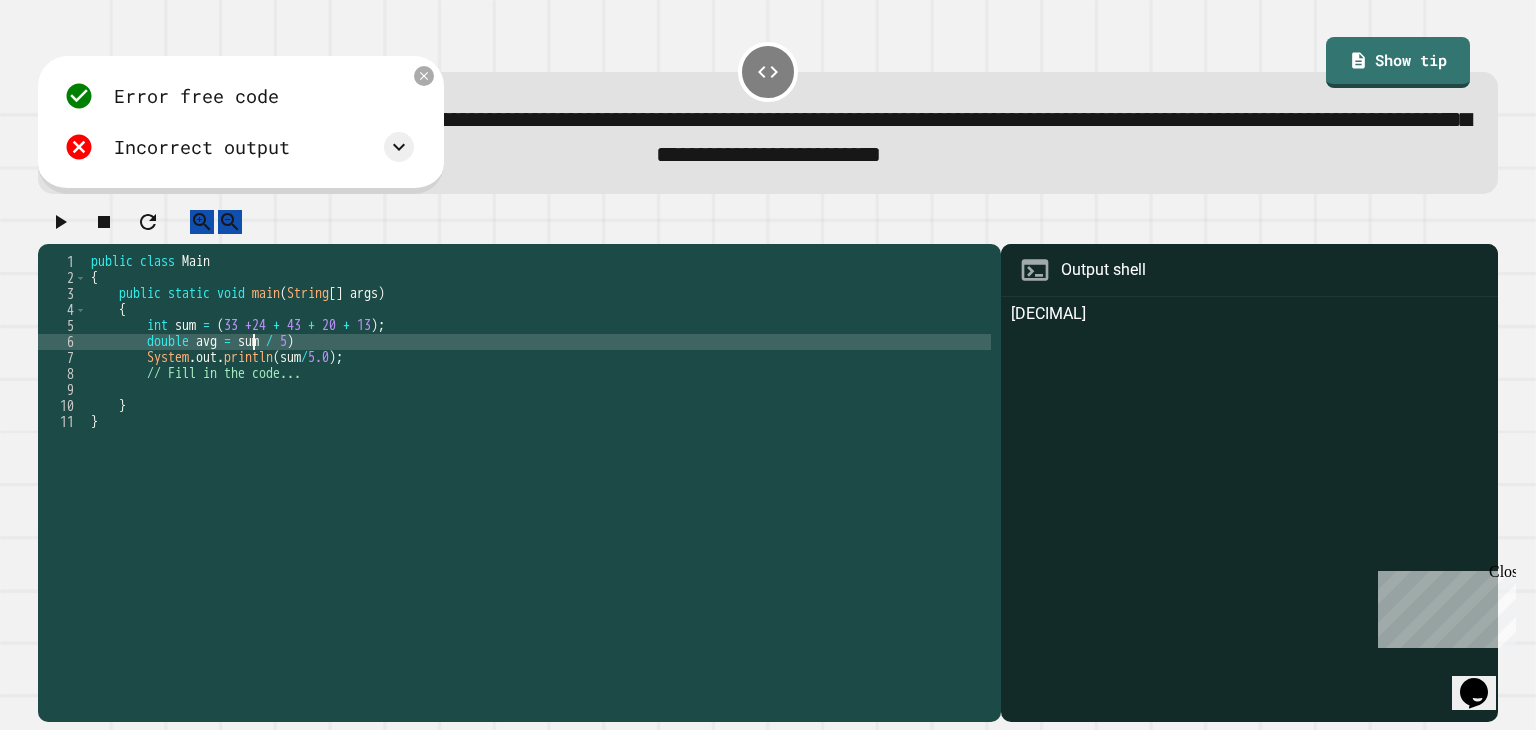scroll, scrollTop: 0, scrollLeft: 12, axis: horizontal 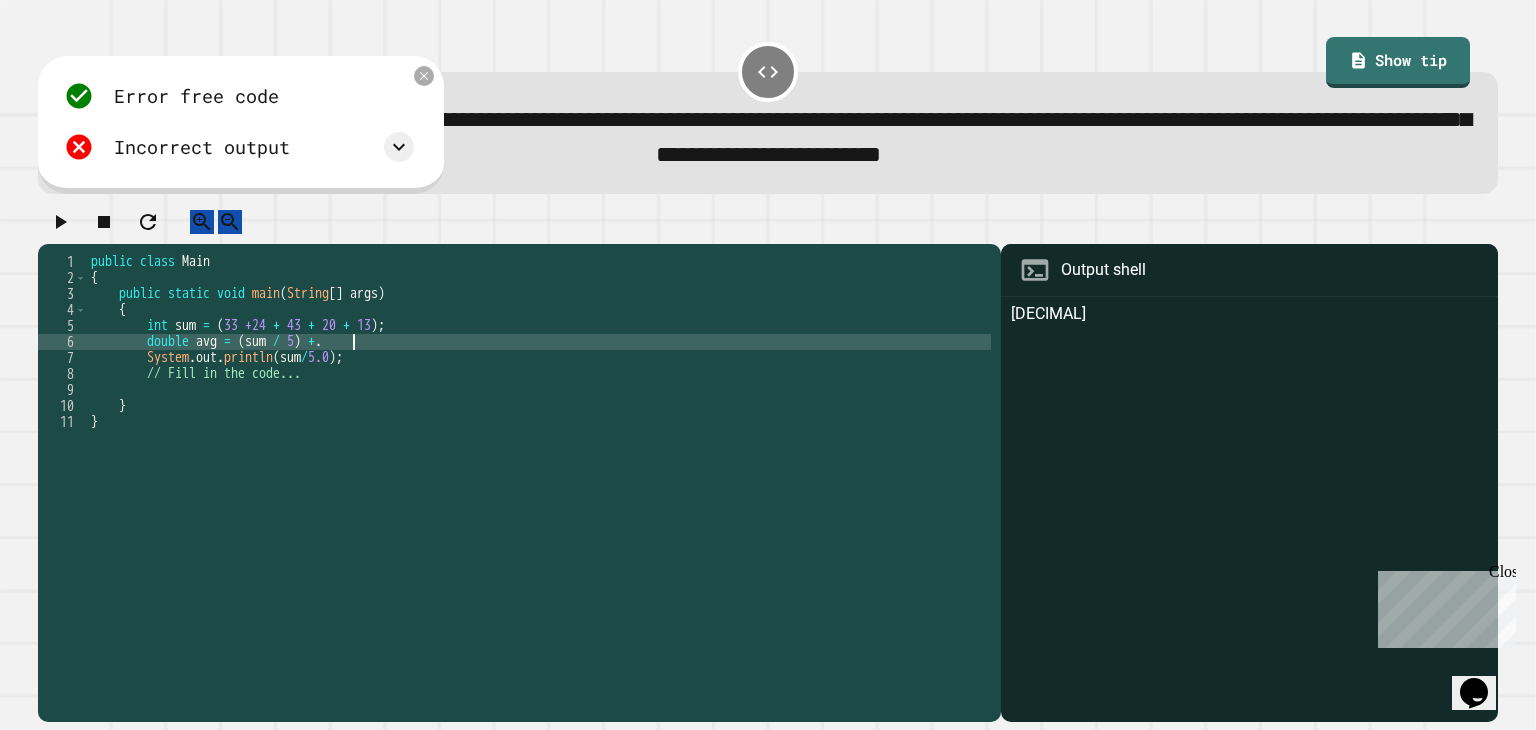 type on "**********" 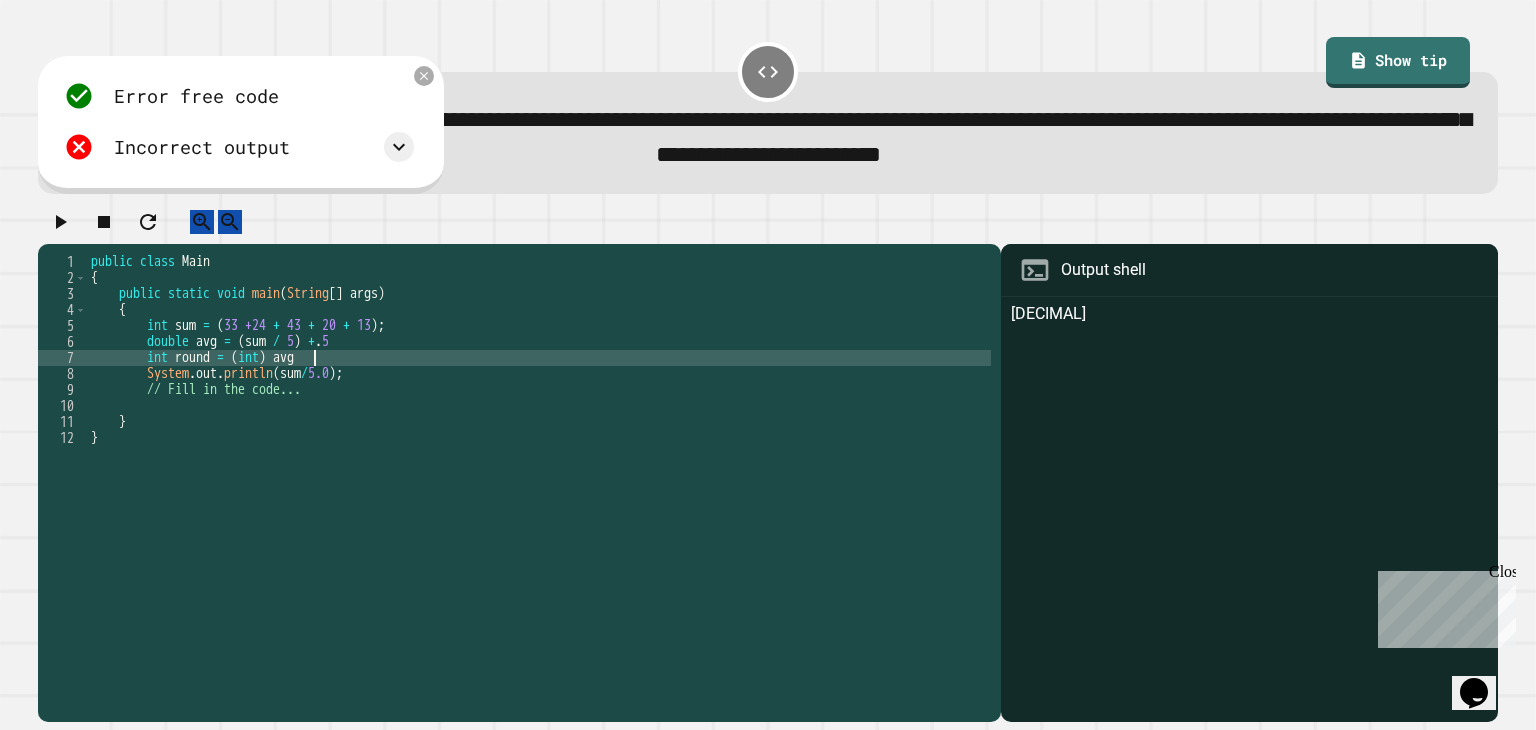 scroll, scrollTop: 0, scrollLeft: 15, axis: horizontal 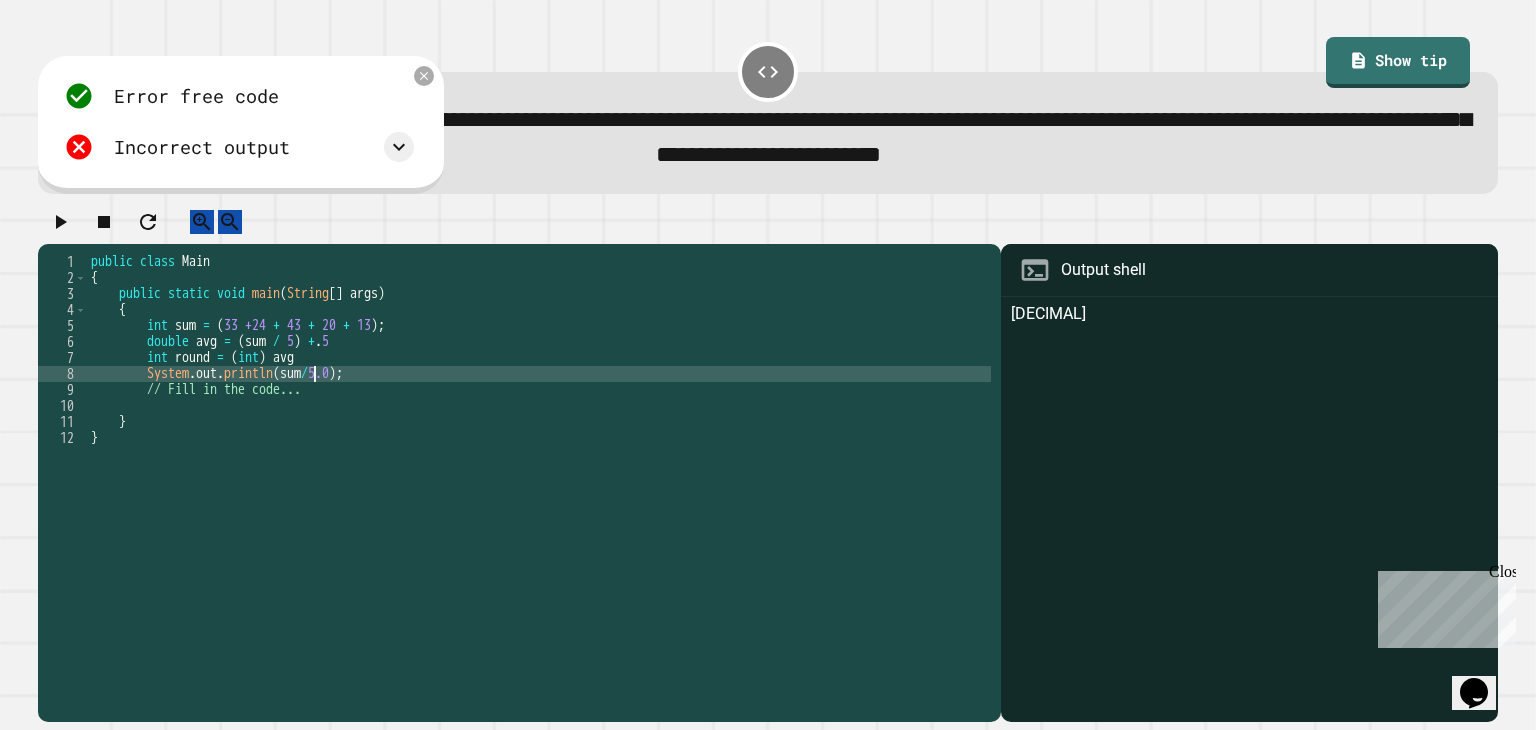 click on "public   class   Main   {      public   static   void   main ( String [ ]   args )        {           int   sum   =   ( 33   +24   +   43   +   20   +   13 ) ;           double   avg   =   ( sum   /   5 )   +  . 5           int   round   =   ( int )   avg           System . out . println ( sum / 5.0 ) ;           // Fill in the code...      } }" at bounding box center (539, 462) 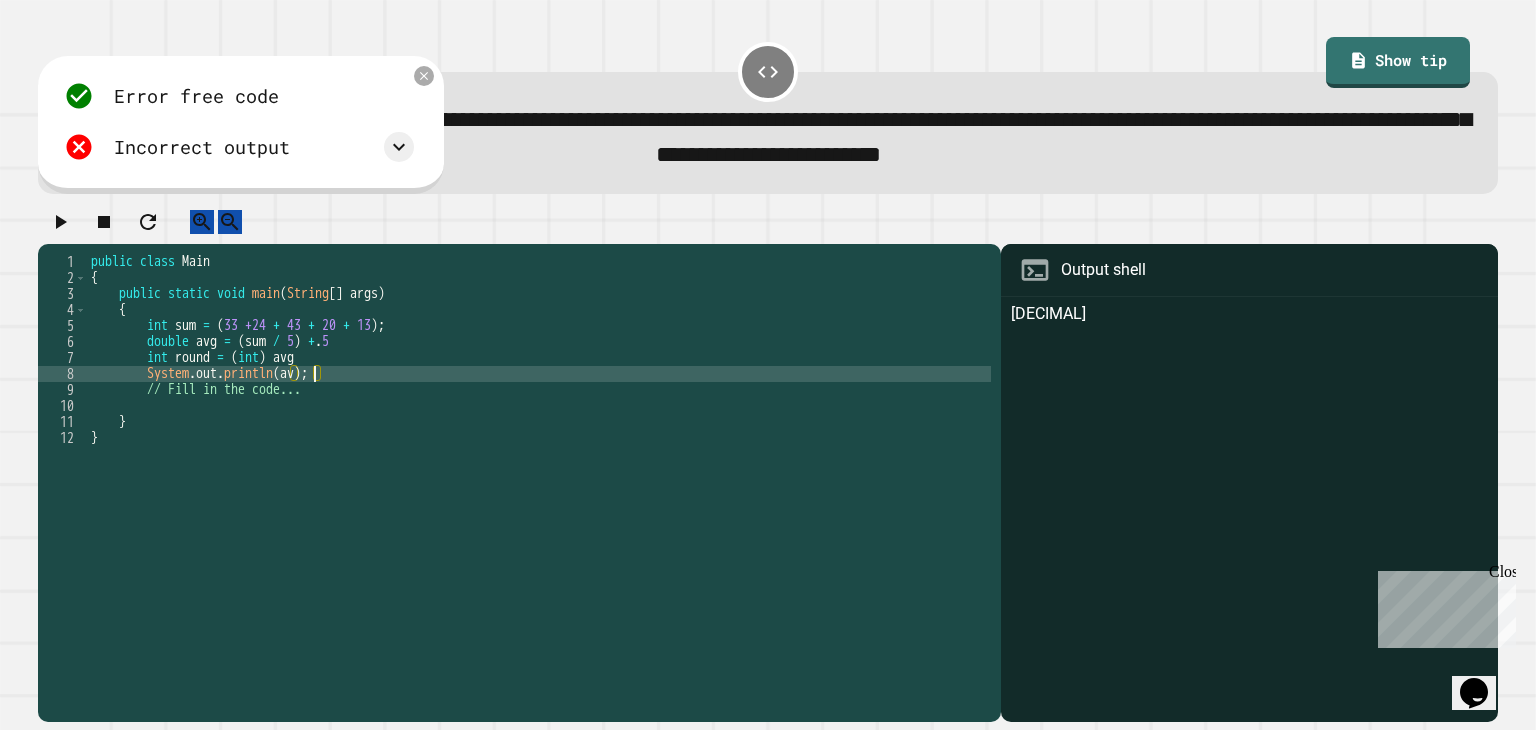 scroll, scrollTop: 0, scrollLeft: 16, axis: horizontal 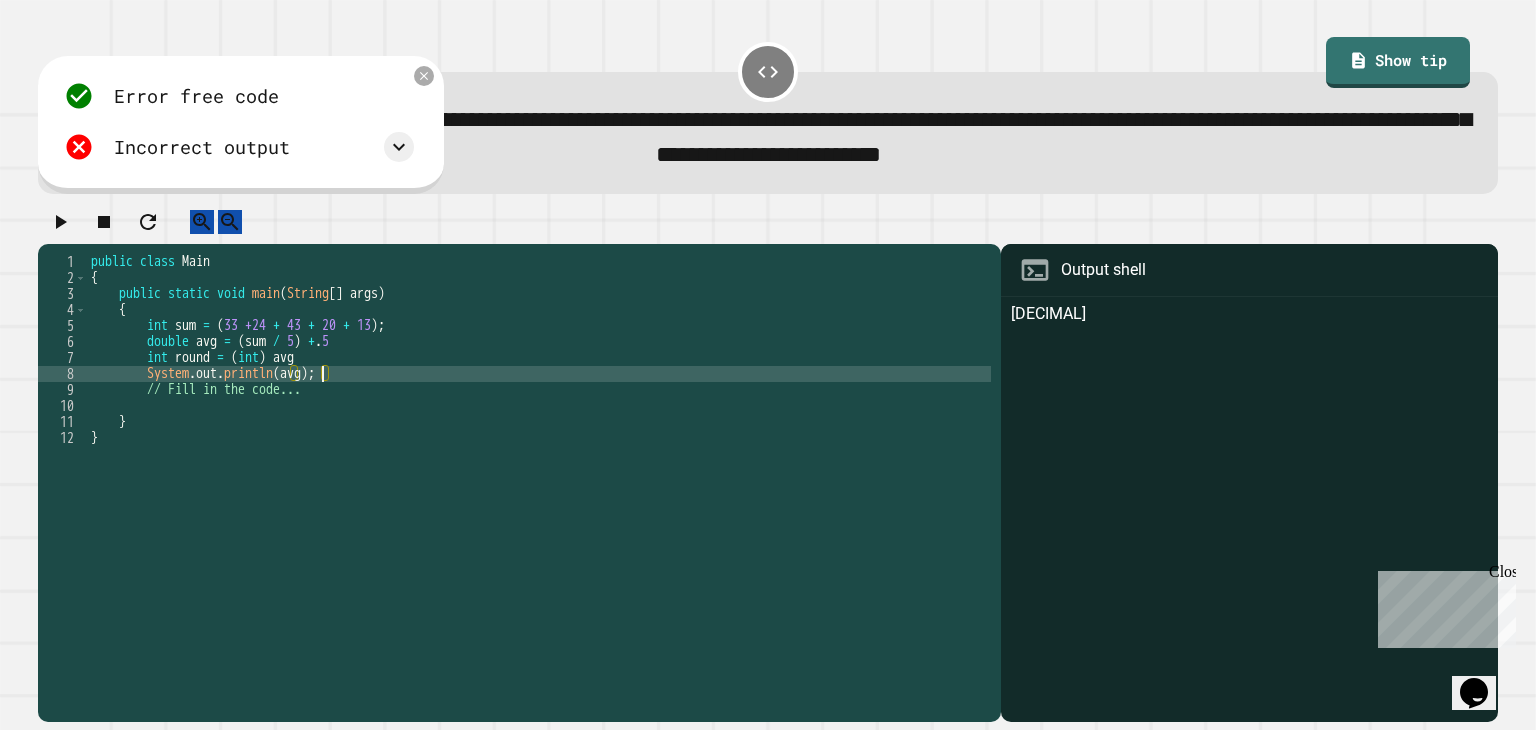 click 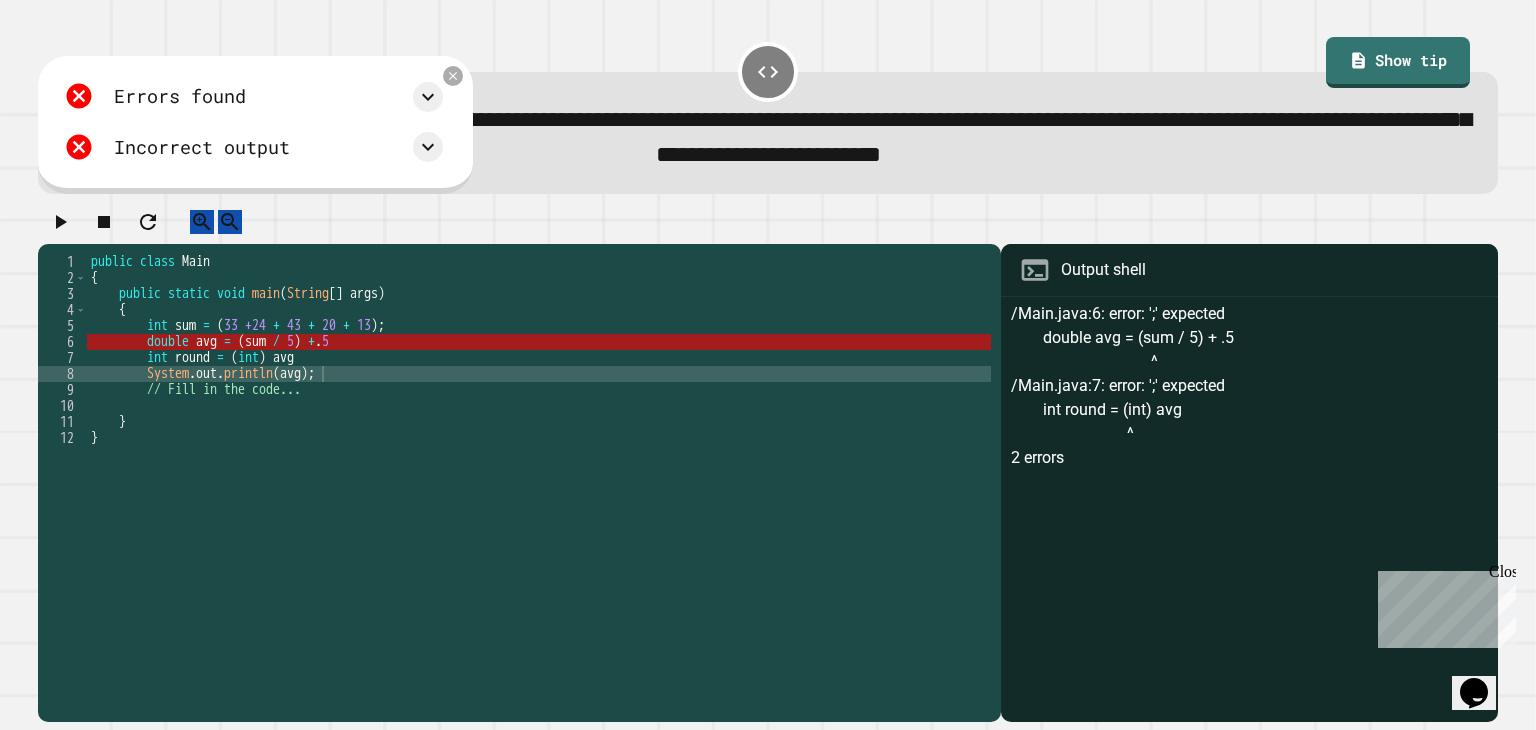 click on "public   class   Main   {      public   static   void   main ( String [ ]   args )        {           int   sum   =   ( 33   +24   +   43   +   20   +   13 ) ;           double   avg   =   ( sum   /   5 )   +  . 5           int   round   =   ( int )   avg           System . out . println ( avg ) ;           // Fill in the code...      } }" at bounding box center [539, 462] 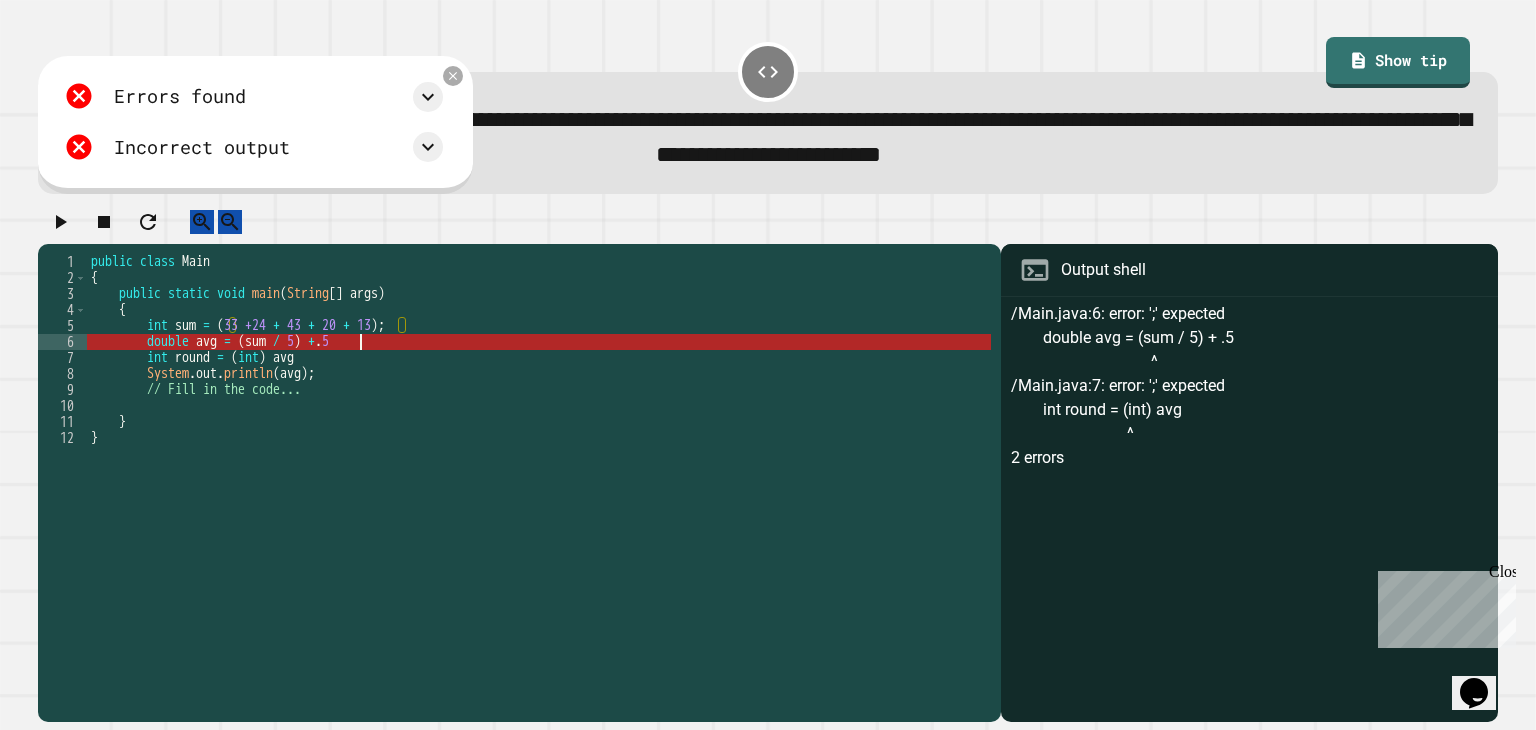 click on "public   class   Main   {      public   static   void   main ( String [ ]   args )        {           int   sum   =   ( 33   +24   +   43   +   20   +   13 ) ;           double   avg   =   ( sum   /   5 )   +  . 5           int   round   =   ( int )   avg           System . out . println ( avg ) ;           // Fill in the code...      } }" at bounding box center (539, 462) 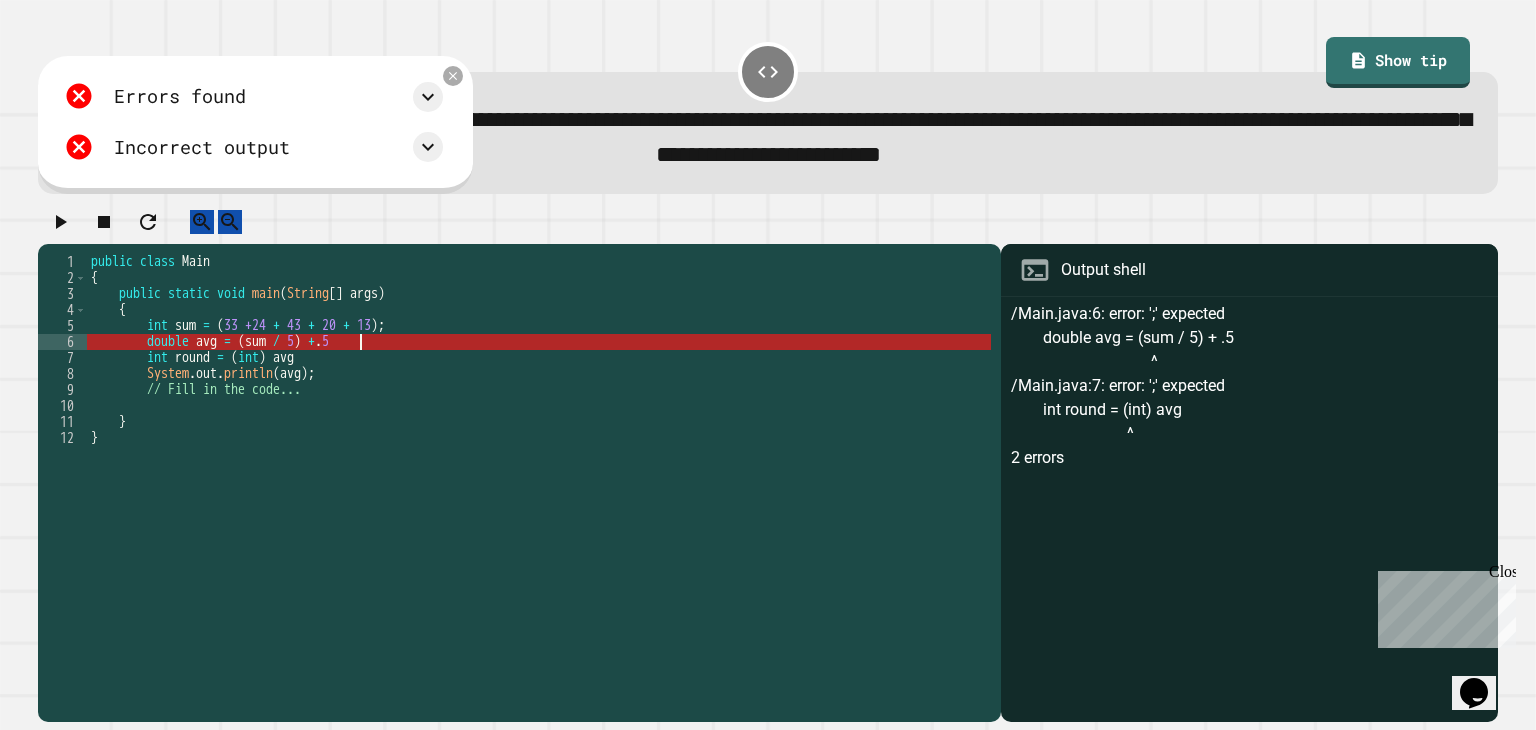 scroll, scrollTop: 0, scrollLeft: 18, axis: horizontal 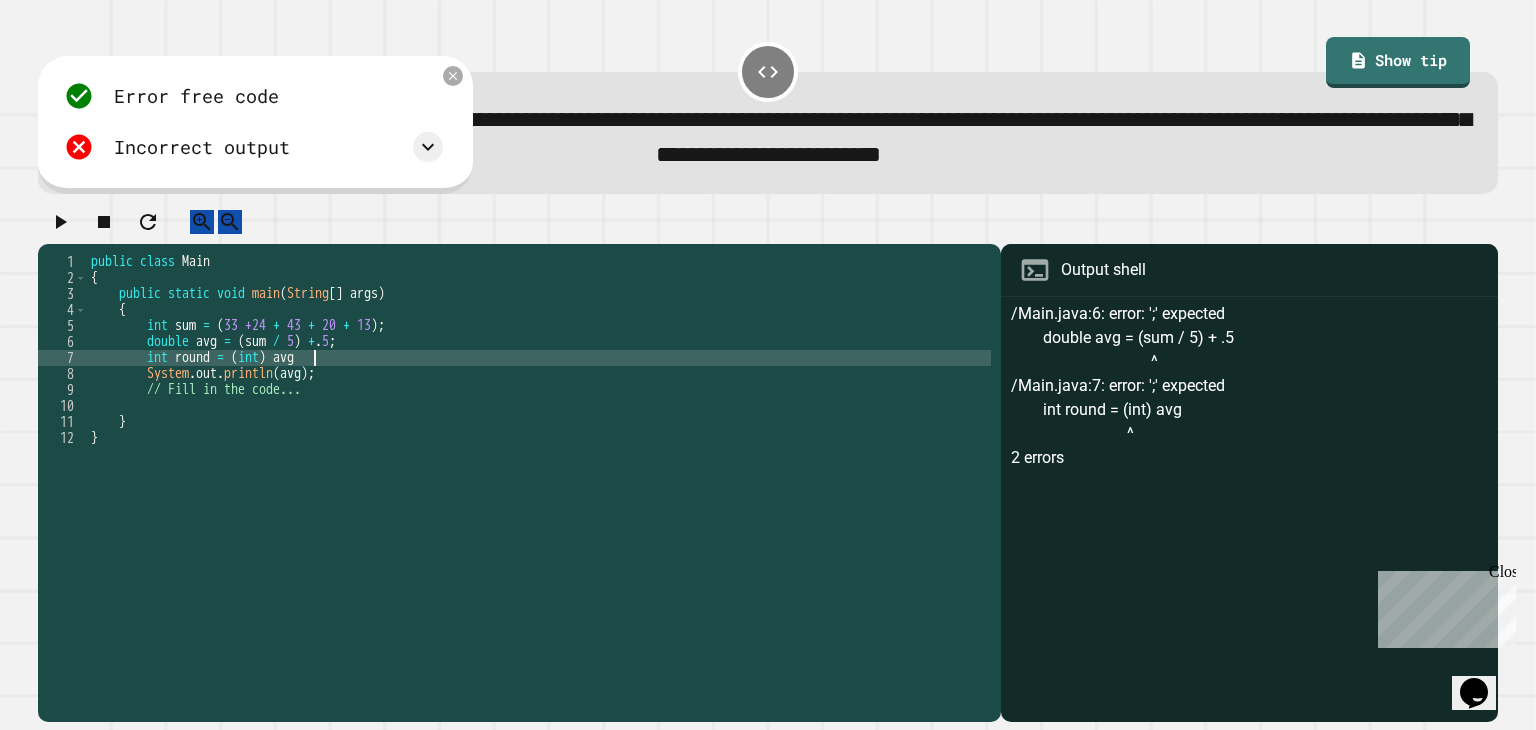 click on "public   class   Main   {      public   static   void   main ( String [ ]   args )        {           int   sum   =   ( 33   +24   +   43   +   20   +   13 ) ;           double   avg   =   ( sum   /   5 )   +  . 5 ;           int   round   =   ( int )   avg           System . out . println ( avg ) ;           // Fill in the code...      } }" at bounding box center (539, 462) 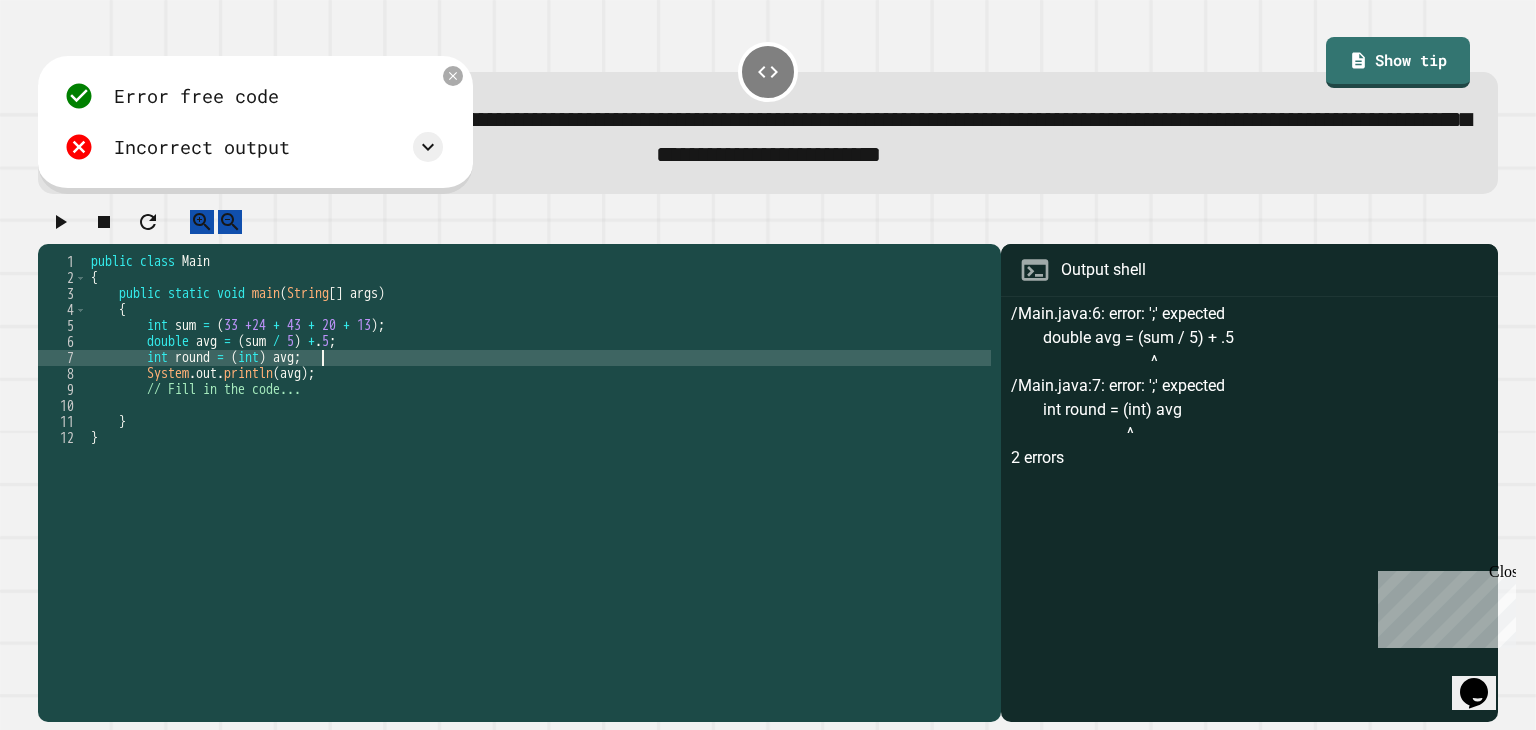 click at bounding box center [60, 222] 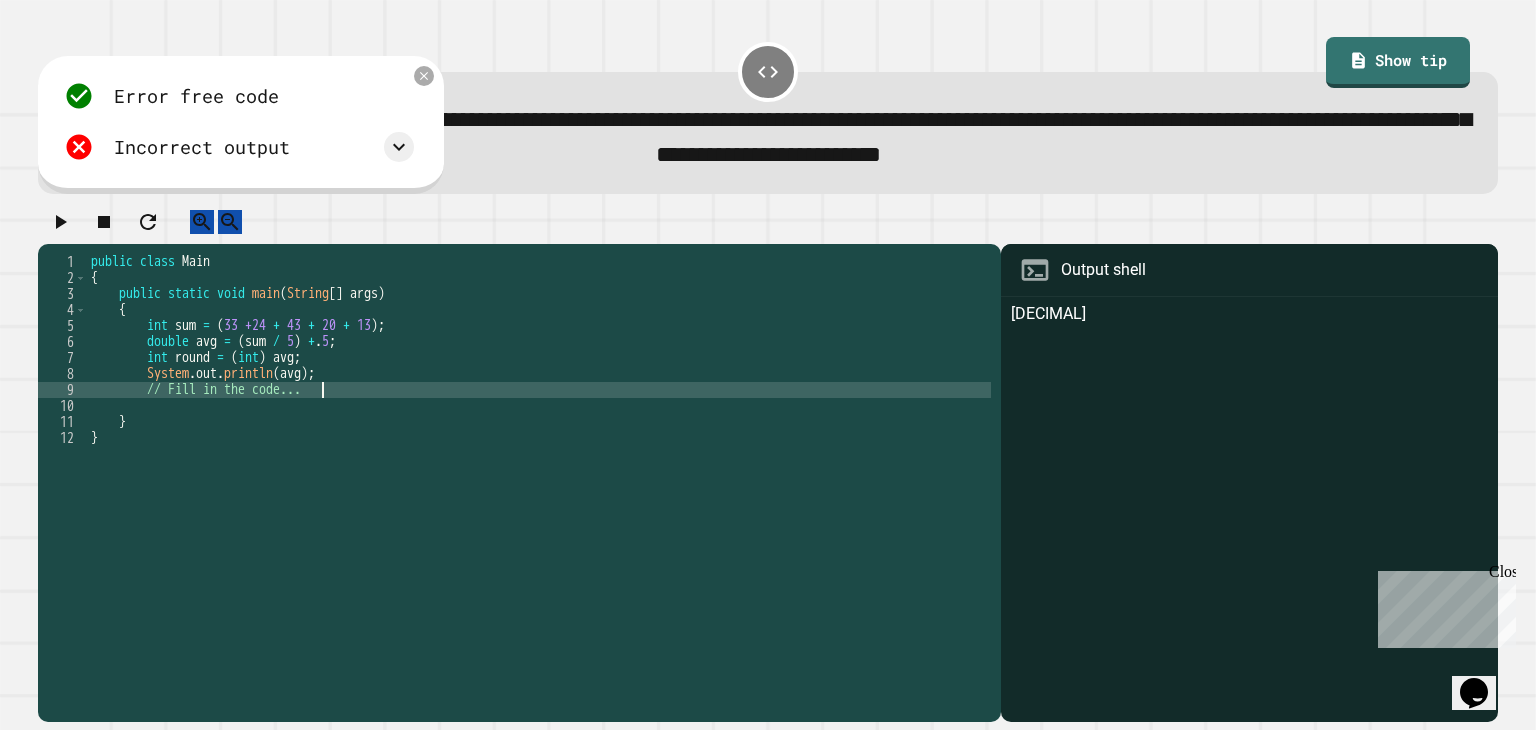 click on "public   class   Main   {      public   static   void   main ( String [ ]   args )        {           int   sum   =   ( 33   +24   +   43   +   20   +   13 ) ;           double   avg   =   ( sum   /   5 )   +  . 5 ;           int   round   =   ( int )   avg ;           System . out . println ( avg ) ;           // Fill in the code...      } }" at bounding box center (539, 462) 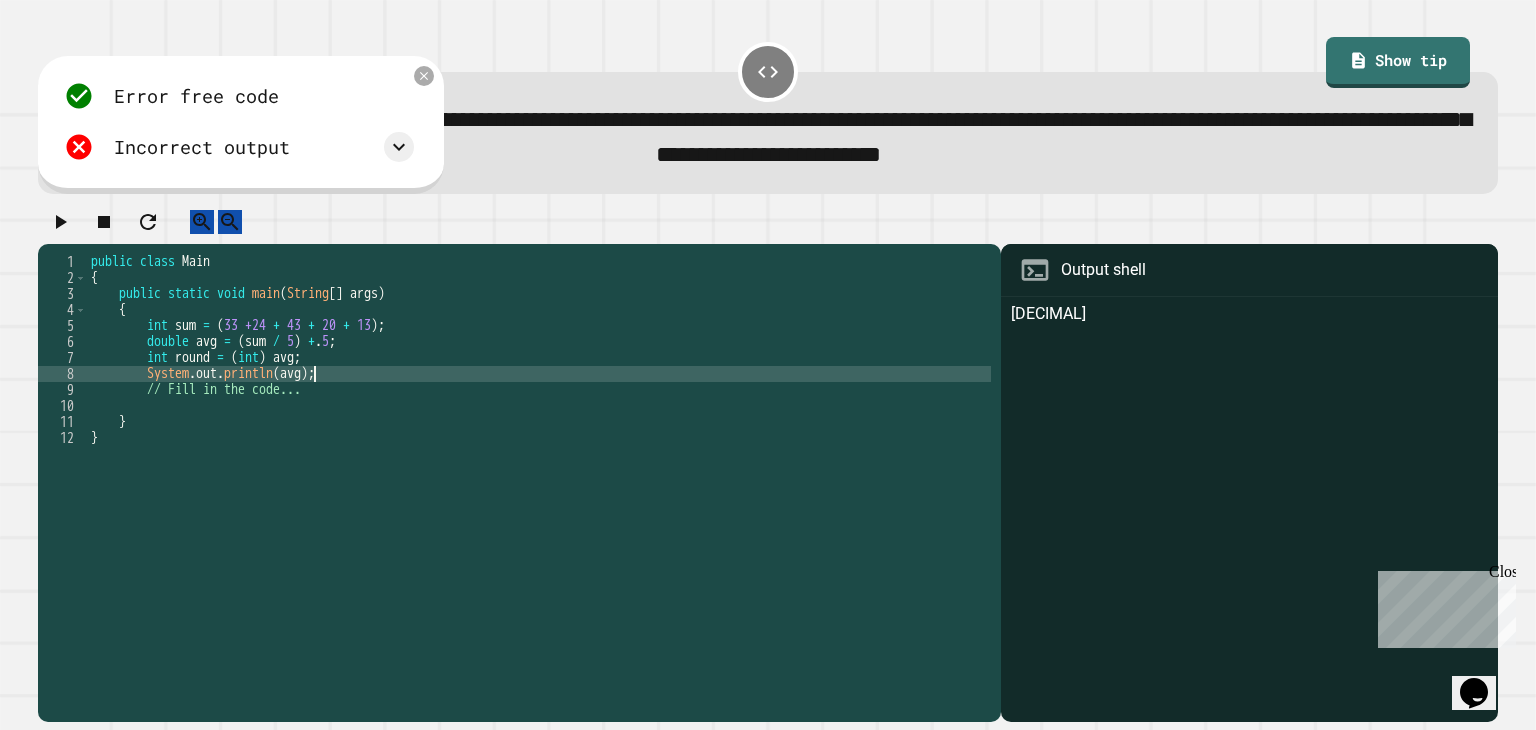 click on "public   class   Main   {      public   static   void   main ( String [ ]   args )        {           int   sum   =   ( 33   +24   +   43   +   20   +   13 ) ;           double   avg   =   ( sum   /   5 )   +  . 5 ;           int   round   =   ( int )   avg ;           System . out . println ( avg ) ;           // Fill in the code...      } }" at bounding box center [539, 462] 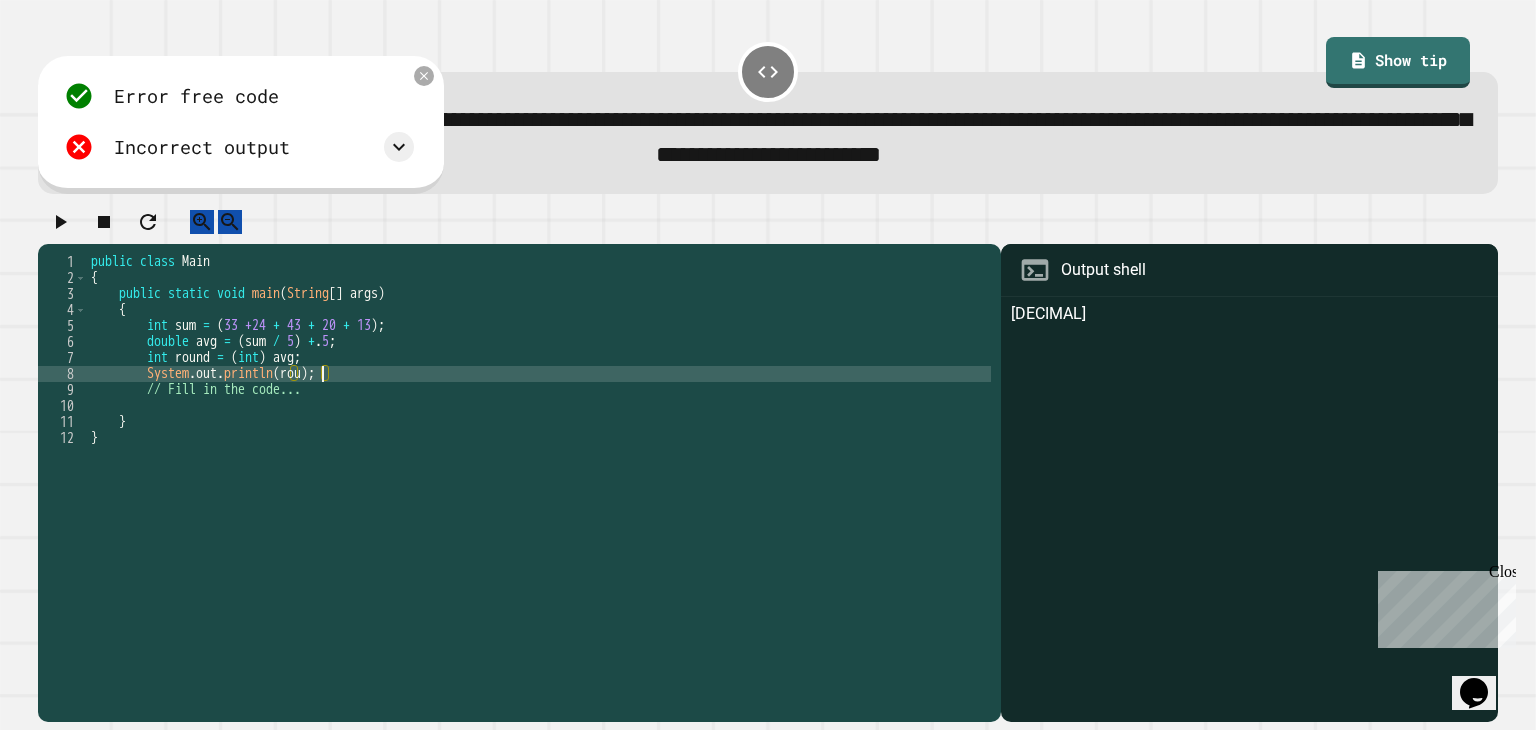 scroll, scrollTop: 0, scrollLeft: 16, axis: horizontal 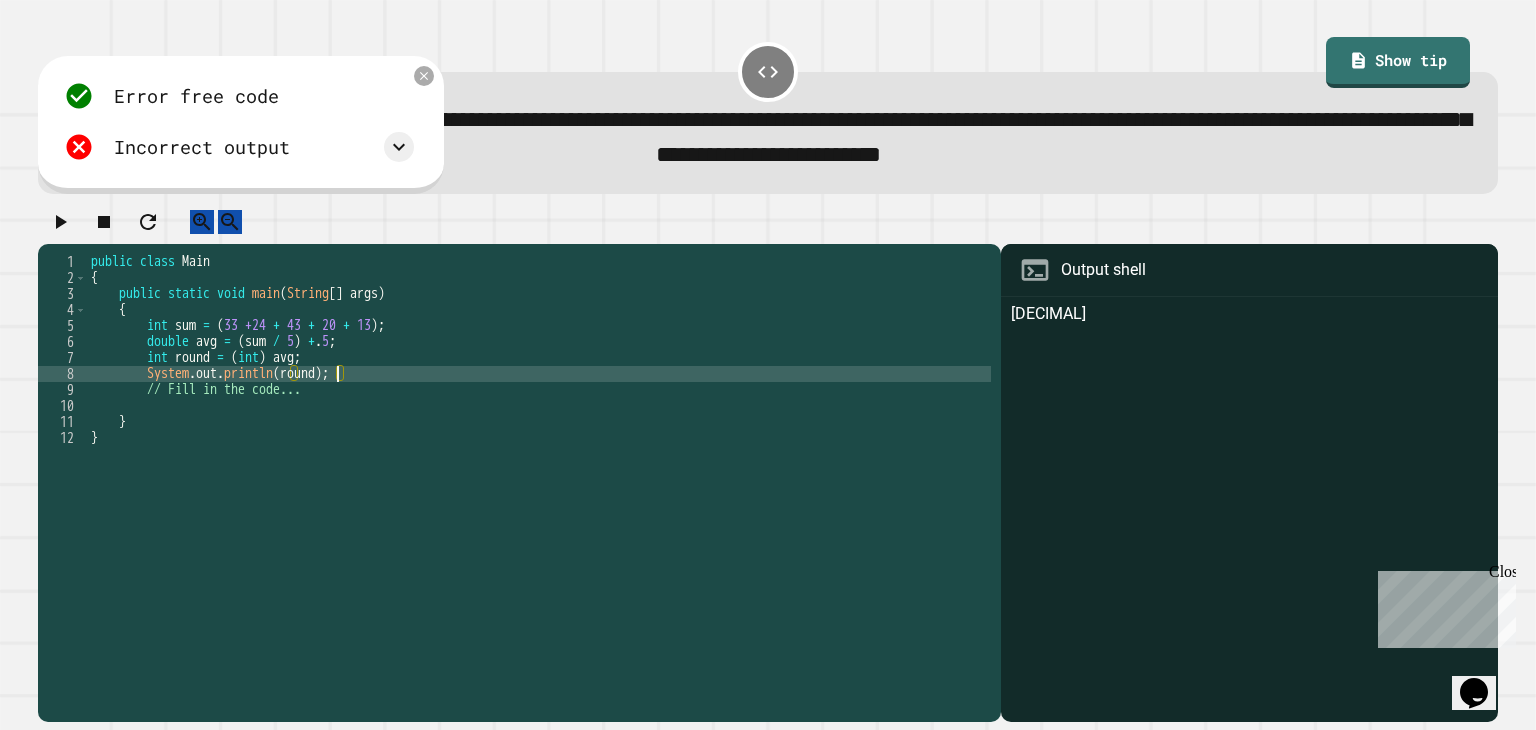 click 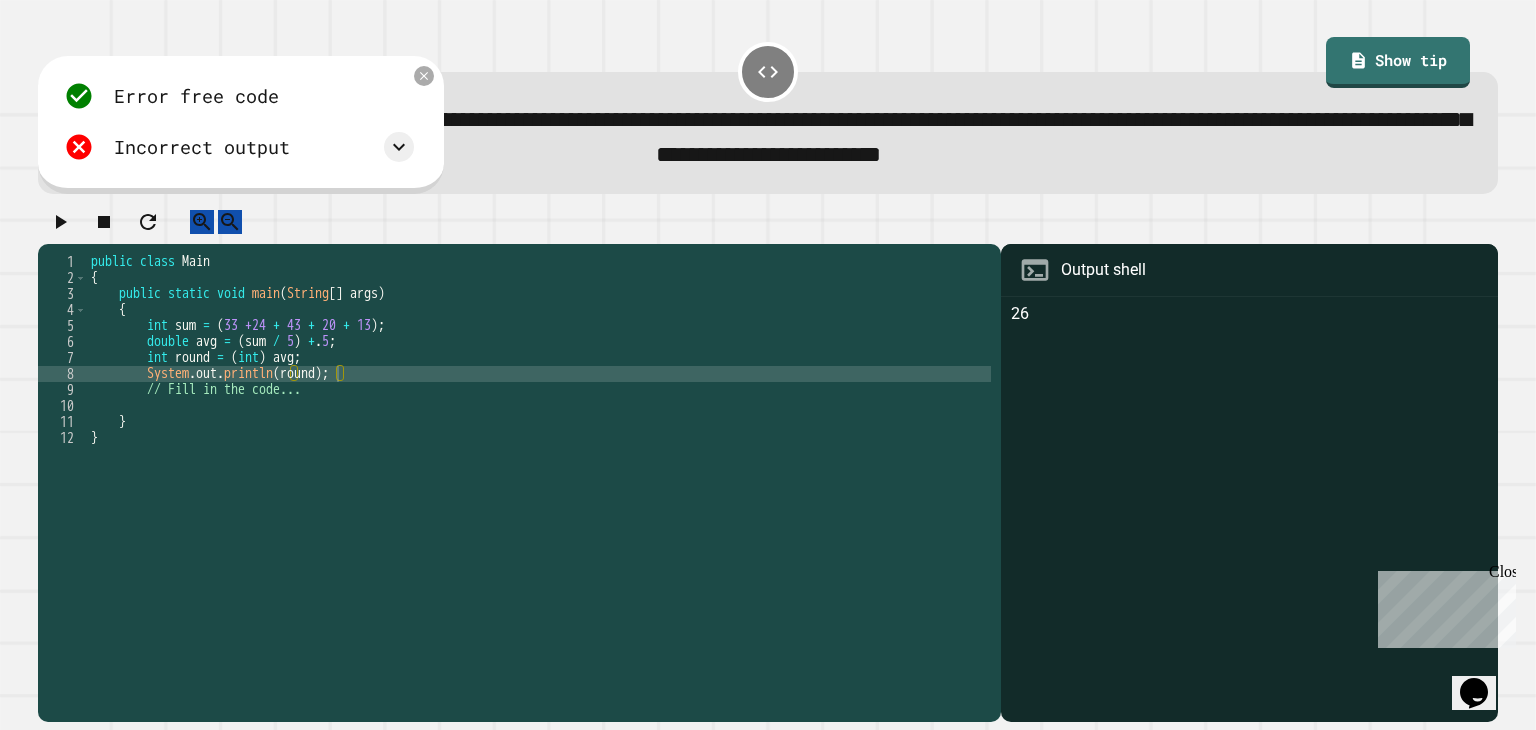 click on "public   class   Main   {      public   static   void   main ( String [ ]   args )        {           int   sum   =   ( 33   +24   +   43   +   20   +   13 ) ;           double   avg   =   ( sum   /   5 )   +  . 5 ;           int   round   =   ( int )   avg ;           System . out . println ( round ) ;           // Fill in the code...      } }" at bounding box center [539, 462] 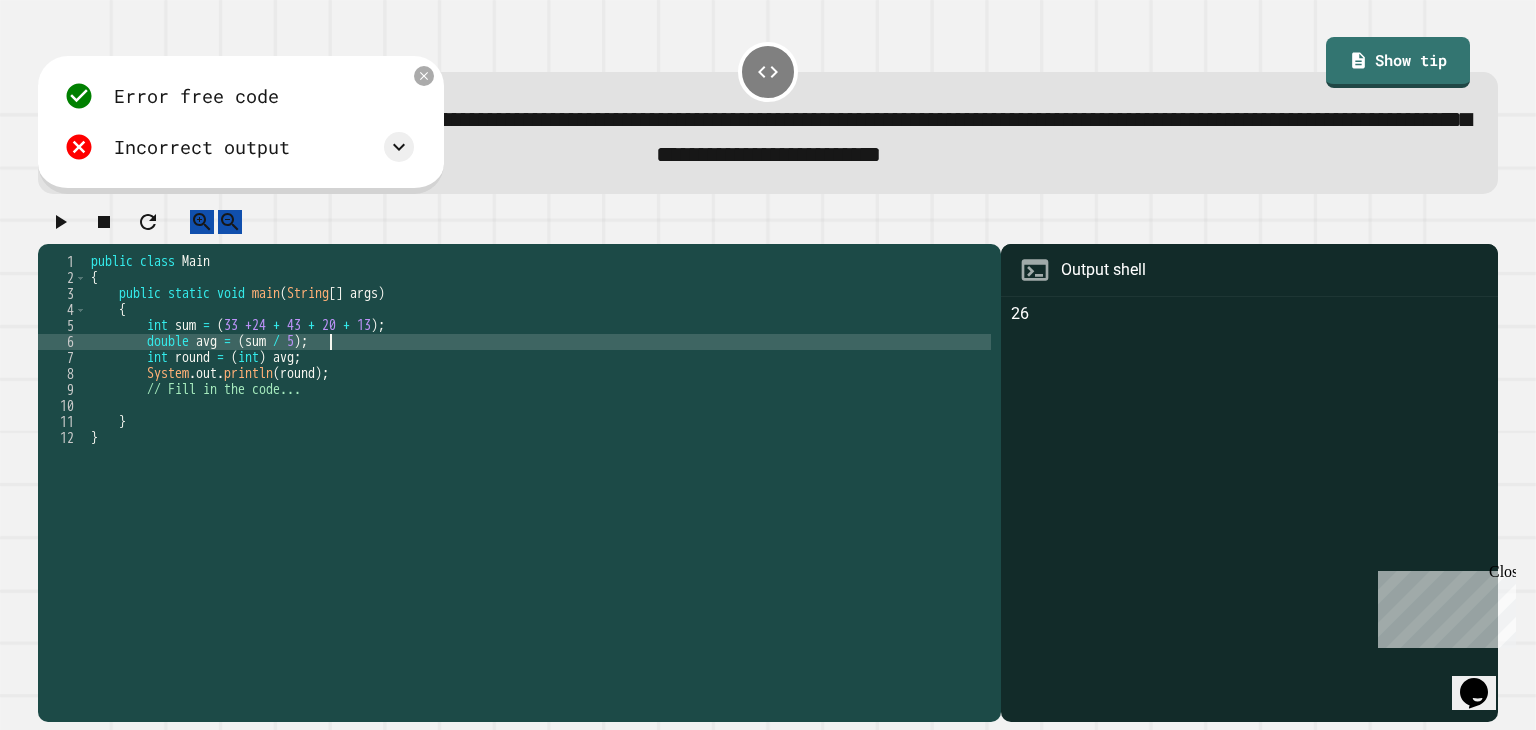 scroll, scrollTop: 0, scrollLeft: 16, axis: horizontal 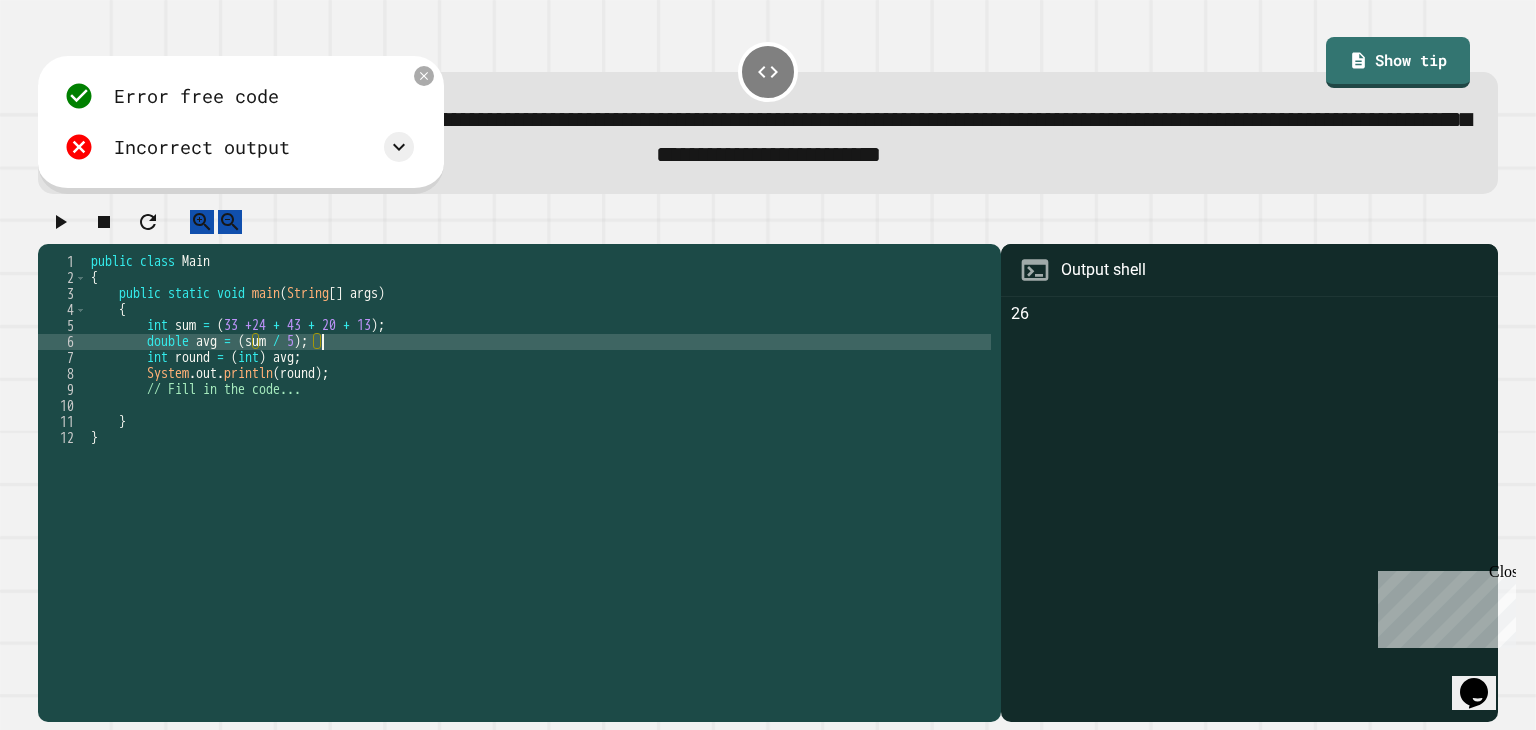 click 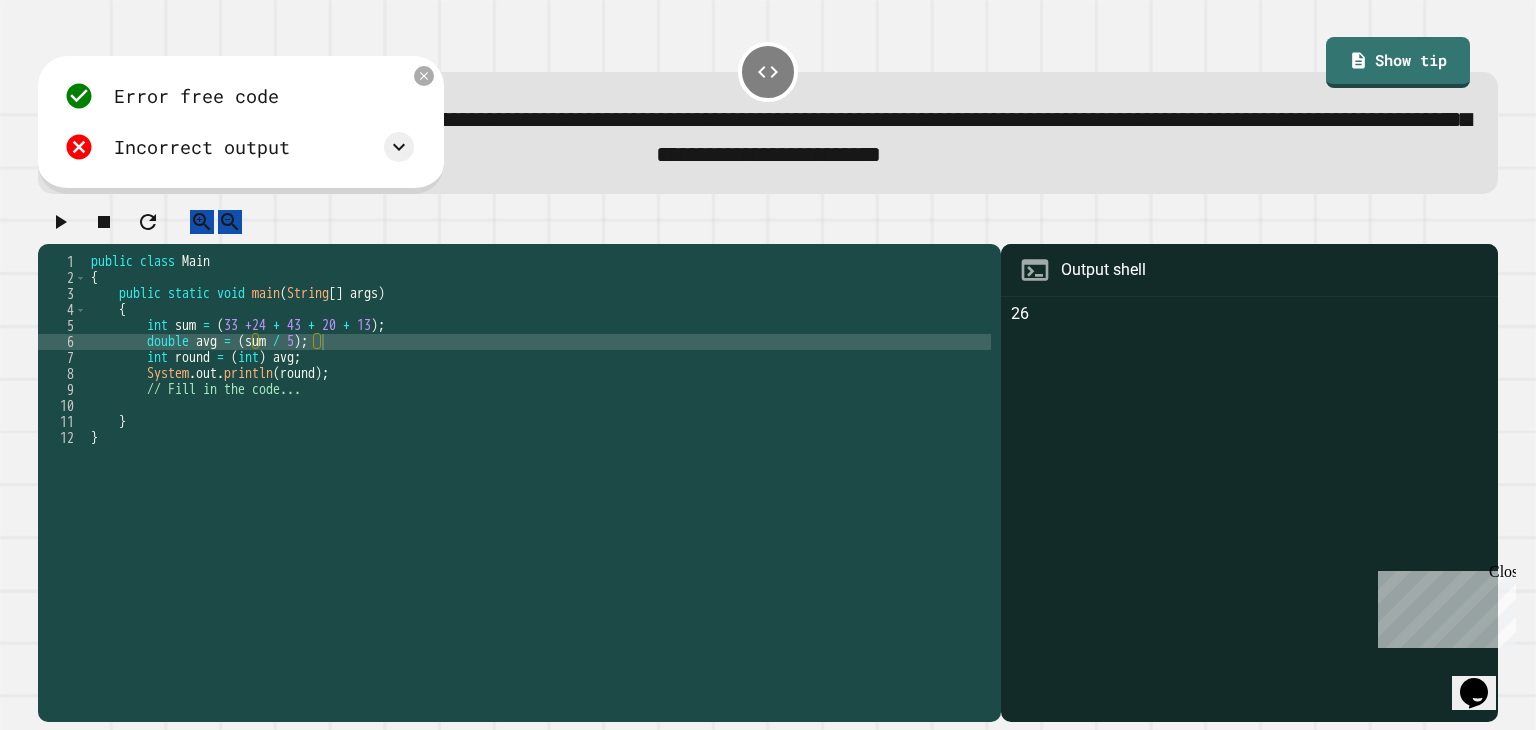 click on "public   class   Main   {      public   static   void   main ( String [ ]   args )        {           int   sum   =   ( 33   +24   +   43   +   20   +   13 ) ;           double   avg   =   ( sum   /   5.0 ) ;           int   round   =   ( int )   avg ;           System . out . println ( round ) ;           // Fill in the code...      } }" at bounding box center [539, 462] 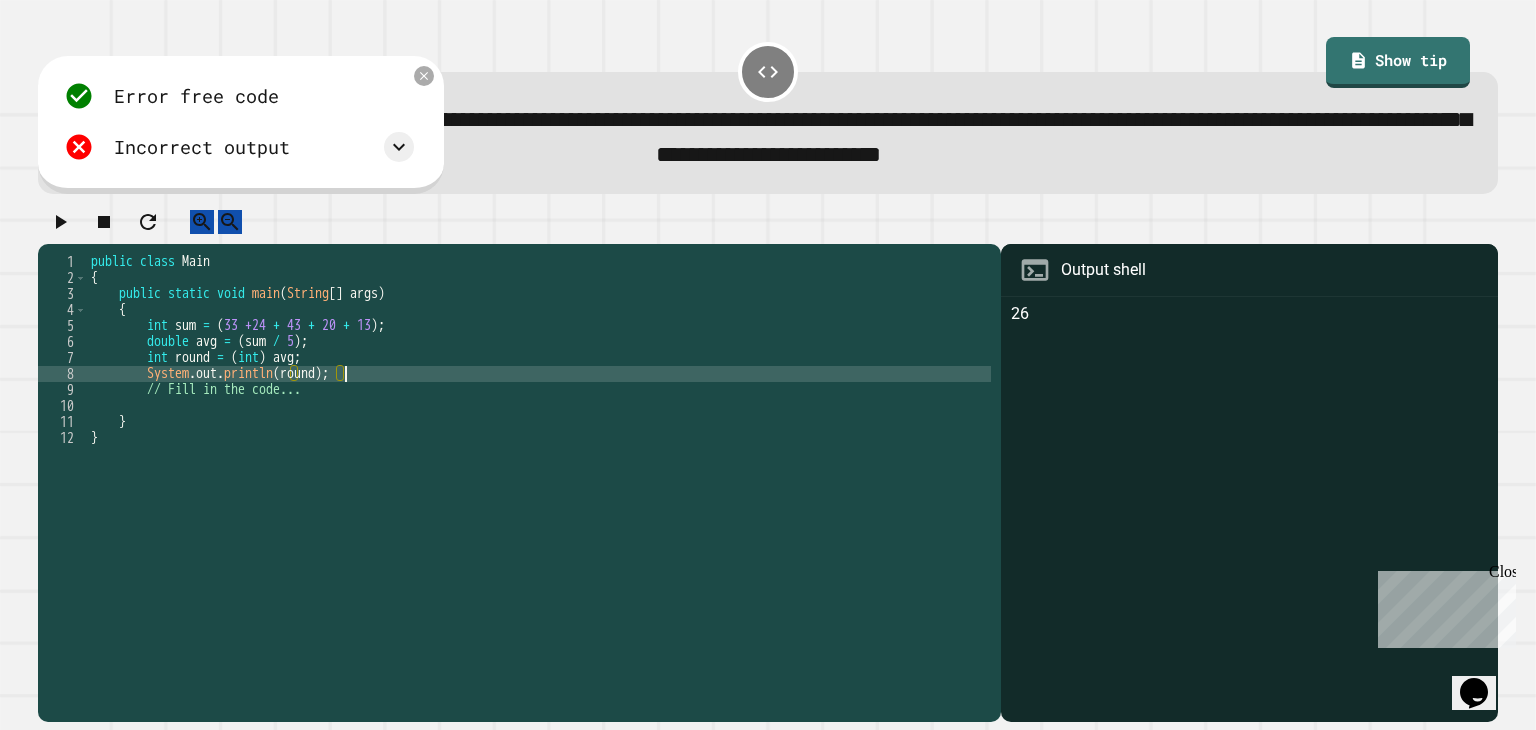 click on "public   class   Main   {      public   static   void   main ( String [ ]   args )        {           int   sum   =   ( 33   +24   +   43   +   20   +   13 ) ;           double   avg   =   ( sum   /   5.0 ) ;           int   round   =   ( int )   avg ;           System . out . println ( round ) ;           // Fill in the code...      } }" at bounding box center [539, 462] 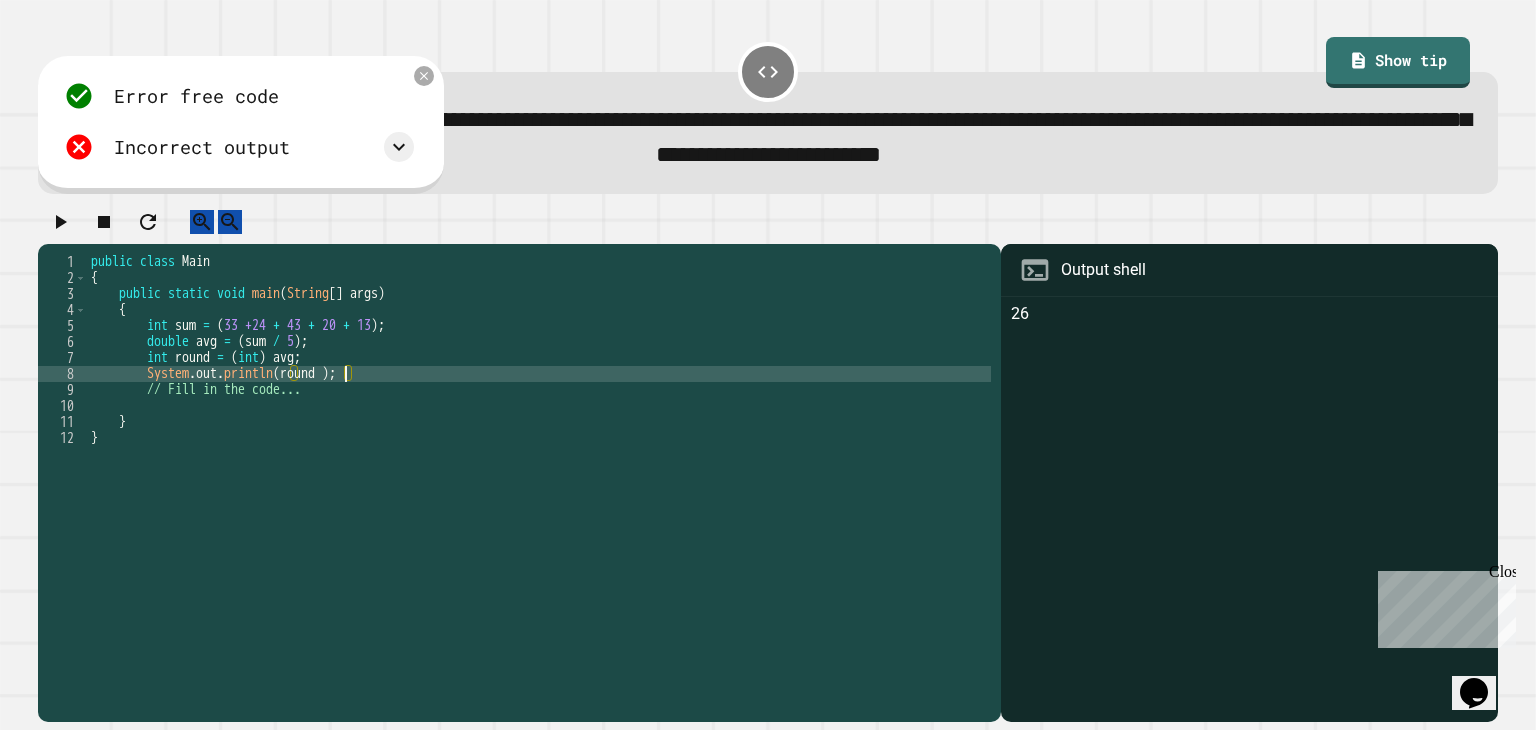 scroll, scrollTop: 0, scrollLeft: 18, axis: horizontal 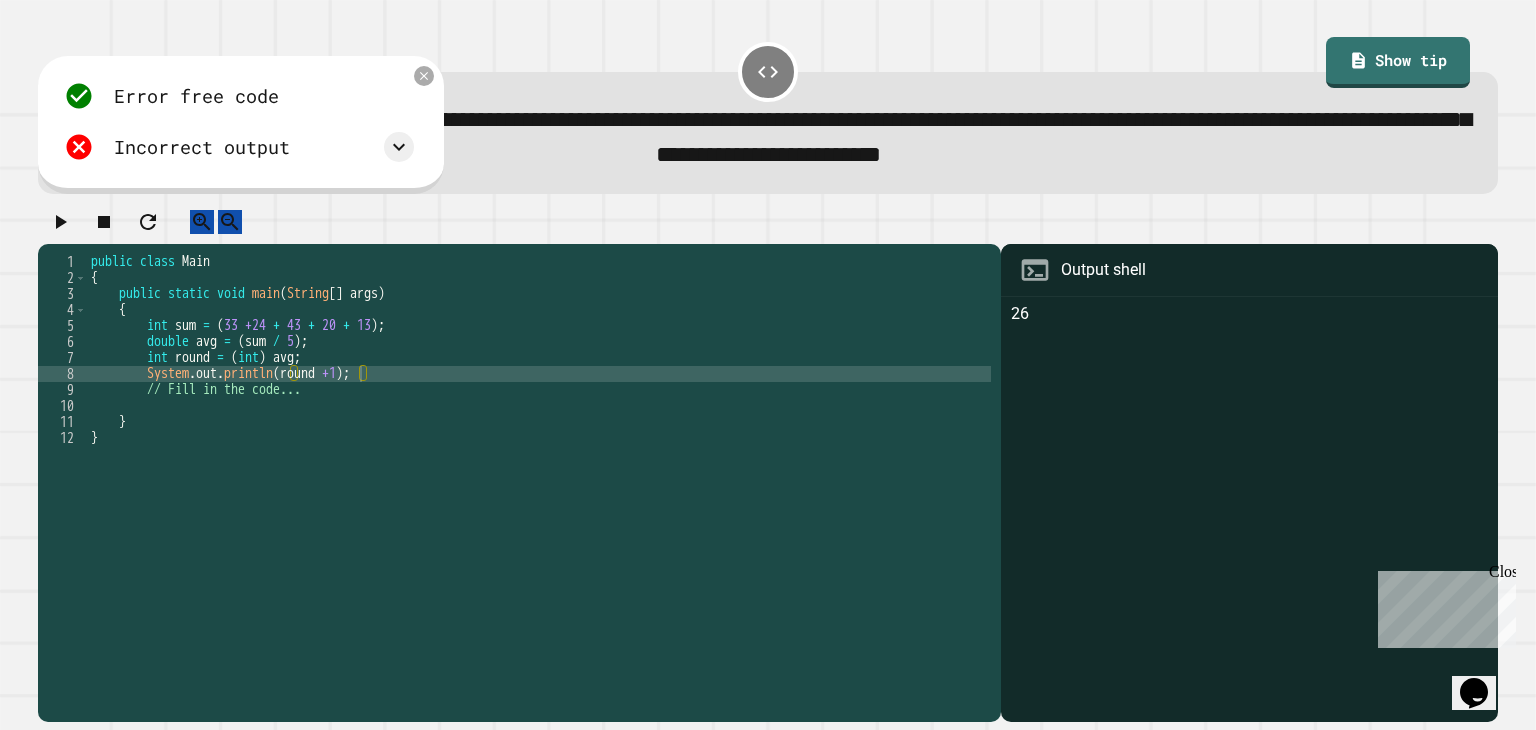 click 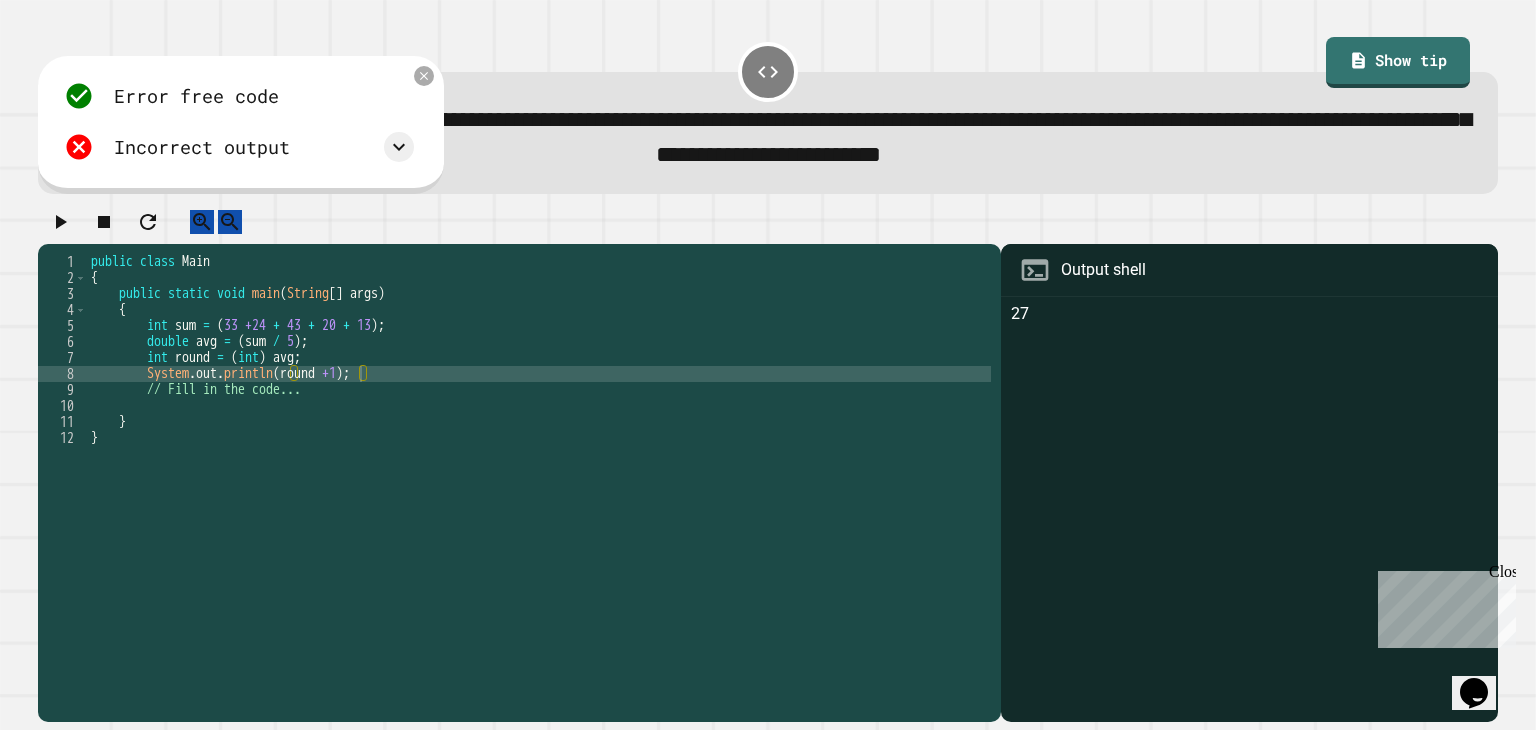 click on "public   class   Main   {      public   static   void   main ( String [ ]   args )        {           int   sum   =   ( 33   +24   +   43   +   20   +   13 ) ;           double   avg   =   ( sum   /   5 ) ;           int   round   =   ( int )   avg ;           System . out . println ( round   +1 ) ;           // Fill in the code...      } }" at bounding box center [539, 462] 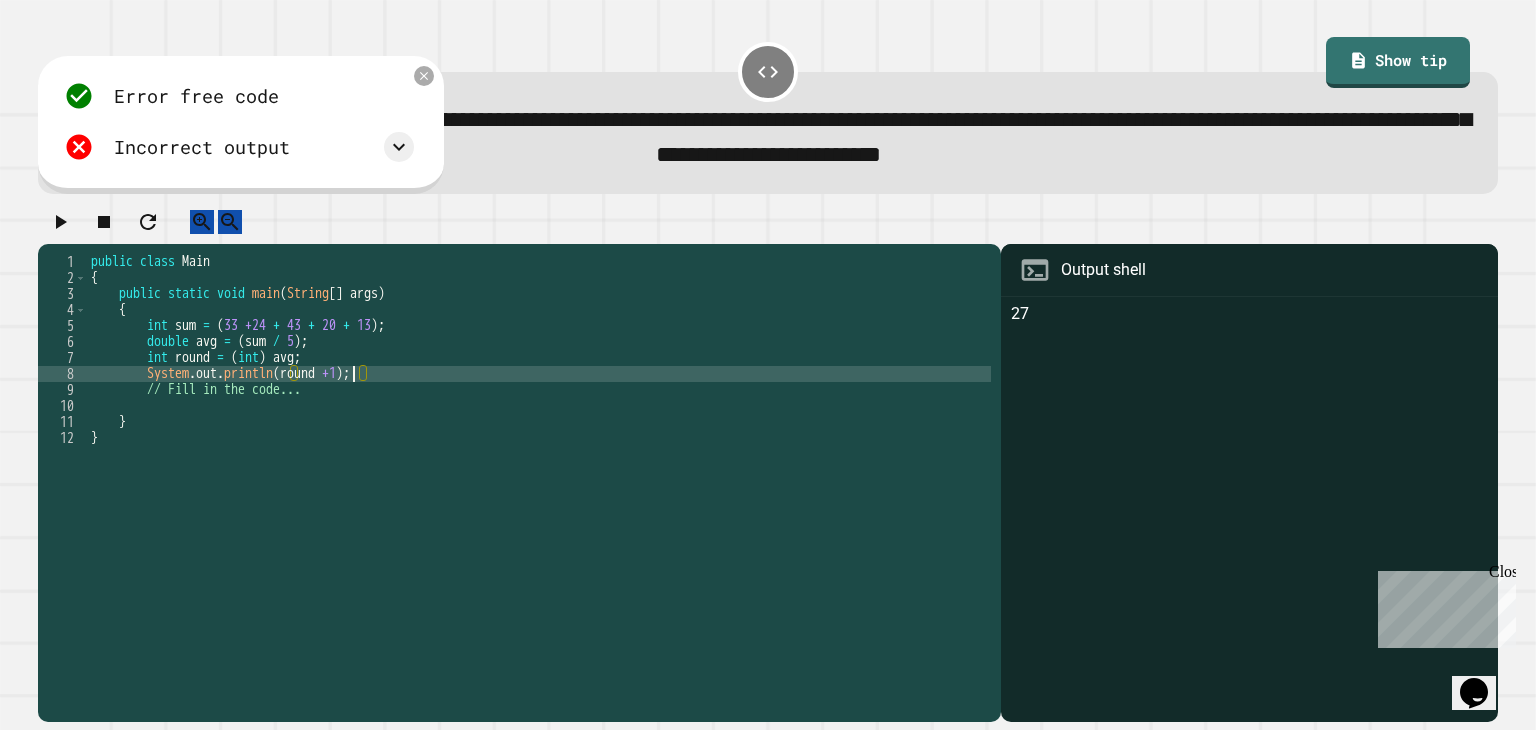 click on "public   class   Main   {      public   static   void   main ( String [ ]   args )        {           int   sum   =   ( 33   +24   +   43   +   20   +   13 ) ;           double   avg   =   ( sum   /   5 ) ;           int   round   =   ( int )   avg ;           System . out . println ( round   +1 ) ;           // Fill in the code...      } }" at bounding box center [539, 462] 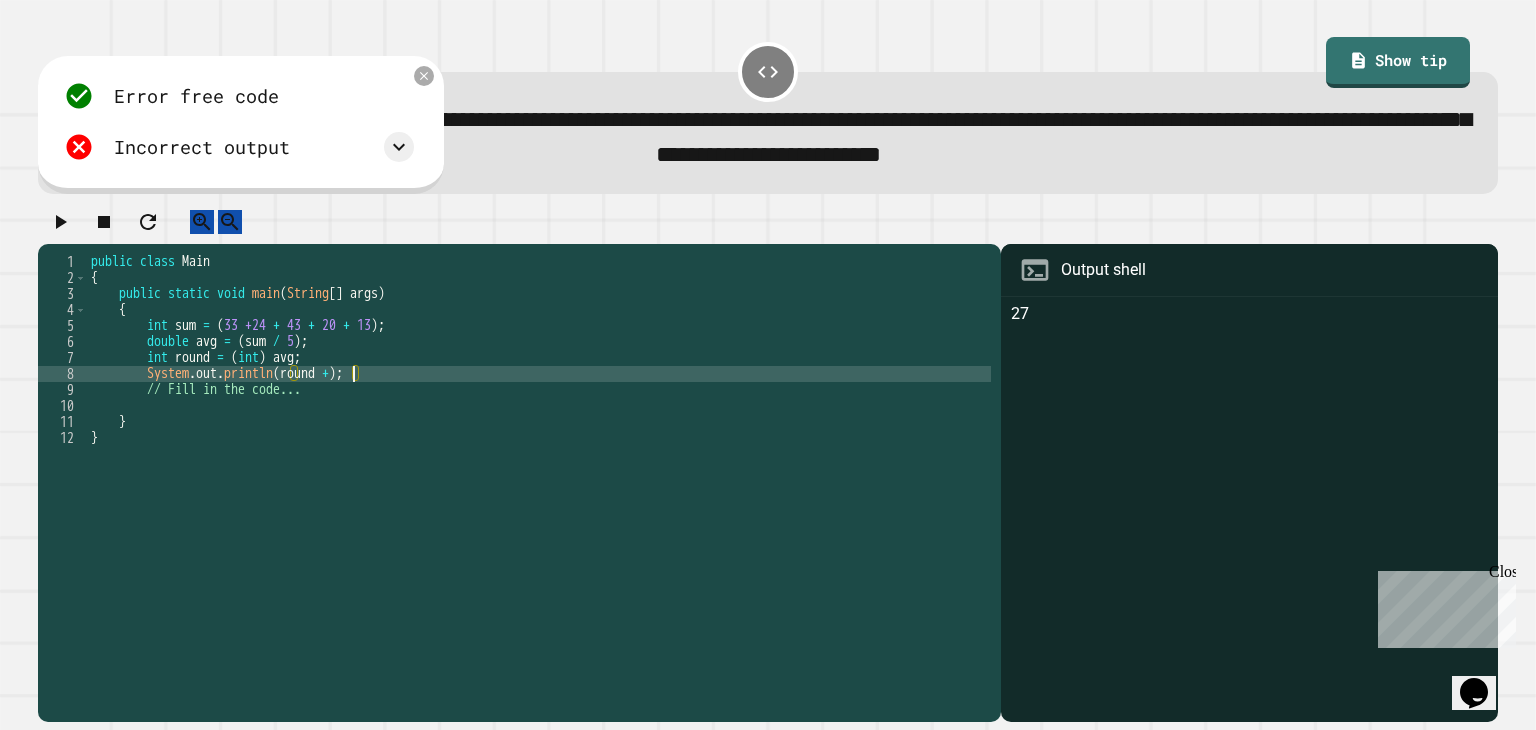 scroll, scrollTop: 0, scrollLeft: 17, axis: horizontal 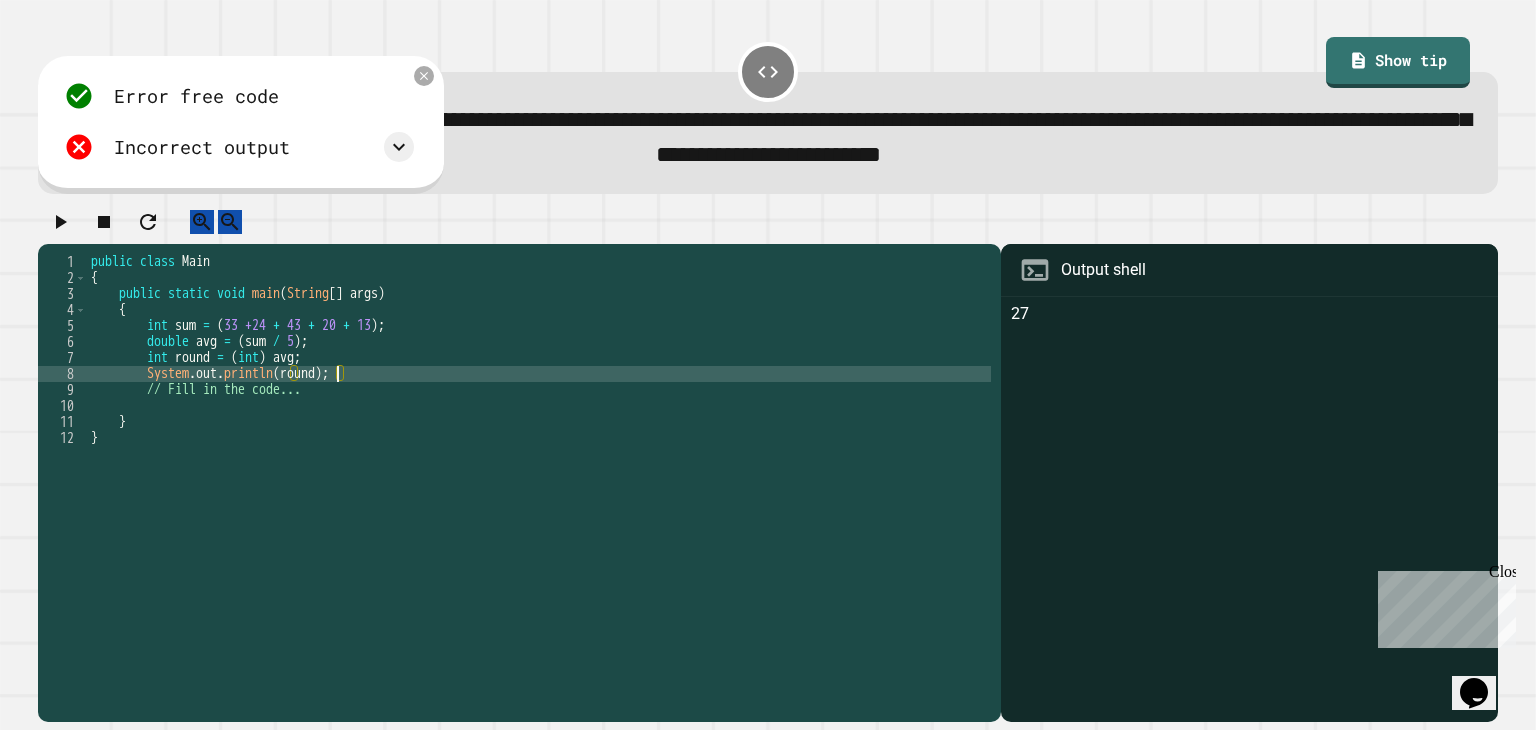 click 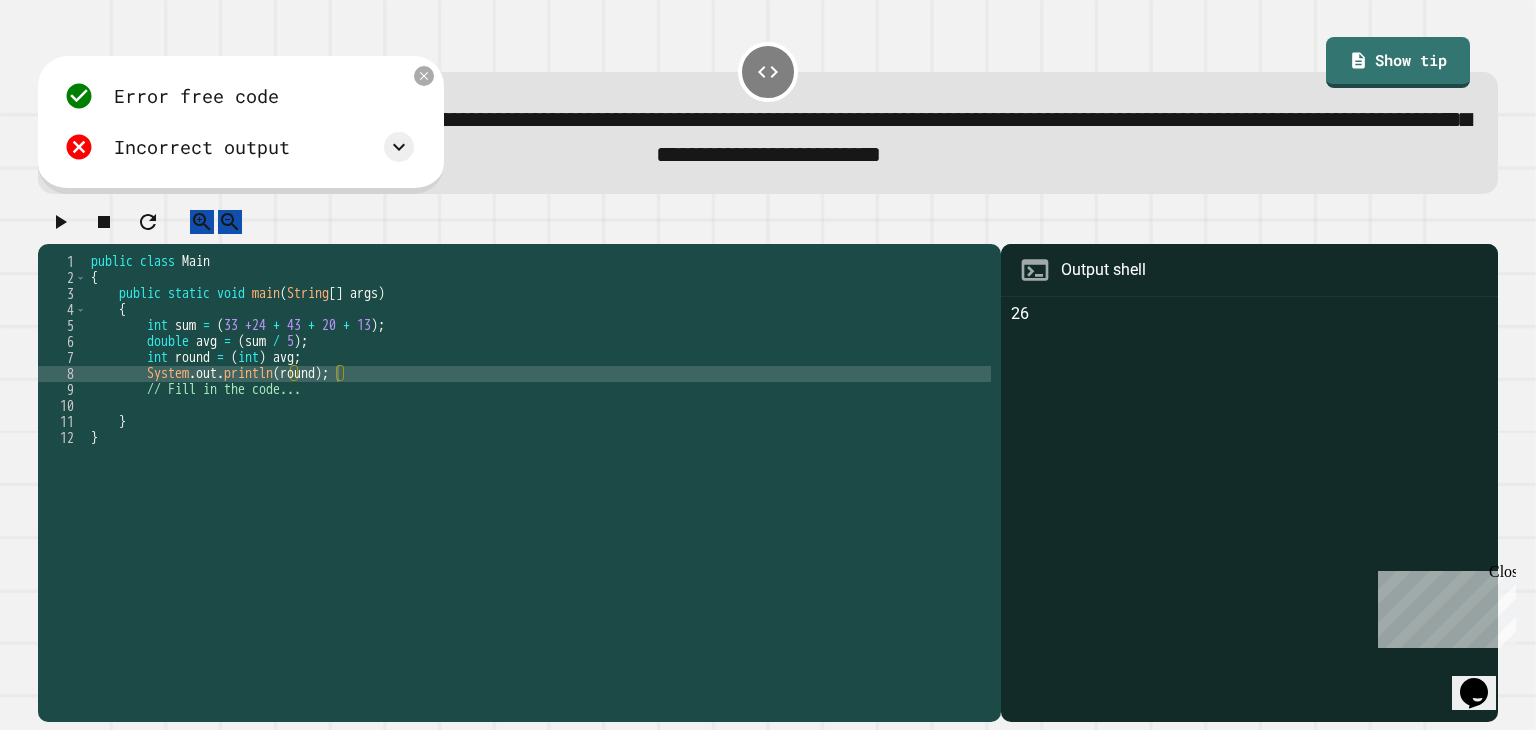 click on "public   class   Main   {      public   static   void   main ( String [ ]   args )        {           int   sum   =   ( 33   +24   +   43   +   20   +   13 ) ;           double   avg   =   ( sum   /   5.0 ) ;           int   round   =   ( int )   avg ;           System . out . println ( round ) ;           // Fill in the code...      } }" at bounding box center [539, 462] 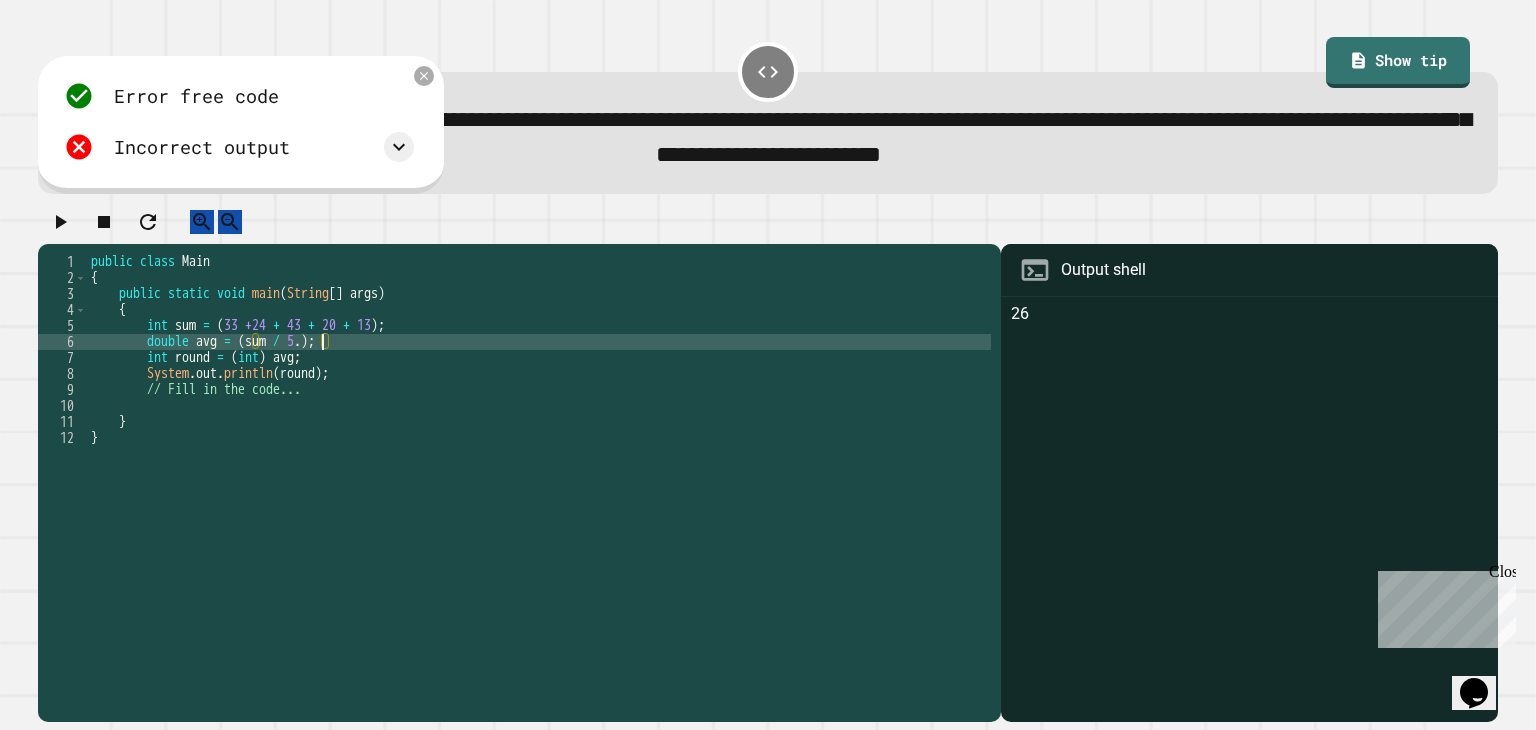scroll, scrollTop: 0, scrollLeft: 16, axis: horizontal 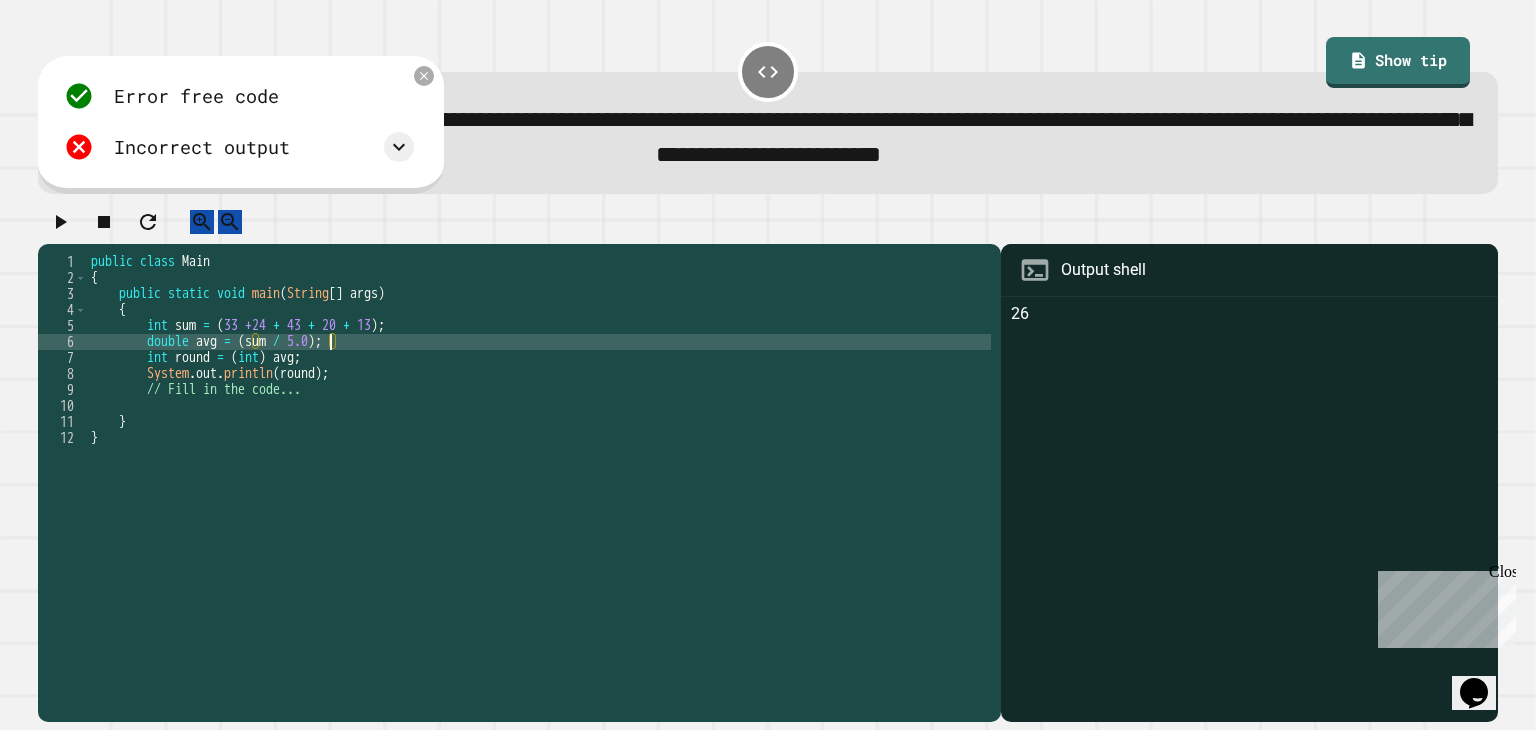 click 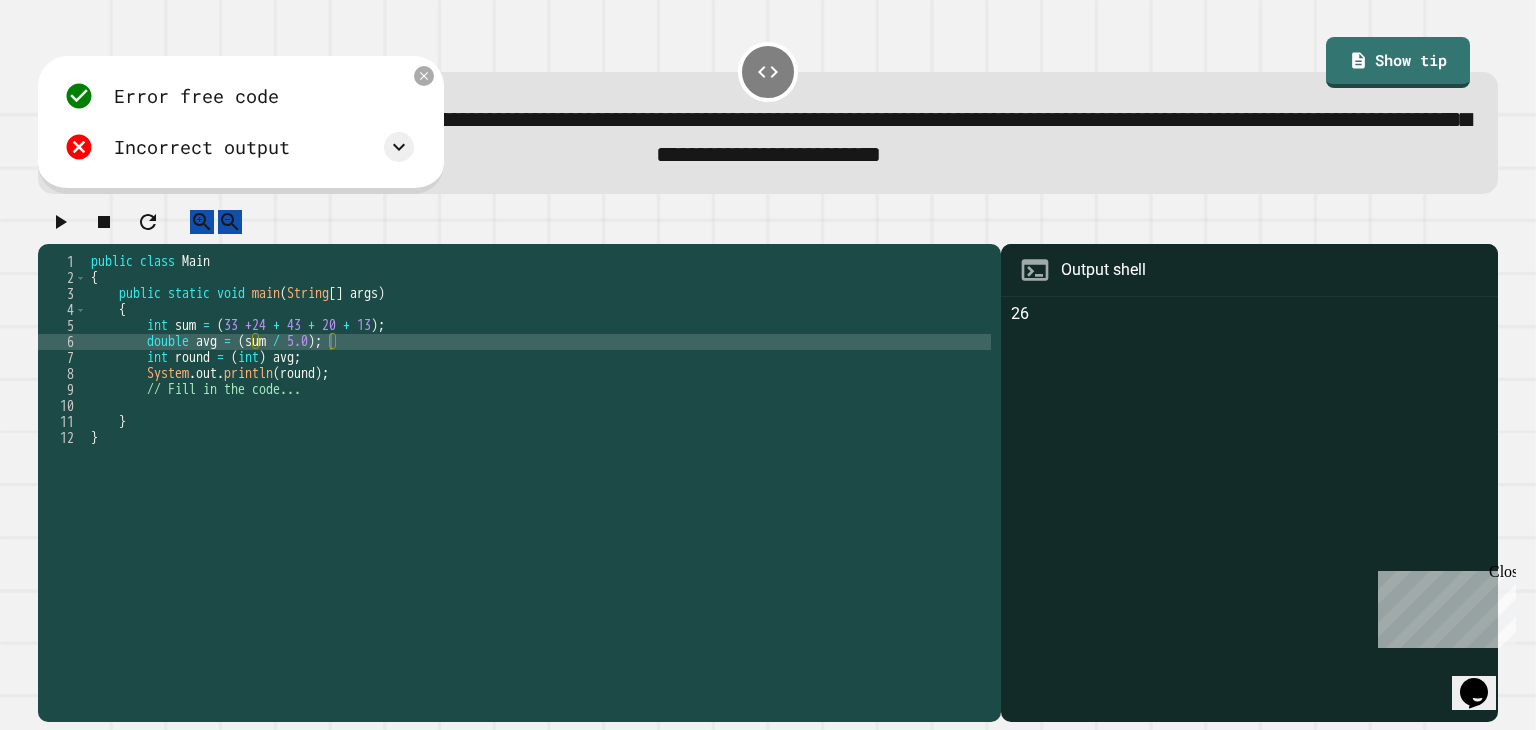 click on "public   class   Main   {      public   static   void   main ( String [ ]   args )        {           int   sum   =   ( 33   +24   +   43   +   20   +   13 ) ;           double   avg   =   ( sum   /   5.0 )   +   0.5 ;           int   round   =   ( int )   avg ;           System . out . println ( round ) ;           // Fill in the code...      } }" at bounding box center (539, 462) 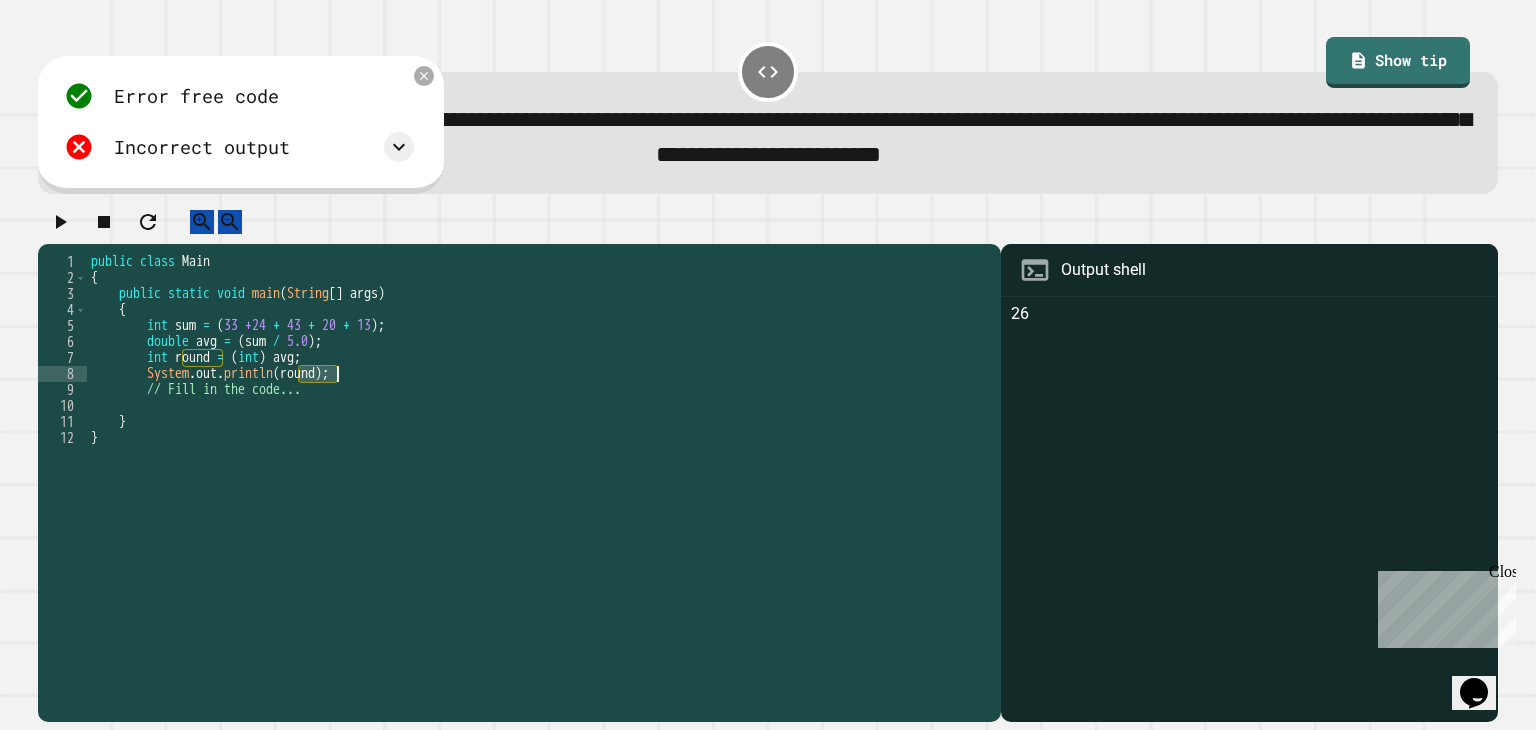 click on "public   class   Main   {      public   static   void   main ( String [ ]   args )        {           int   sum   =   ( 33   +24   +   43   +   20   +   13 ) ;           double   avg   =   ( sum   /   5.0 )   +   0.5 ;           int   round   =   ( int )   avg ;           System . out . println ( round ) ;           // Fill in the code...      } }" at bounding box center [539, 462] 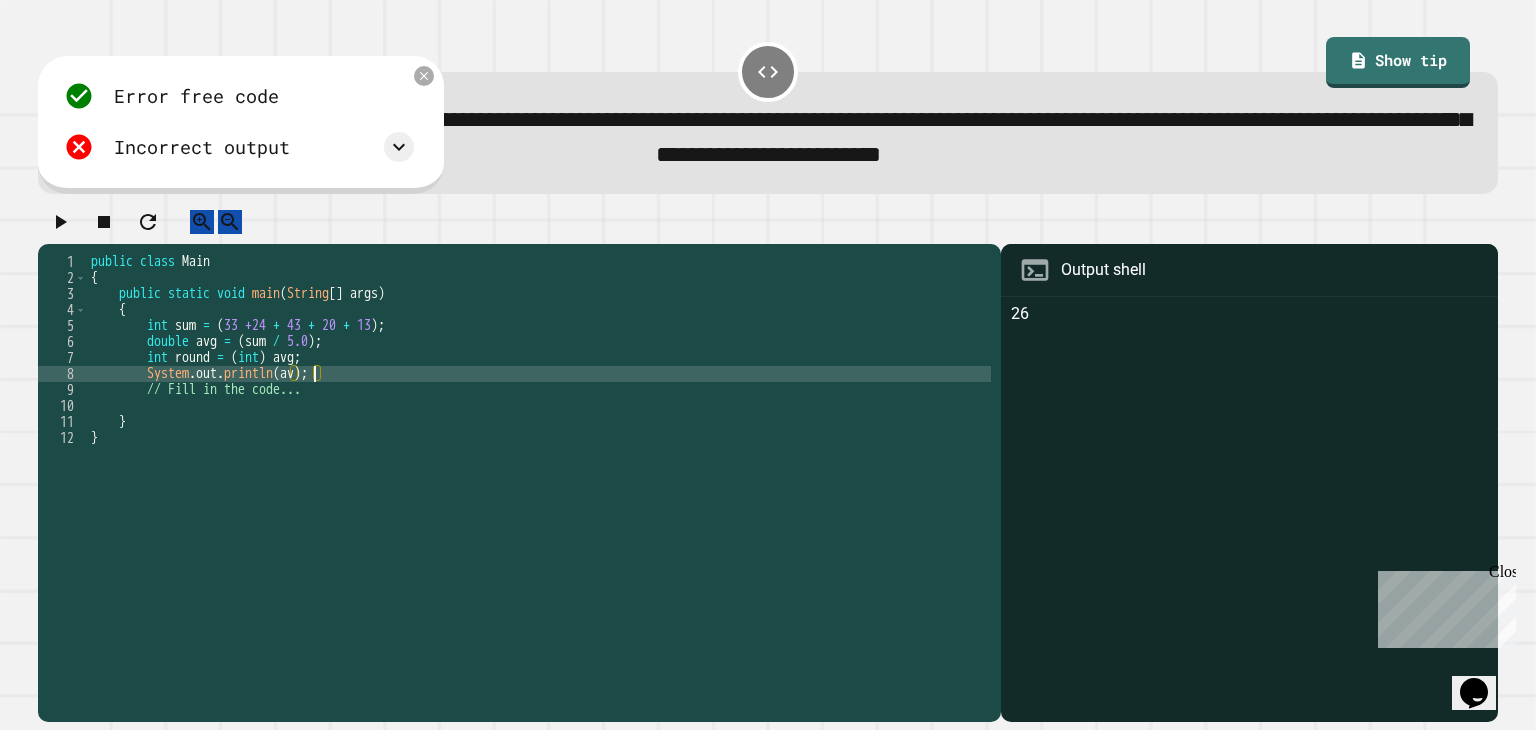 scroll, scrollTop: 0, scrollLeft: 16, axis: horizontal 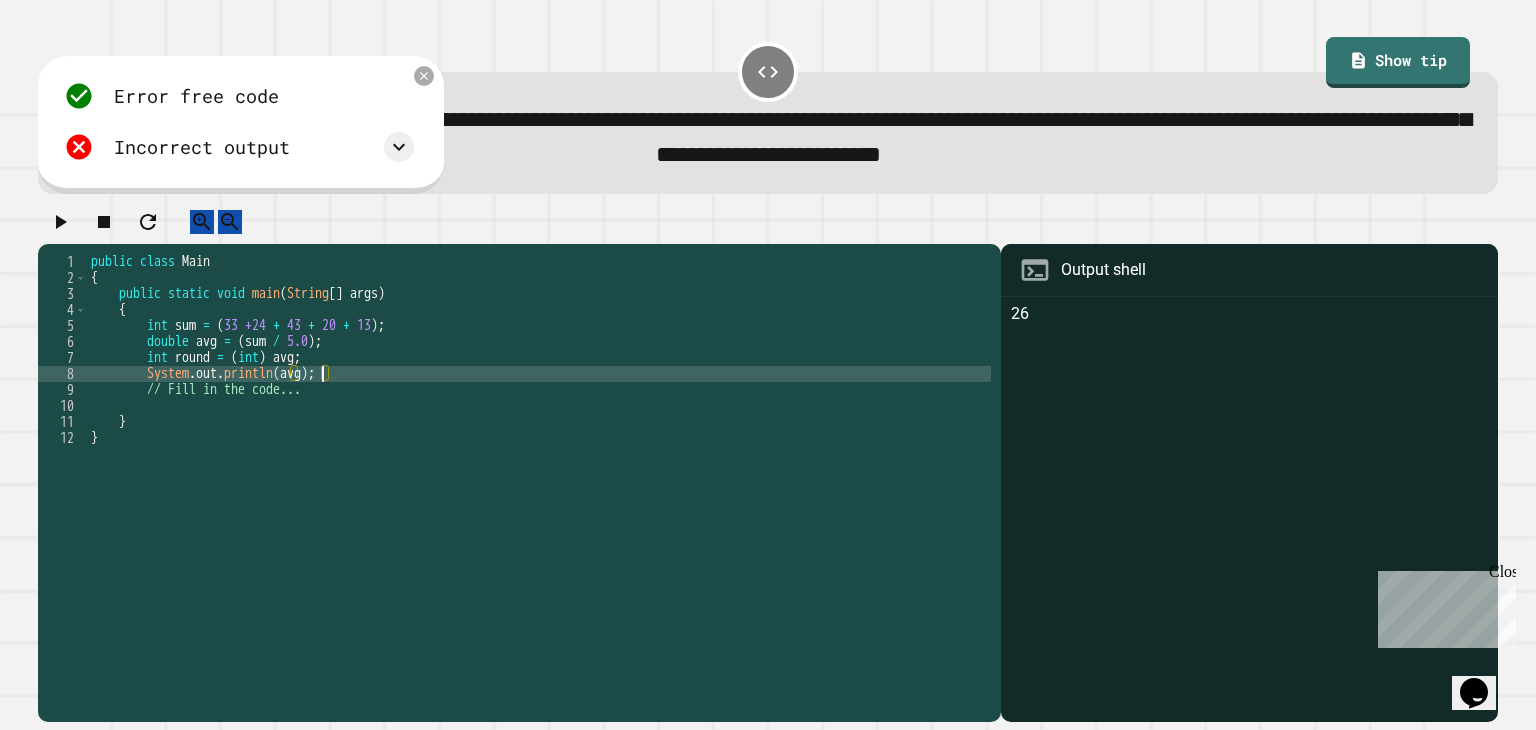 click 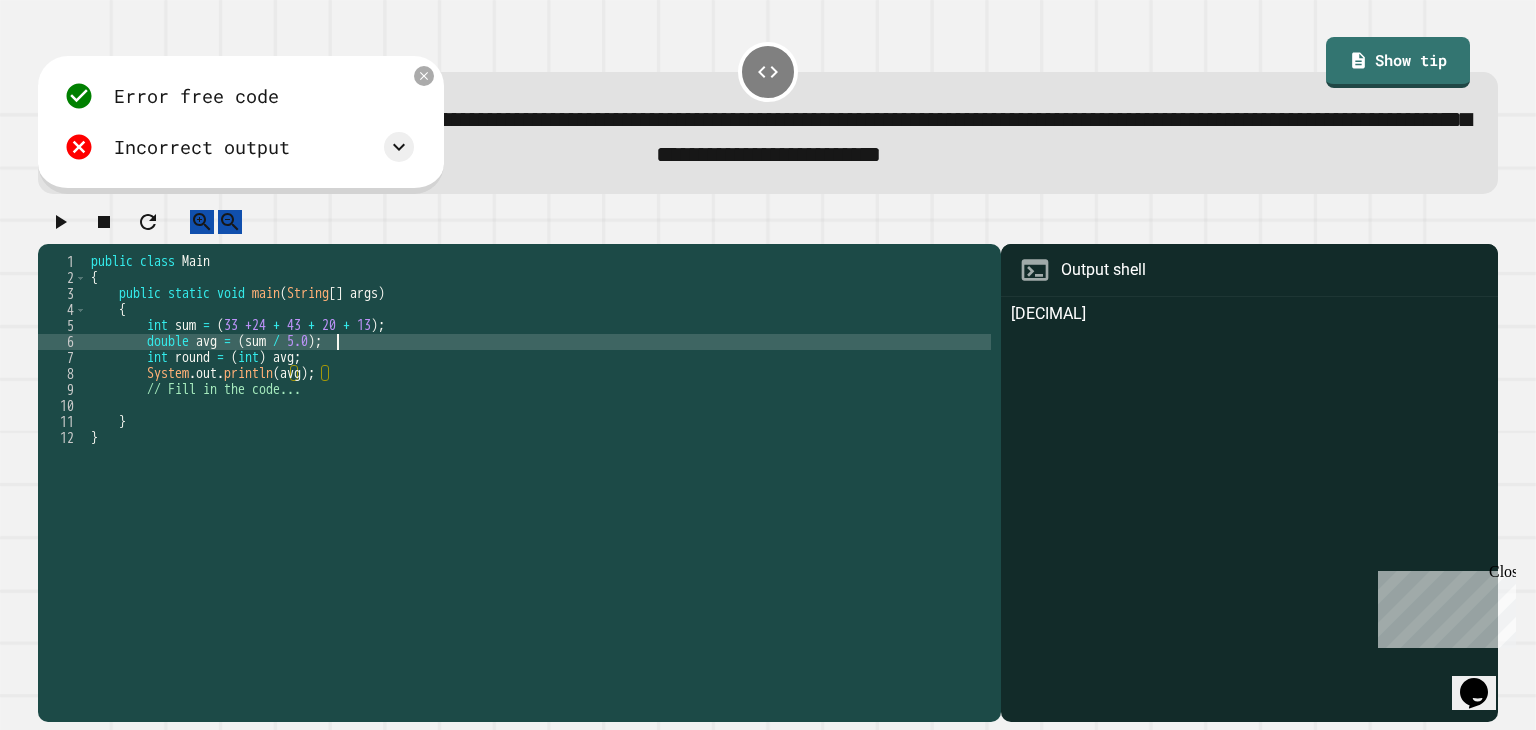 click on "public   class   Main   {      public   static   void   main ( String [ ]   args )        {           int   sum   =   ( 33   +24   +   43   +   20   +   13 ) ;           double   avg   =   ( sum   /   5.0 ) ;           int   round   =   ( int )   avg ;           System . out . println ( avg ) ;           // Fill in the code...      } }" at bounding box center [539, 462] 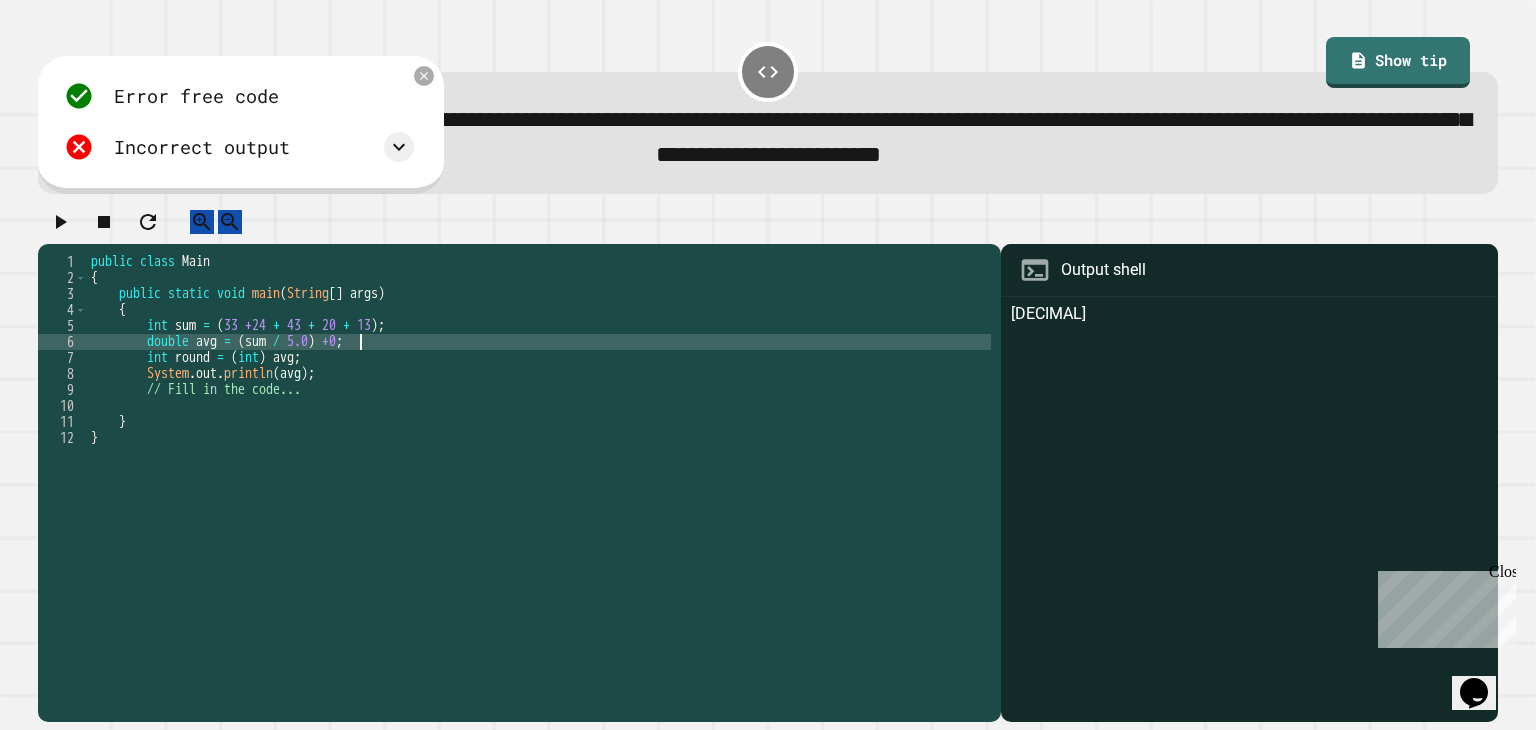 scroll, scrollTop: 0, scrollLeft: 19, axis: horizontal 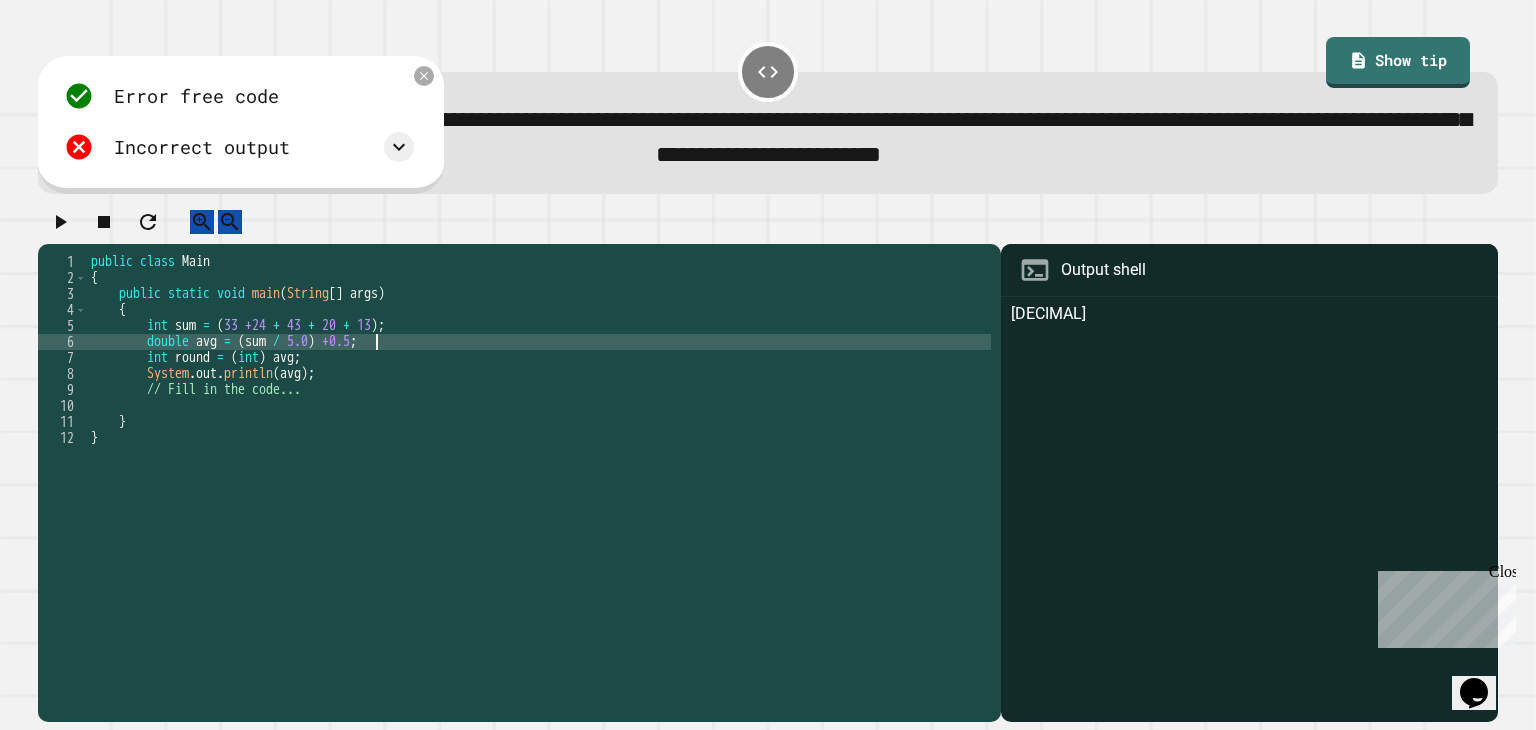 click on "public   class   Main   {      public   static   void   main ( String [ ]   args )        {           int   sum   =   ( 33   +24   +   43   +   20   +   13 ) ;           double   avg   =   ( sum   /   5.0 )   +0.5 ;           int   round   =   ( int )   avg ;           System . out . println ( avg ) ;           // Fill in the code...      } }" at bounding box center [539, 462] 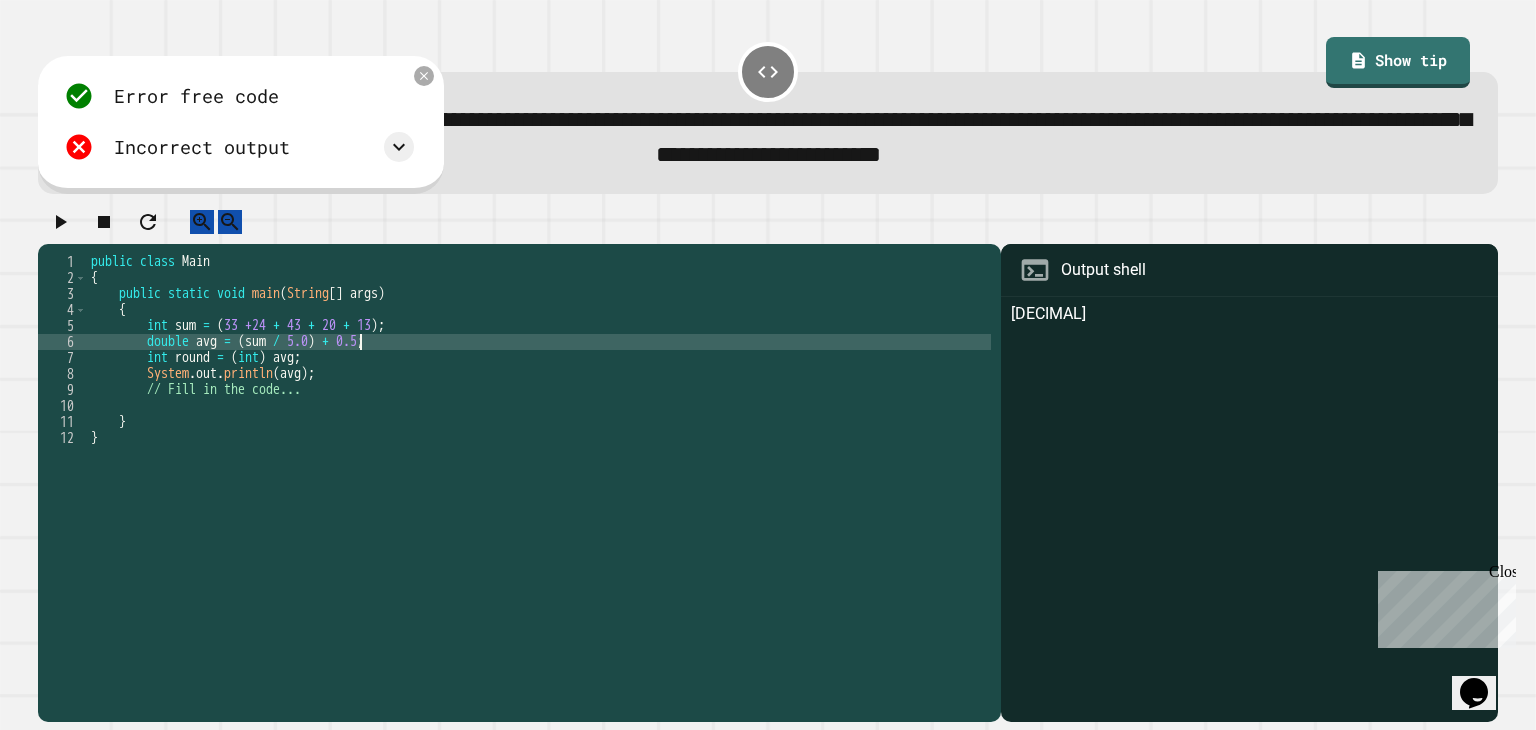 click on "public   class   Main   {      public   static   void   main ( String [ ]   args )        {           int   sum   =   ( 33   +24   +   43   +   20   +   13 ) ;           double   avg   =   ( sum   /   5.0 )   +   0.5 ;           int   round   =   ( int )   avg ;           System . out . println ( avg ) ;           // Fill in the code...      } }" at bounding box center [539, 462] 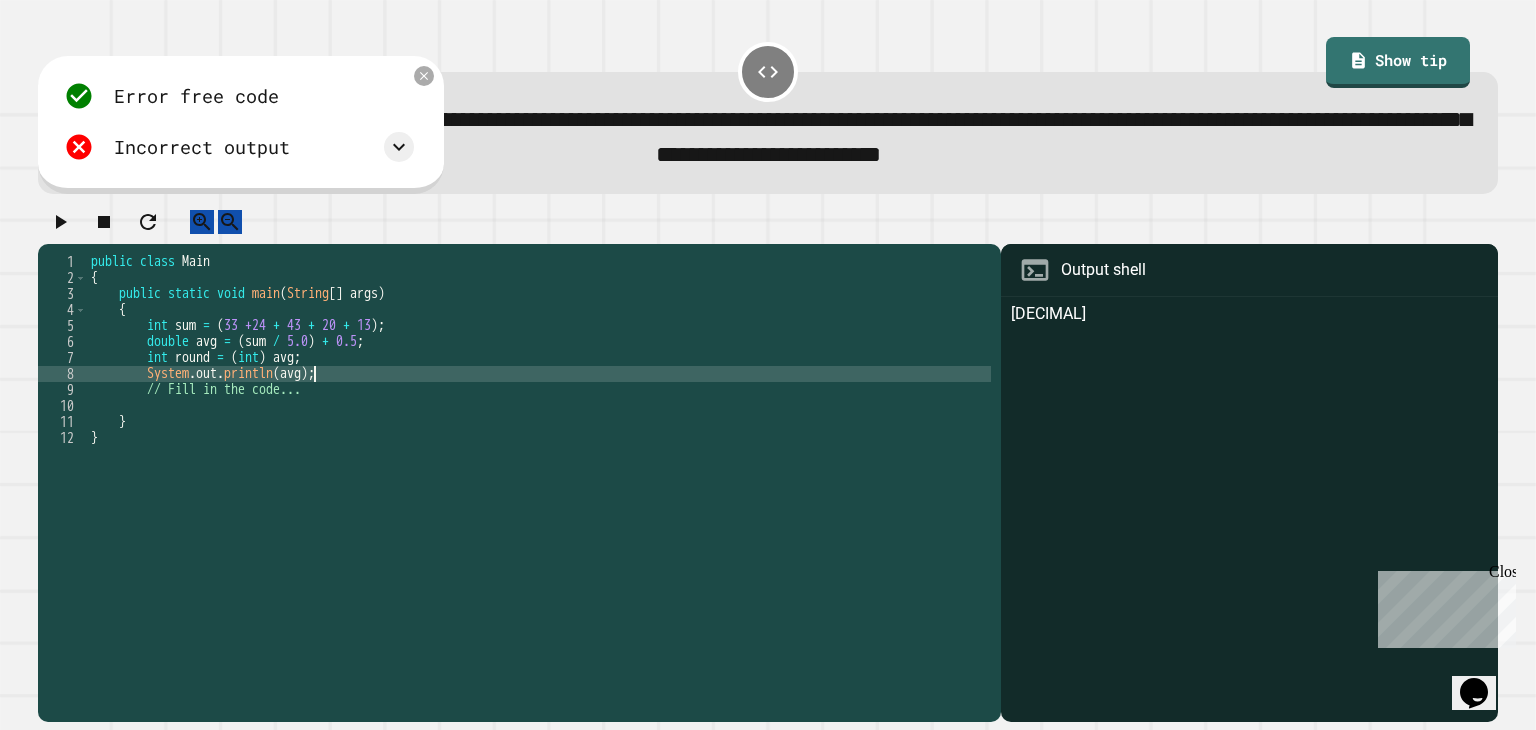 click on "public   class   Main   {      public   static   void   main ( String [ ]   args )        {           int   sum   =   ( 33   +24   +   43   +   20   +   13 ) ;           double   avg   =   ( sum   /   5.0 )   +   0.5 ;           int   round   =   ( int )   avg ;           System . out . println ( avg ) ;           // Fill in the code...      } }" at bounding box center (539, 462) 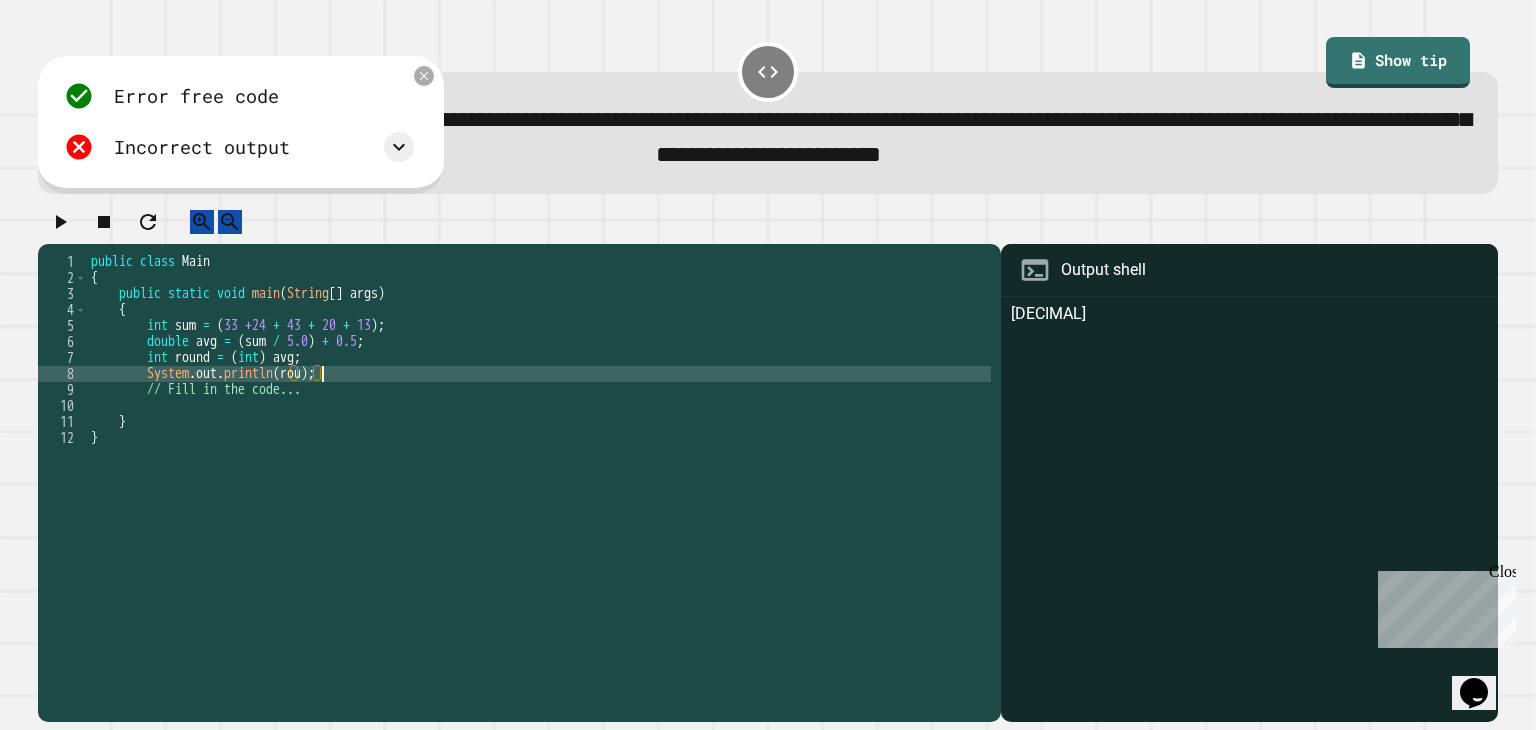 scroll, scrollTop: 0, scrollLeft: 16, axis: horizontal 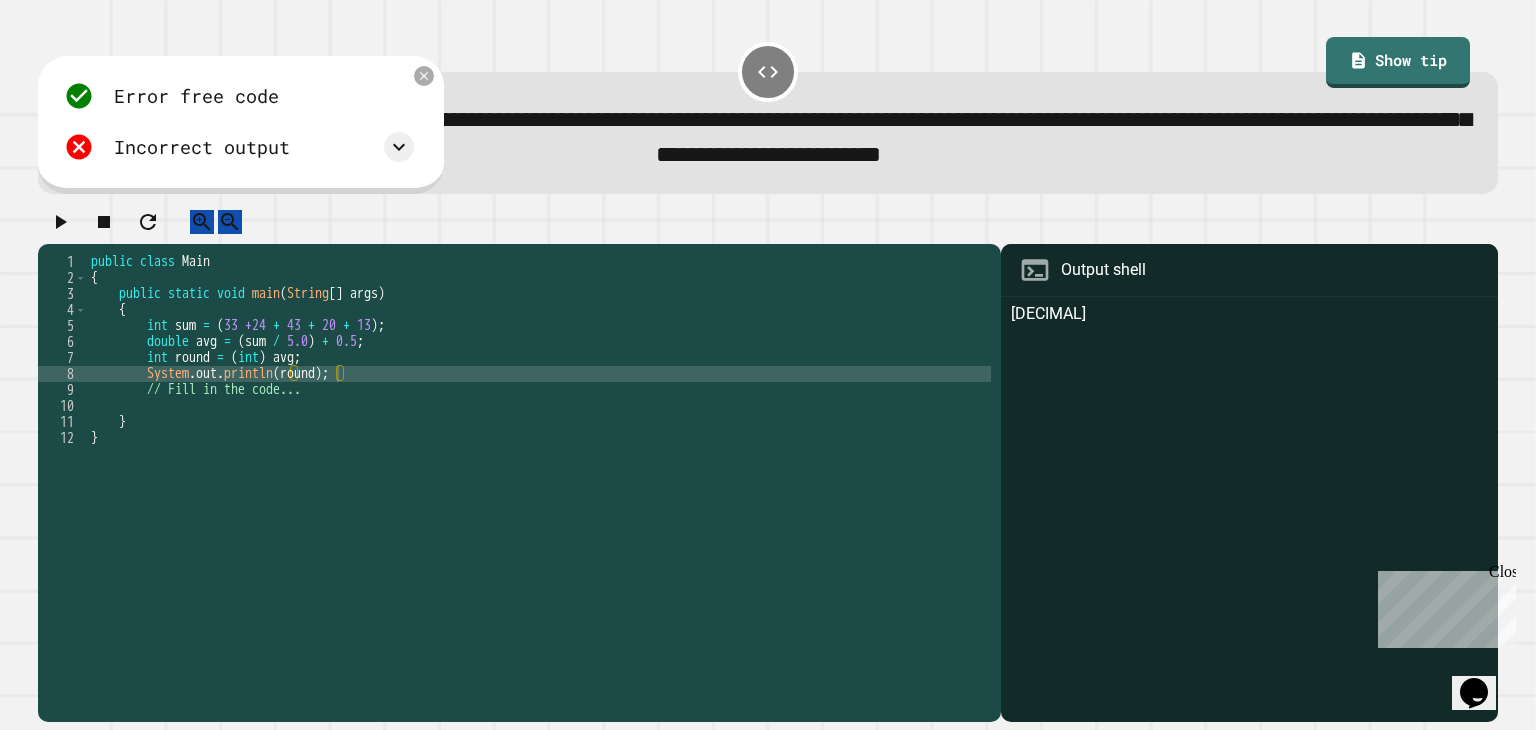 click 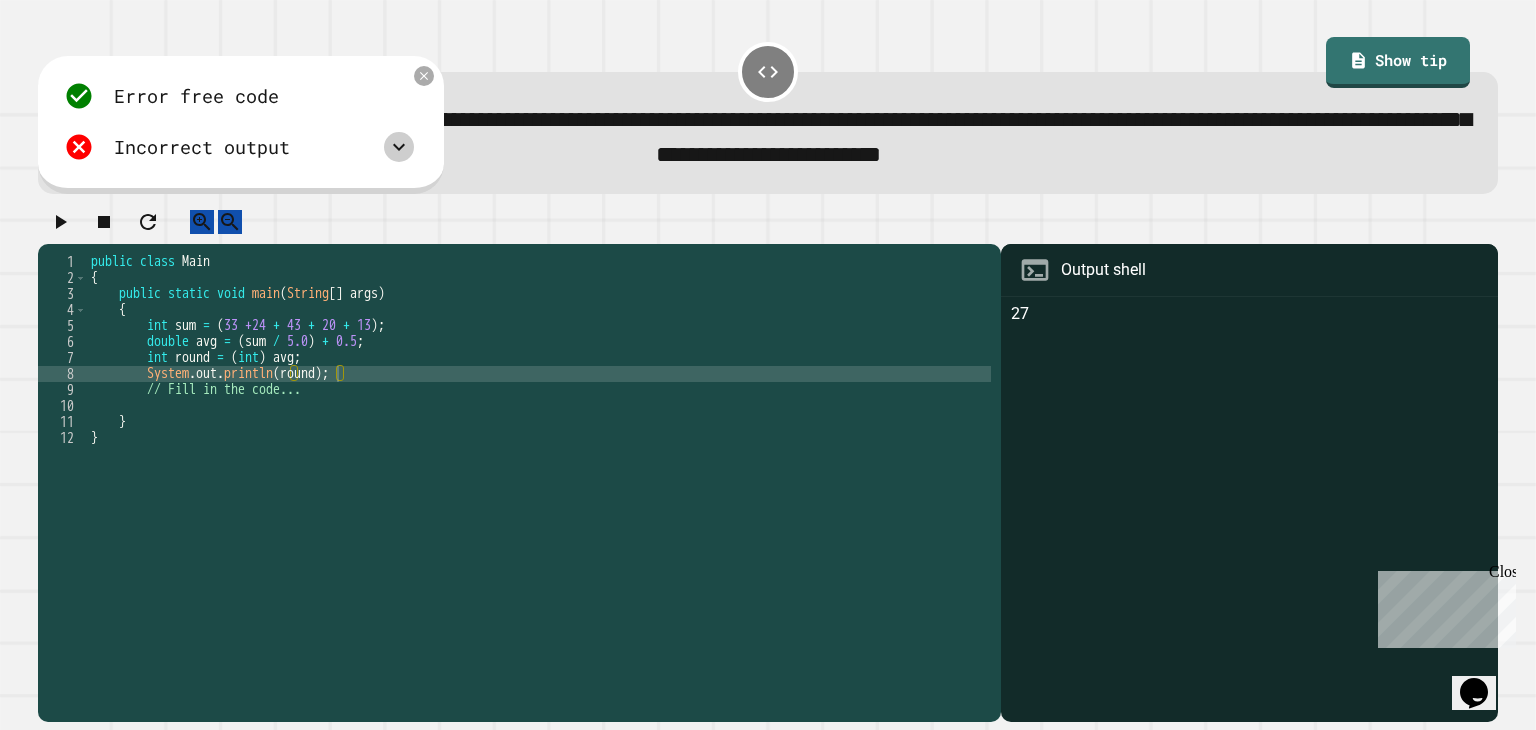 click at bounding box center (399, 147) 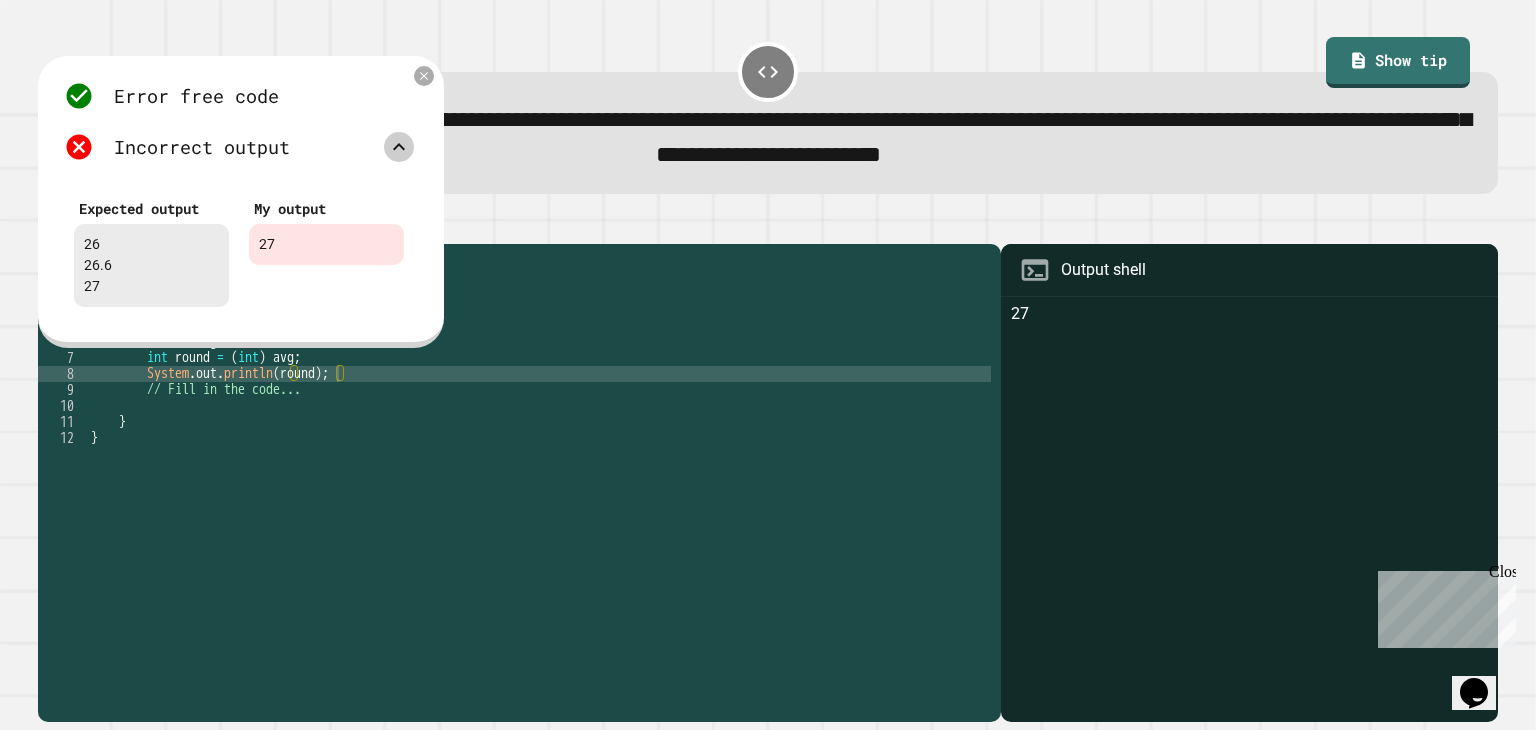 click 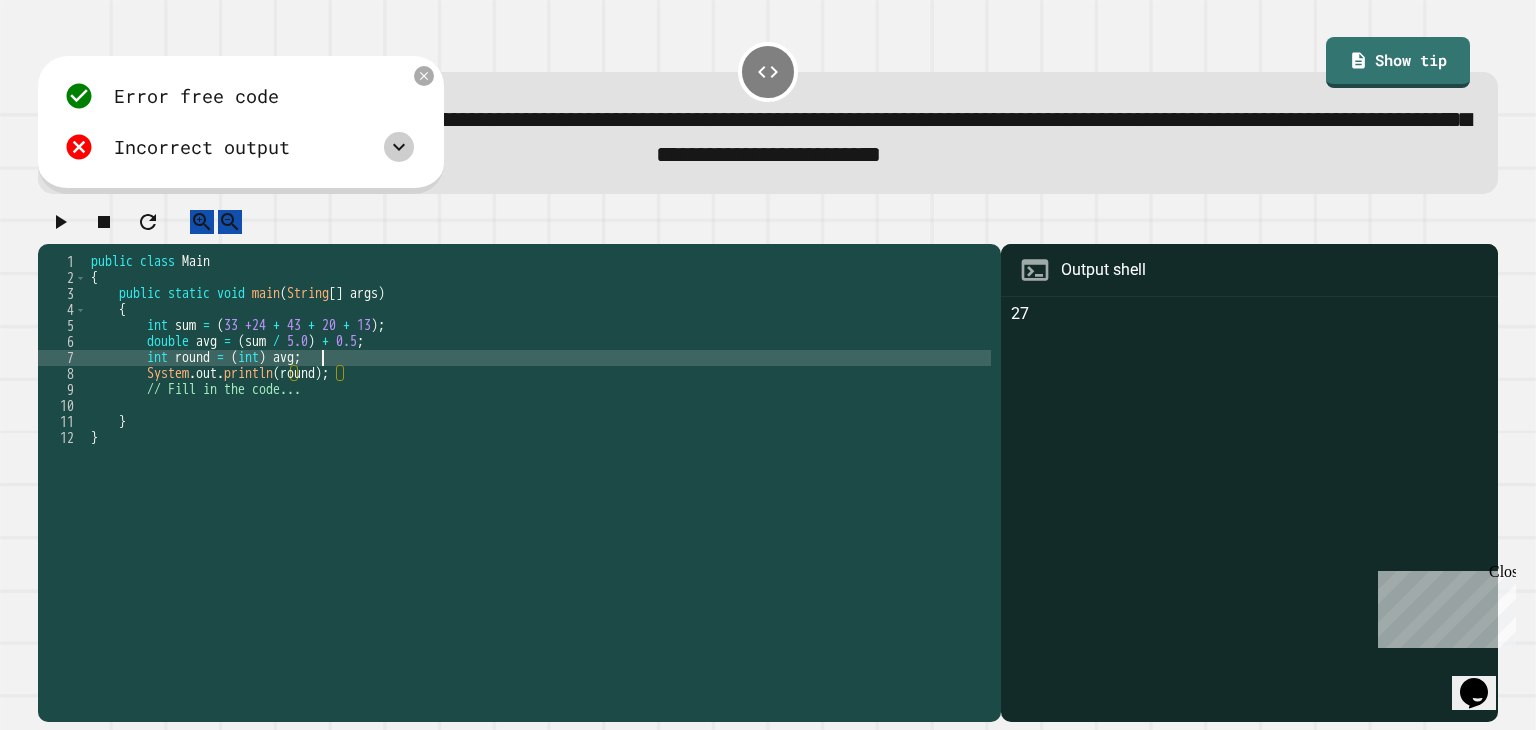 click on "public   class   Main   {      public   static   void   main ( String [ ]   args )        {           int   sum   =   ( 33   +24   +   43   +   20   +   13 ) ;           double   avg   =   ( sum   /   5.0 )   +   0.5 ;           int   round   =   ( int )   avg ;           System . out . println ( round ) ;           // Fill in the code...      } }" at bounding box center (539, 462) 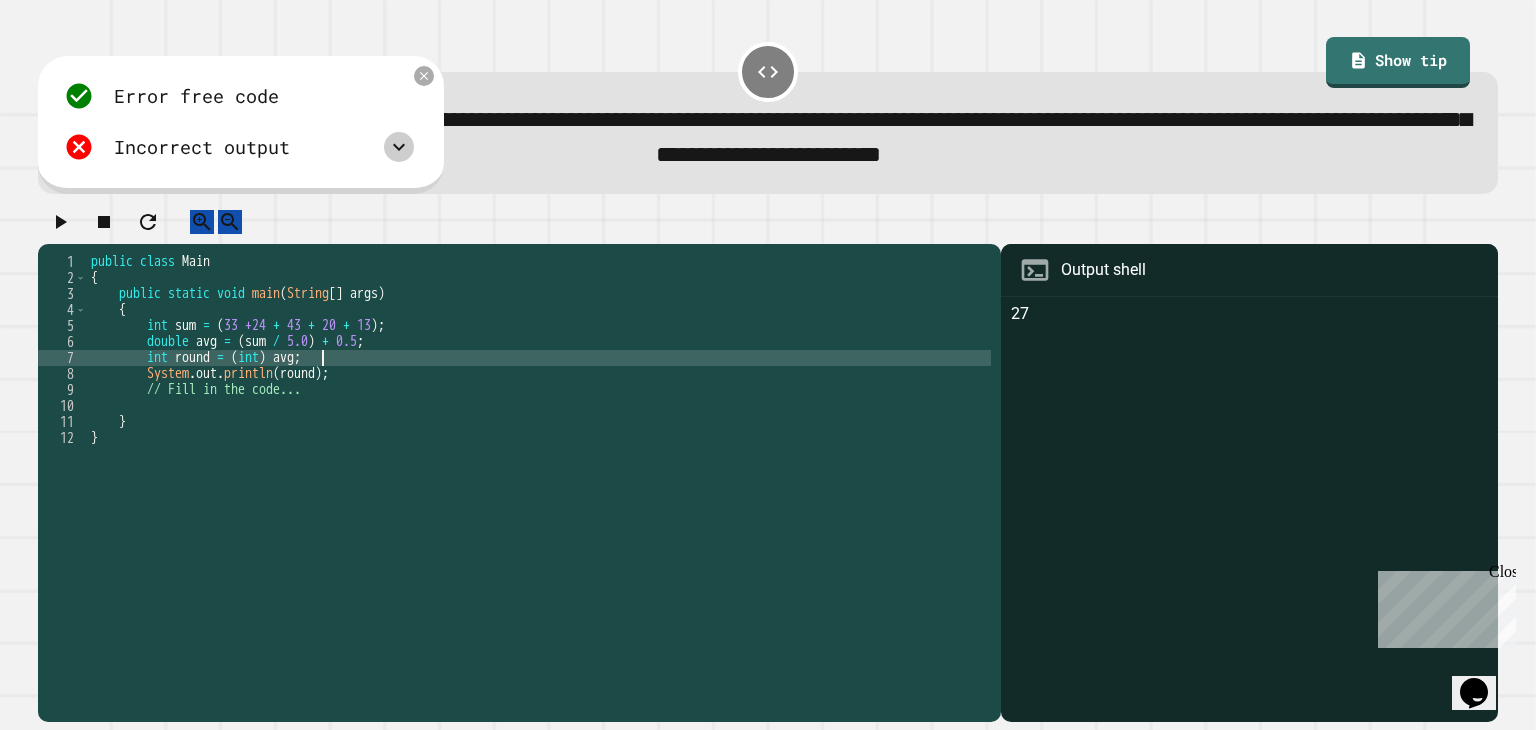 type on "**********" 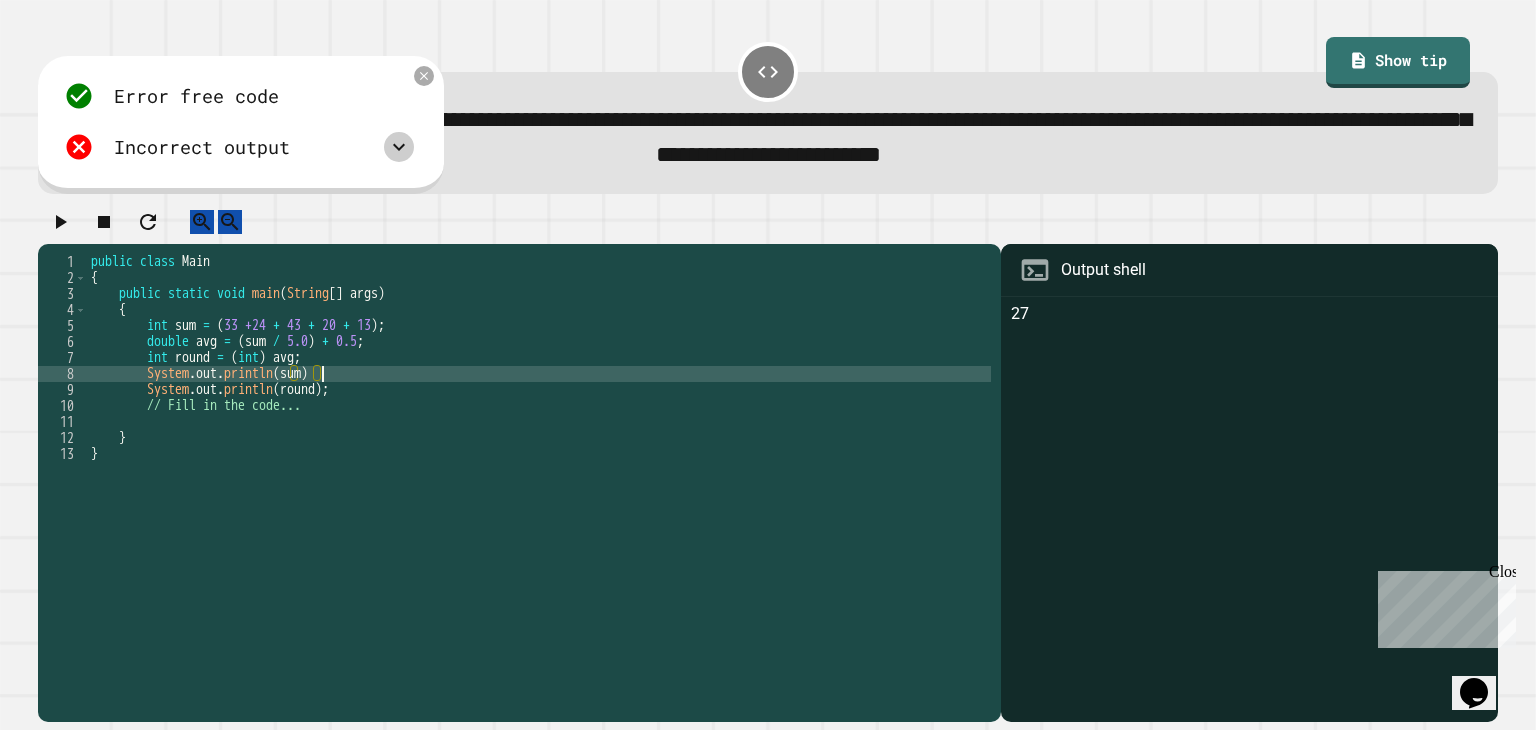 scroll, scrollTop: 0, scrollLeft: 15, axis: horizontal 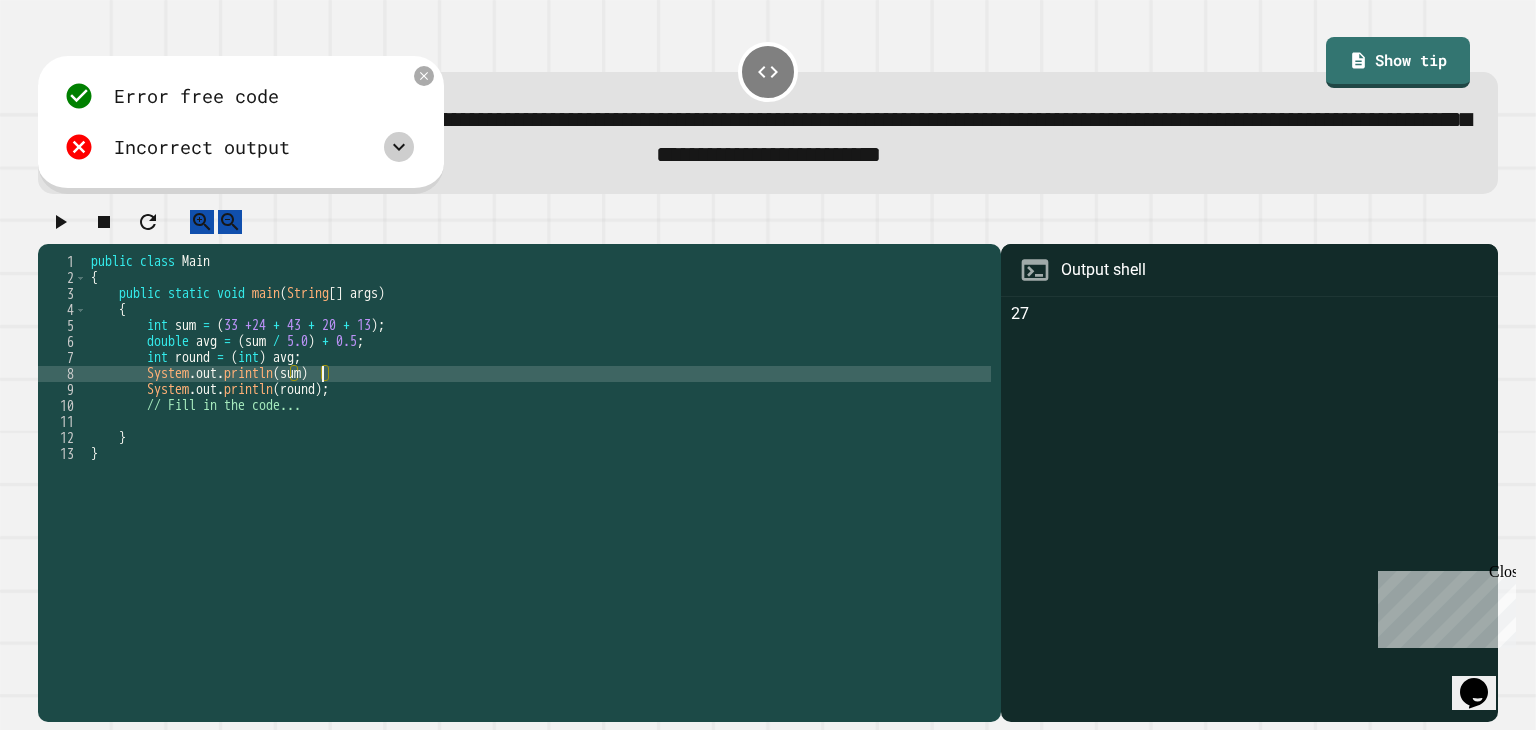 click on "public   class   Main   {      public   static   void   main ( String [ ]   args )        {           int   sum   =   ( 33   +24   +   43   +   20   +   13 ) ;           double   avg   =   ( sum   /   5.0 )   +   0.5 ;           int   round   =   ( int )   avg ;           System . out . println ( sum )           System . out . println ( round ) ;           // Fill in the code...      } }" at bounding box center [539, 462] 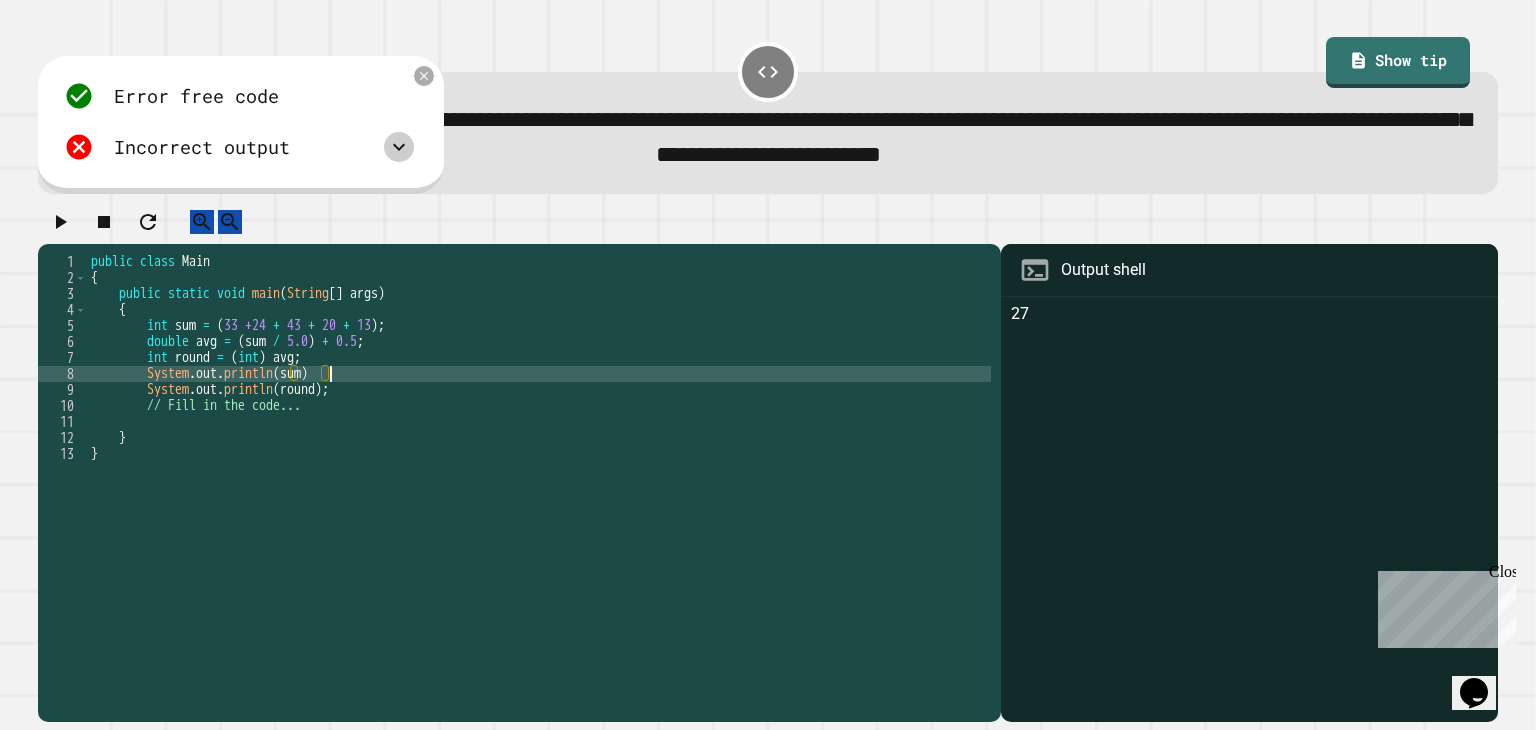 type on "**********" 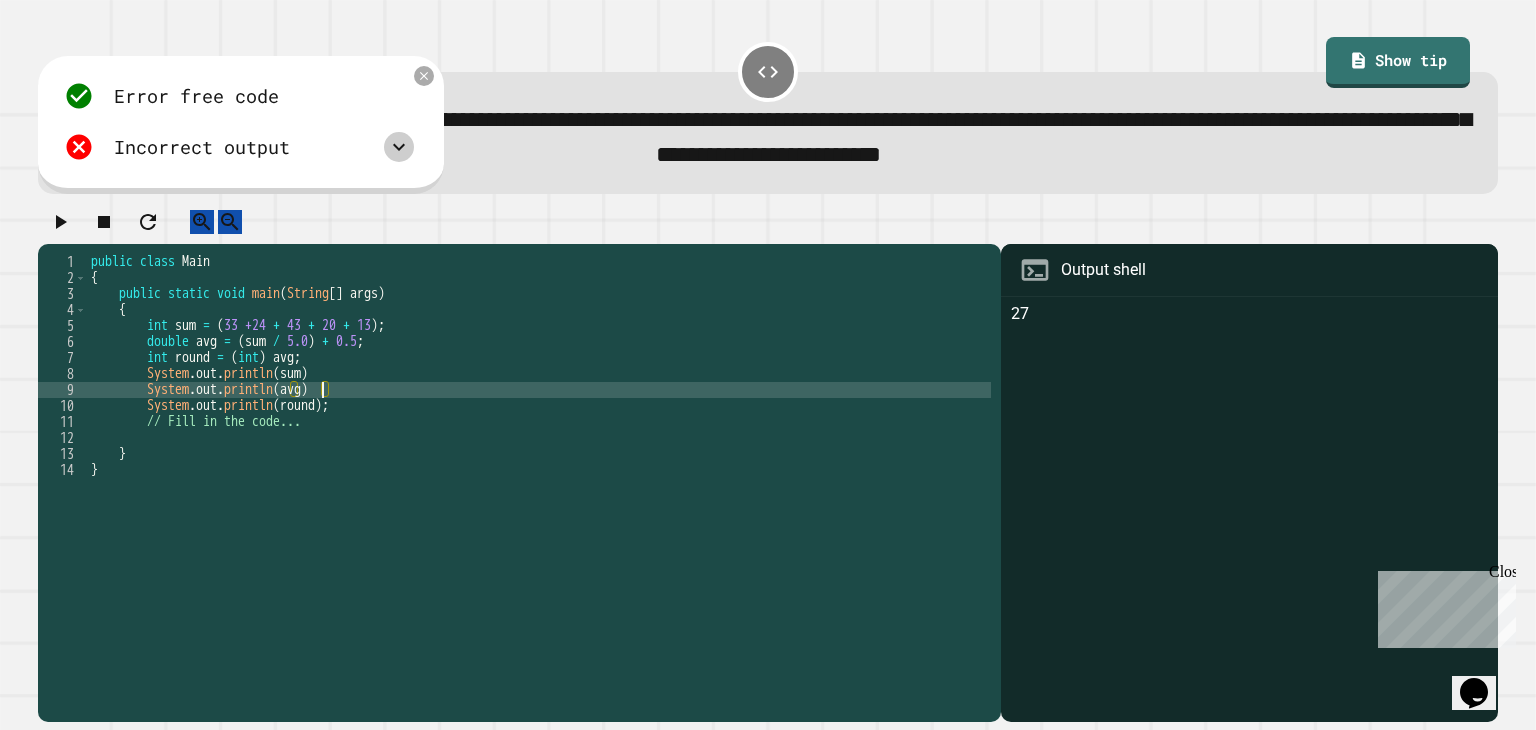 scroll, scrollTop: 0, scrollLeft: 16, axis: horizontal 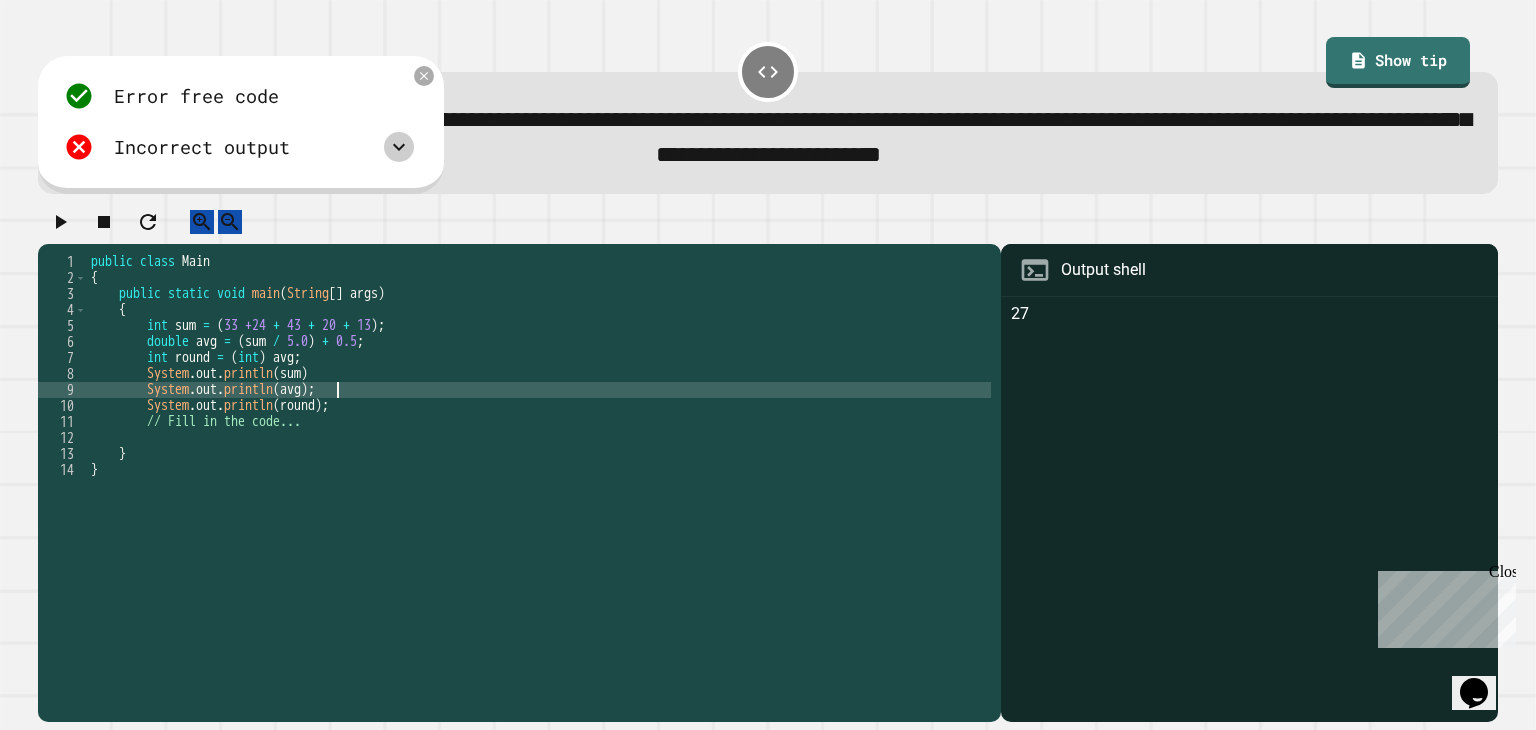 click on "public   class   Main   {      public   static   void   main ( String [ ]   args )        {           int   sum   =   ( 33   +24   +   43   +   20   +   13 ) ;           double   avg   =   ( sum   /   5.0 )   +   0.5 ;           int   round   =   ( int )   avg ;           System . out . println ( sum )           System . out . println ( avg ) ;           System . out . println ( round ) ;           // Fill in the code...      } }" at bounding box center (539, 462) 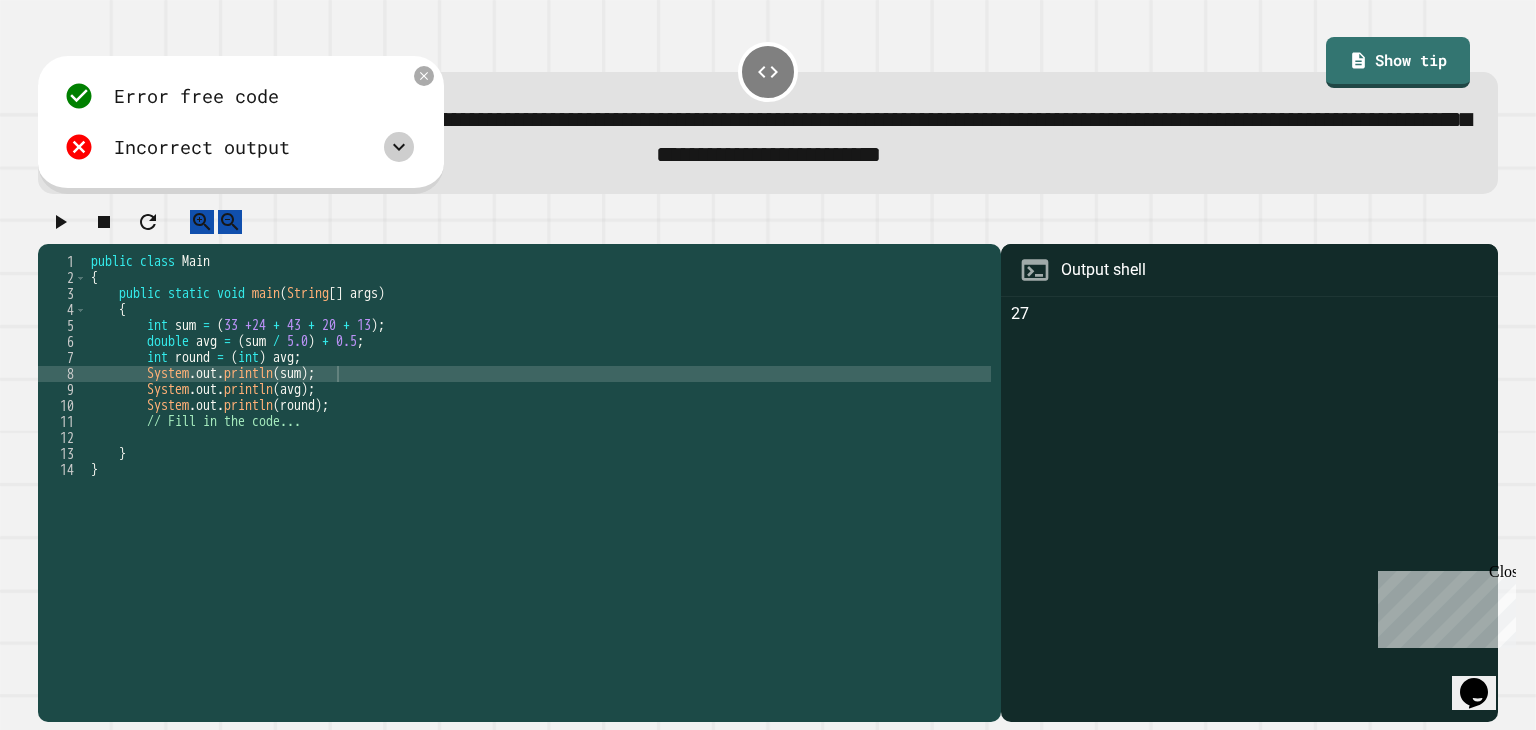 click 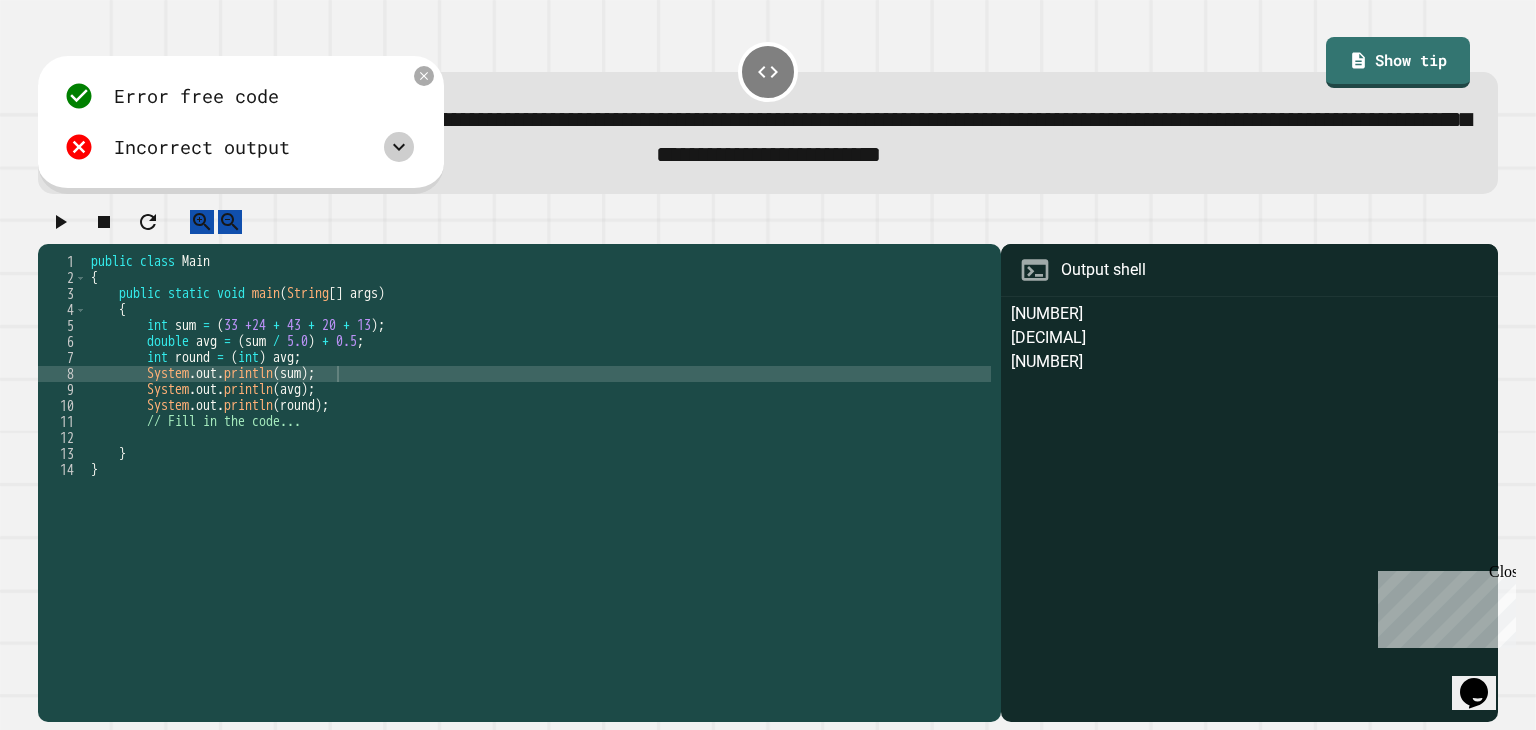 click 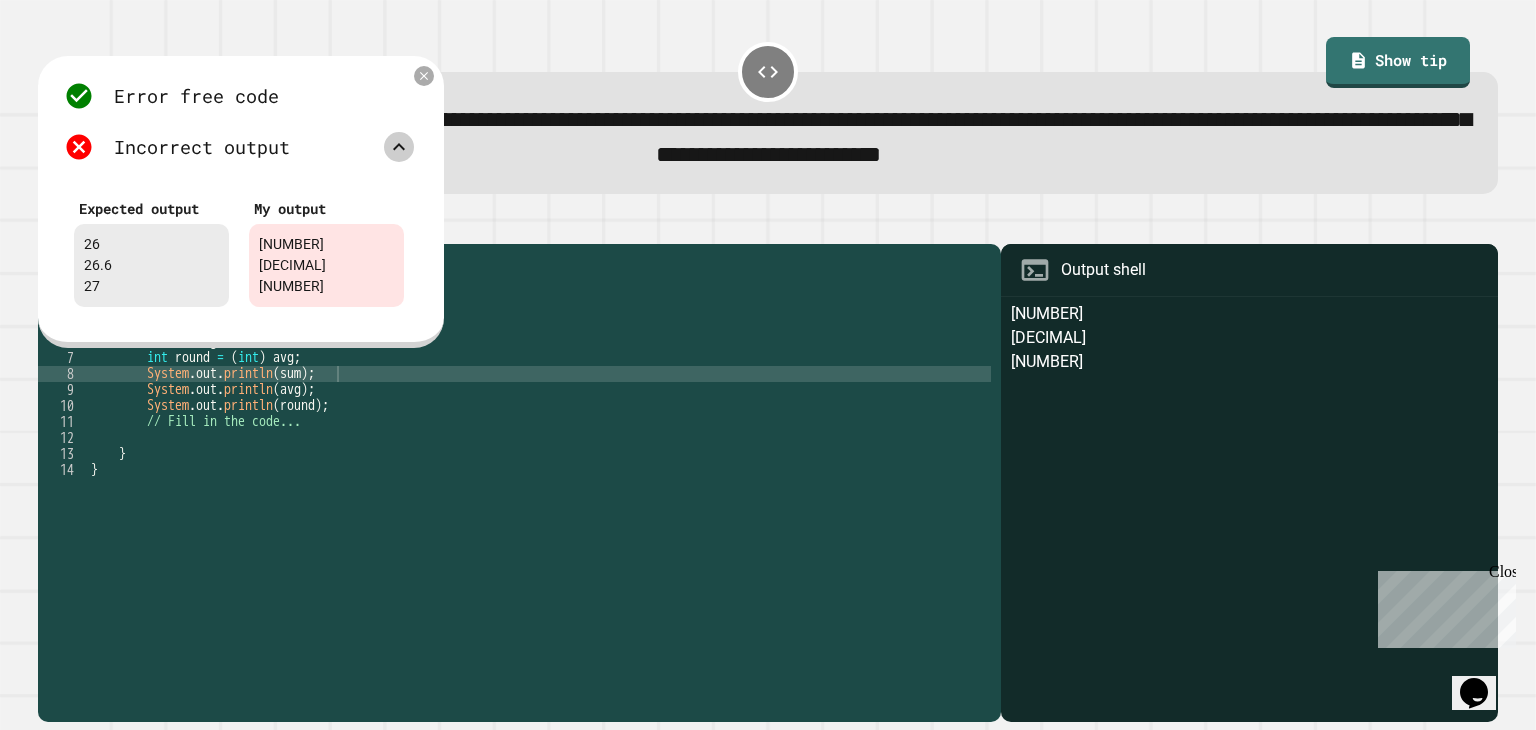 click 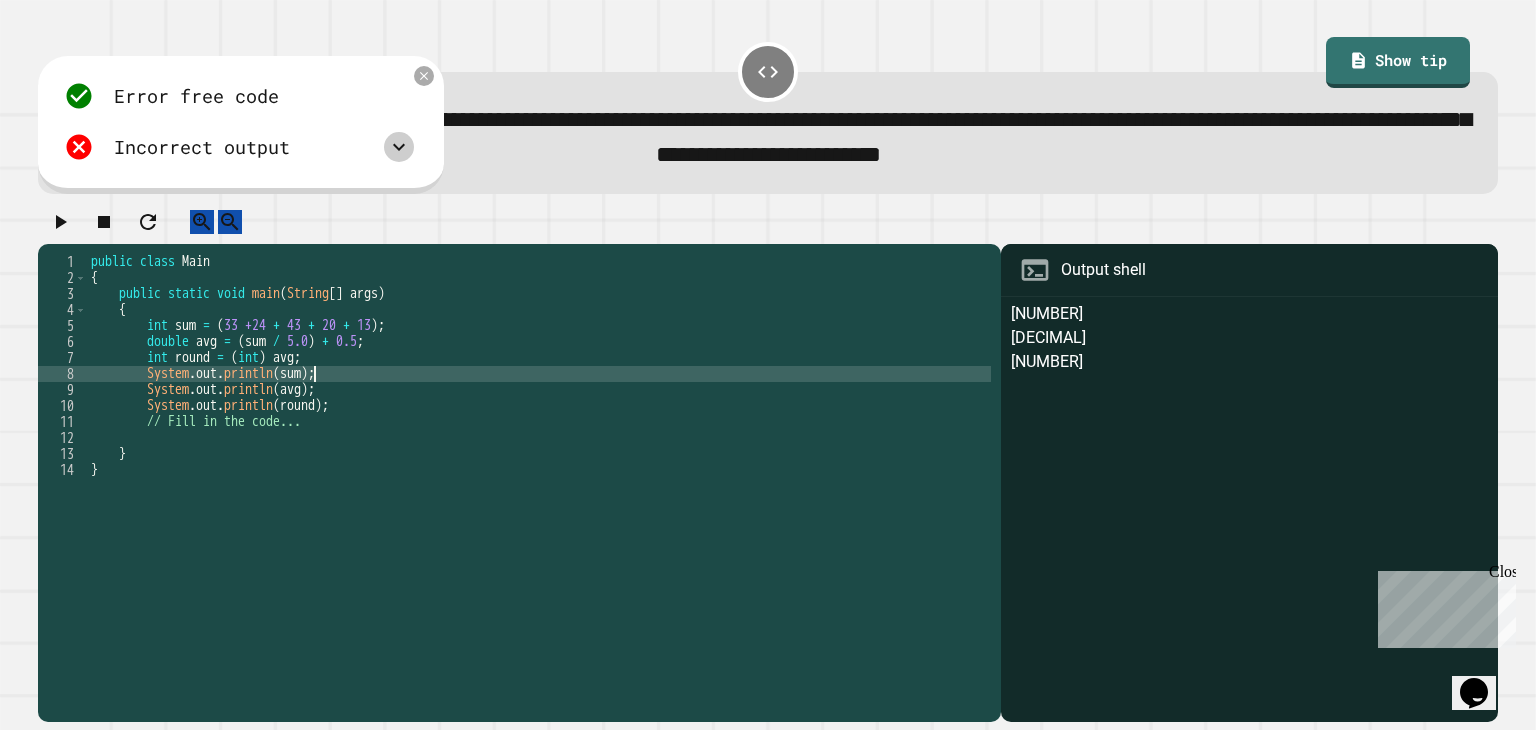 click on "public   class   Main   {      public   static   void   main ( String [ ]   args )        {           int   sum   =   ( 33   +24   +   43   +   20   +   13 ) ;           double   avg   =   ( sum   /   5.0 )   +   0.5 ;           int   round   =   ( int )   avg ;           System . out . println ( sum ) ;           System . out . println ( avg ) ;           System . out . println ( round ) ;           // Fill in the code...      } }" at bounding box center [539, 462] 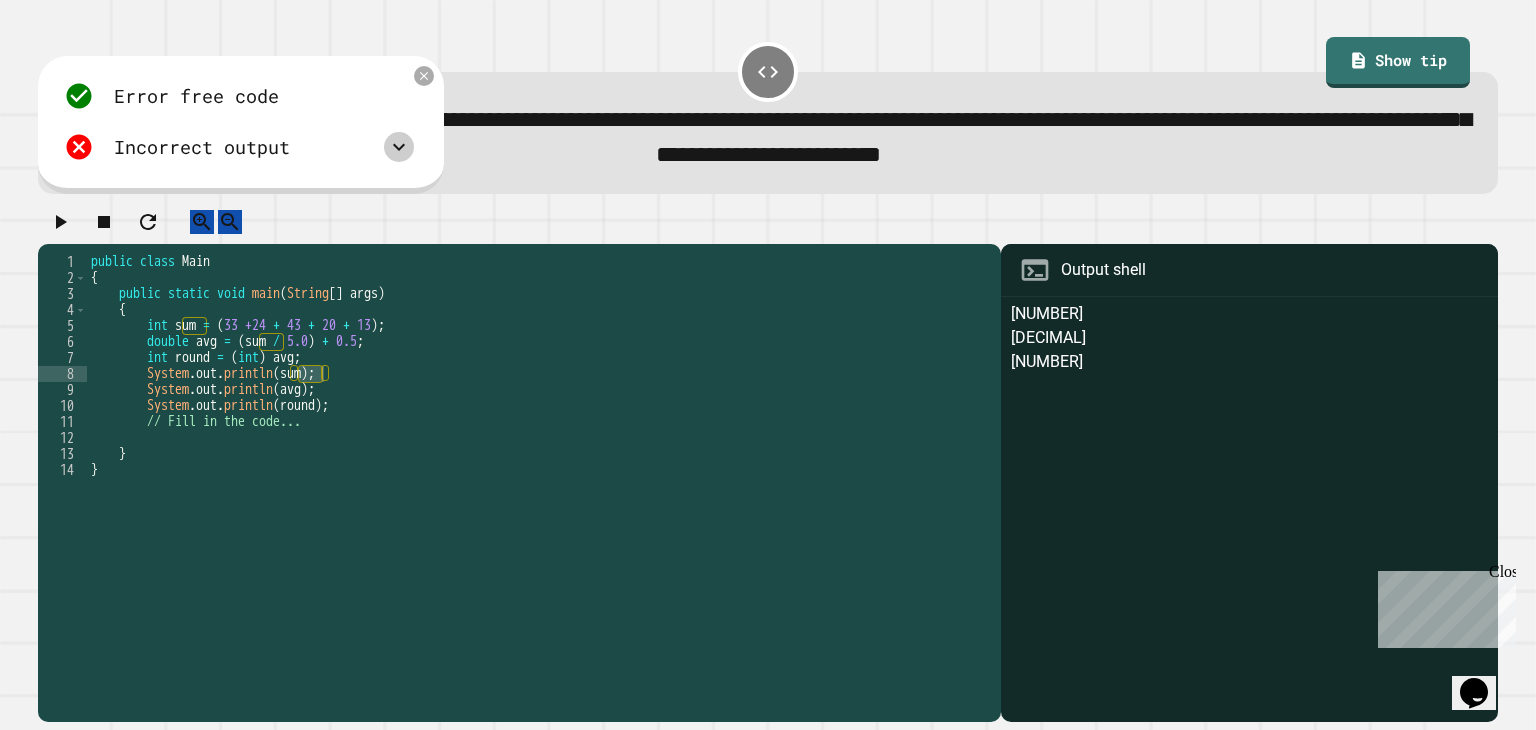 click 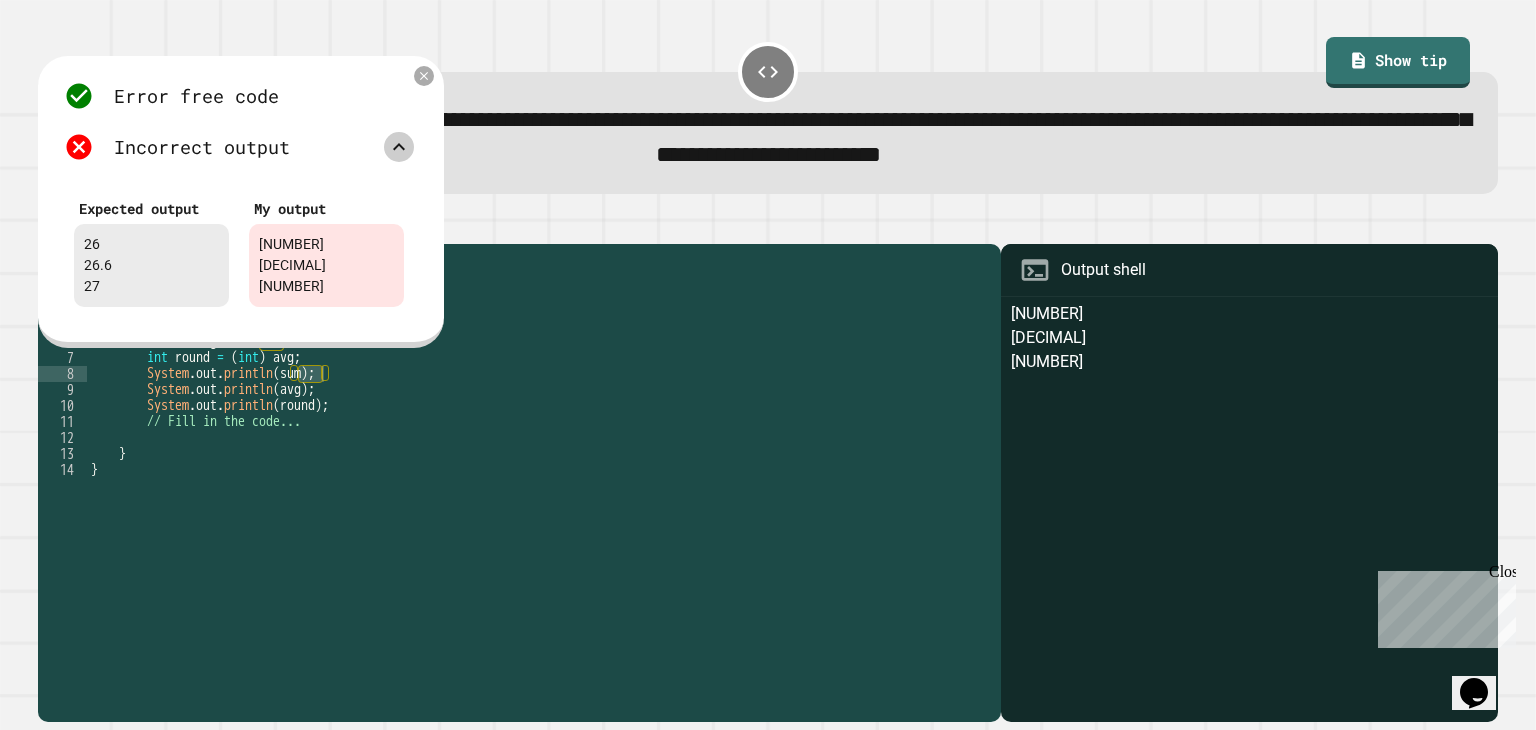 click 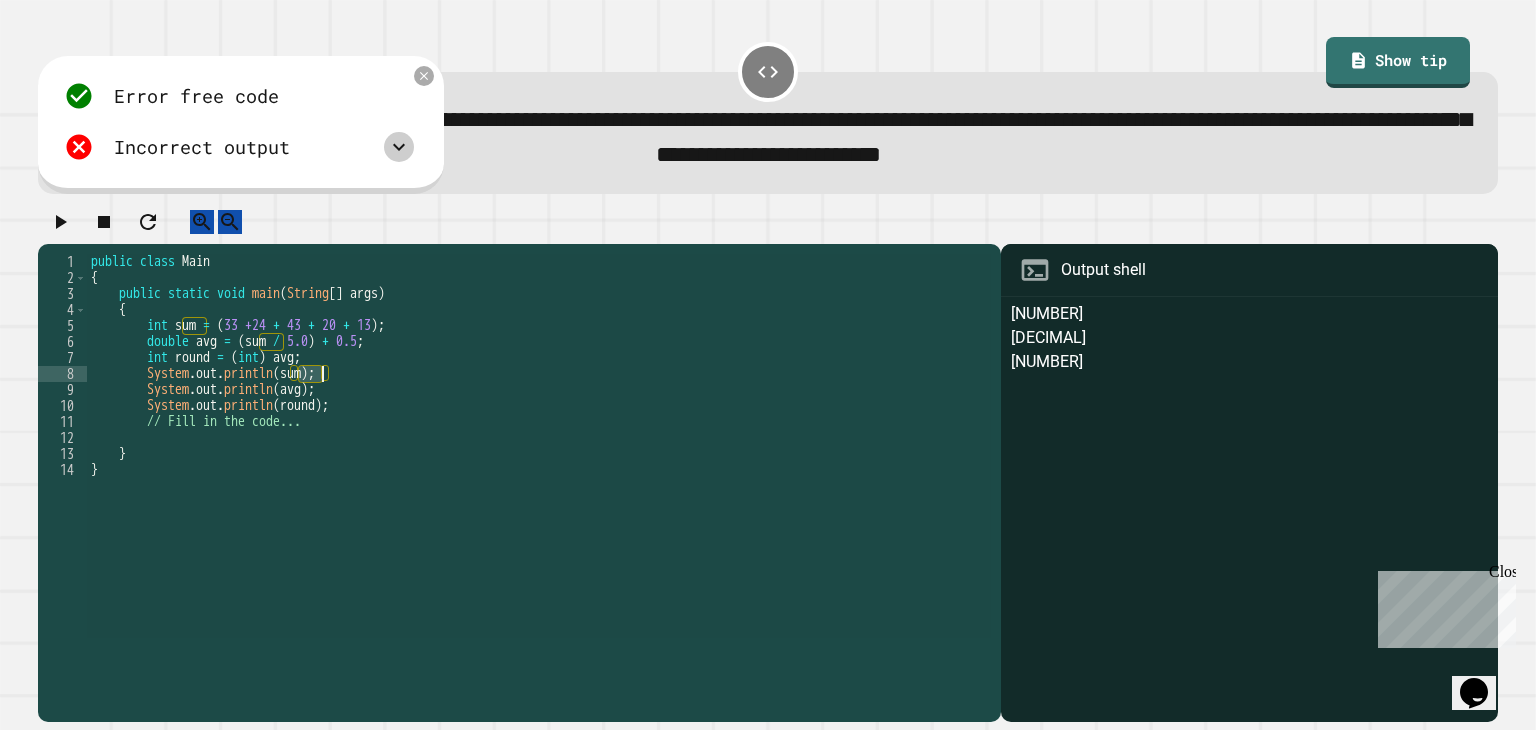 click on "public   class   Main   {      public   static   void   main ( String [ ]   args )        {           int   sum   =   ( 33   +24   +   43   +   20   +   13 ) ;           double   avg   =   ( sum   /   5.0 )   +   0.5 ;           int   round   =   ( int )   avg ;           System . out . println ( sum ) ;           System . out . println ( avg ) ;           System . out . println ( round ) ;           // Fill in the code...      } }" at bounding box center [539, 446] 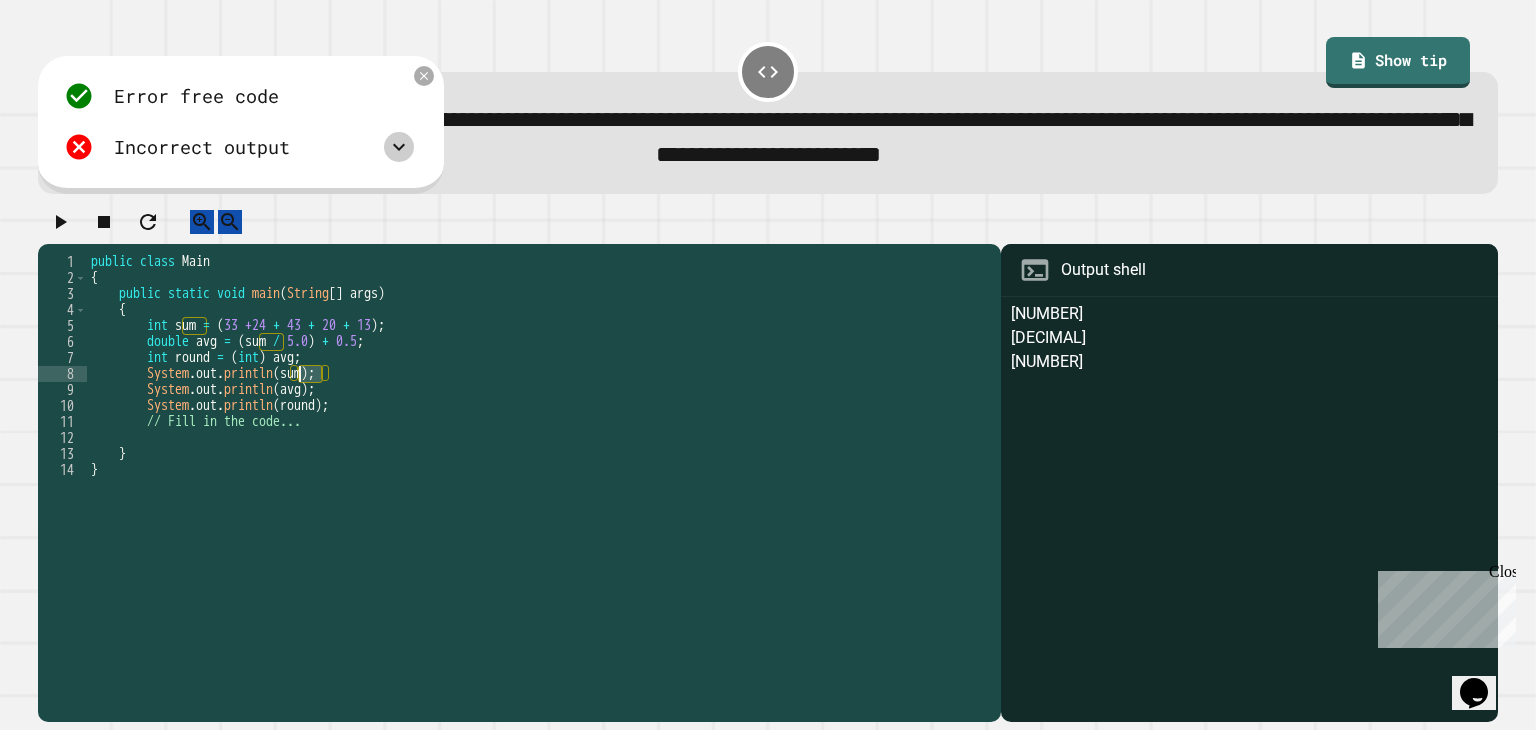 scroll, scrollTop: 0, scrollLeft: 15, axis: horizontal 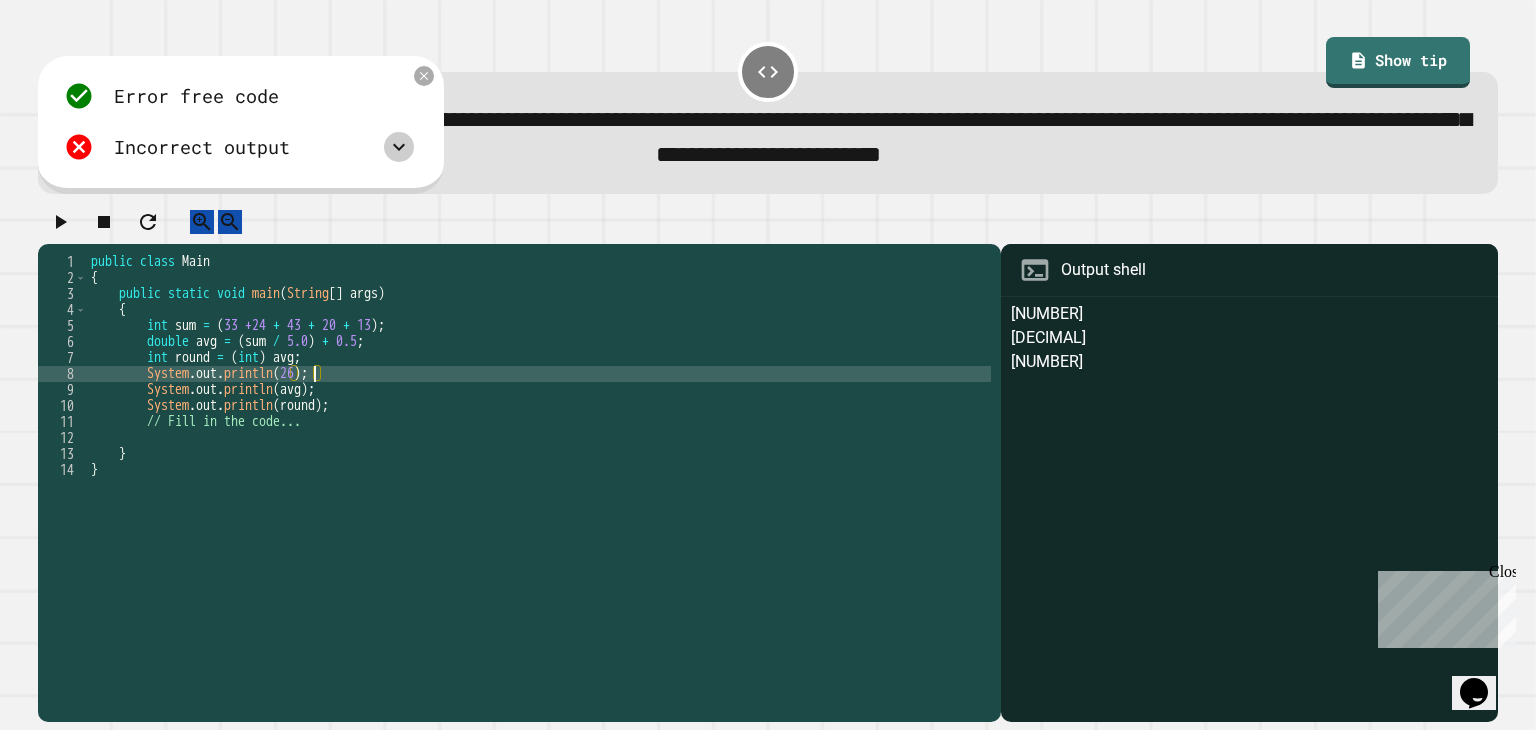 click on "public   class   Main   {      public   static   void   main ( String [ ]   args )        {           int   sum   =   ( 33   +24   +   43   +   20   +   13 ) ;           double   avg   =   ( sum   /   5.0 )   +   0.5 ;           int   round   =   ( int )   avg ;           System . out . println ( 26 ) ;           System . out . println ( avg ) ;           System . out . println ( round ) ;           // Fill in the code...      } }" at bounding box center (539, 462) 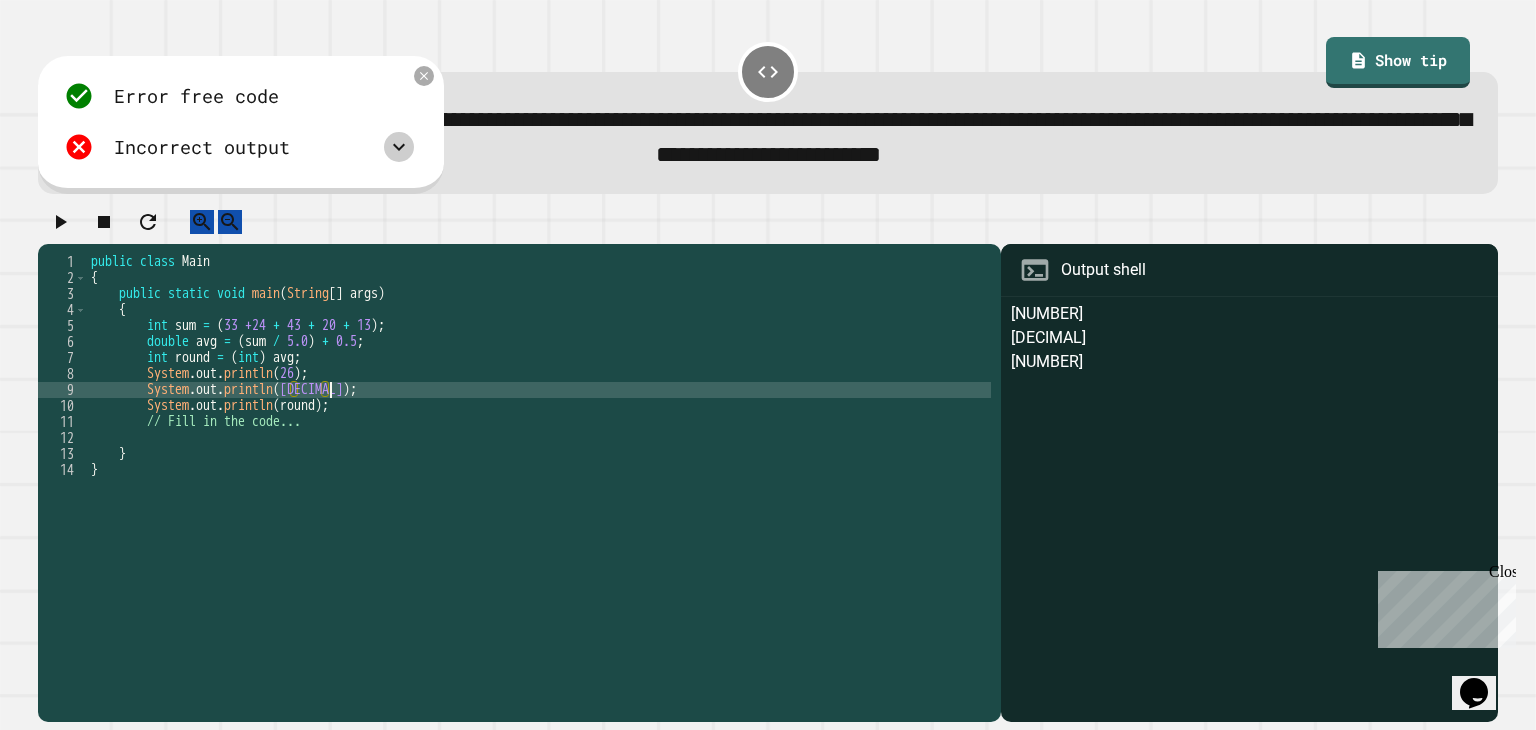 scroll, scrollTop: 0, scrollLeft: 16, axis: horizontal 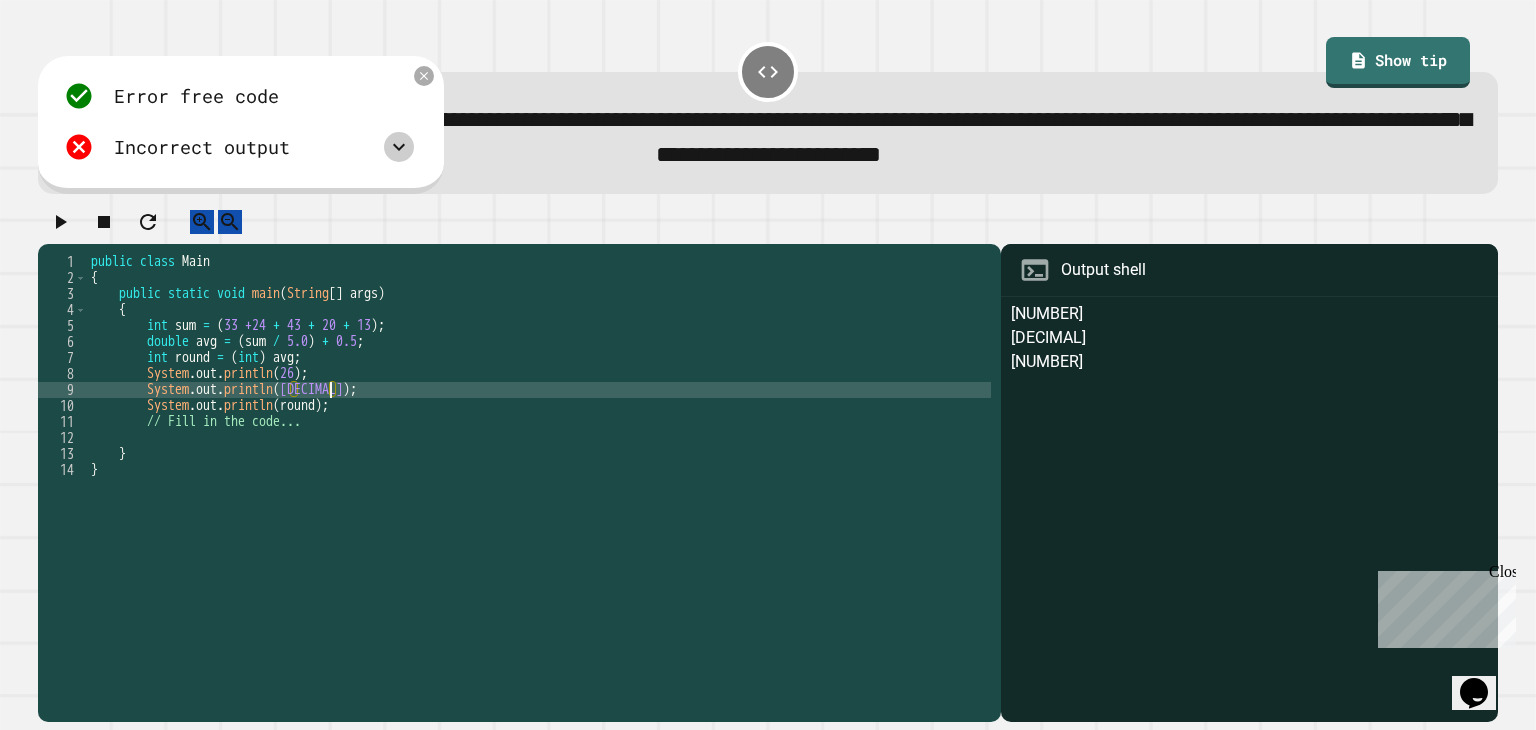 type on "**********" 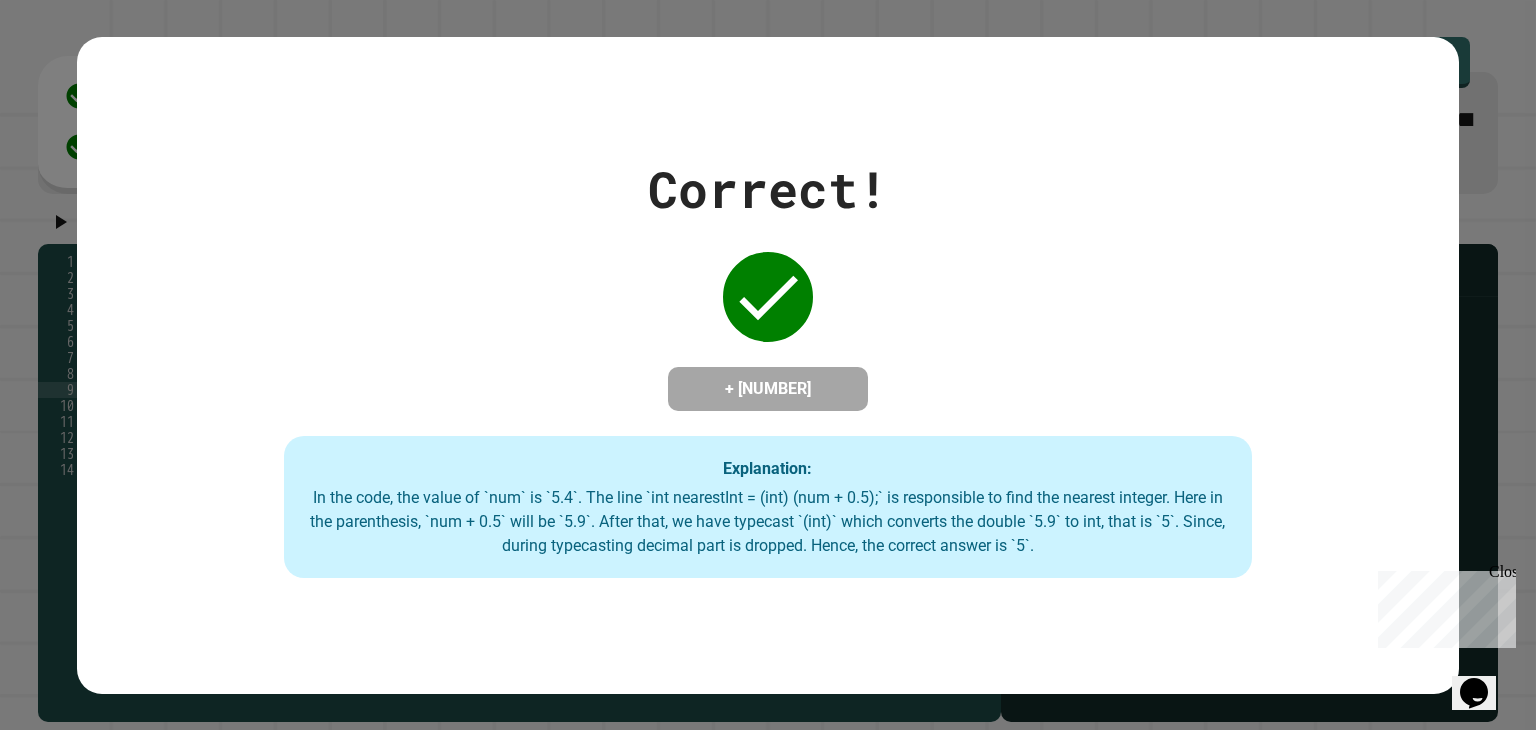click on "Correct! + [NUMBER] Explanation: In the code, the value of `num` is `5.4`. The line `int nearestInt = (int) (num + 0.5);` is responsible to find the nearest integer. Here in the parenthesis, `num + 0.5` will be `5.9`. After that, we have typecast `(int)` which converts the double `5.9` to int, that is `5`. Since, during typecasting decimal part is dropped. Hence, the correct answer is `5`." at bounding box center [768, 365] 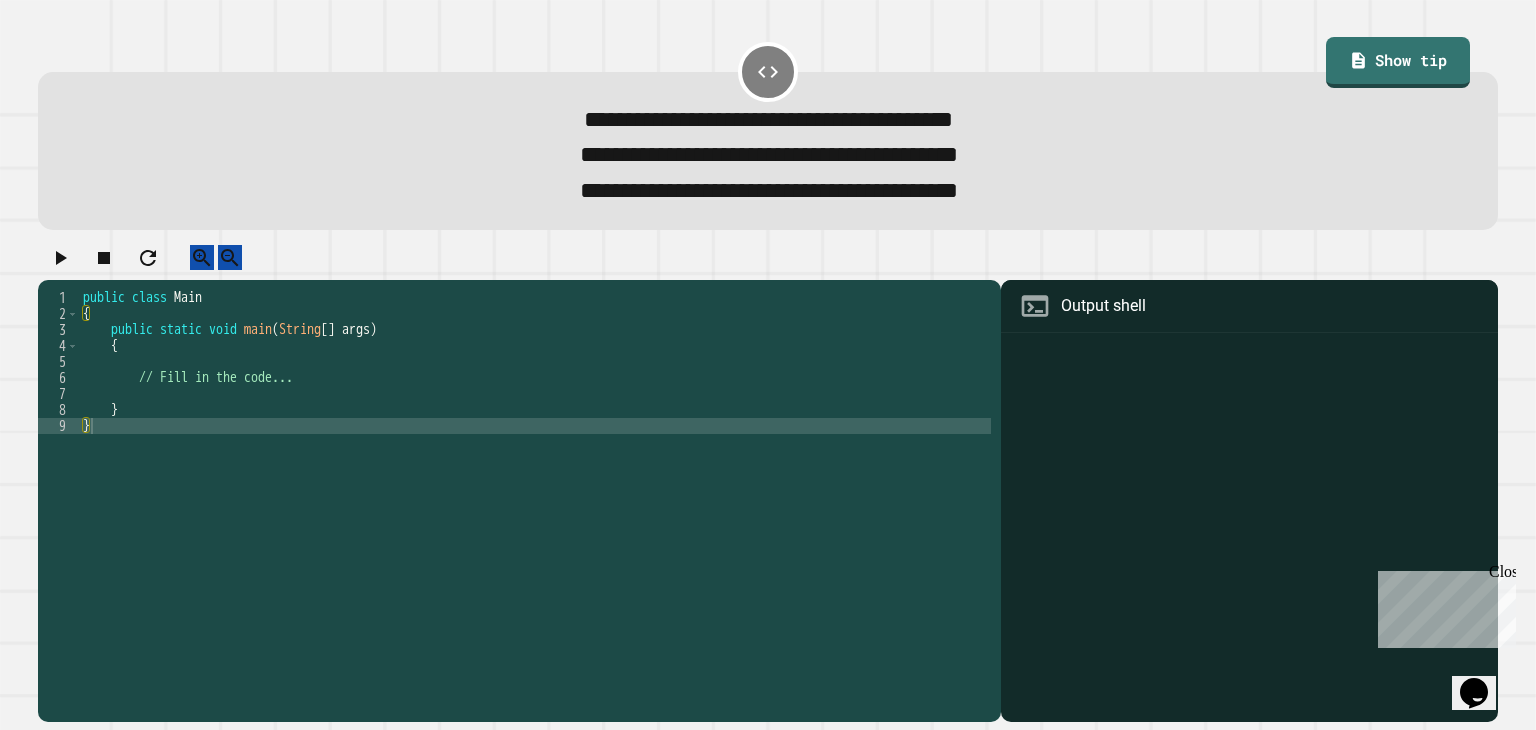 click on "public   class   Main   {      public   static   void   main ( String [ ]   args )        {           // Fill in the code...      } }" at bounding box center [535, 482] 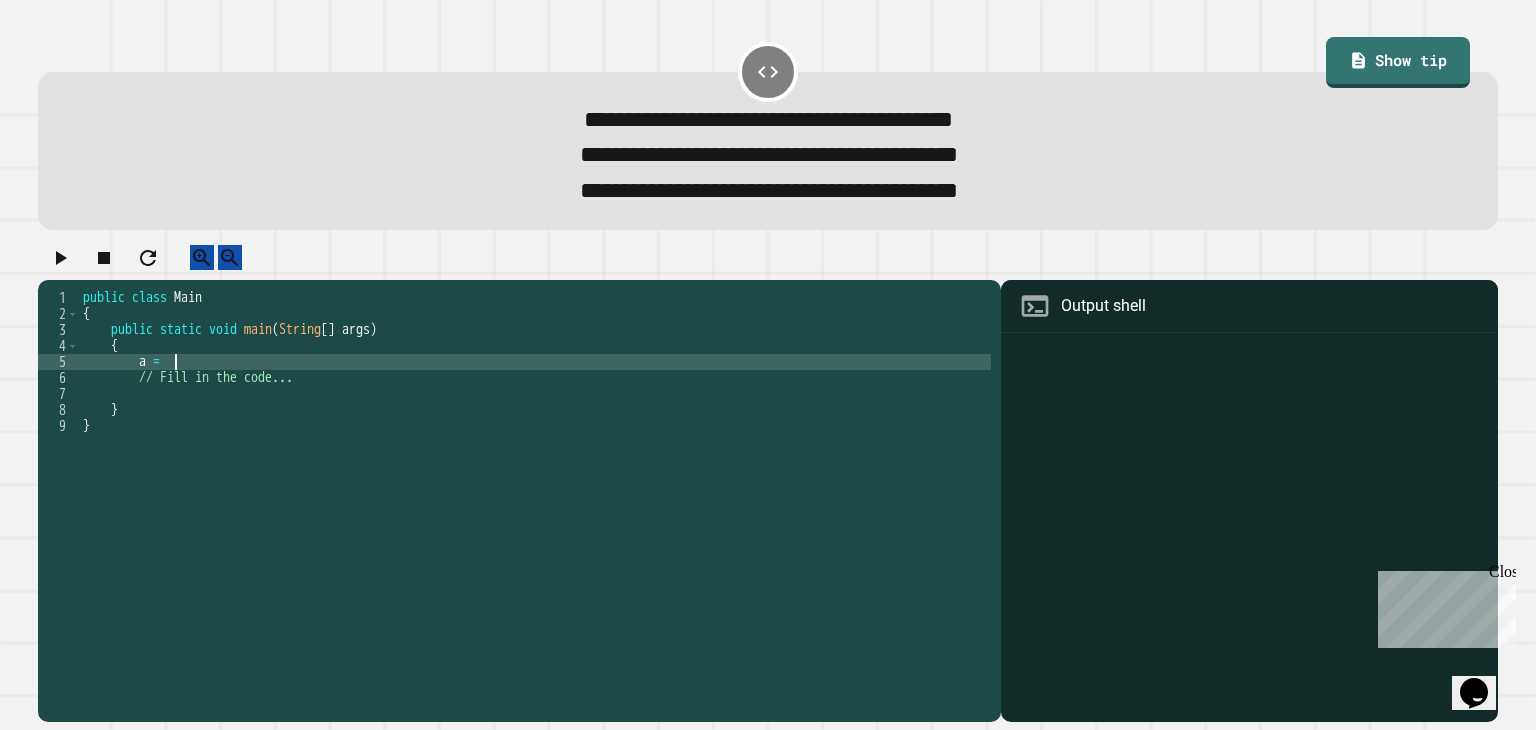 scroll, scrollTop: 0, scrollLeft: 5, axis: horizontal 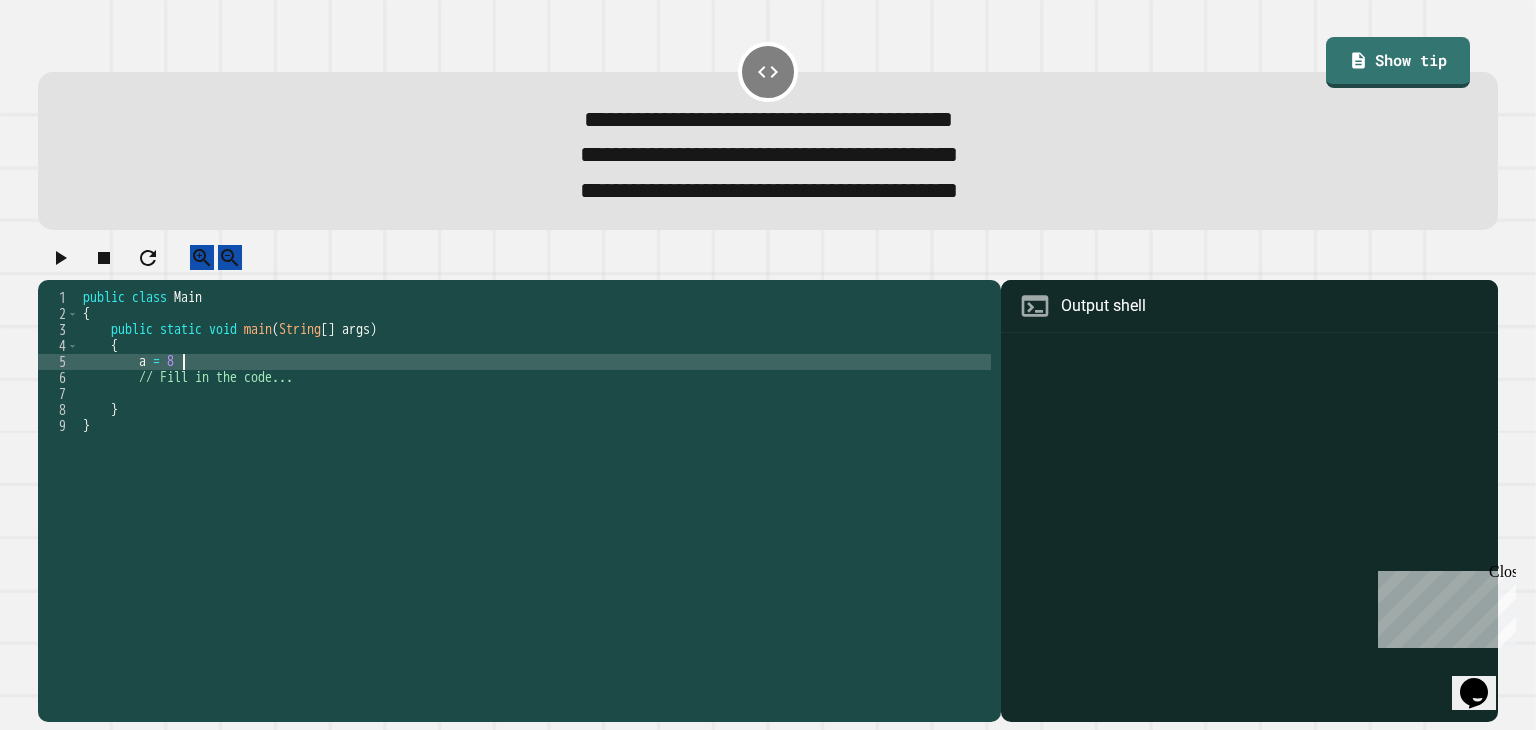 type on "******" 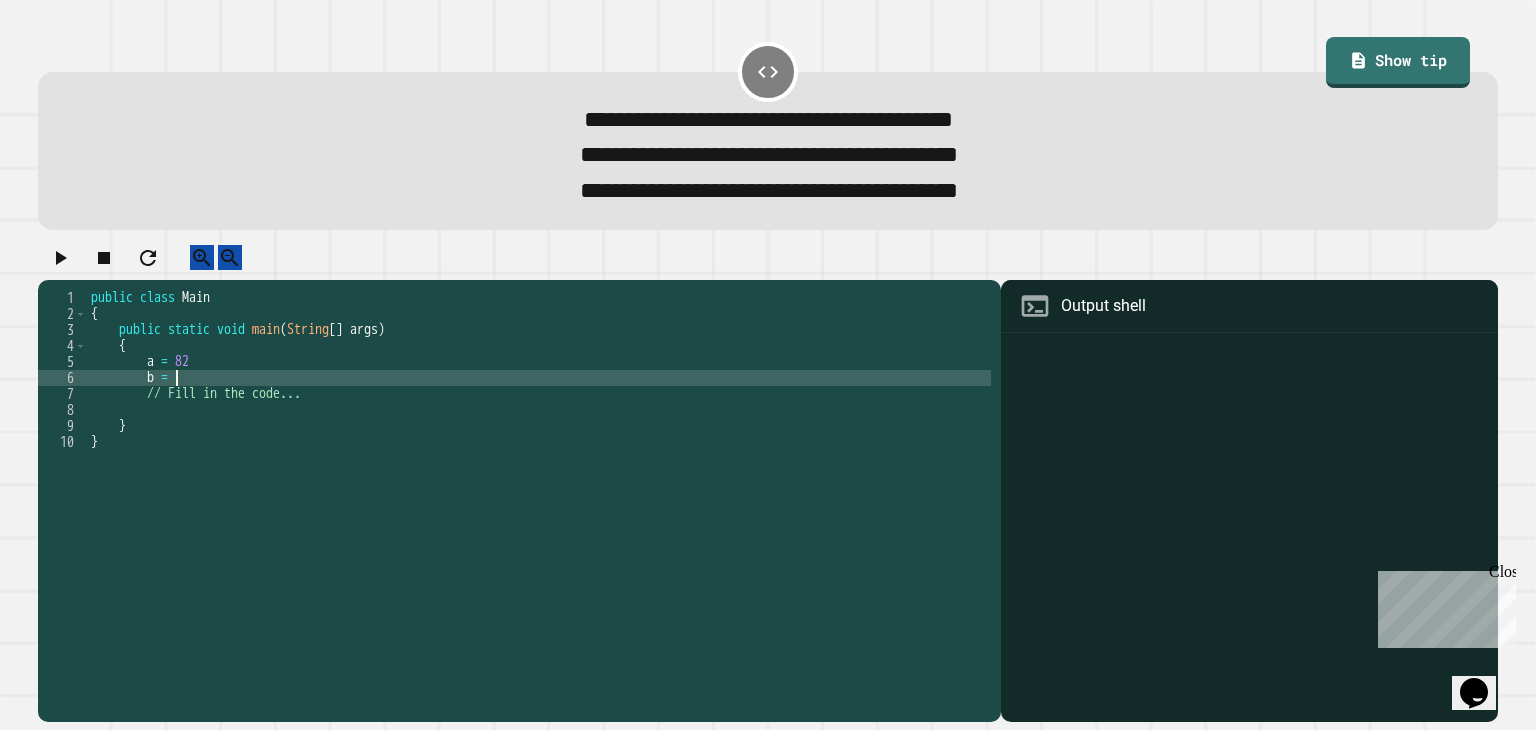 scroll, scrollTop: 0, scrollLeft: 5, axis: horizontal 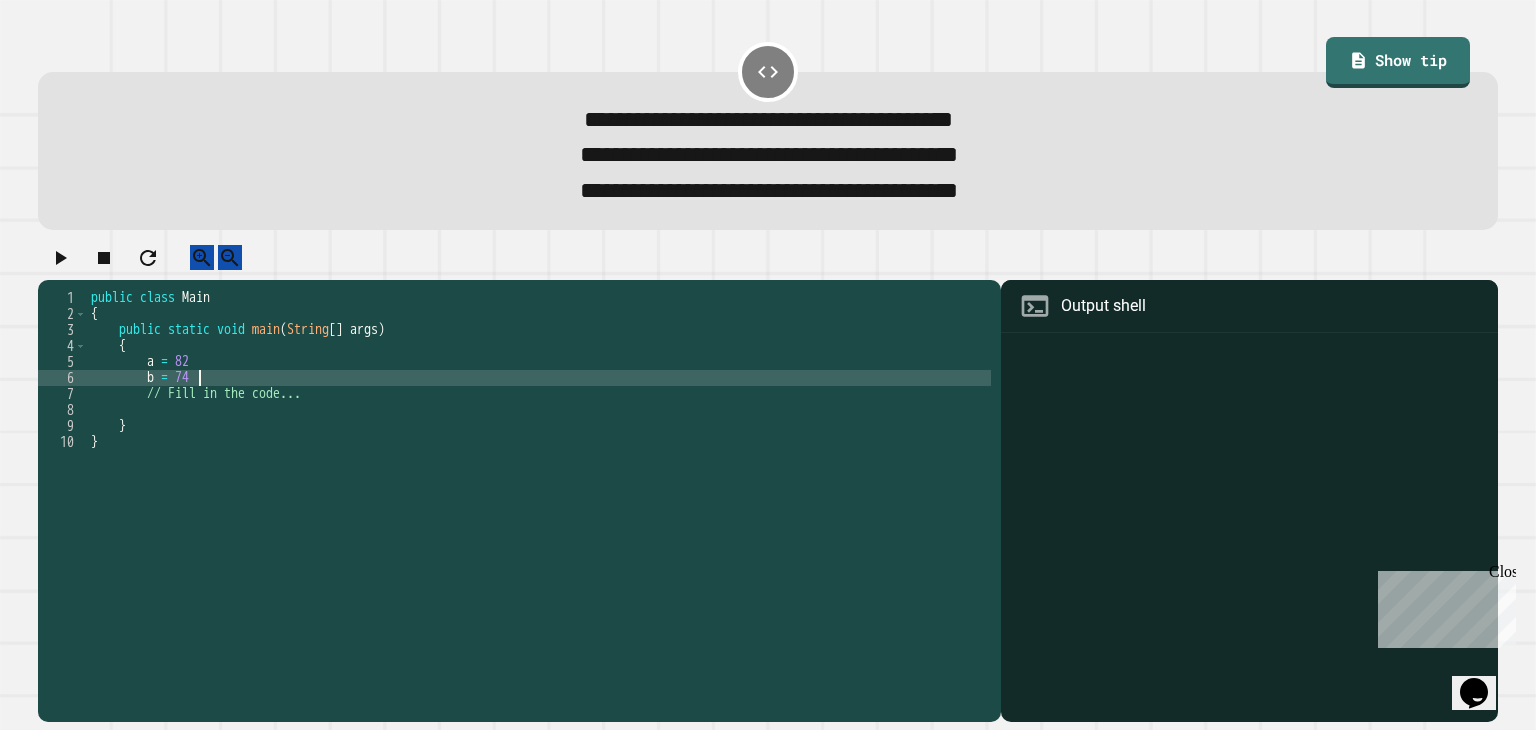 type on "******" 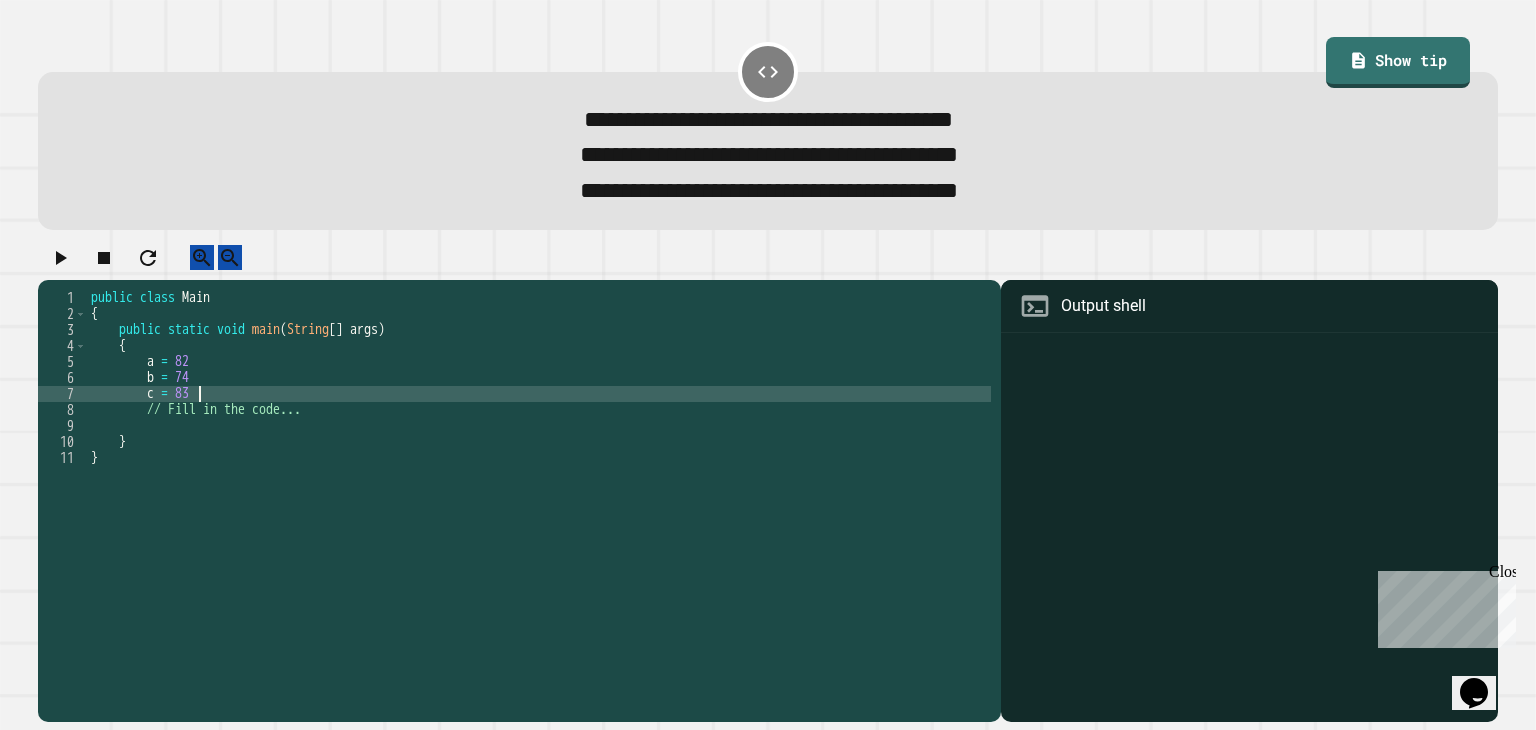 scroll, scrollTop: 0, scrollLeft: 6, axis: horizontal 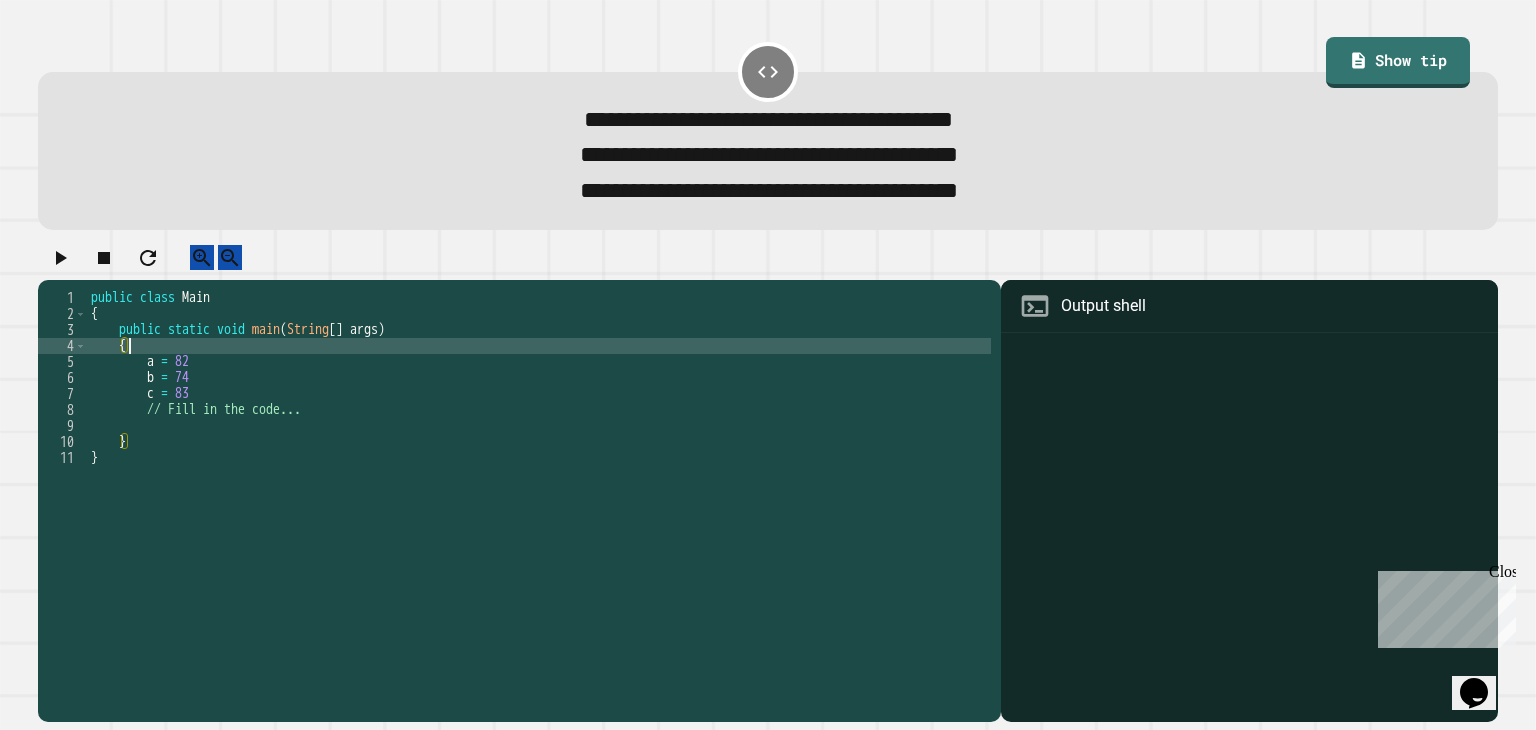click on "public   class   Main   {      public   static   void   main ( String [ ]   args )        {           a   =   82           b   =   74             c   =   83           // Fill in the code...      } }" at bounding box center (539, 482) 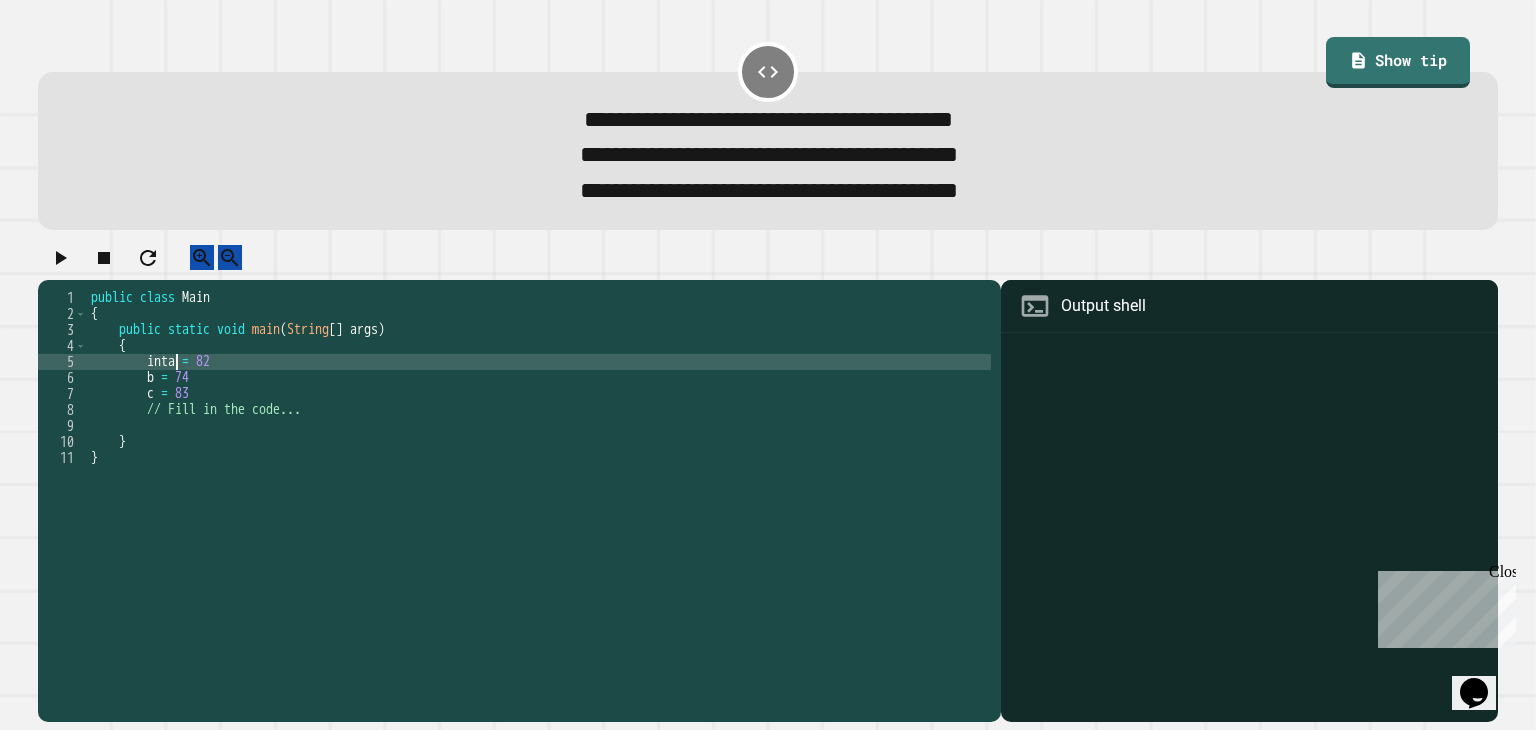scroll, scrollTop: 0, scrollLeft: 7, axis: horizontal 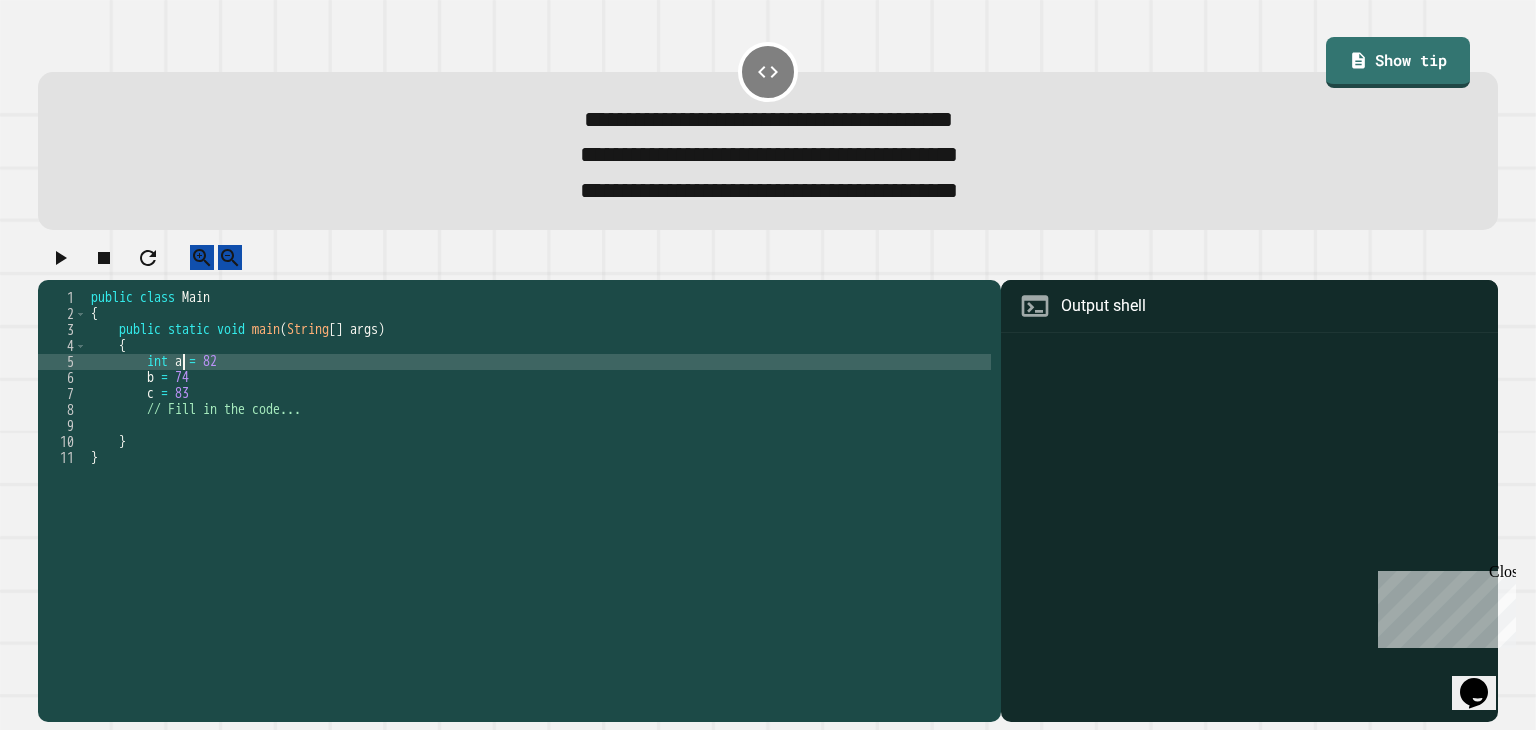click on "public   class   Main   {      public   static   void   main ( String [ ]   args )        {           int   a   =   82           b   =   74             c   =   83           // Fill in the code...      } }" at bounding box center (539, 482) 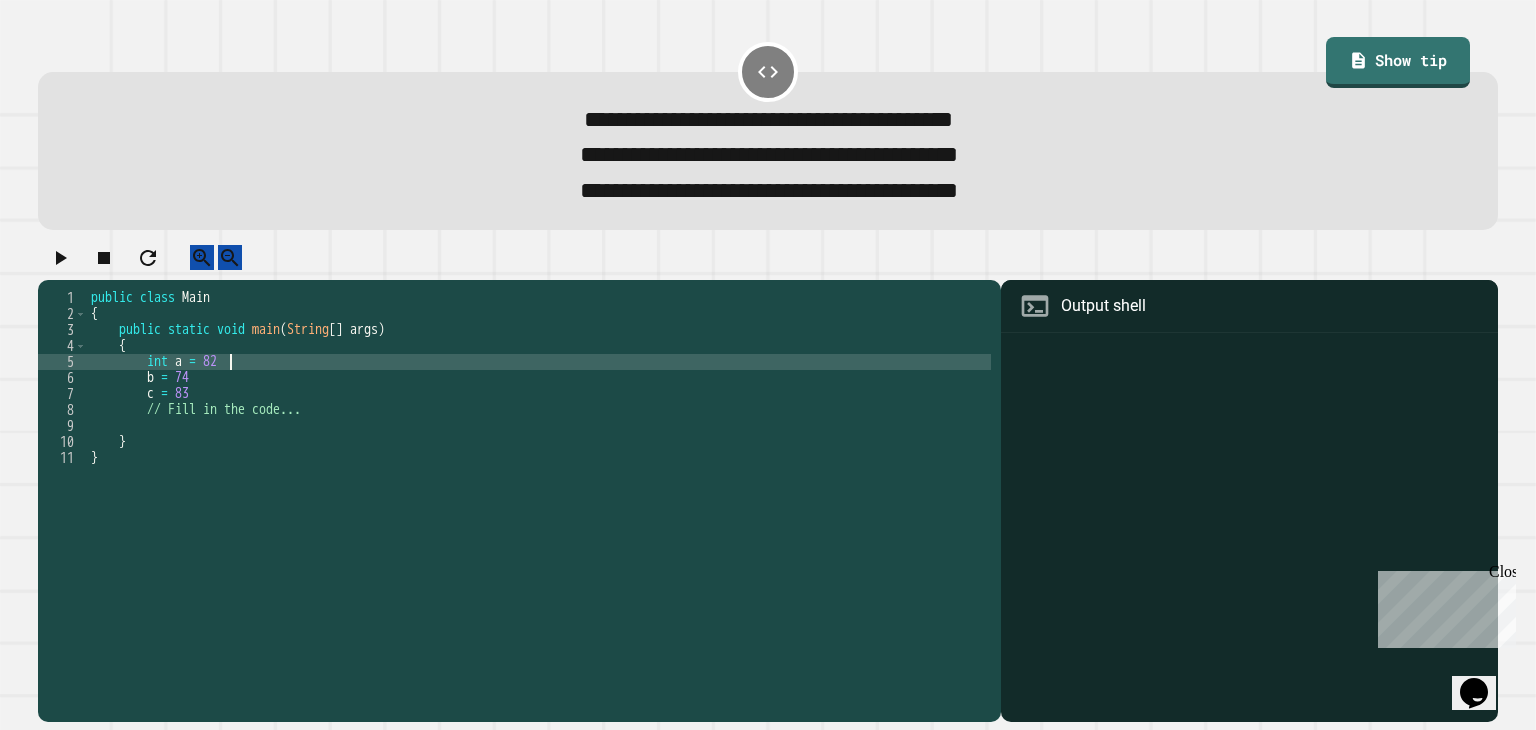 scroll, scrollTop: 0, scrollLeft: 8, axis: horizontal 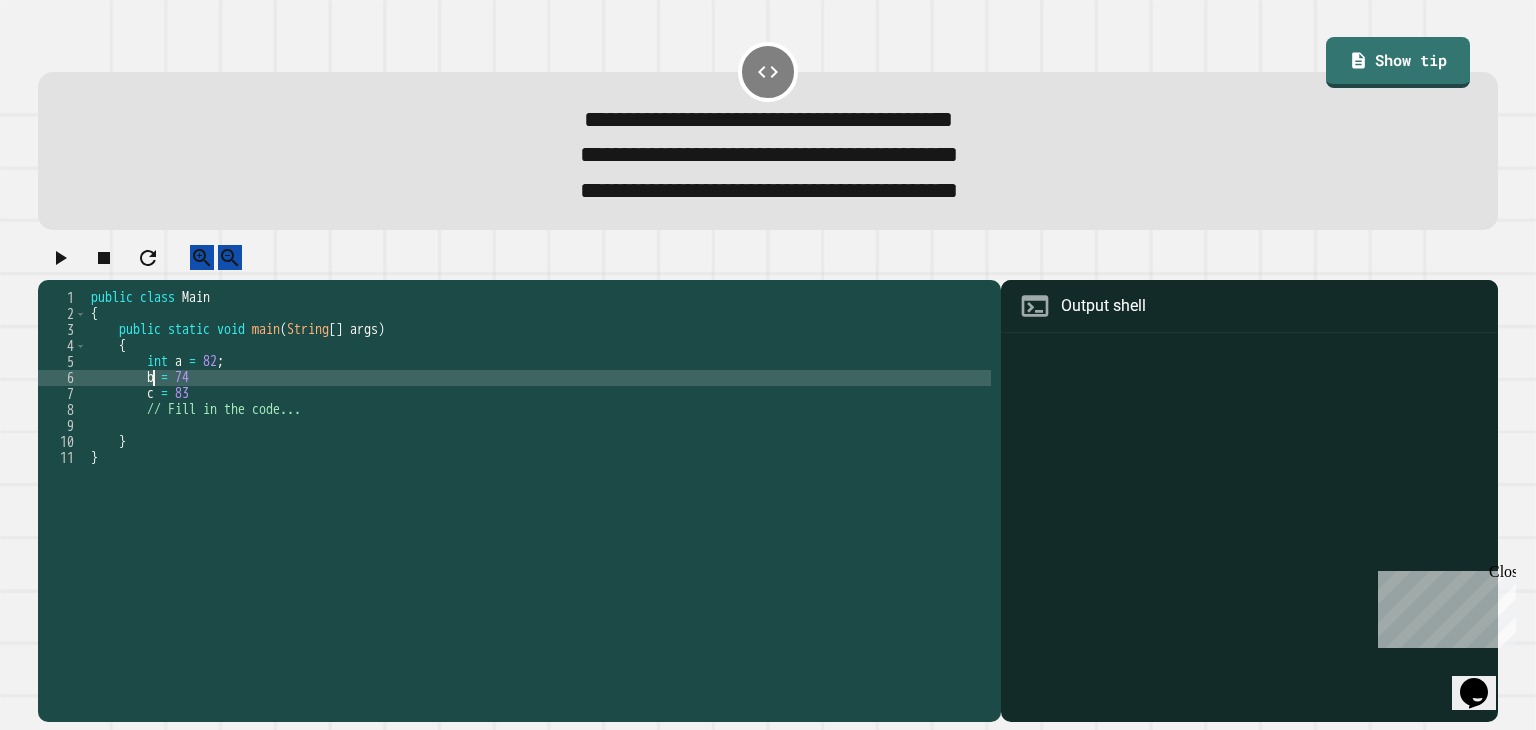 click on "public   class   Main   {      public   static   void   main ( String [ ]   args )        {           int   a   =   82 ;           b   =   74             c   =   83           // Fill in the code...      } }" at bounding box center [539, 482] 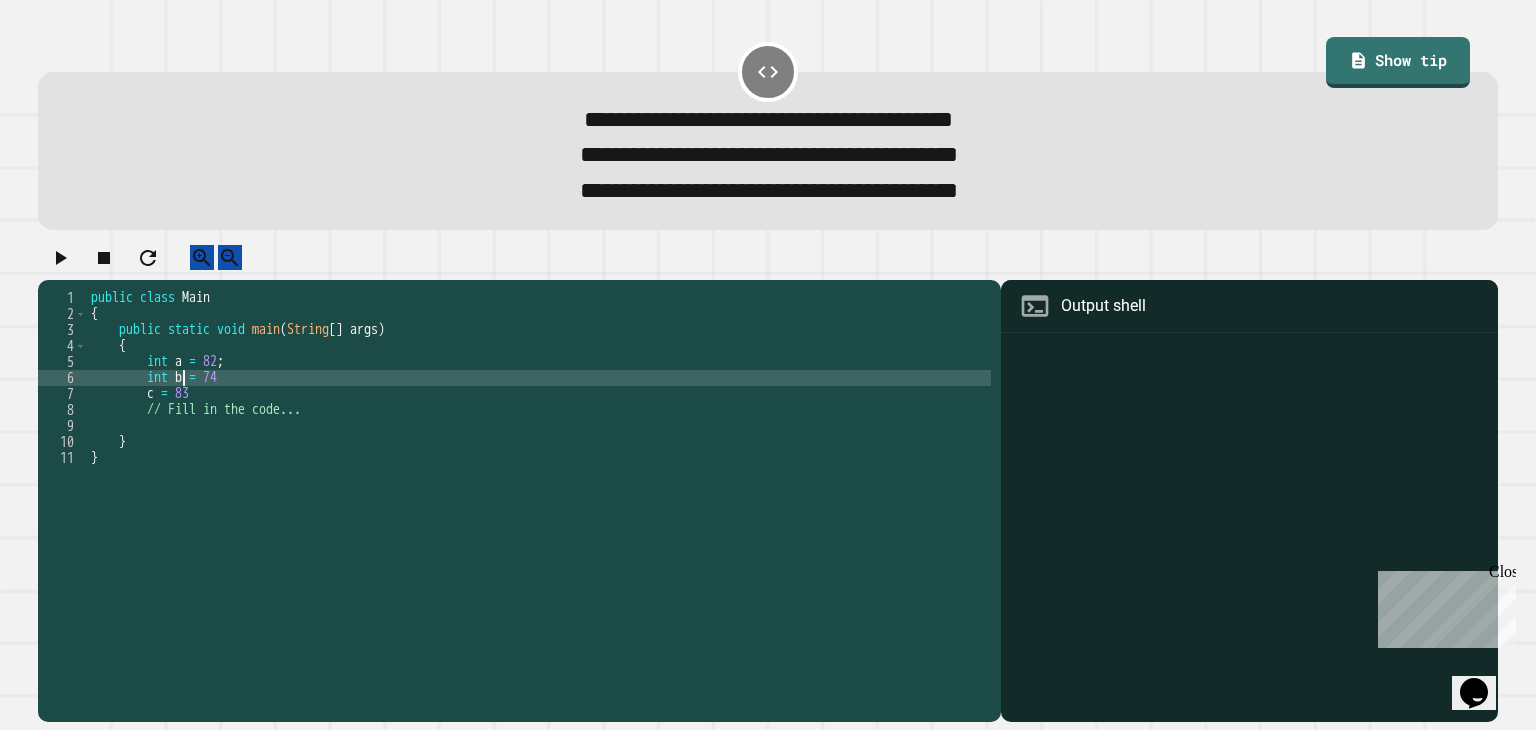 scroll, scrollTop: 0, scrollLeft: 6, axis: horizontal 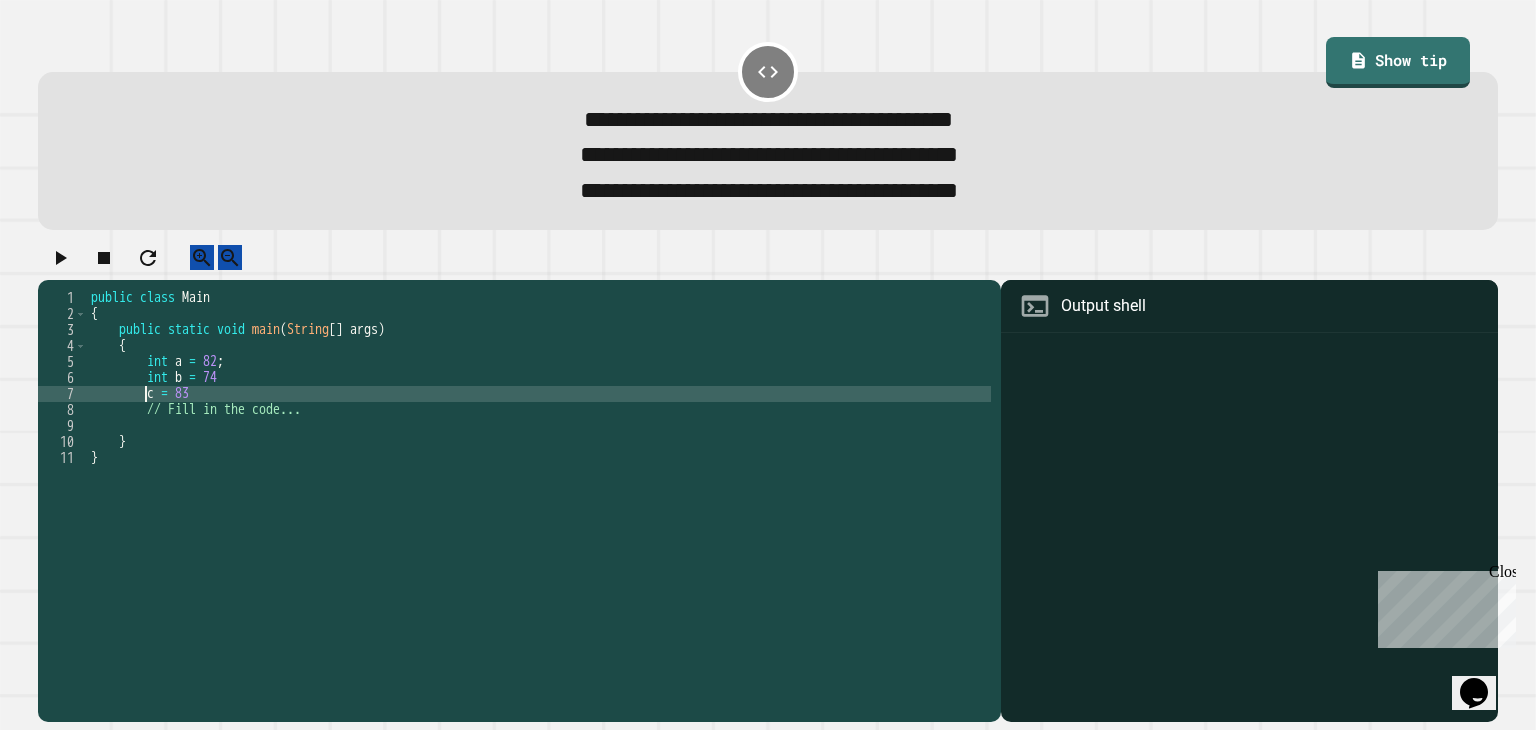 click on "public   class   Main   {      public   static   void   main ( String [ ]   args )        {           int   a   =   82 ;           int   b   =   74             c   =   83           // Fill in the code...      } }" at bounding box center [539, 482] 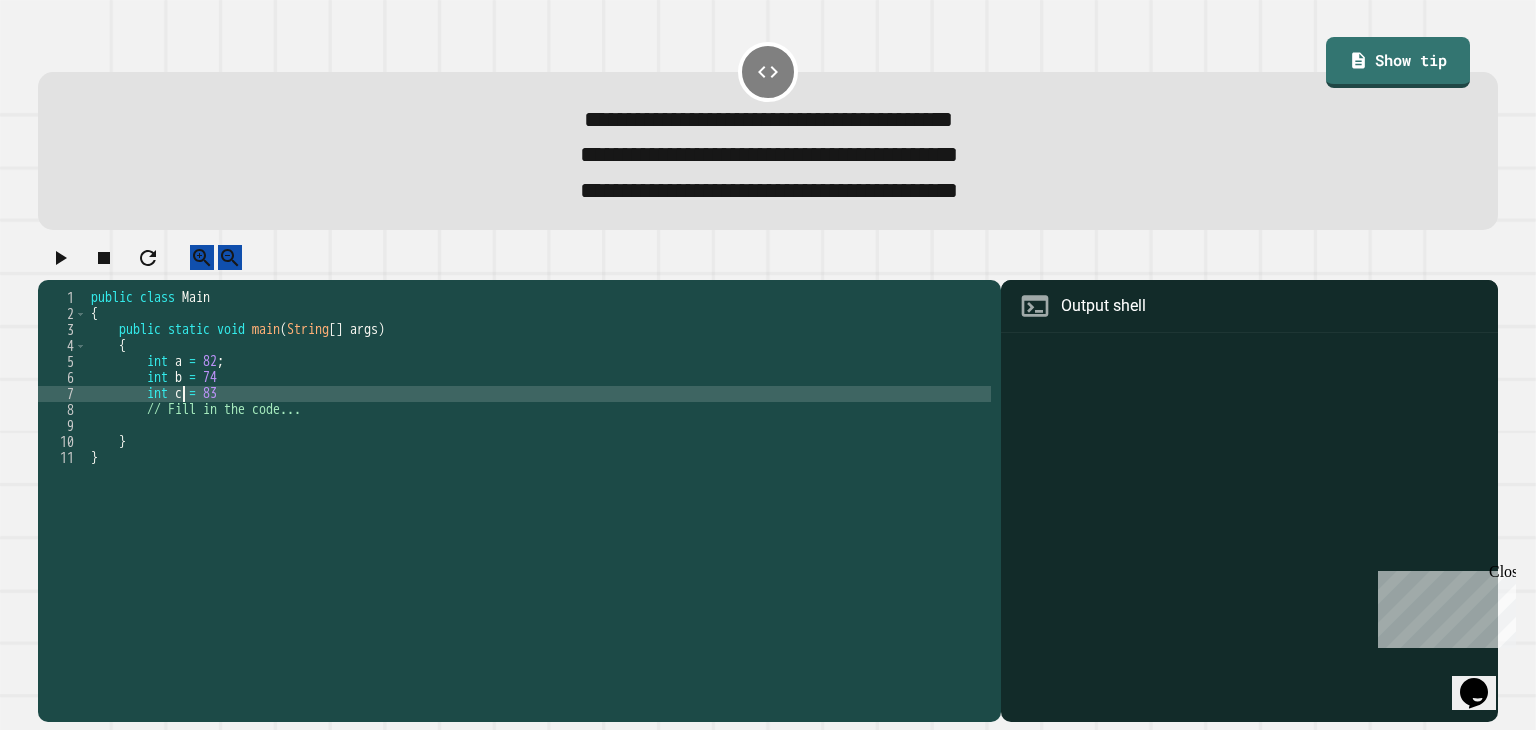 scroll, scrollTop: 0, scrollLeft: 7, axis: horizontal 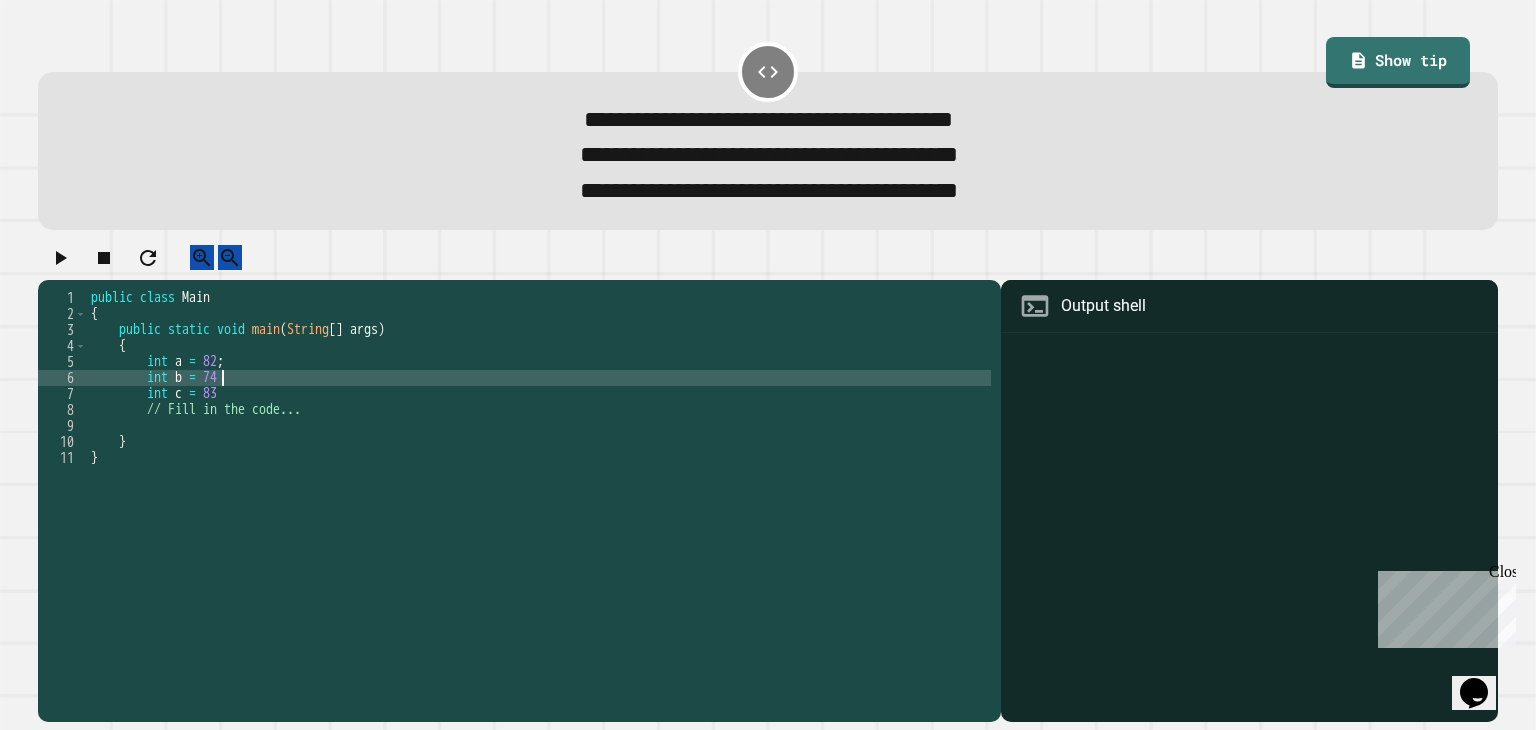 click on "public   class   Main   {      public   static   void   main ( String [ ]   args )        {           int   a   =   82 ;           int   b   =   74             int   c   =   83           // Fill in the code...      } }" at bounding box center [539, 482] 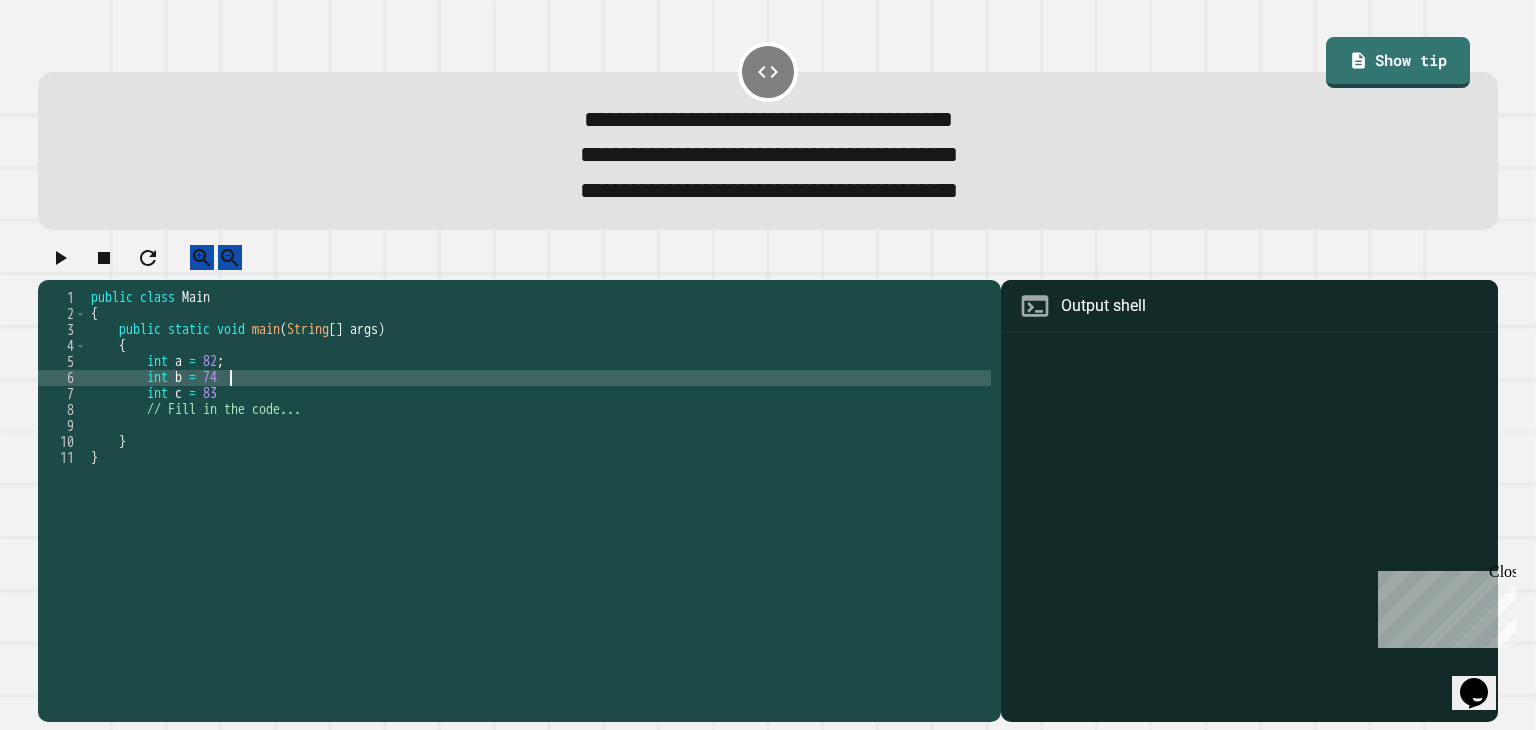scroll, scrollTop: 0, scrollLeft: 9, axis: horizontal 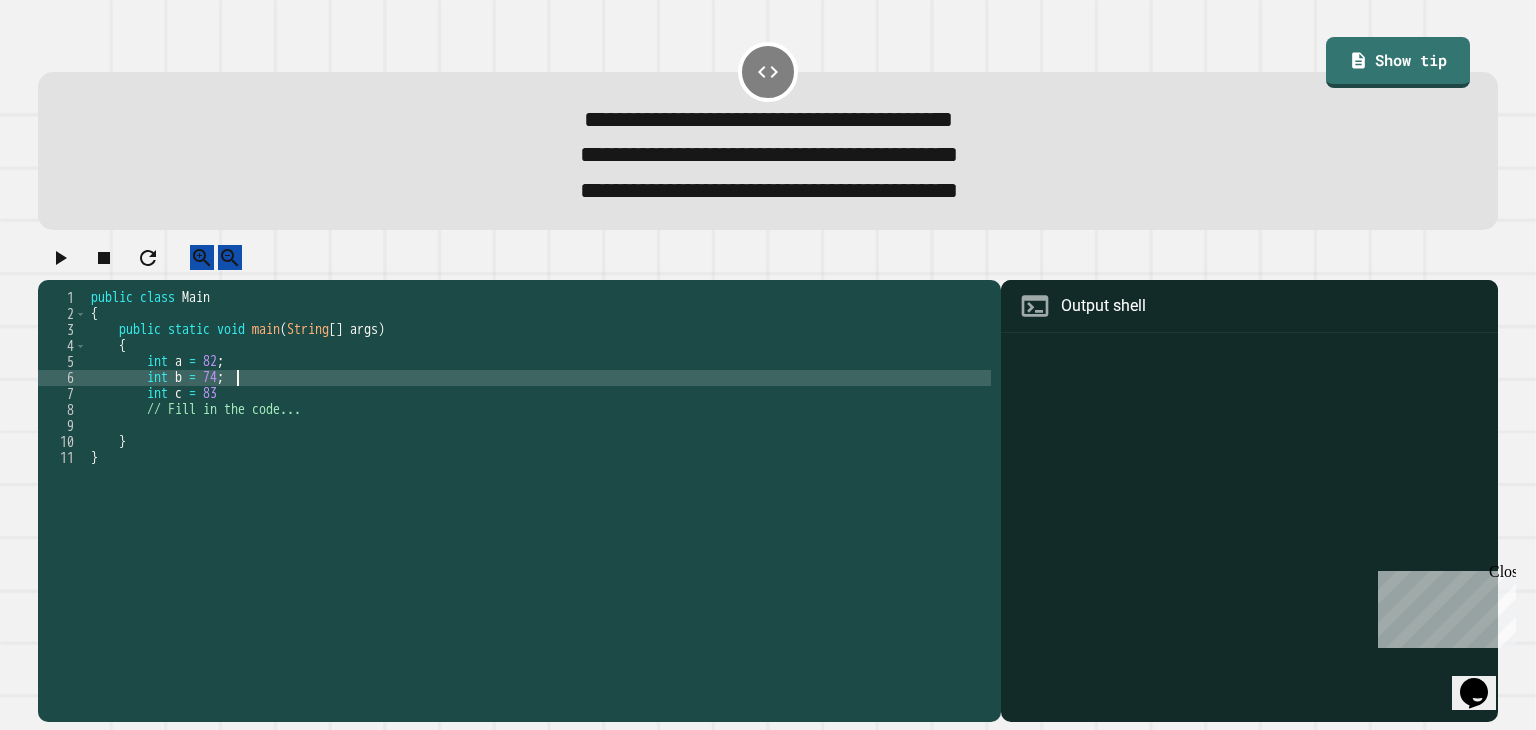 click on "public   class   Main   {      public   static   void   main ( String [ ]   args )        {           int   a   =   82 ;           int   b   =   74 ;            int   c   =   83           // Fill in the code...      } }" at bounding box center (539, 482) 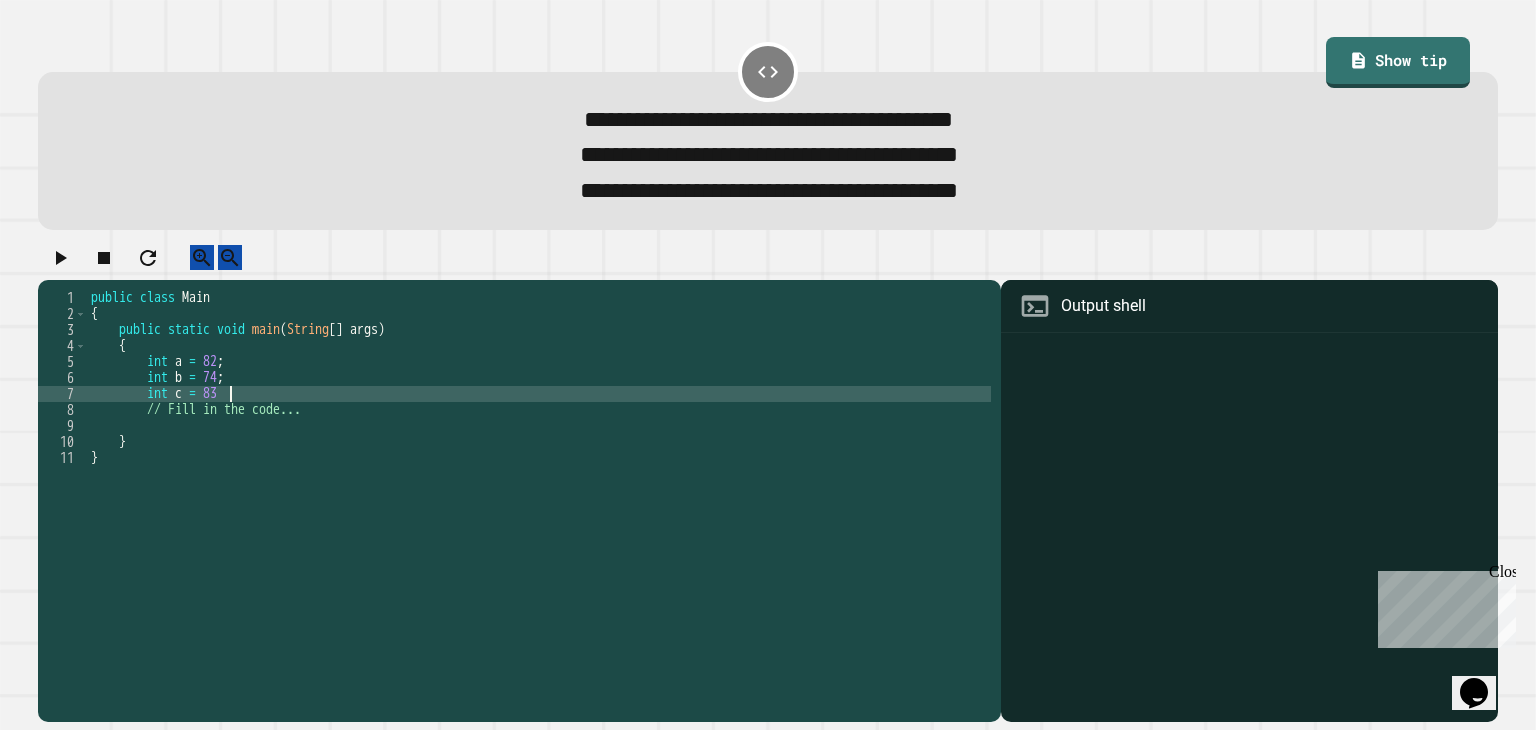 scroll, scrollTop: 0, scrollLeft: 8, axis: horizontal 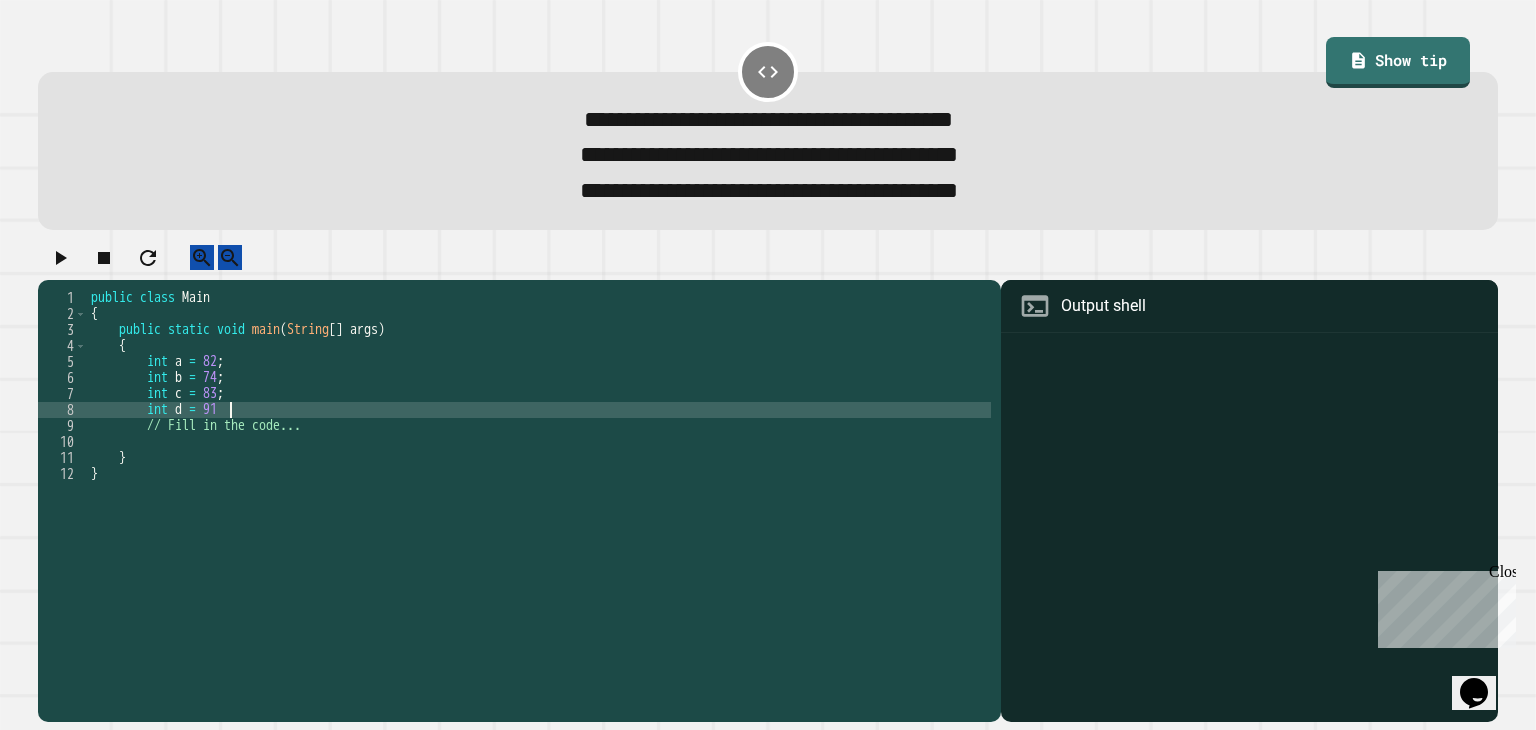 type on "**********" 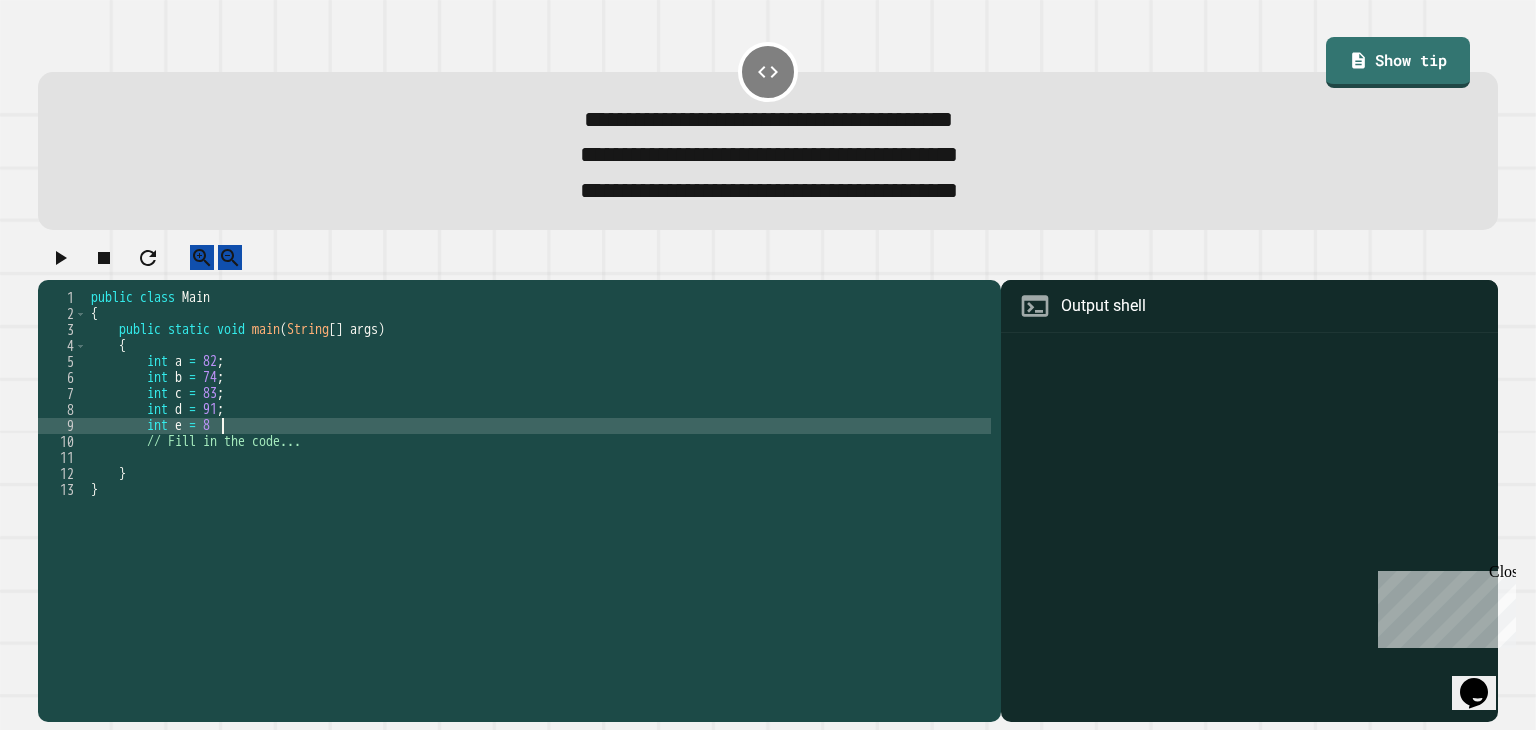 scroll, scrollTop: 0, scrollLeft: 8, axis: horizontal 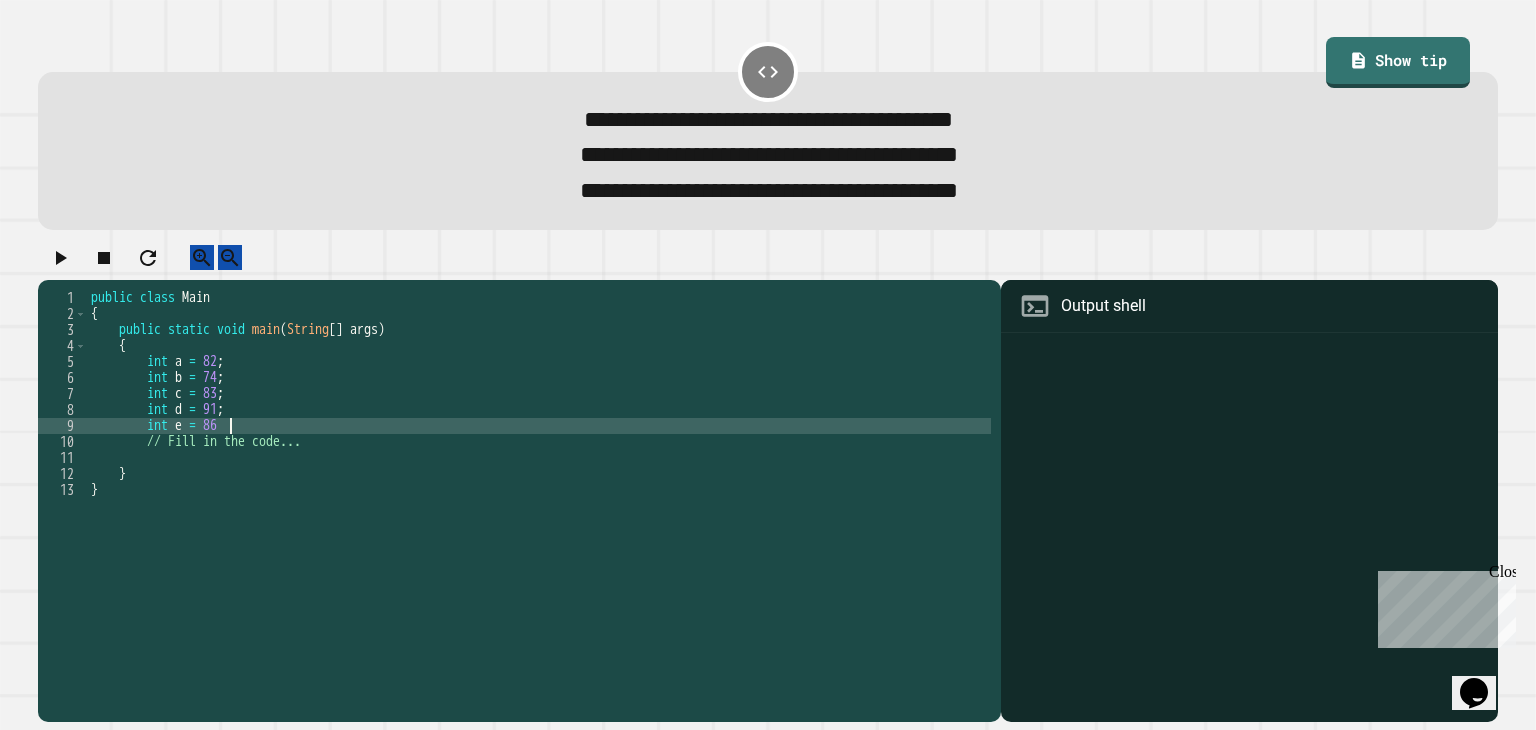type on "**********" 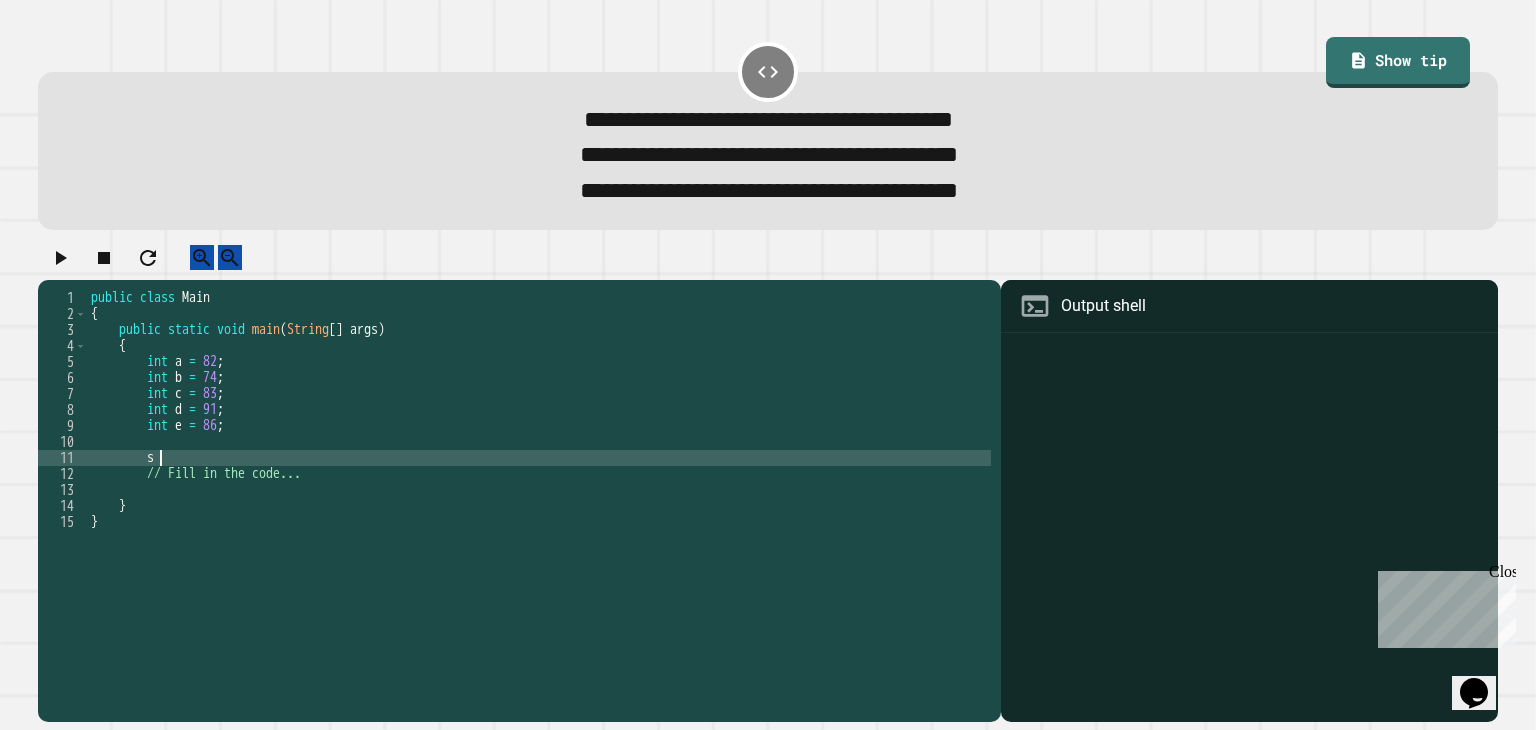 scroll, scrollTop: 0, scrollLeft: 3, axis: horizontal 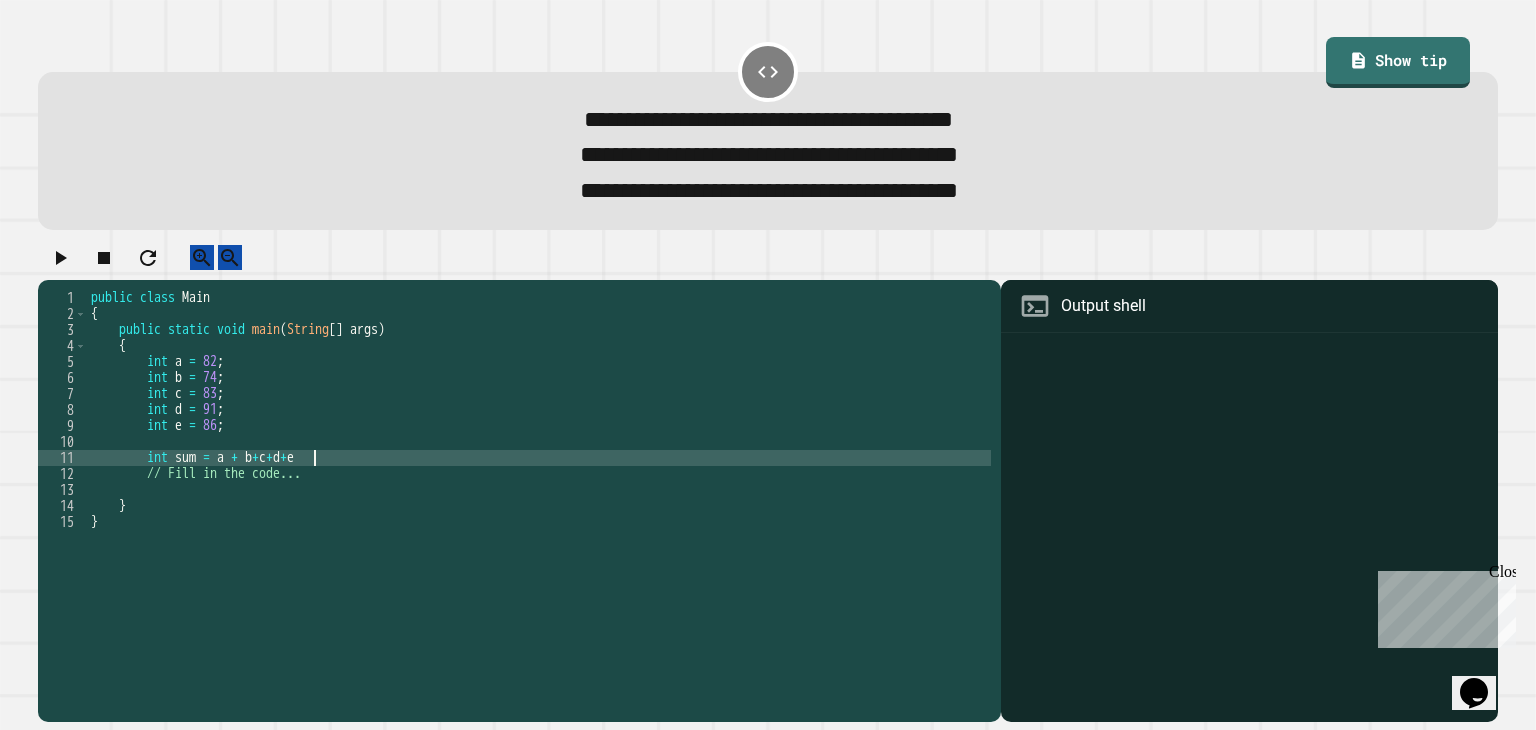 type on "**********" 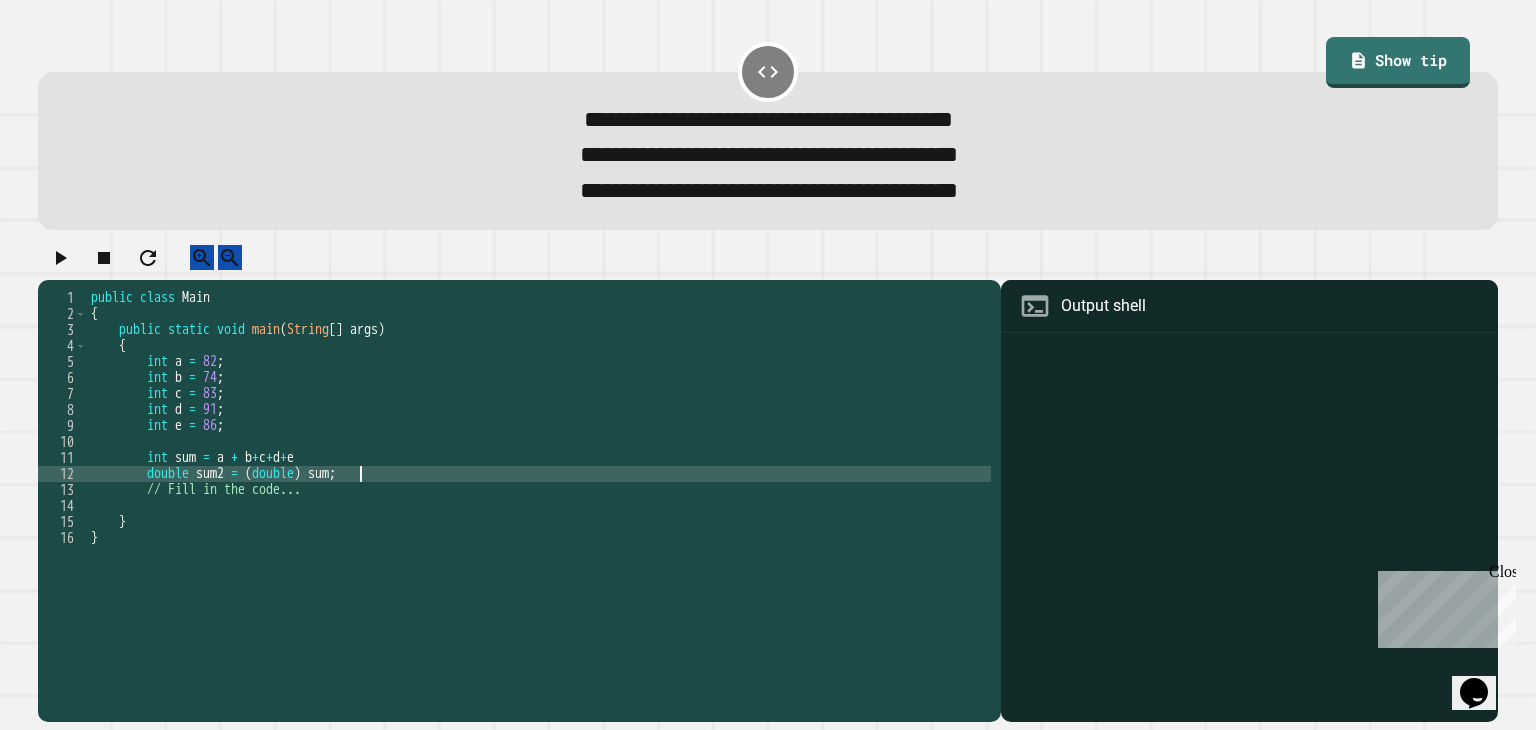 scroll, scrollTop: 0, scrollLeft: 18, axis: horizontal 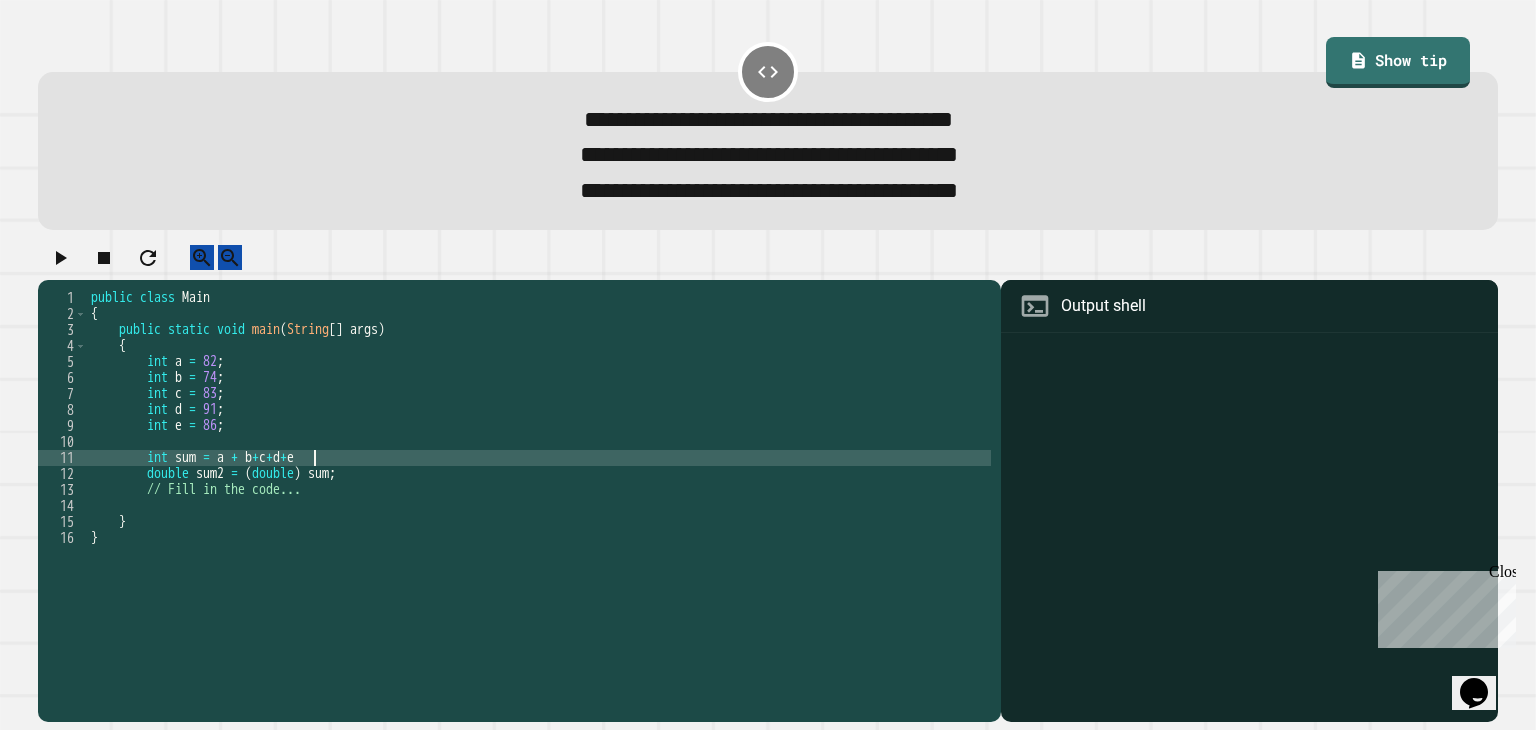 click on "public   class   Main   {      public   static   void   main ( String [ ]   args )        {           int   a   =   82 ;           int   b   =   74 ;            int   c   =   83 ;           int   d   =   91 ;           int   e   =   86 ;                     int   sum   =   a   +   b + c + d + e           double   sum2   =   ( double )   sum ;           // Fill in the code...      } }" at bounding box center [539, 482] 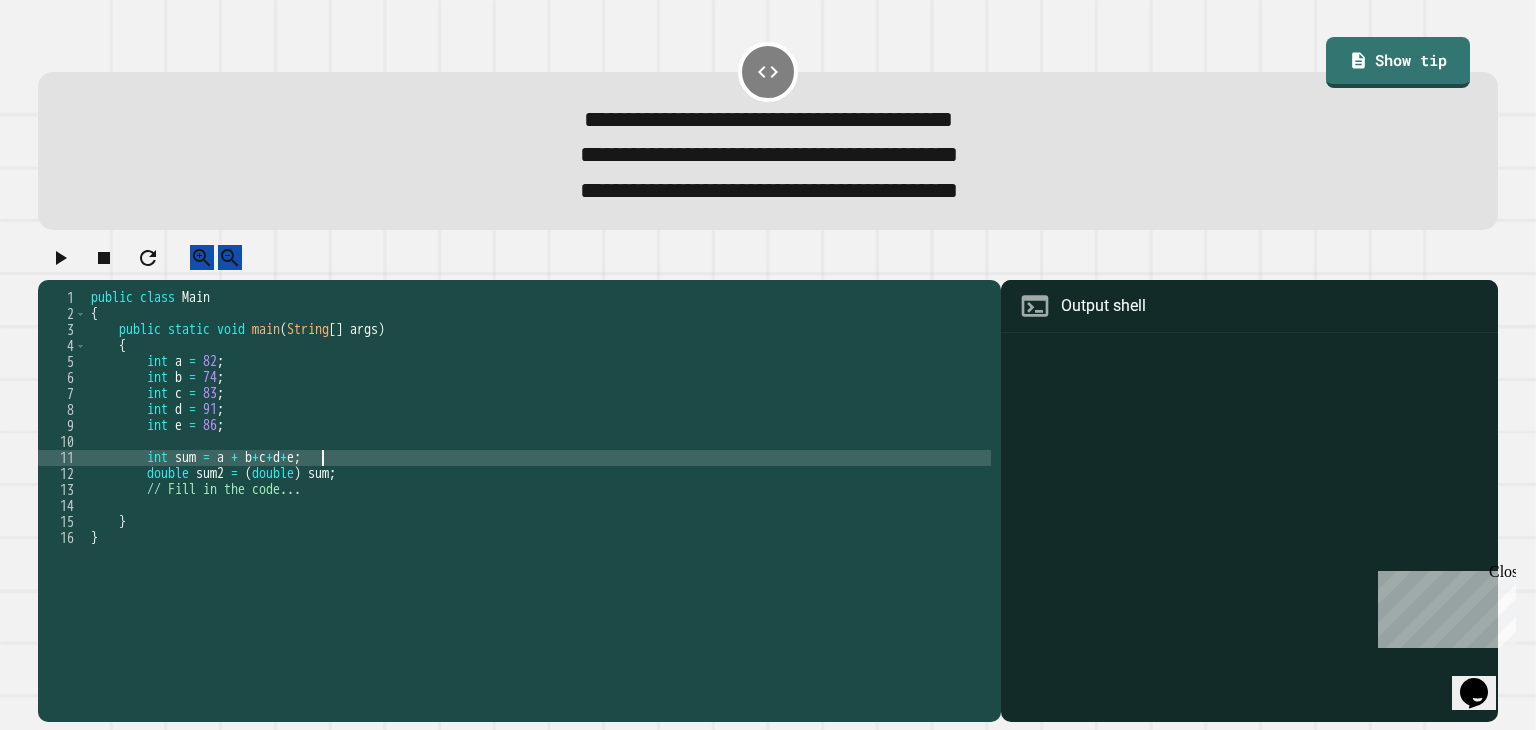 scroll, scrollTop: 0, scrollLeft: 15, axis: horizontal 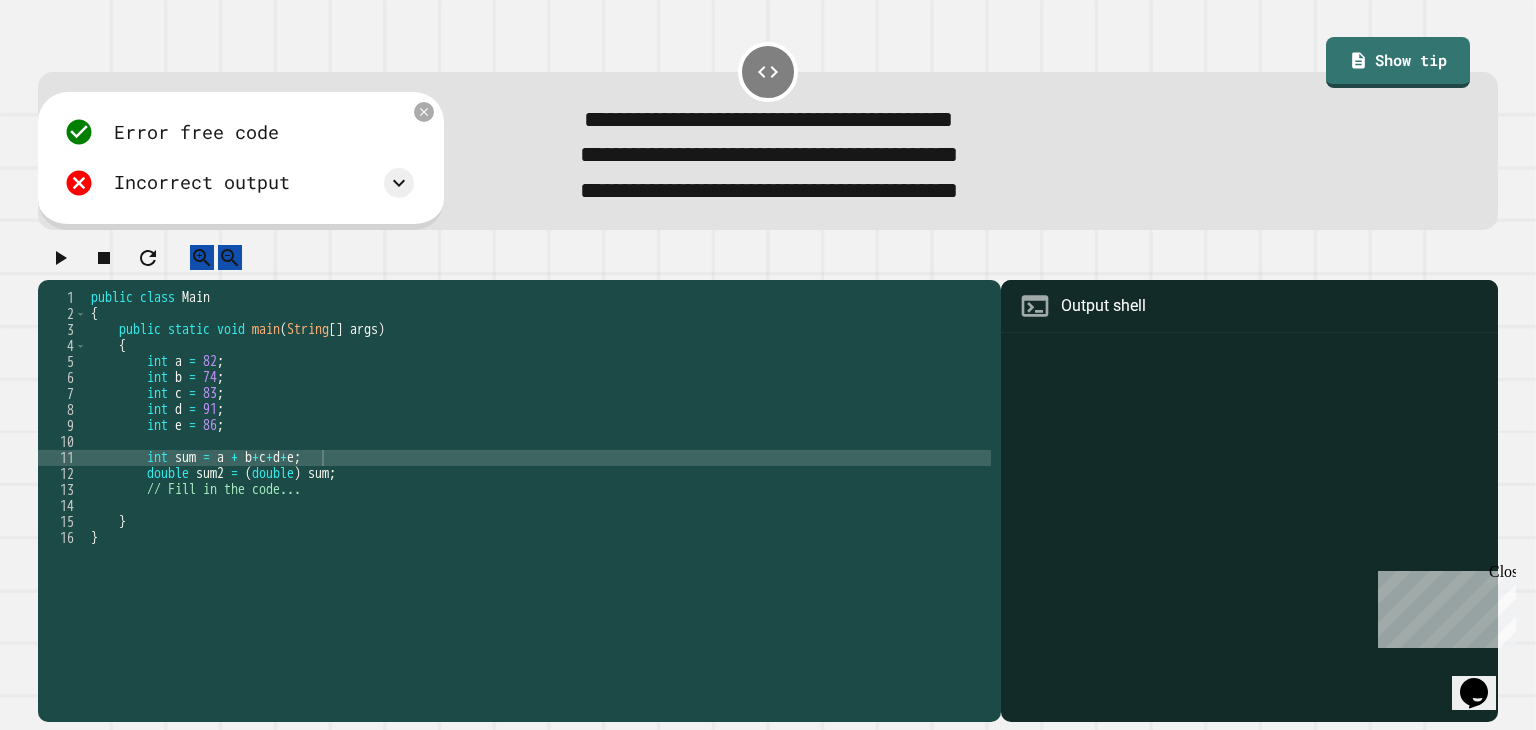 click on "public   class   Main   {      public   static   void   main ( String [ ]   args )        {           int   a   =   82 ;           int   b   =   74 ;            int   c   =   83 ;           int   d   =   91 ;           int   e   =   86 ;                     int   sum   =   a   +   b + c + d + e ;           double   sum2   =   ( double )   sum ;           // Fill in the code...      } }" at bounding box center [539, 482] 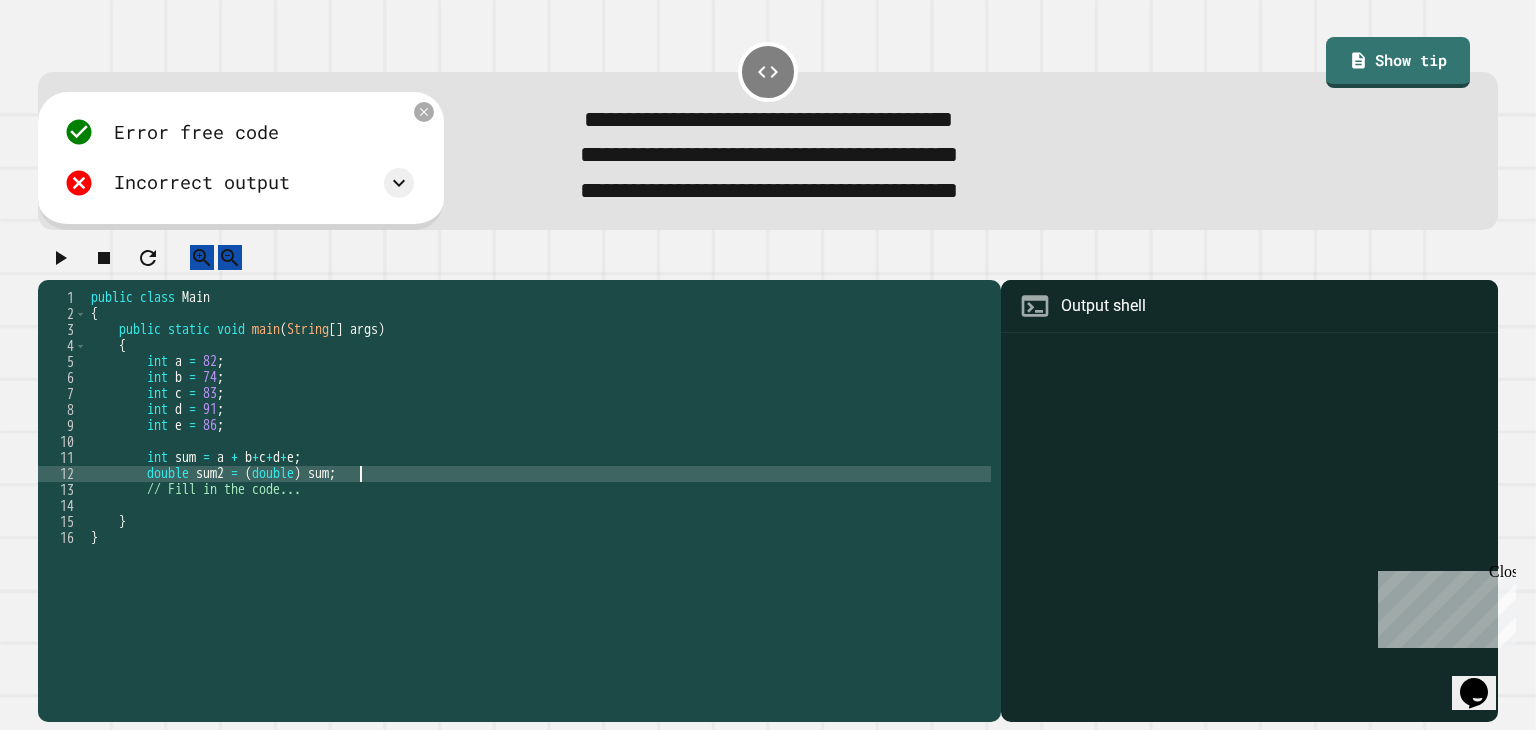 type on "**********" 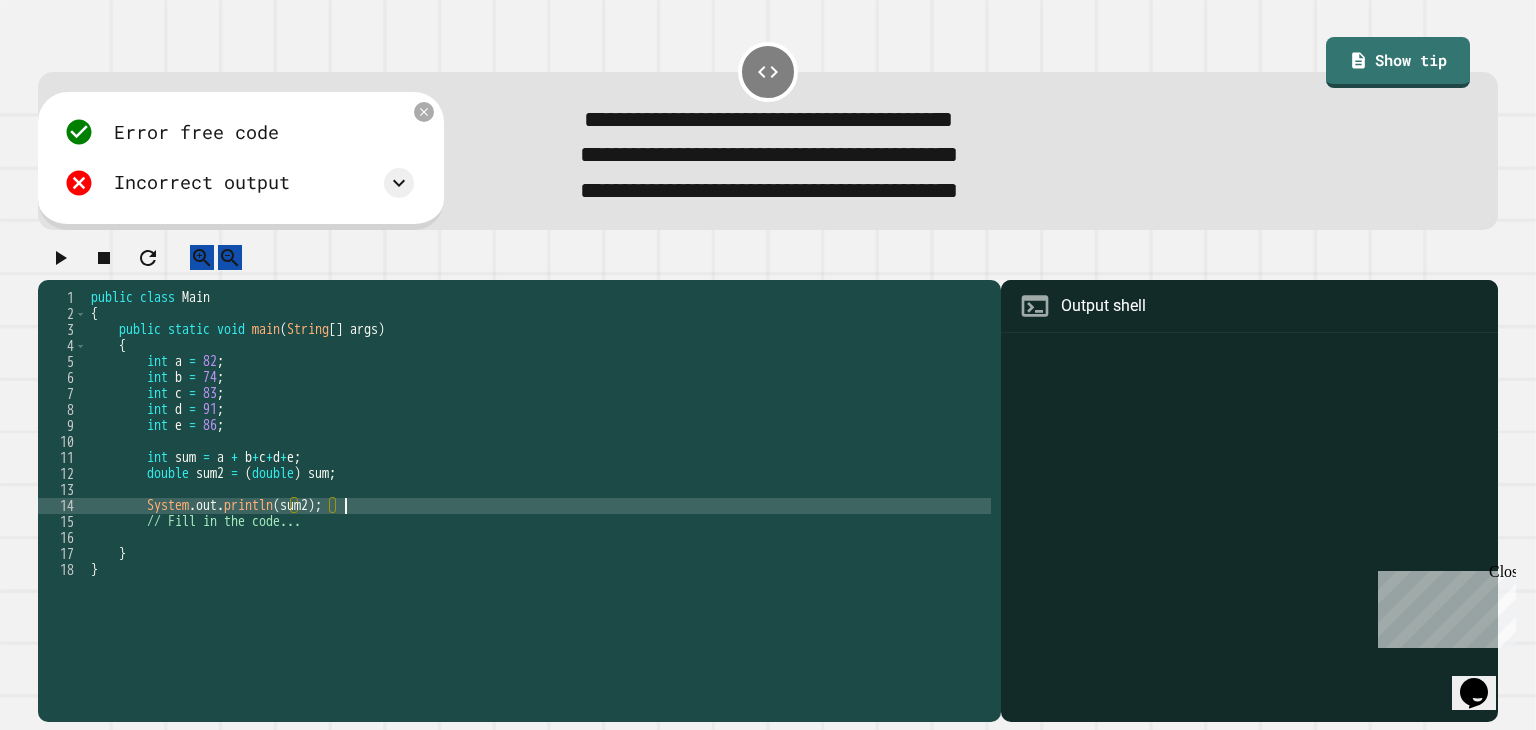 scroll, scrollTop: 0, scrollLeft: 16, axis: horizontal 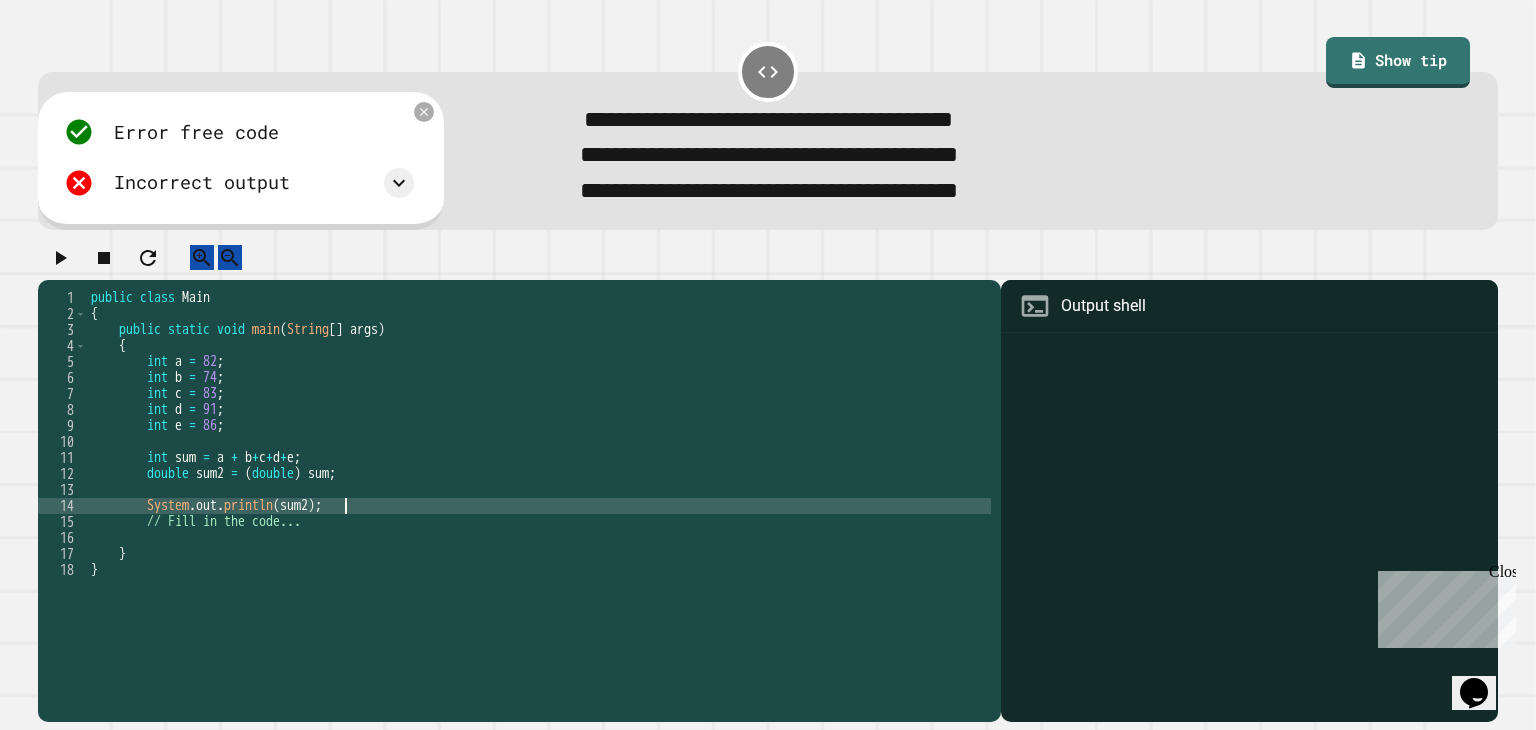 type on "**********" 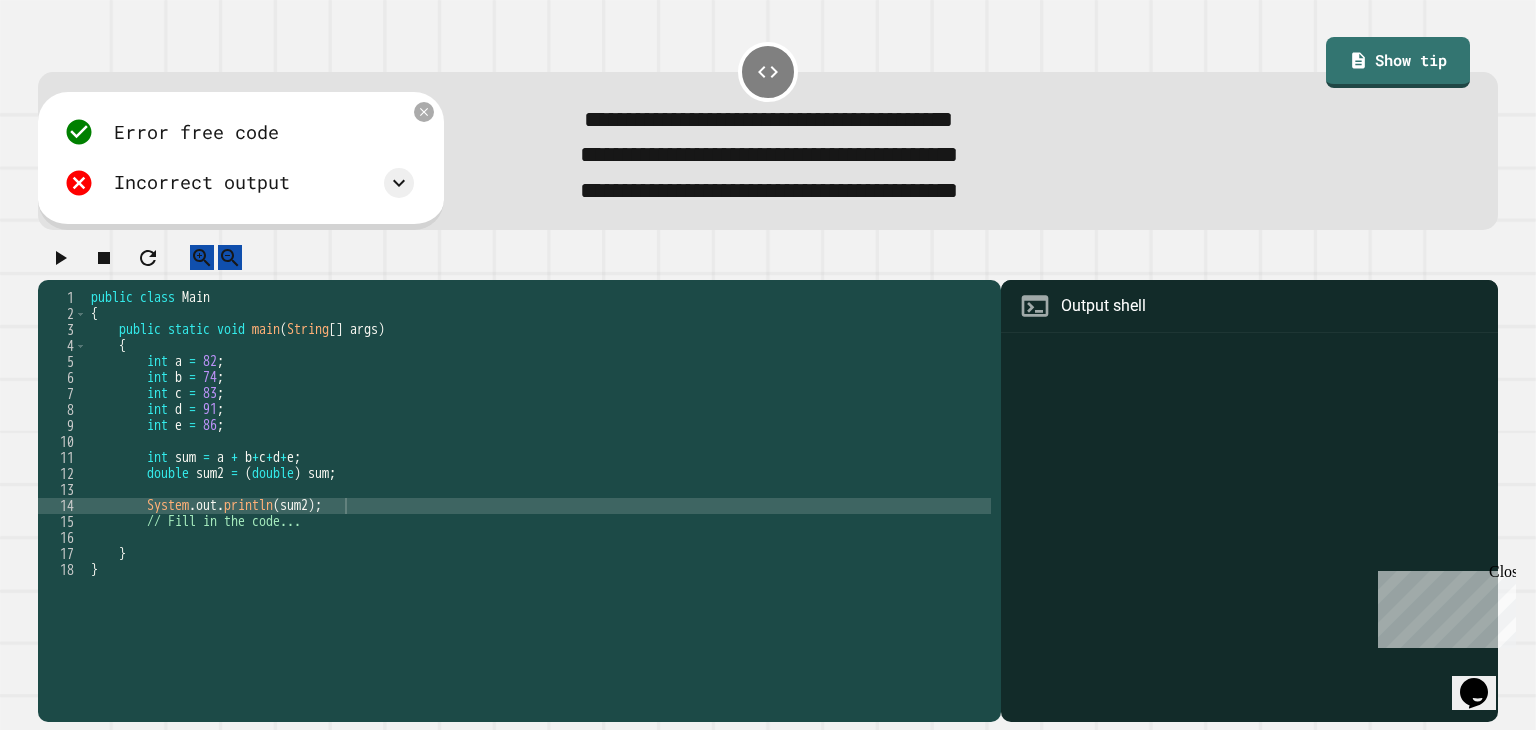 click at bounding box center [767, 262] 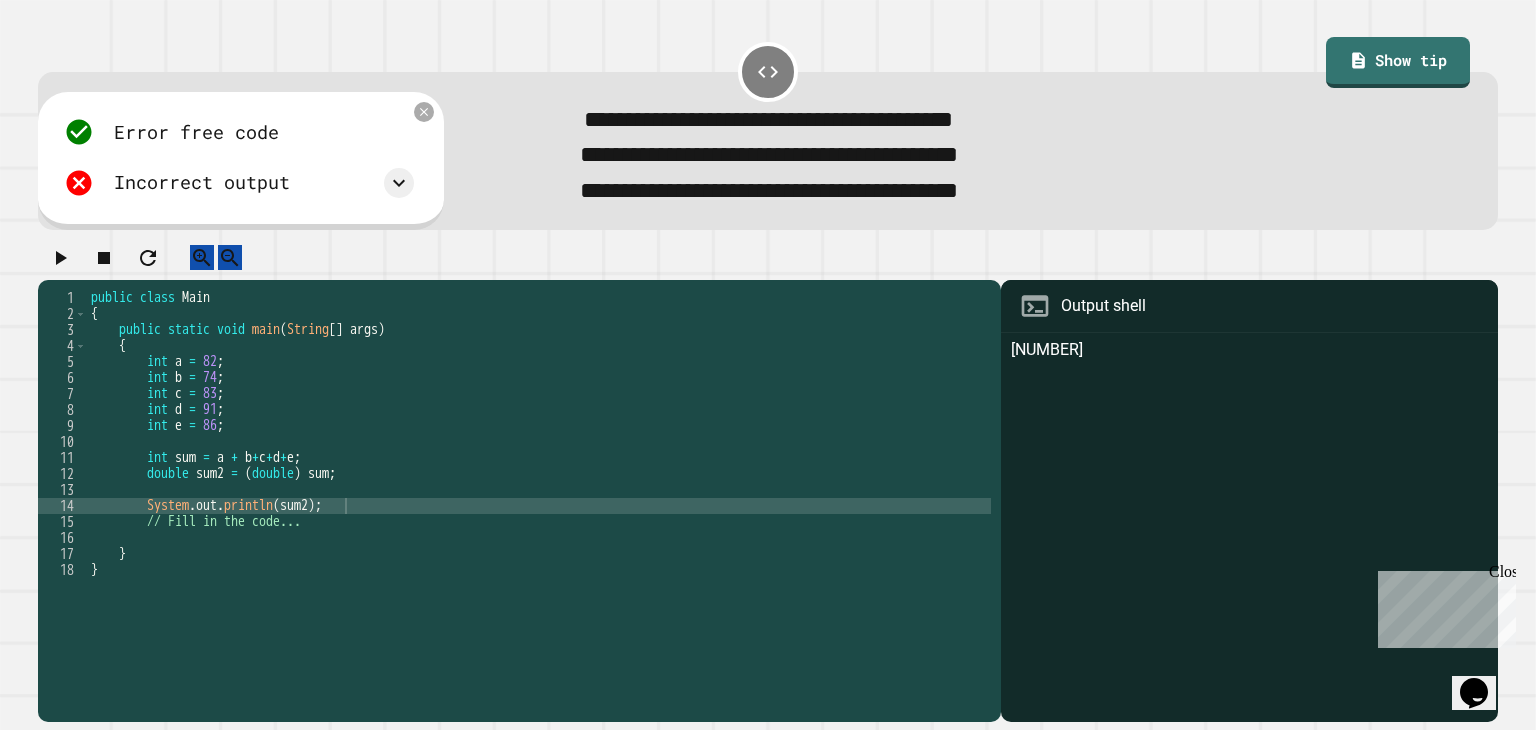 click at bounding box center [767, 262] 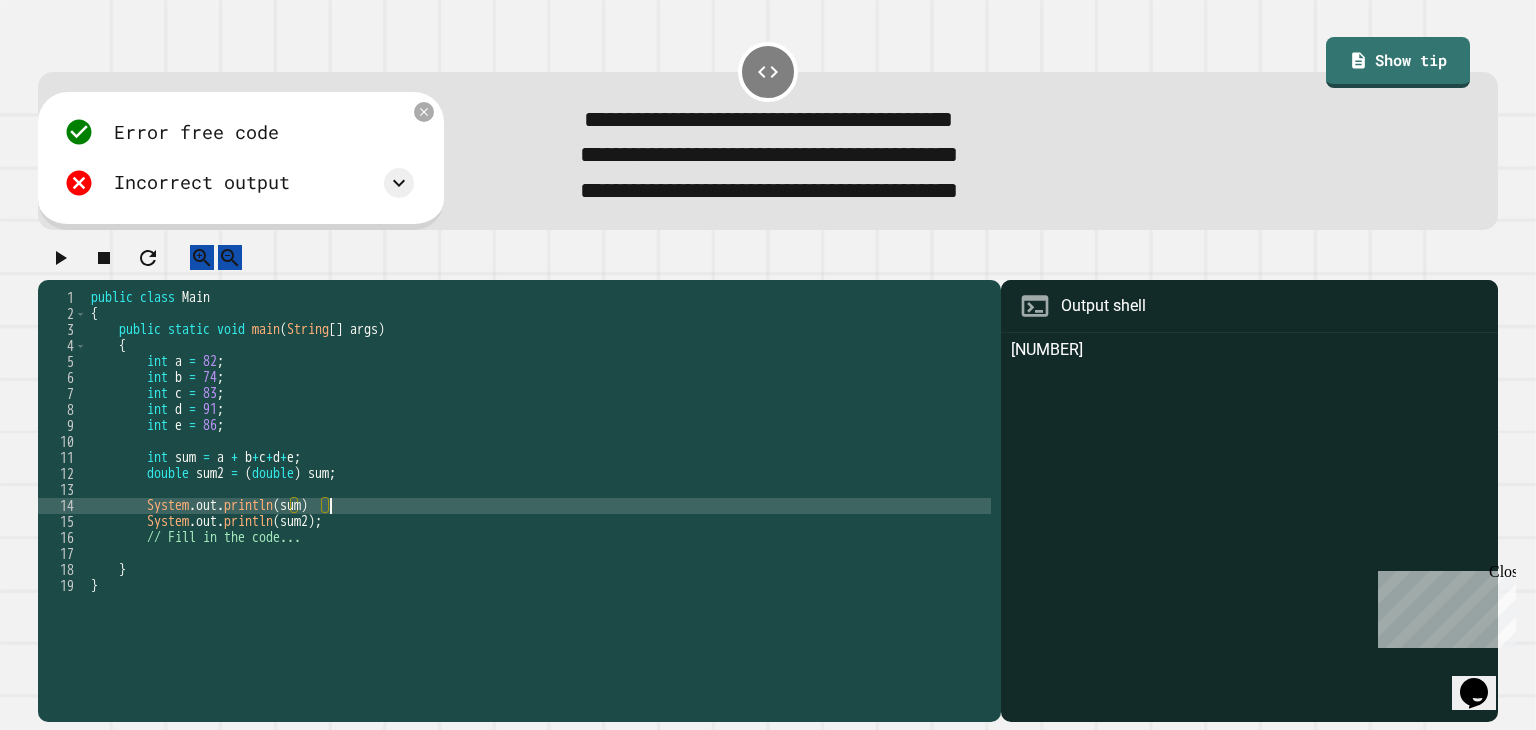 scroll, scrollTop: 0, scrollLeft: 16, axis: horizontal 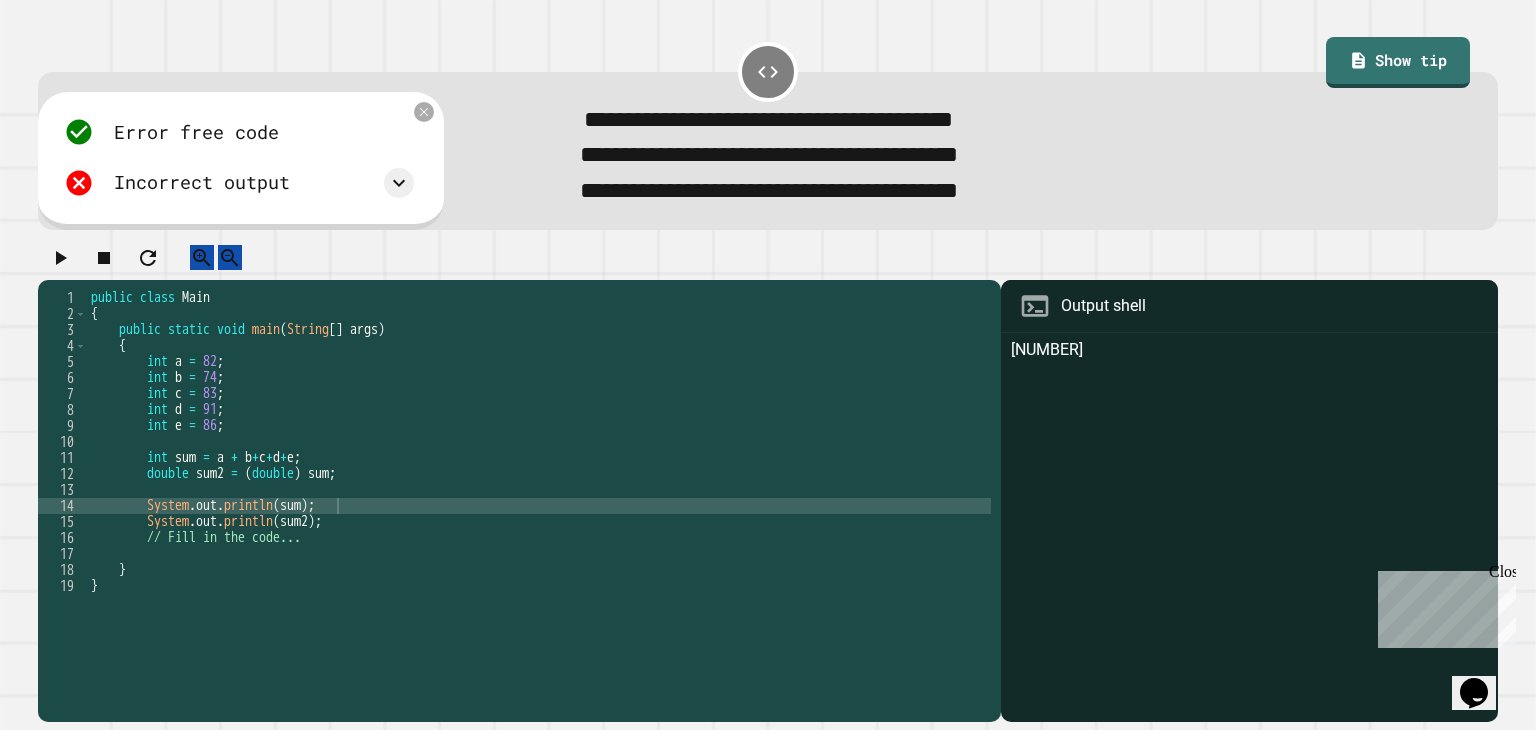 click 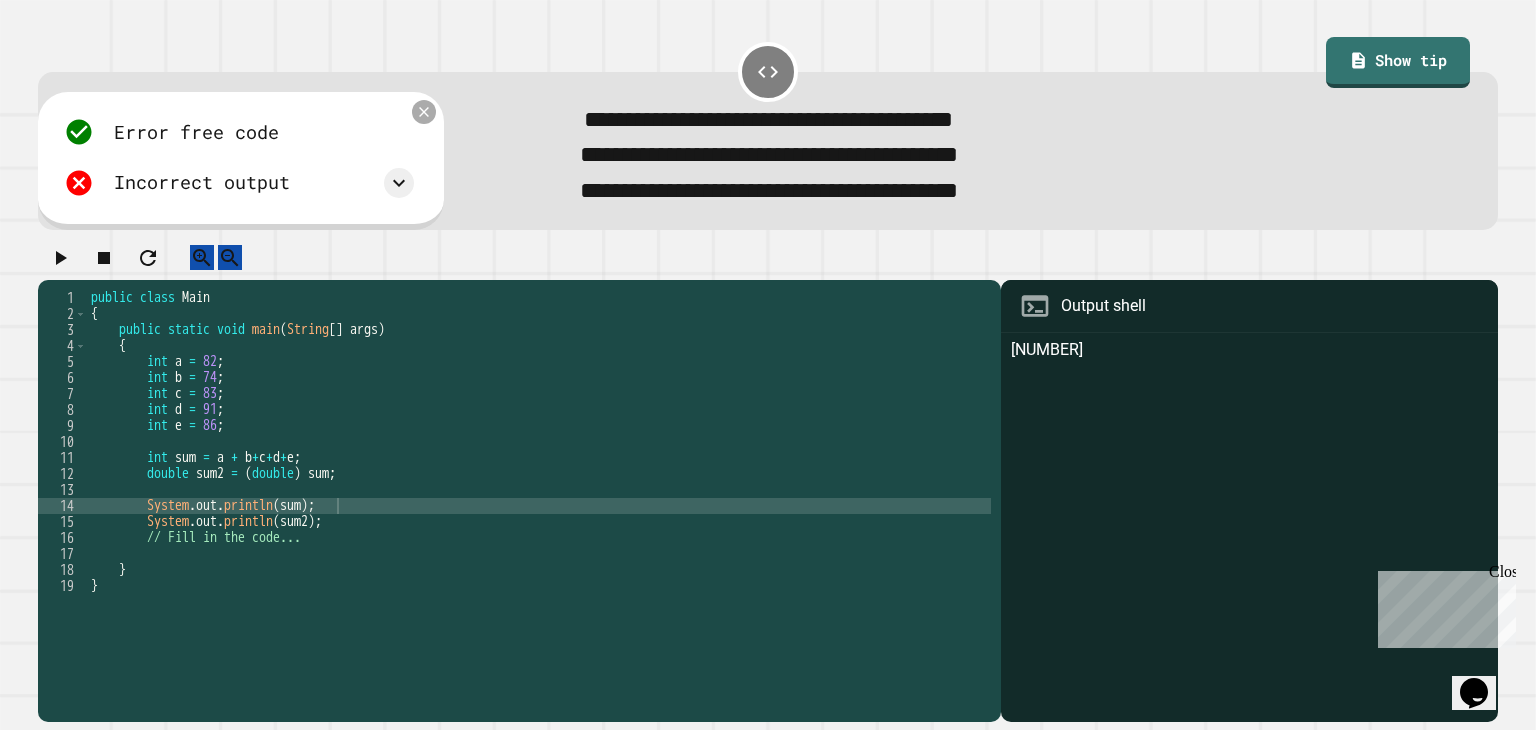 click 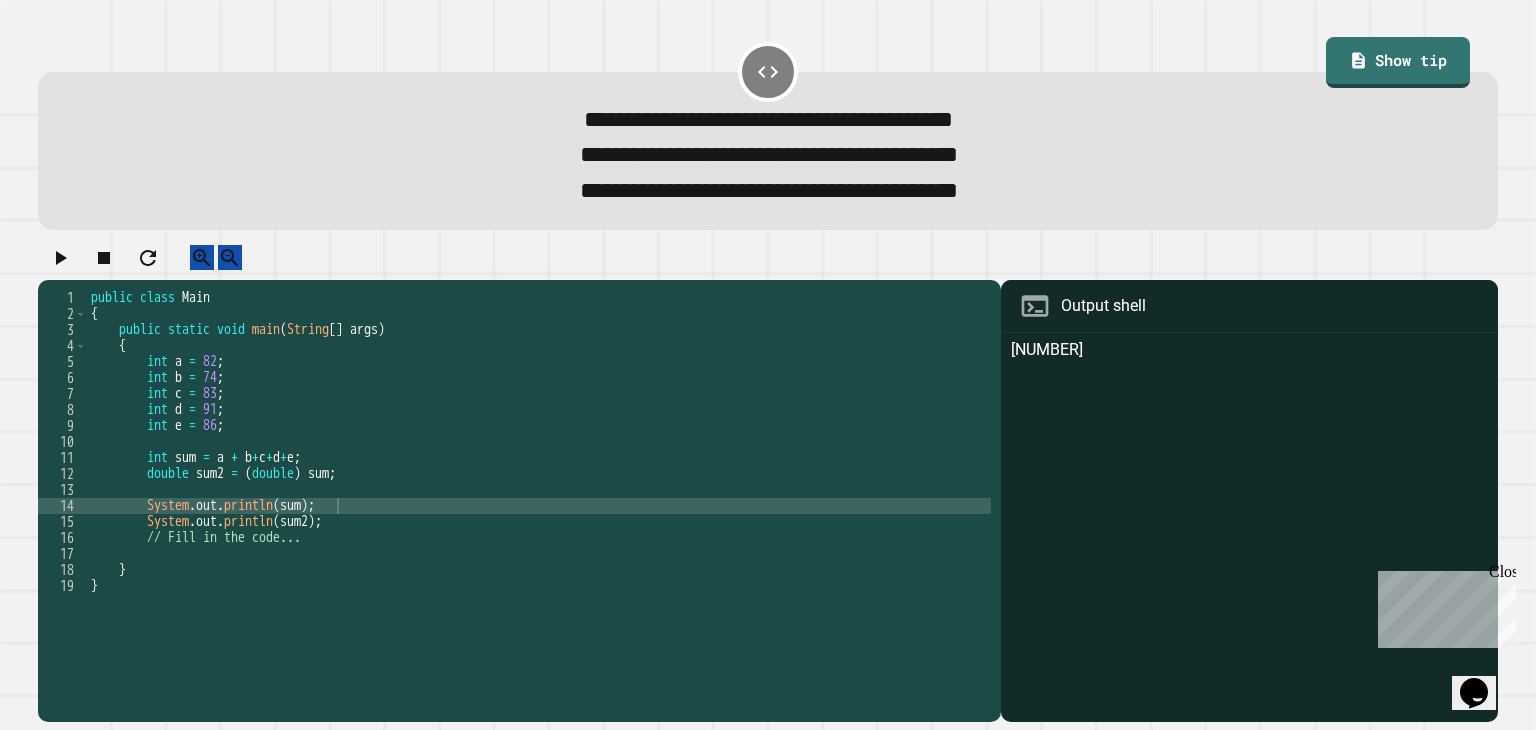 click on "public   class   Main   {      public   static   void   main ( String [ ]   args )        {           int   a   =   82 ;           int   b   =   74 ;            int   c   =   83 ;           int   d   =   91 ;           int   e   =   86 ;                     int   sum   =   a   +   b + c + d + e ;           double   sum2   =   ( double )   sum ;                     System . out . println ( sum ) ;           System . out . println ( sum2 ) ;           // Fill in the code...      } }" at bounding box center (539, 482) 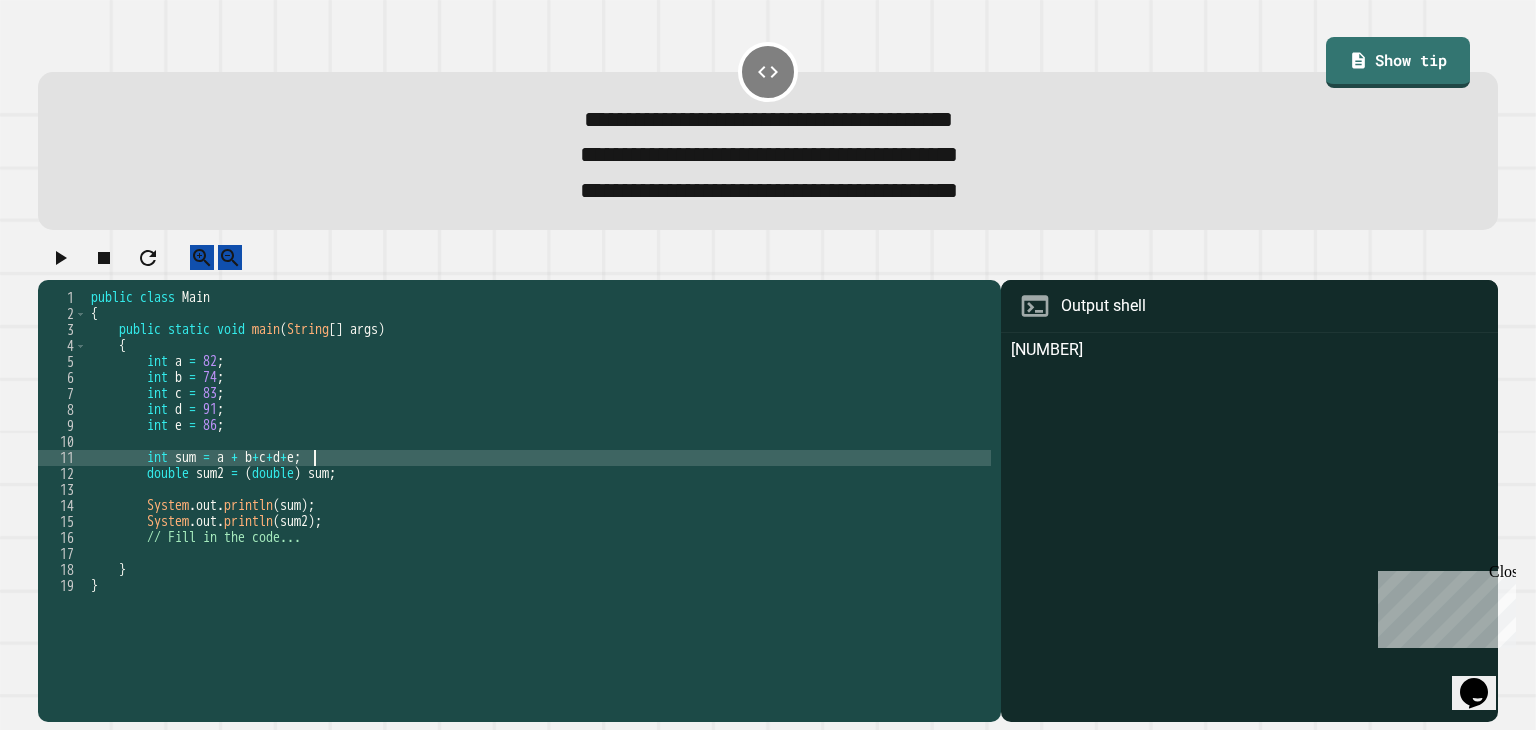 scroll, scrollTop: 0, scrollLeft: 16, axis: horizontal 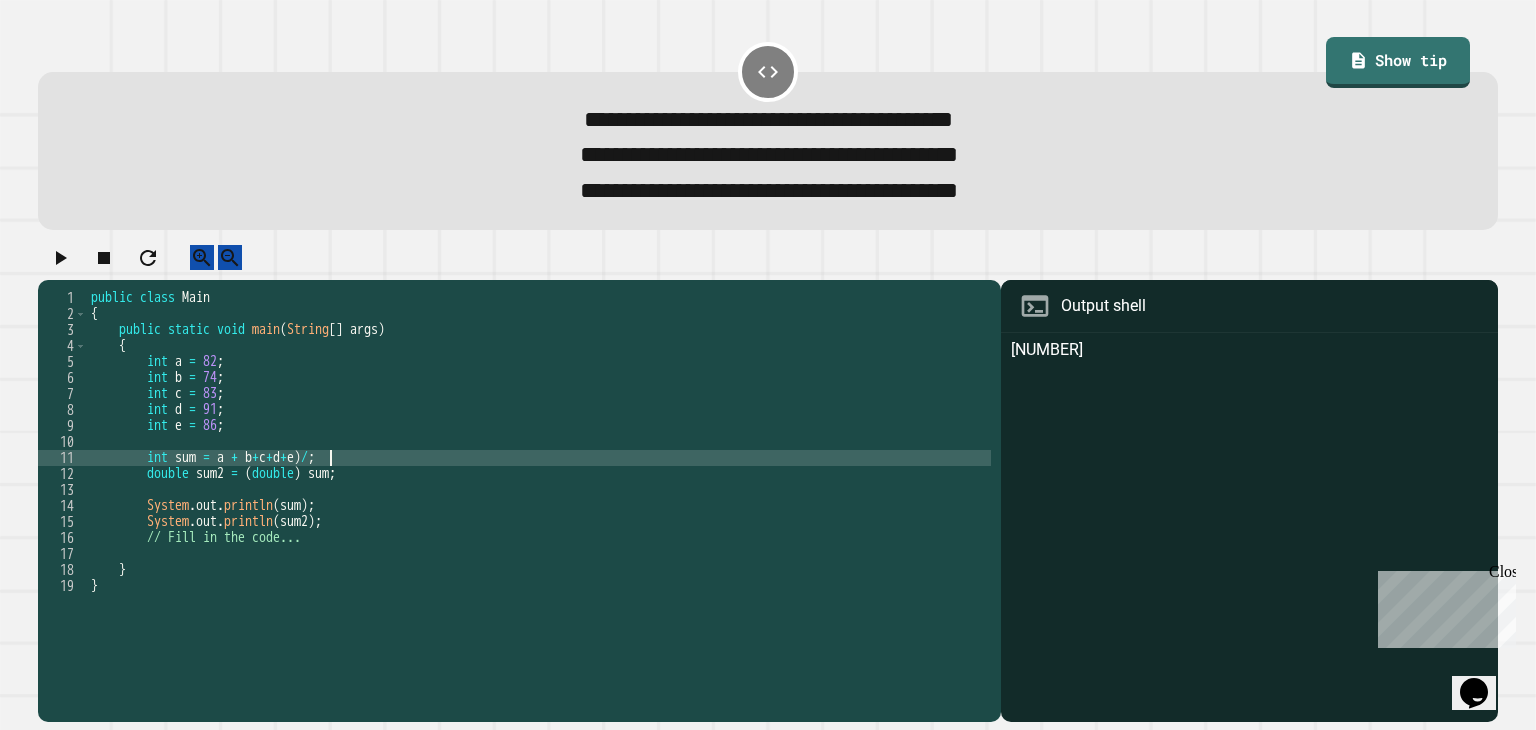 type on "**********" 